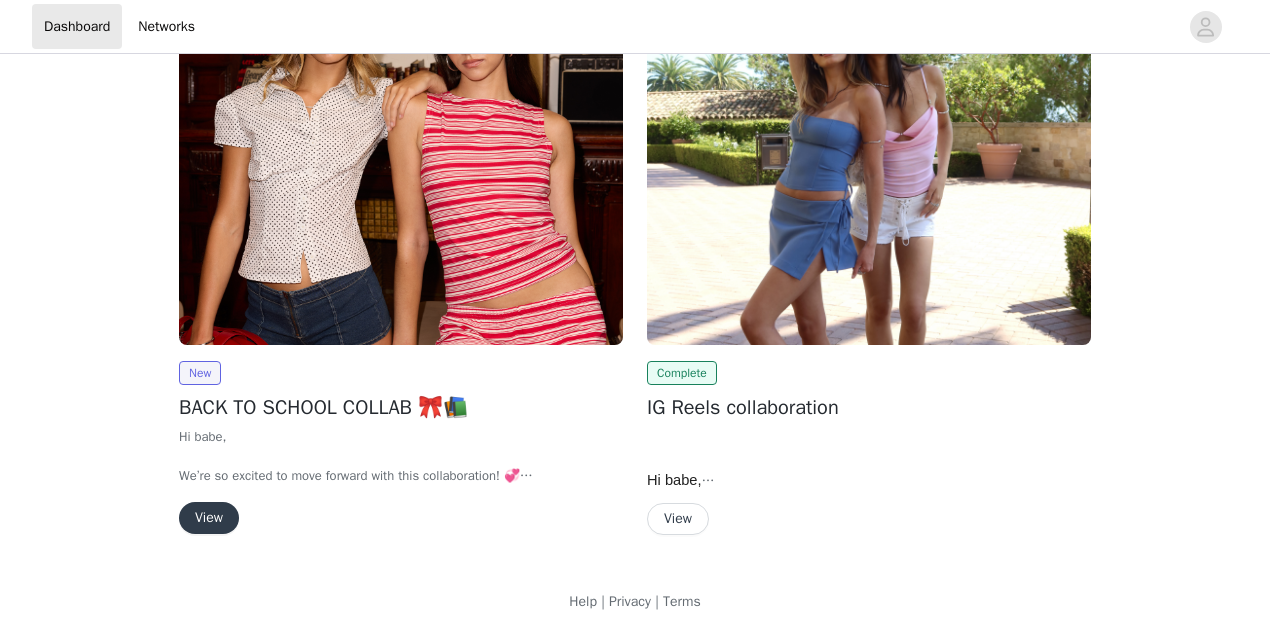 scroll, scrollTop: 70, scrollLeft: 0, axis: vertical 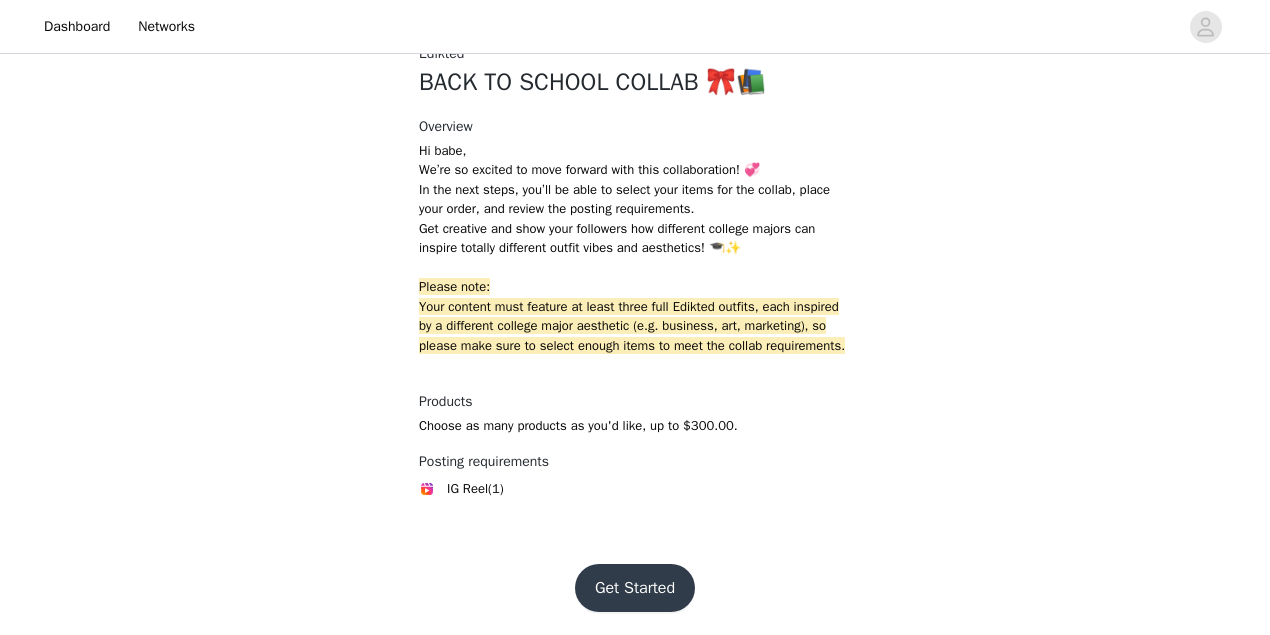 click on "Get Started" at bounding box center (635, 588) 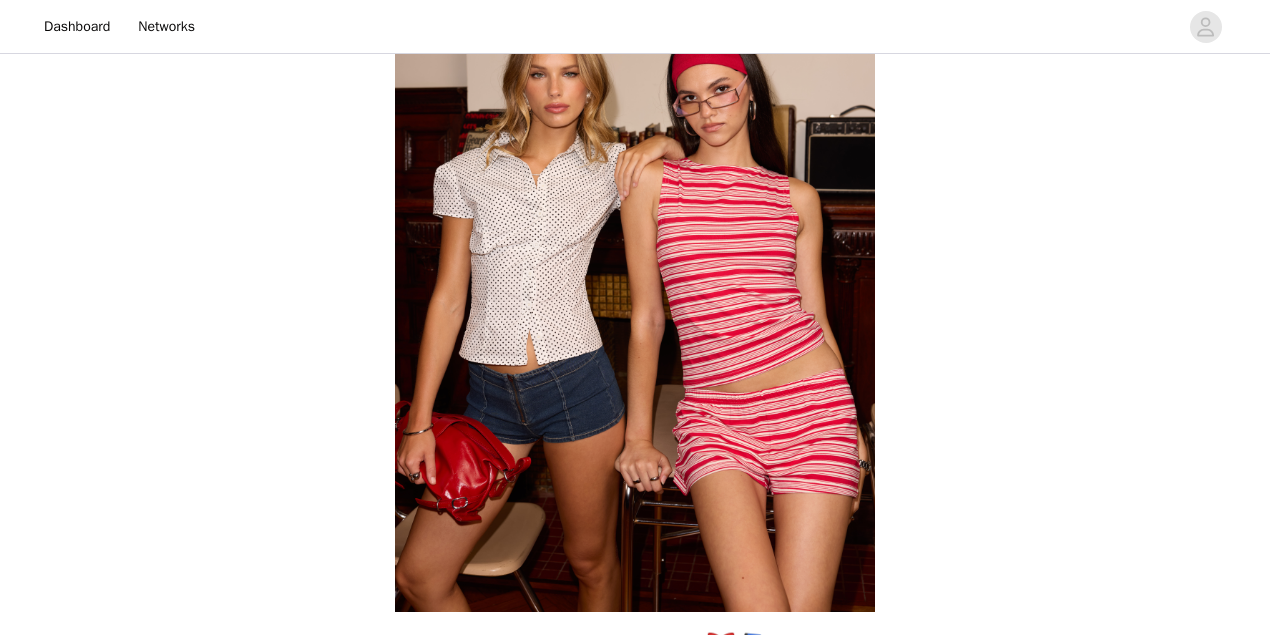 scroll, scrollTop: 791, scrollLeft: 0, axis: vertical 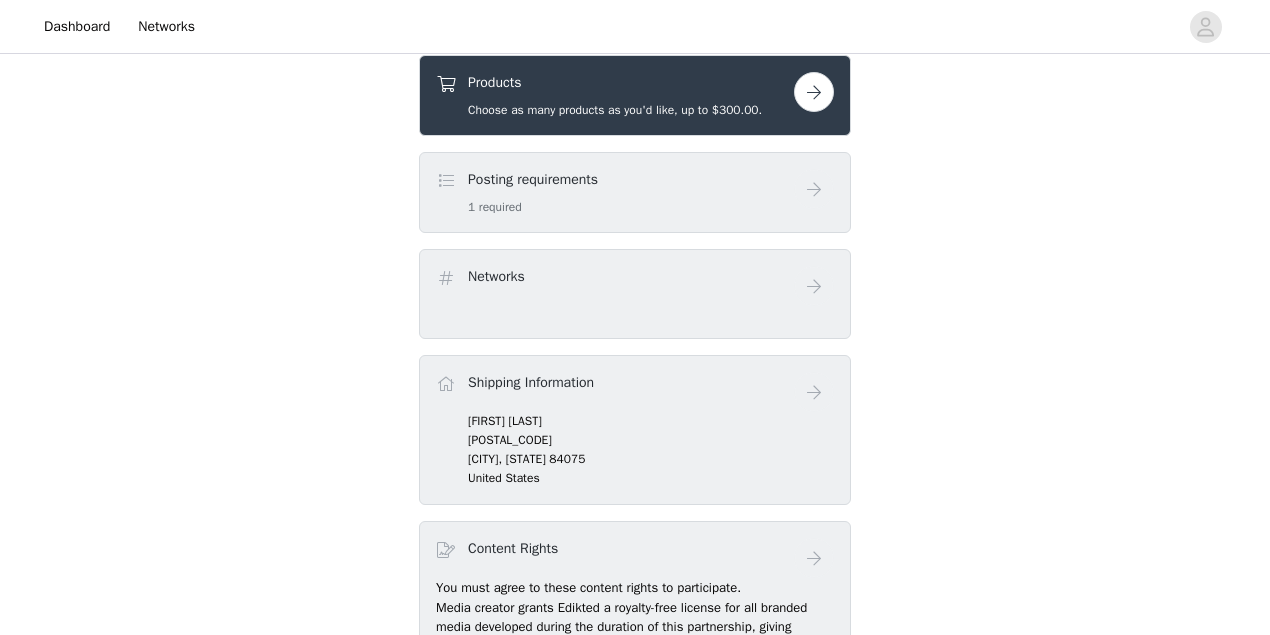 click on "Choose as many products as you'd like, up to $300.00." at bounding box center [615, 110] 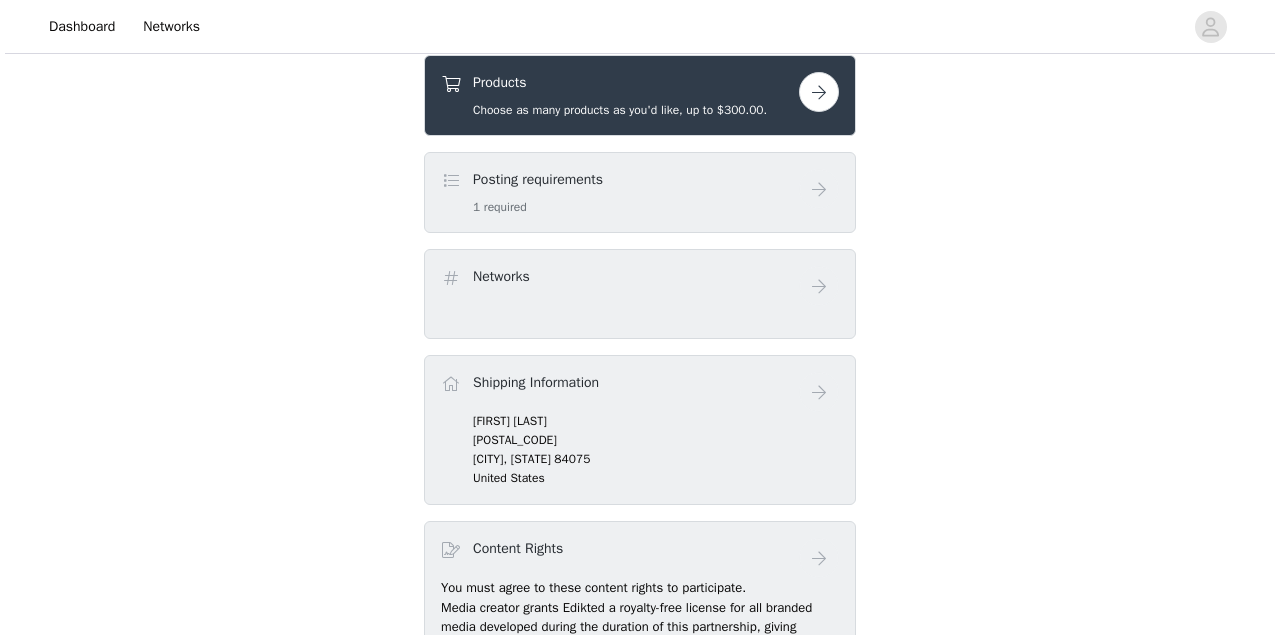 scroll, scrollTop: 0, scrollLeft: 0, axis: both 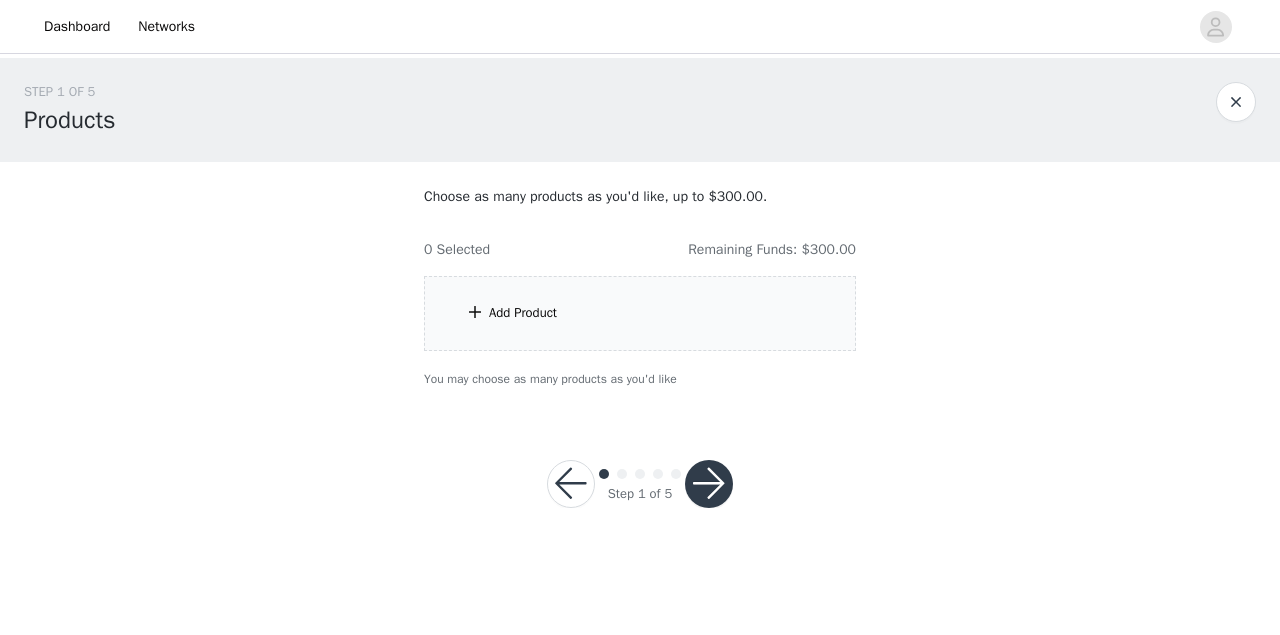 click on "Add Product" at bounding box center (640, 313) 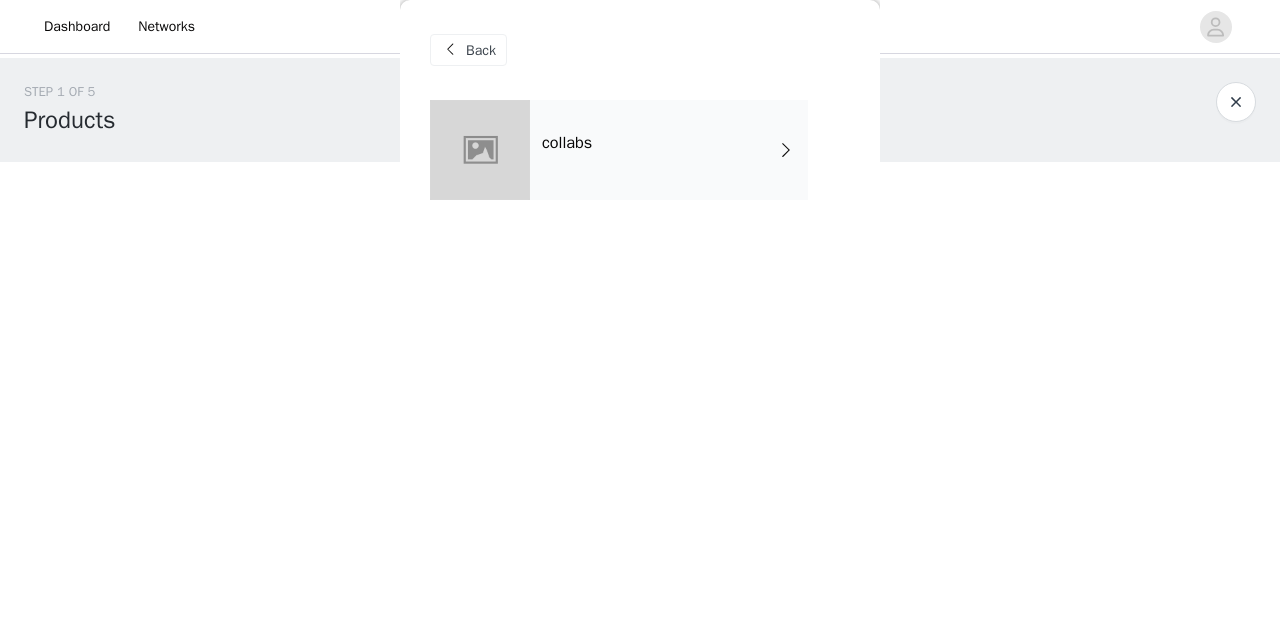 click on "collabs" at bounding box center [669, 150] 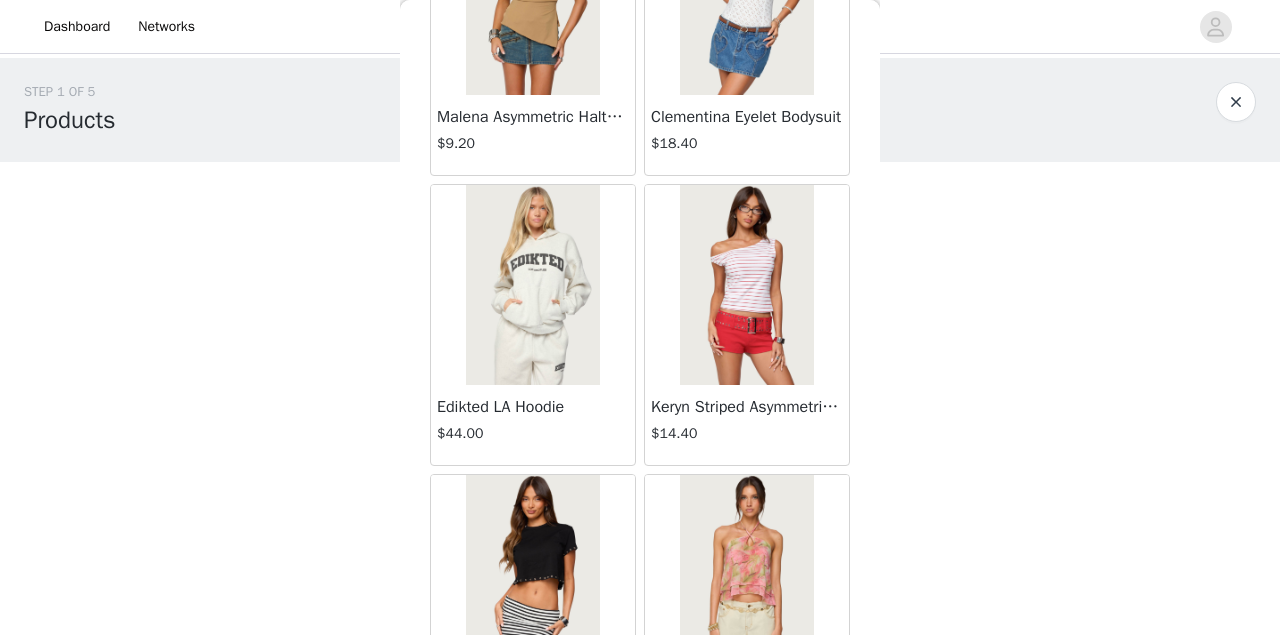 scroll, scrollTop: 1133, scrollLeft: 0, axis: vertical 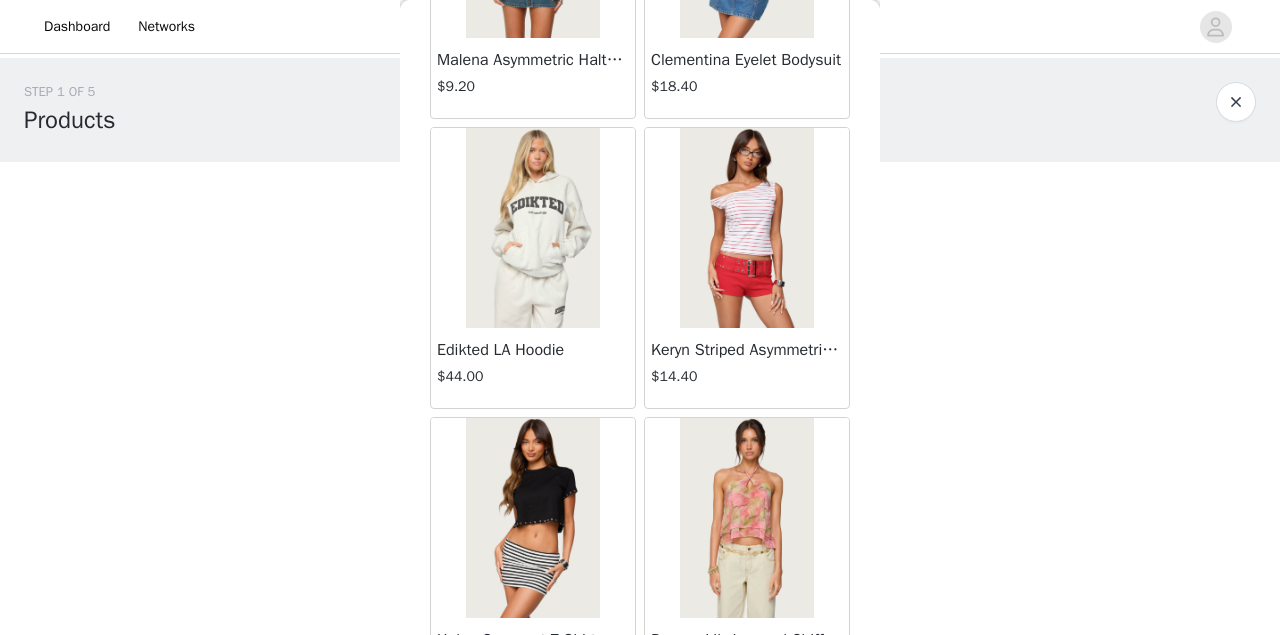 click at bounding box center [532, 228] 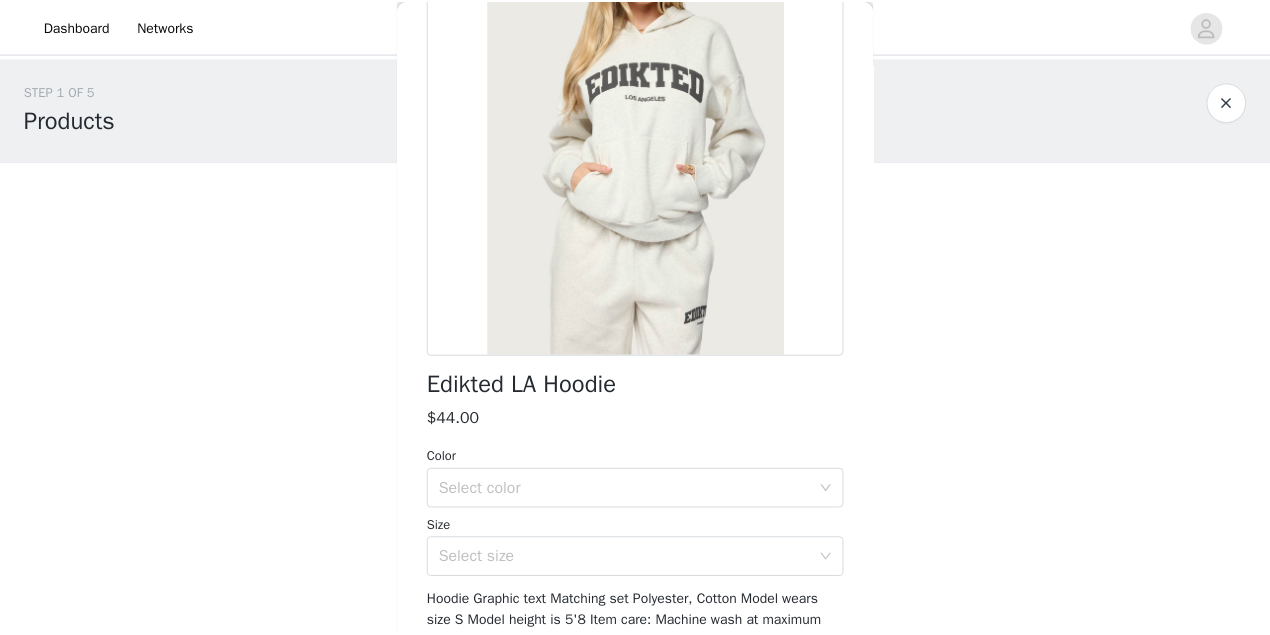 scroll, scrollTop: 316, scrollLeft: 0, axis: vertical 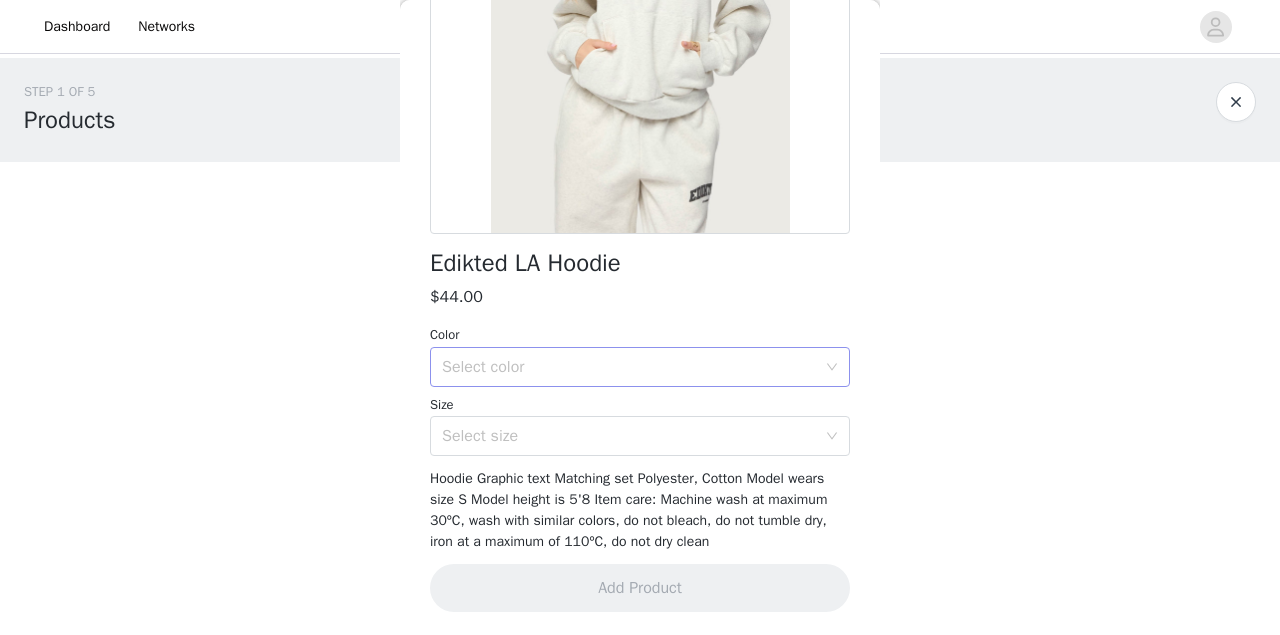 click on "Select color" at bounding box center (629, 367) 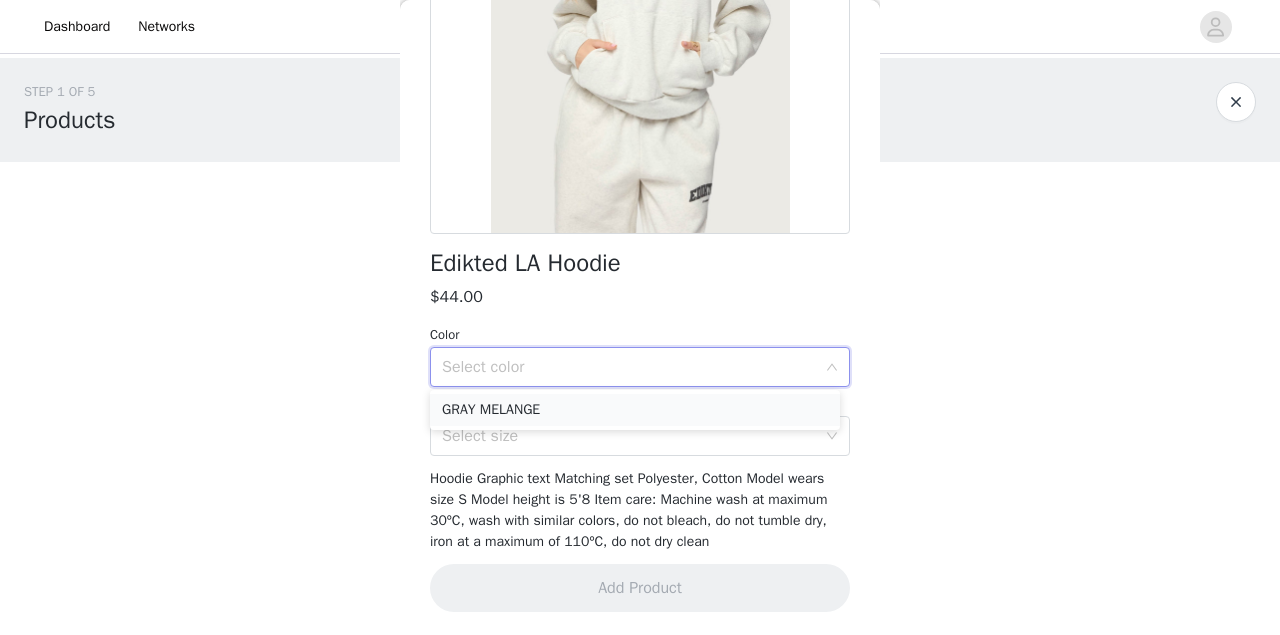 click on "GRAY MELANGE" at bounding box center [635, 410] 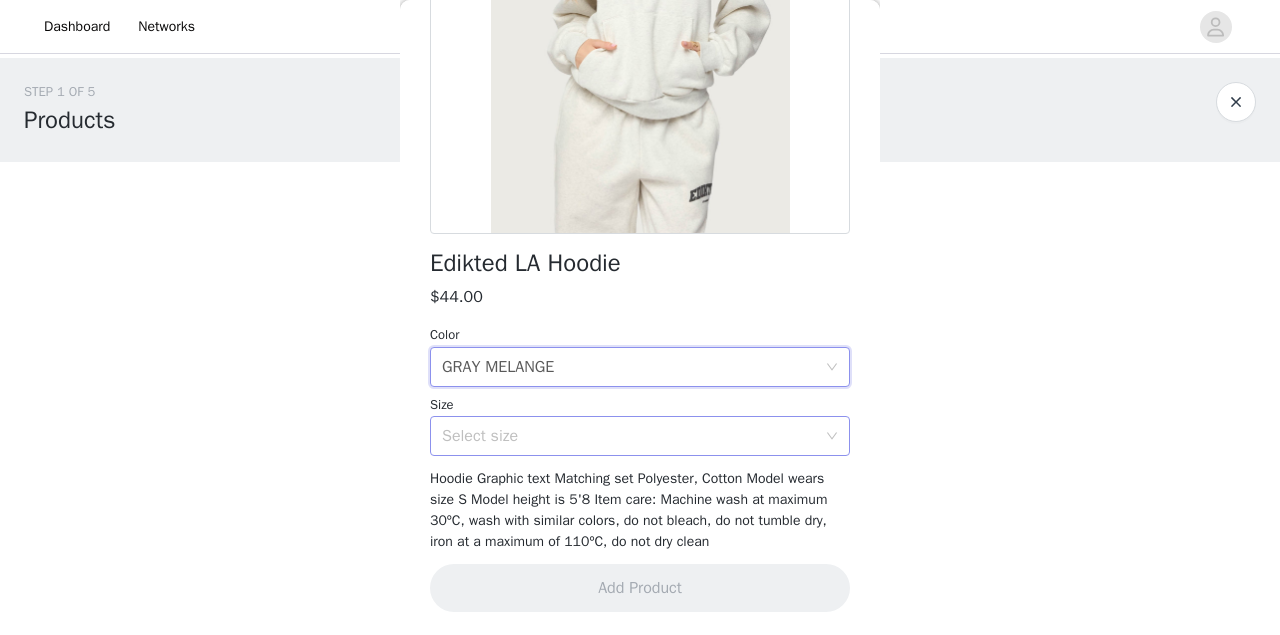 click on "Select size" at bounding box center [629, 436] 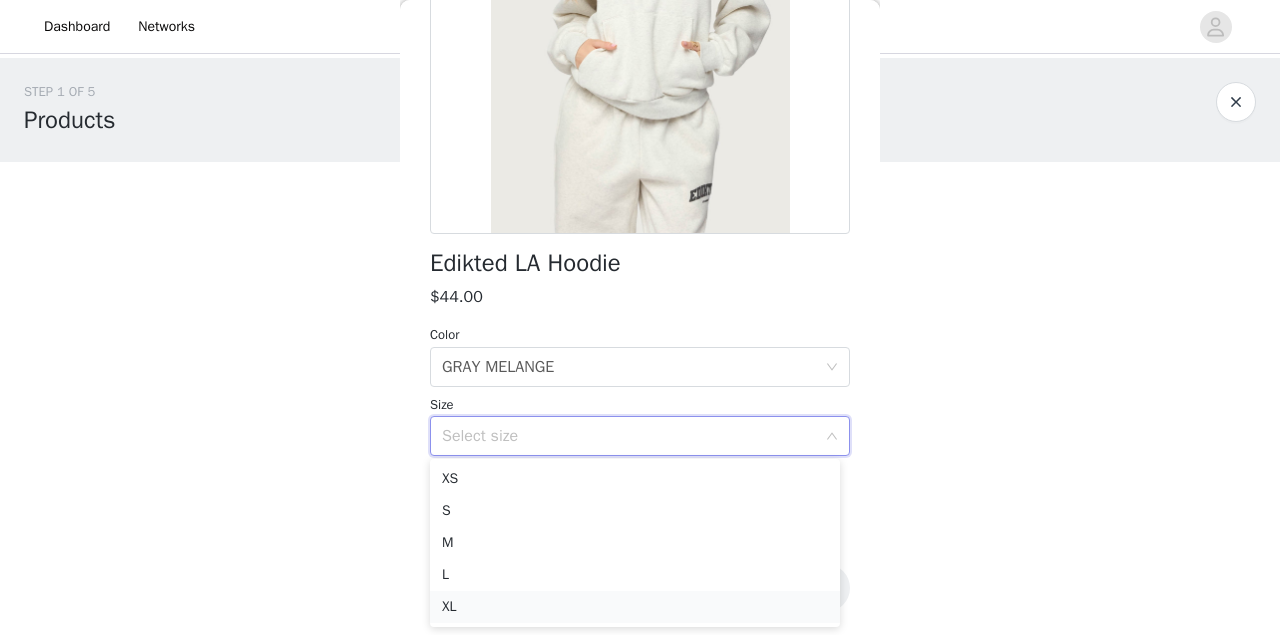 click on "XL" at bounding box center (635, 607) 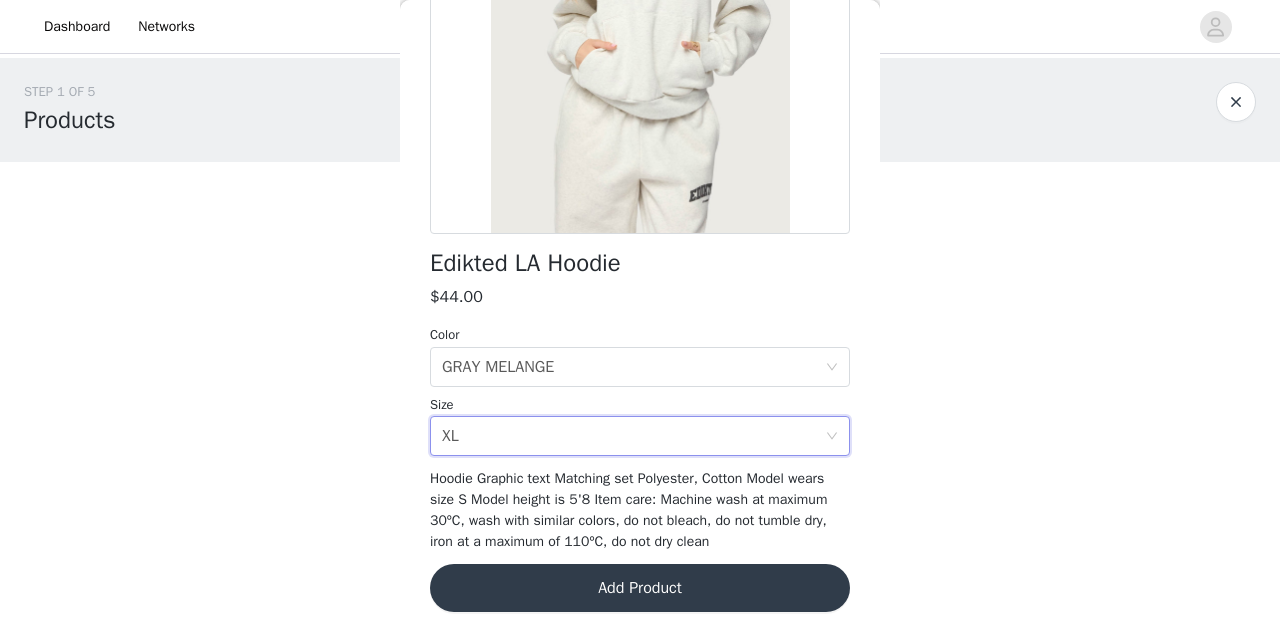 click on "Add Product" at bounding box center [640, 588] 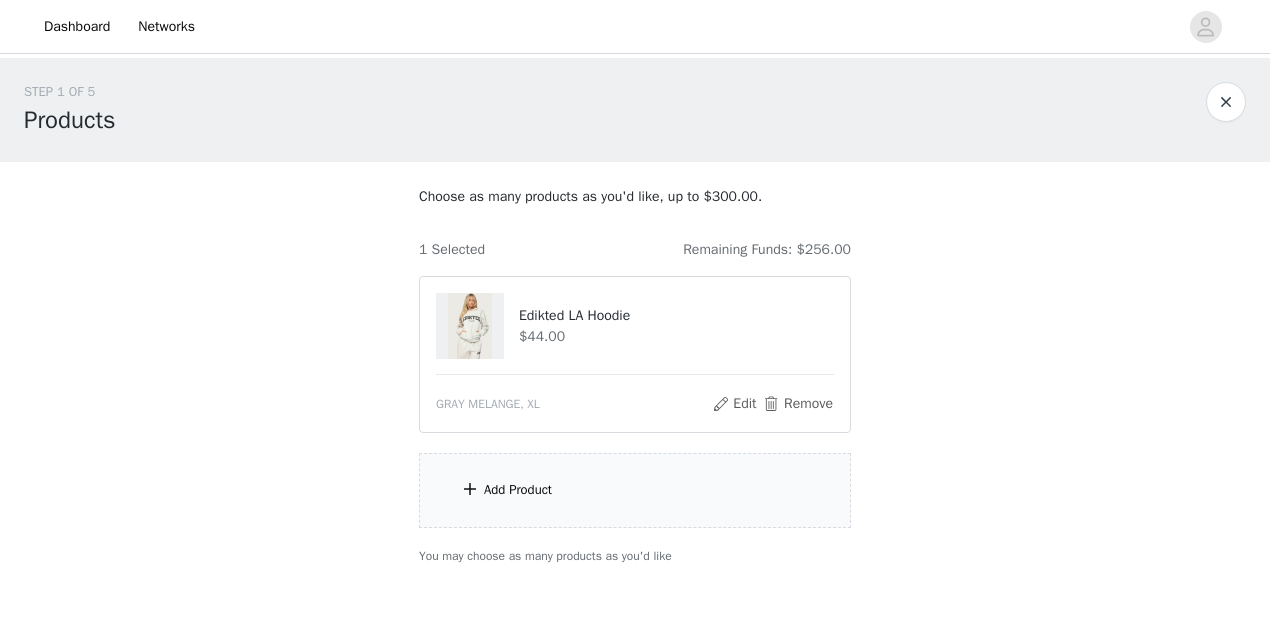 click on "Add Product" at bounding box center [518, 490] 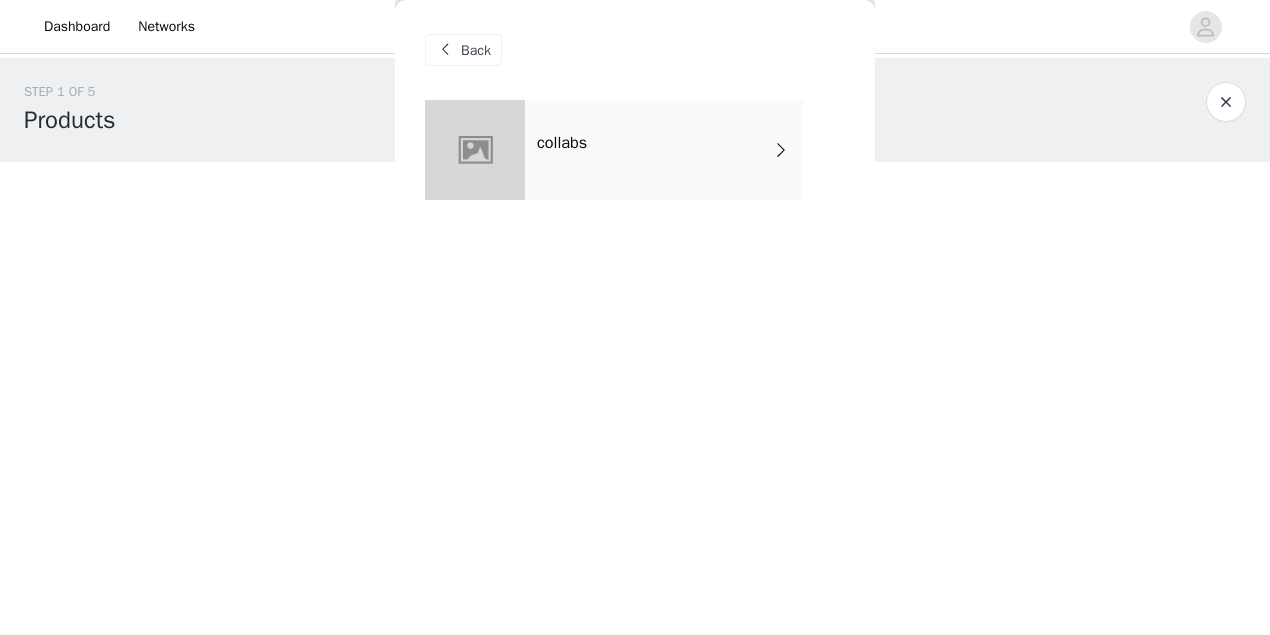 click on "collabs" at bounding box center [664, 150] 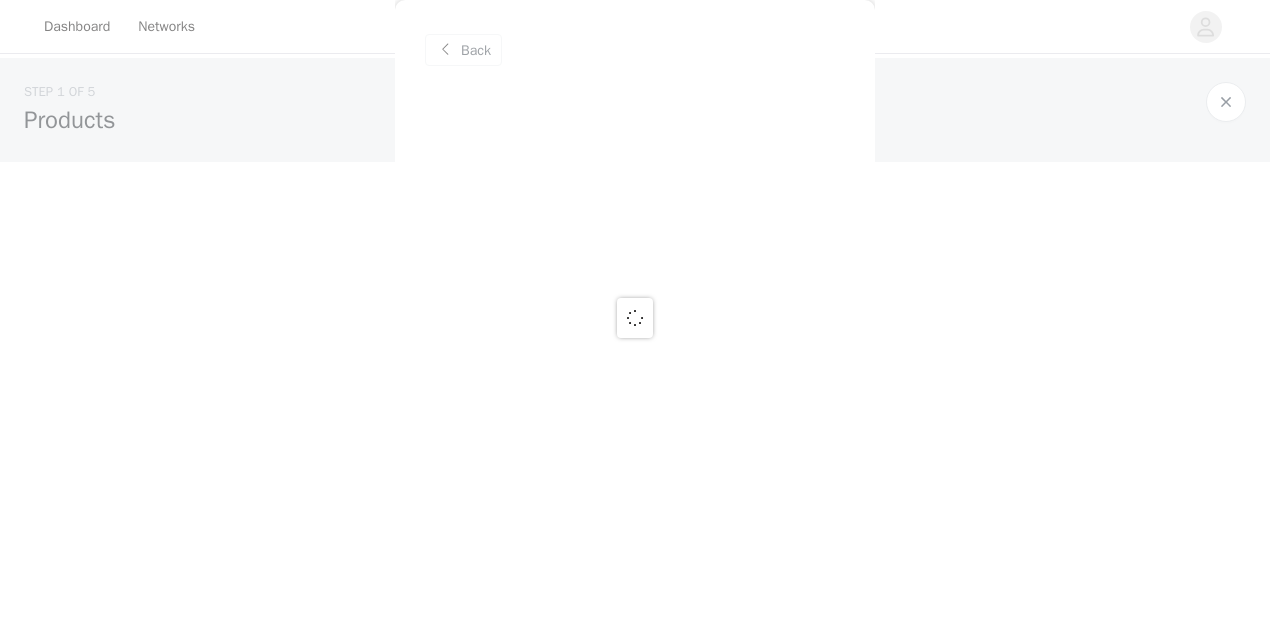 scroll, scrollTop: 96, scrollLeft: 0, axis: vertical 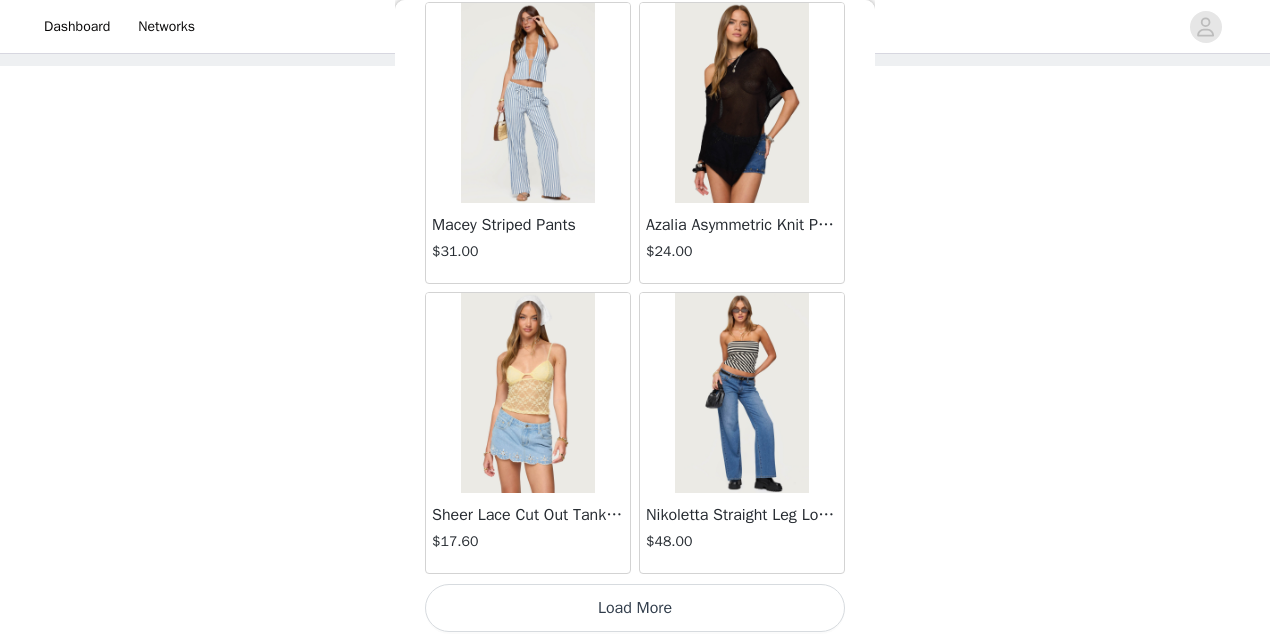 click on "Load More" at bounding box center [635, 608] 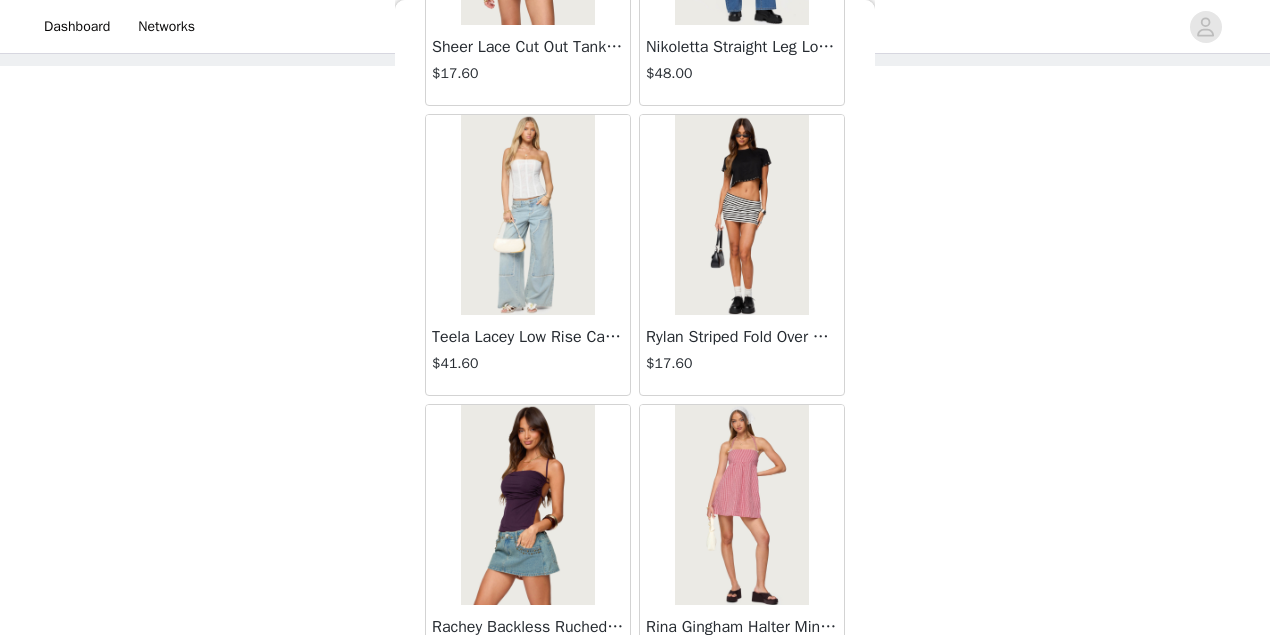 scroll, scrollTop: 2884, scrollLeft: 0, axis: vertical 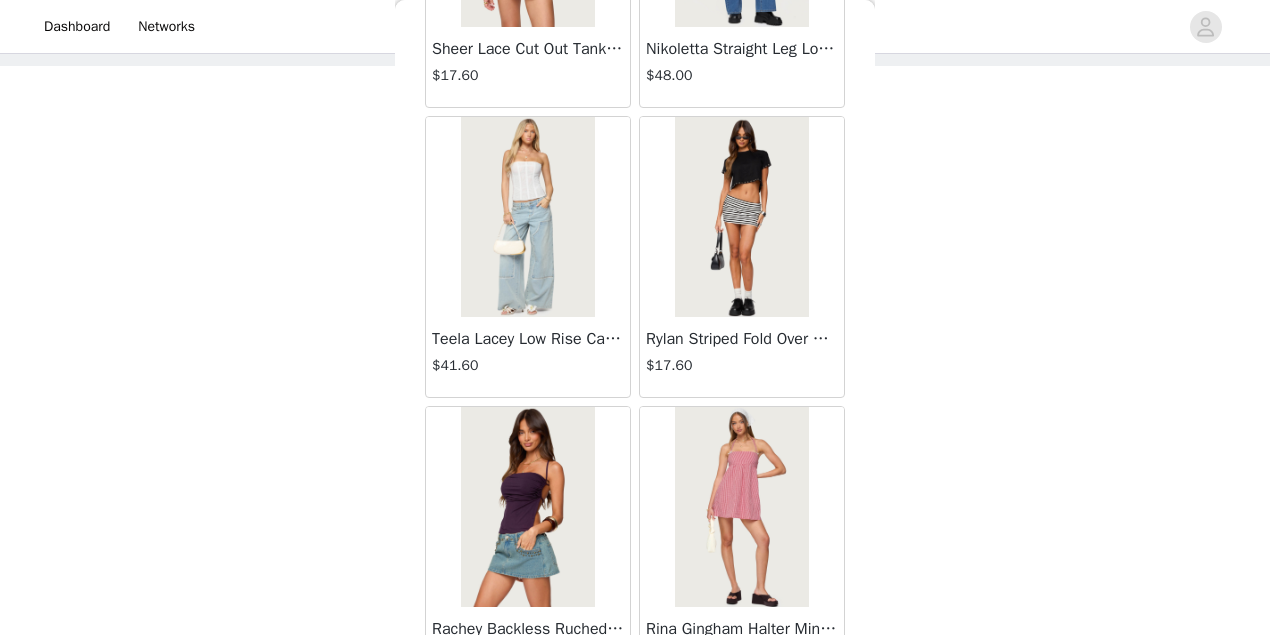 click at bounding box center [527, 217] 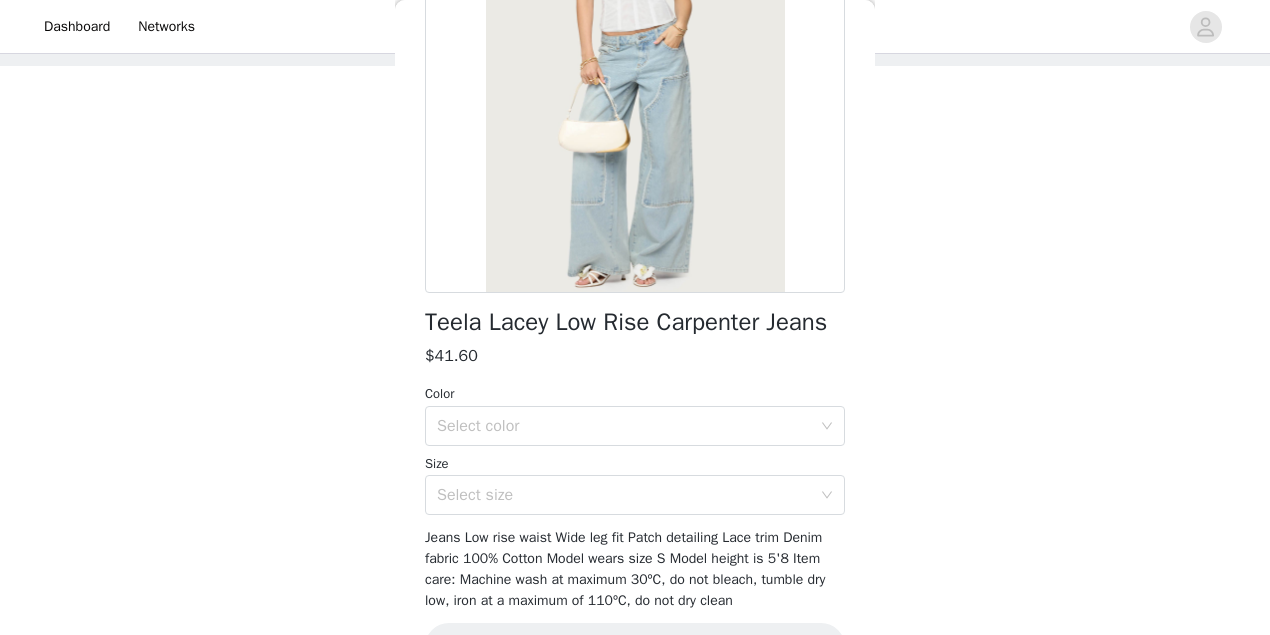 scroll, scrollTop: 266, scrollLeft: 0, axis: vertical 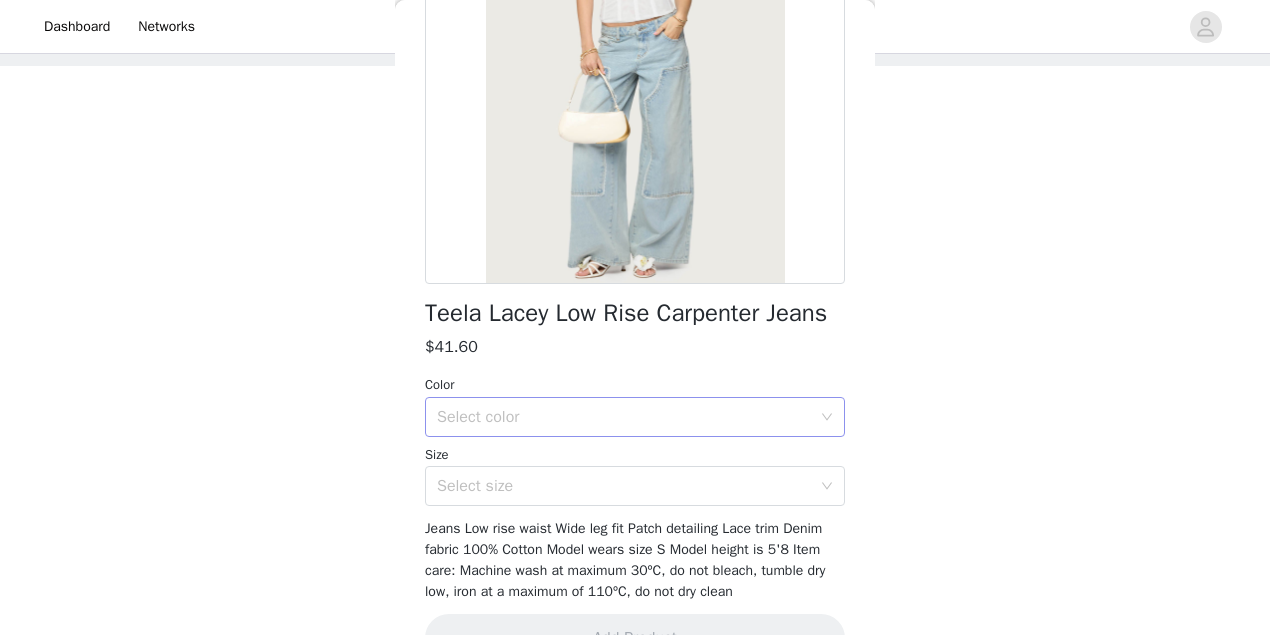 click on "Select color" at bounding box center (628, 417) 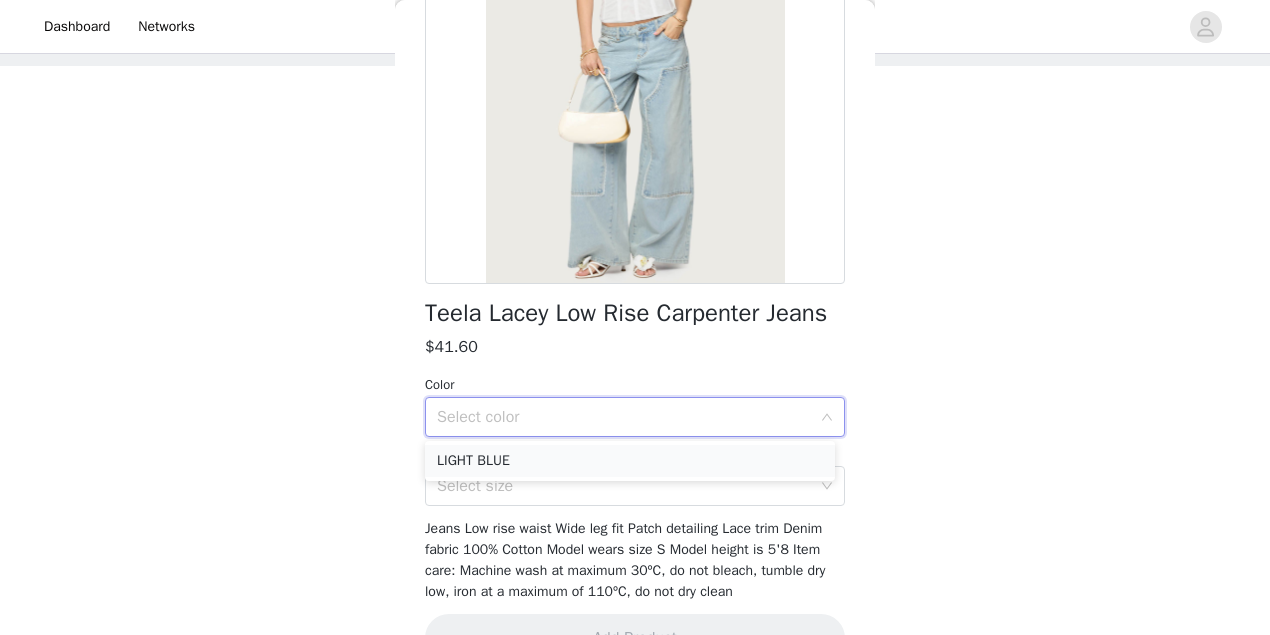 click on "LIGHT BLUE" at bounding box center (630, 461) 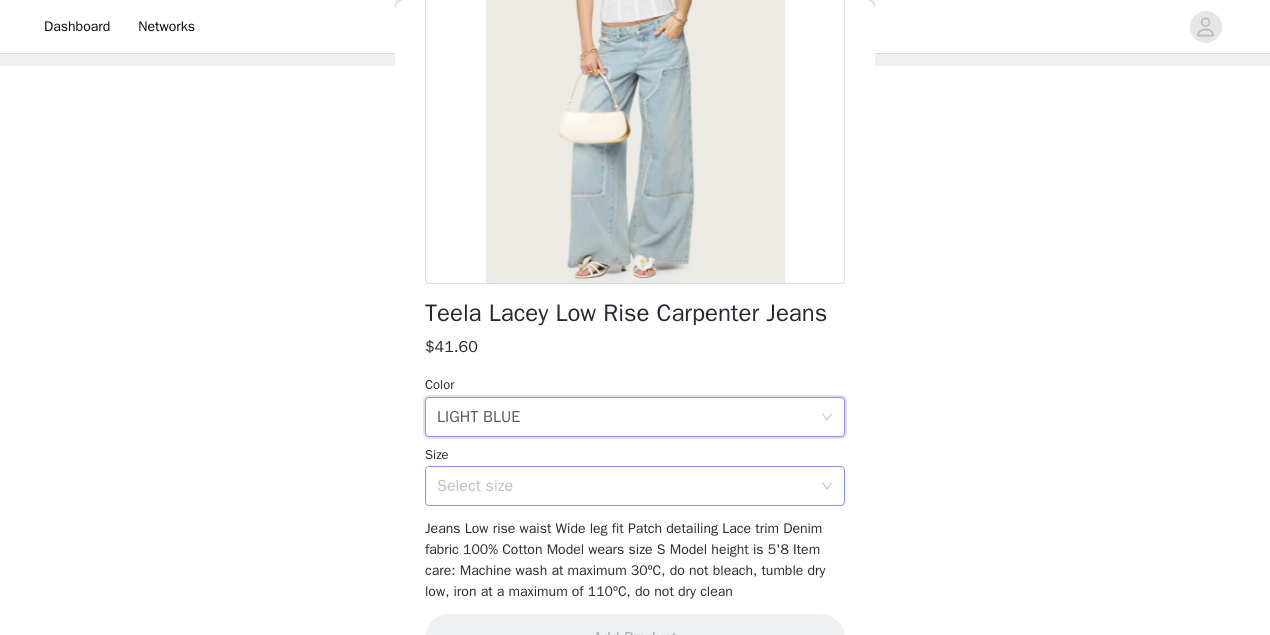 click on "Select size" at bounding box center [624, 486] 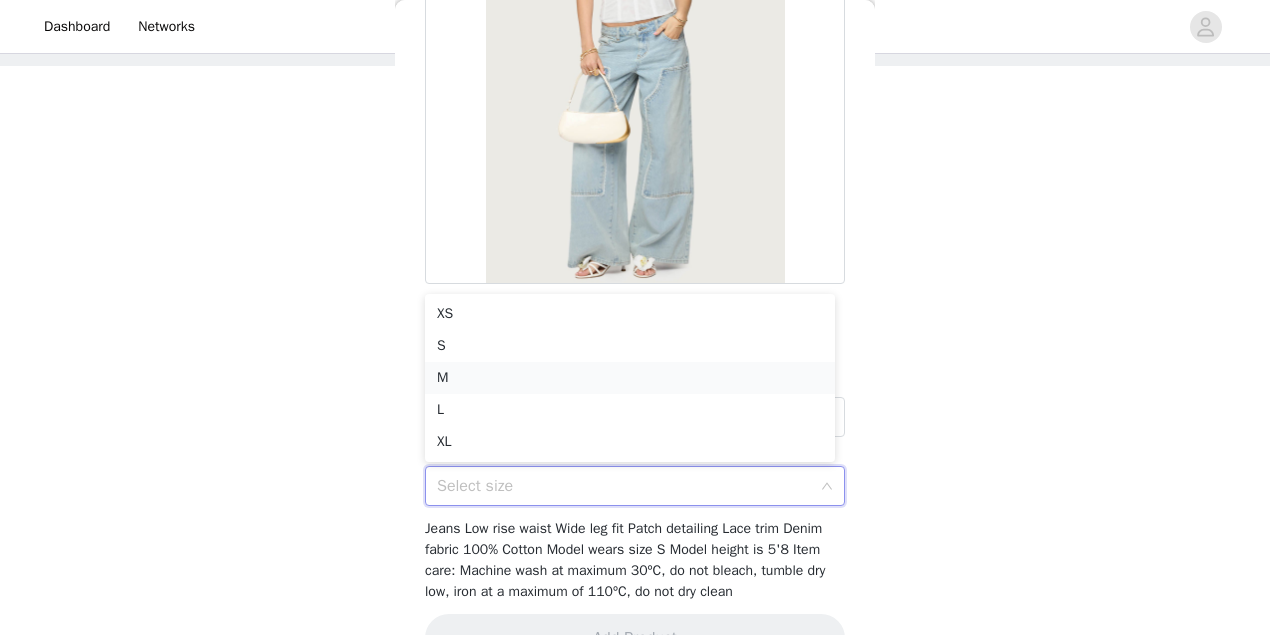click on "M" at bounding box center (630, 378) 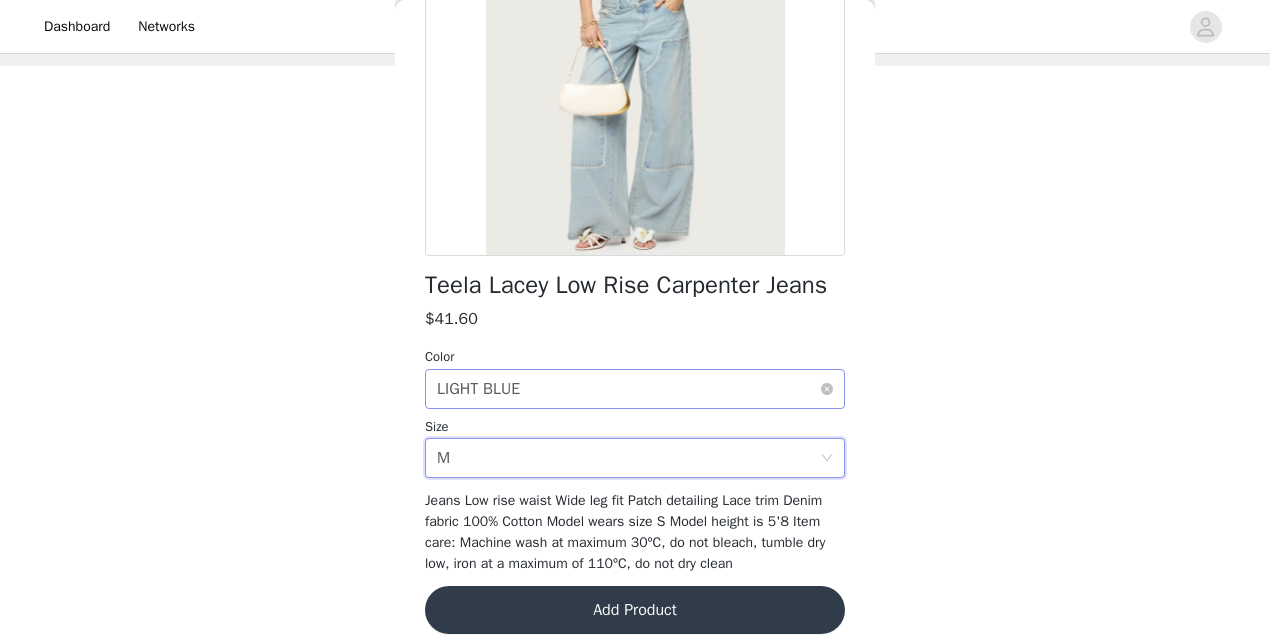 scroll, scrollTop: 316, scrollLeft: 0, axis: vertical 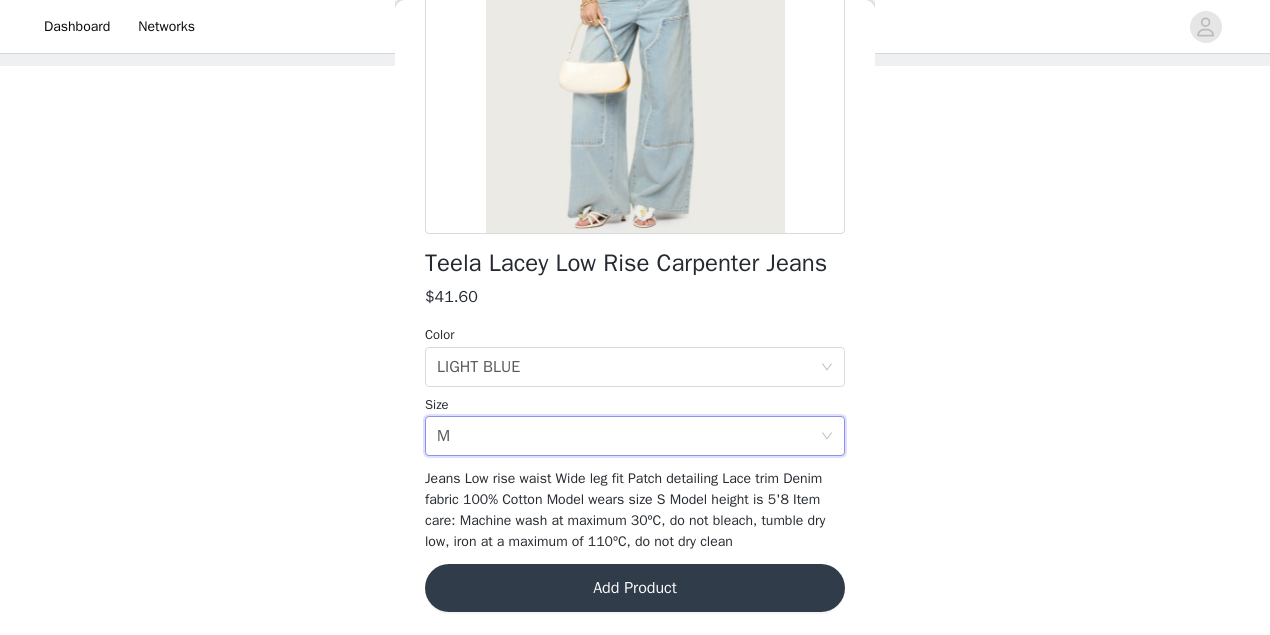 click on "Add Product" at bounding box center (635, 588) 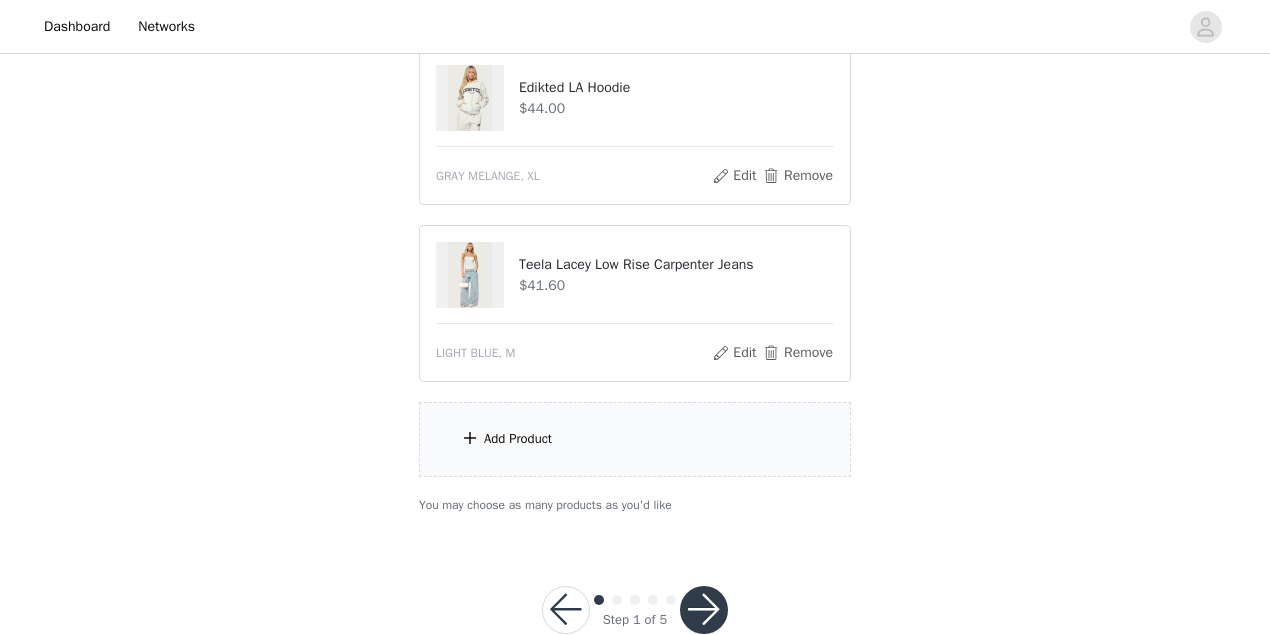 scroll, scrollTop: 230, scrollLeft: 0, axis: vertical 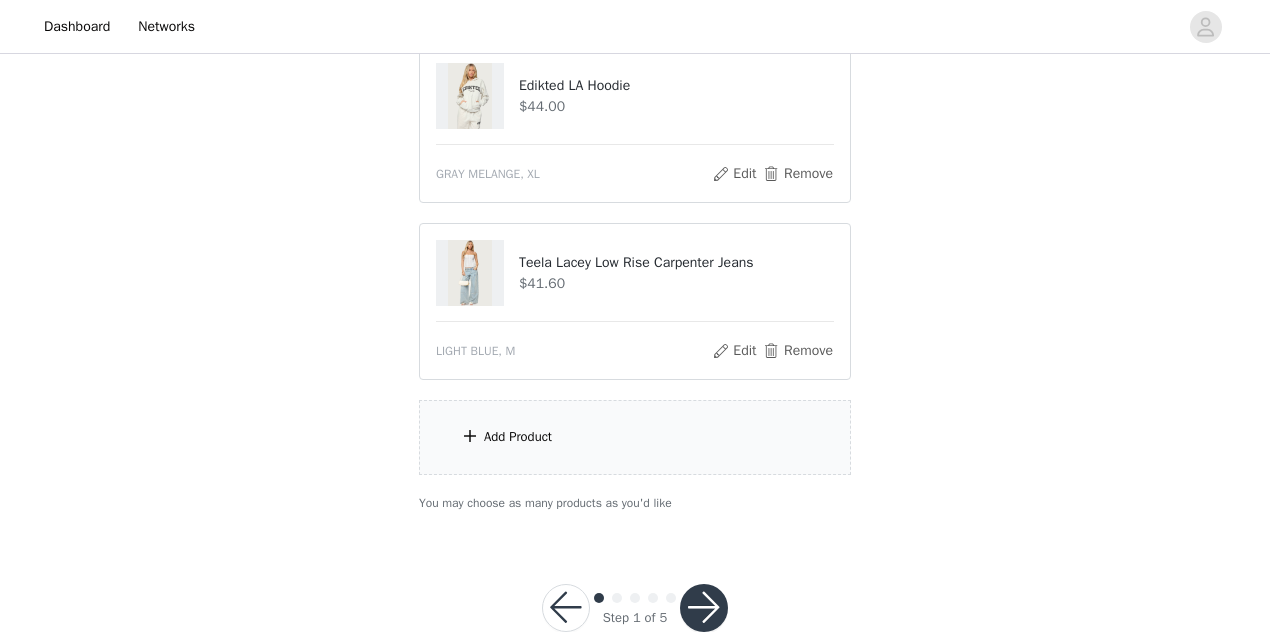 click on "Add Product" at bounding box center [635, 437] 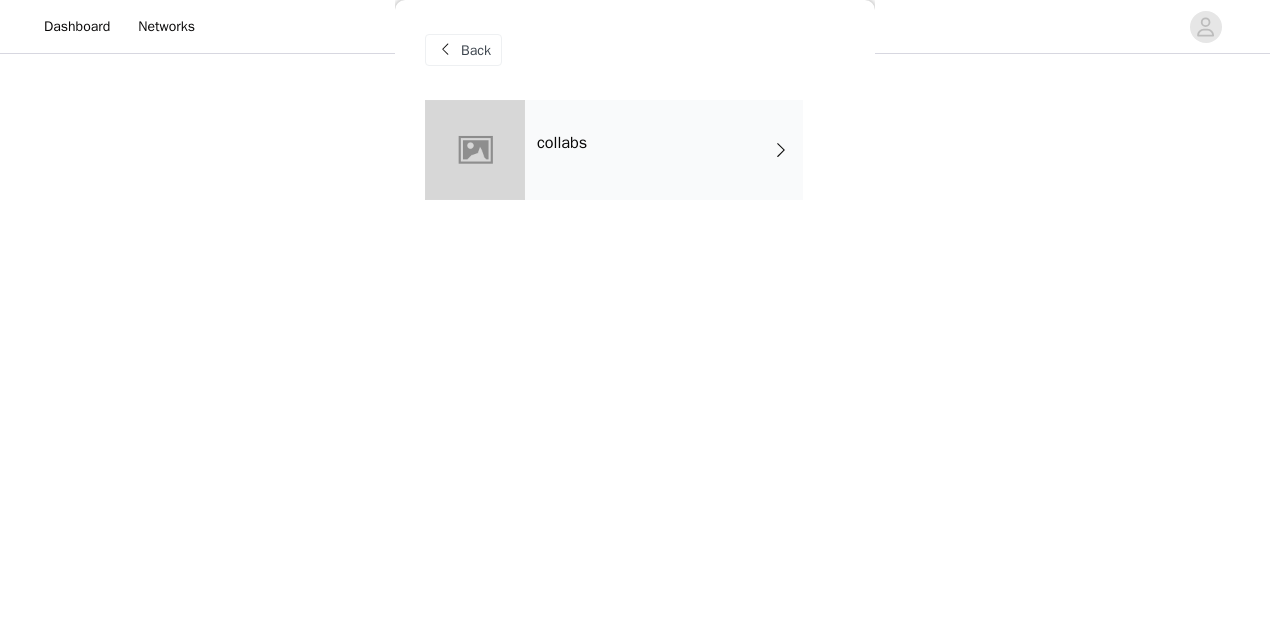 click on "collabs" at bounding box center [664, 150] 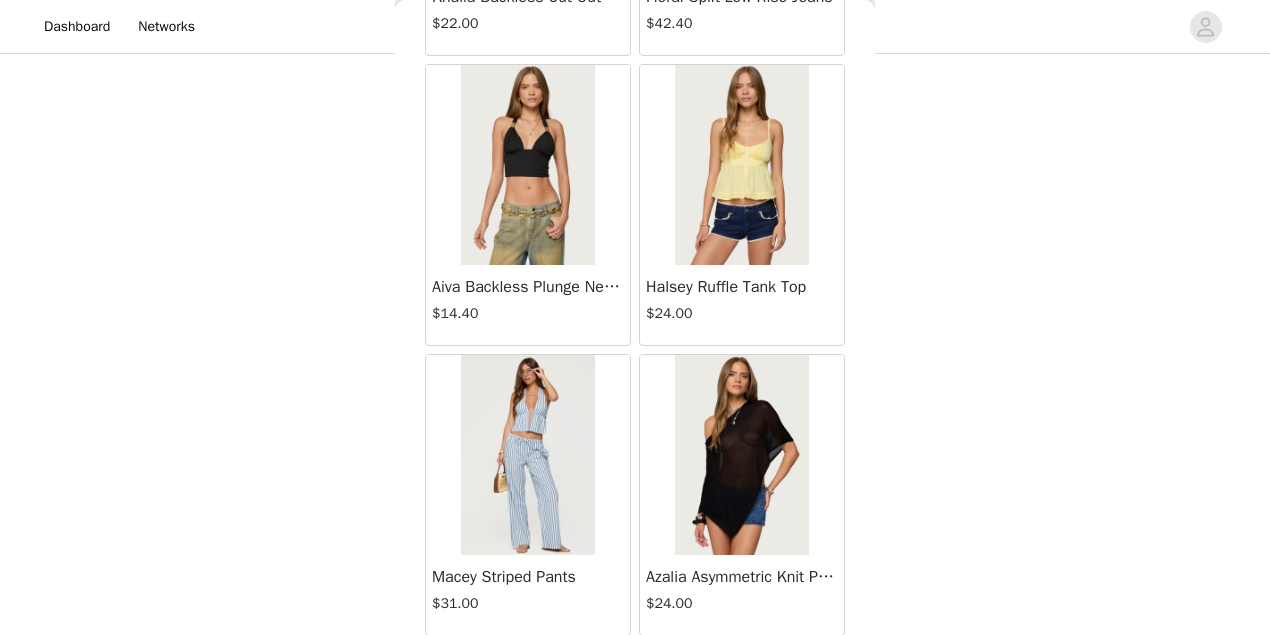 scroll, scrollTop: 2418, scrollLeft: 0, axis: vertical 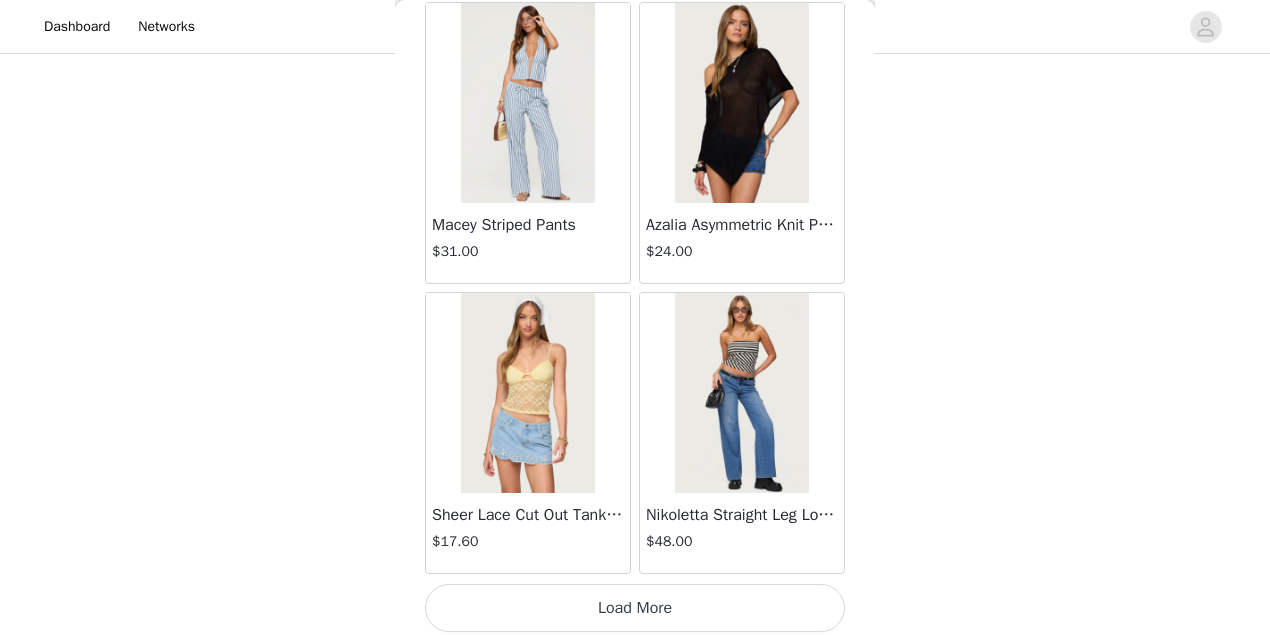 click on "Load More" at bounding box center [635, 608] 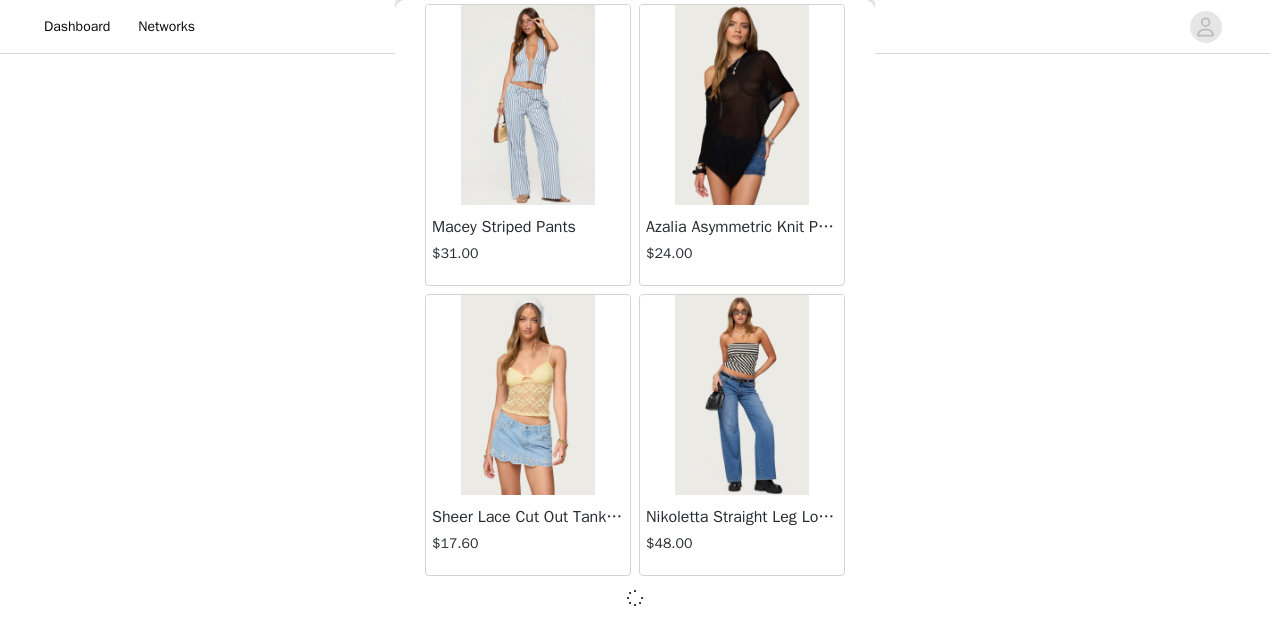 scroll, scrollTop: 2409, scrollLeft: 0, axis: vertical 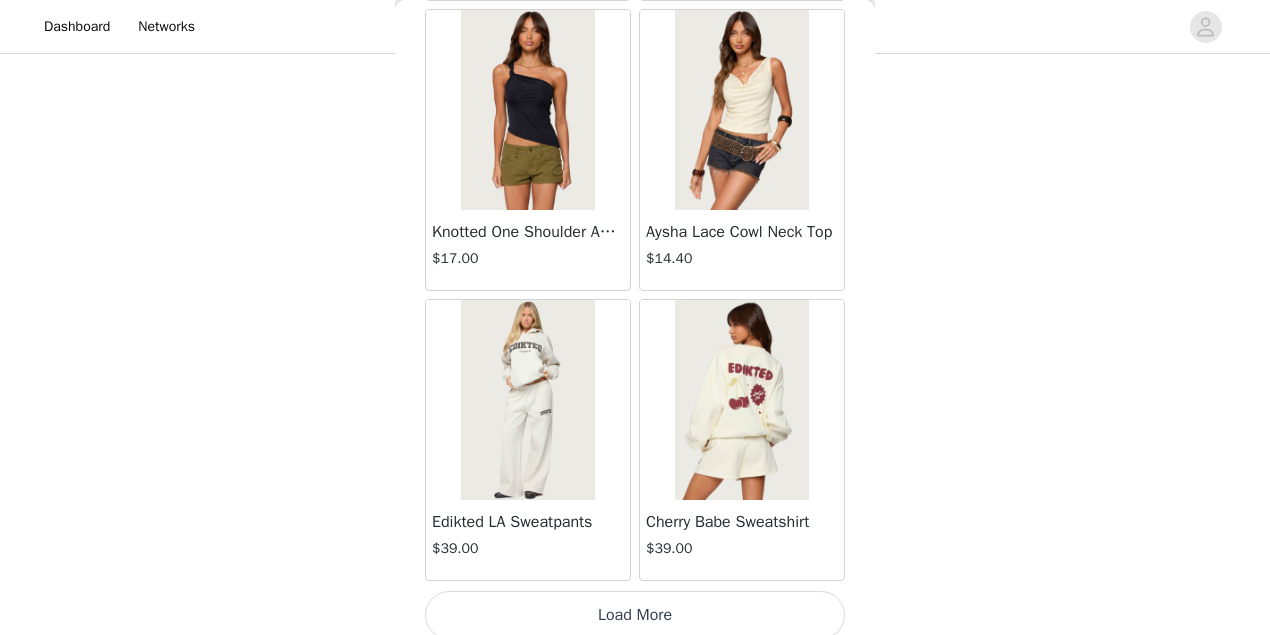 click at bounding box center [527, 400] 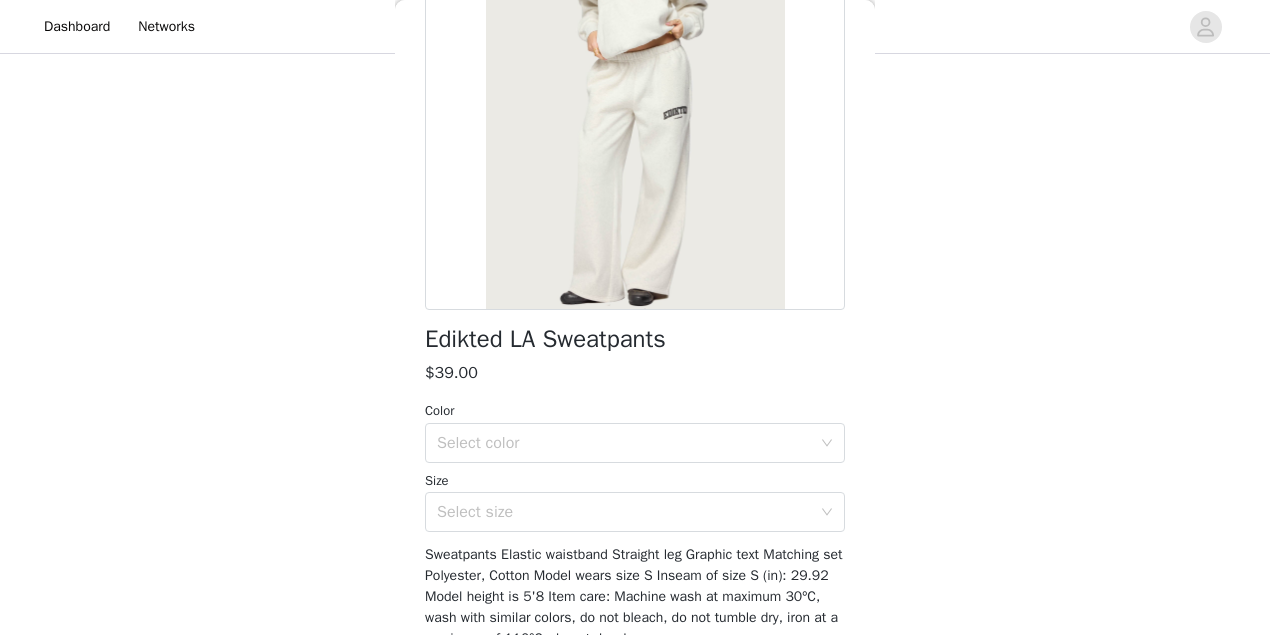 scroll, scrollTop: 266, scrollLeft: 0, axis: vertical 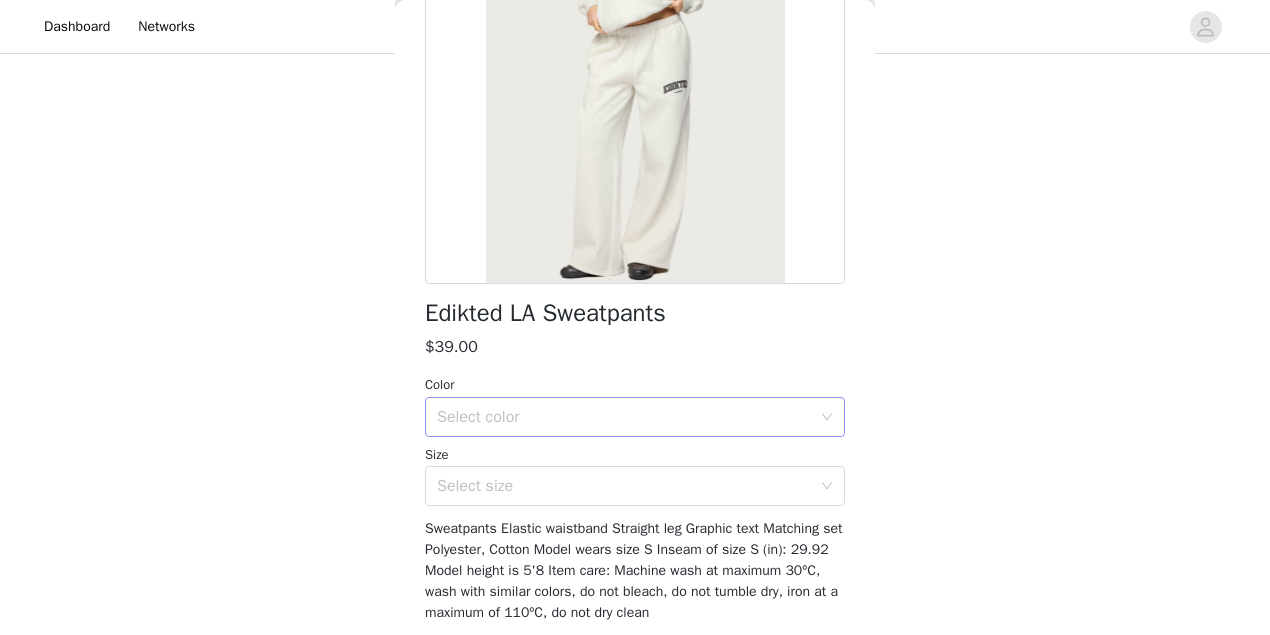 click on "Select color" at bounding box center [624, 417] 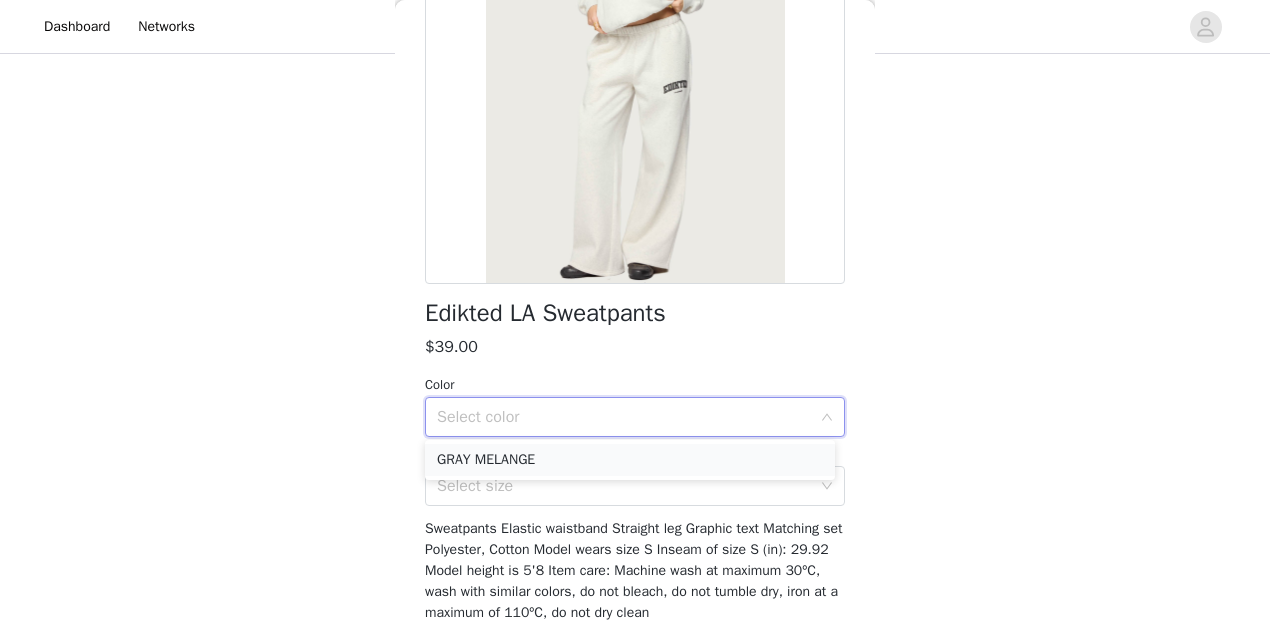 click on "GRAY MELANGE" at bounding box center [630, 460] 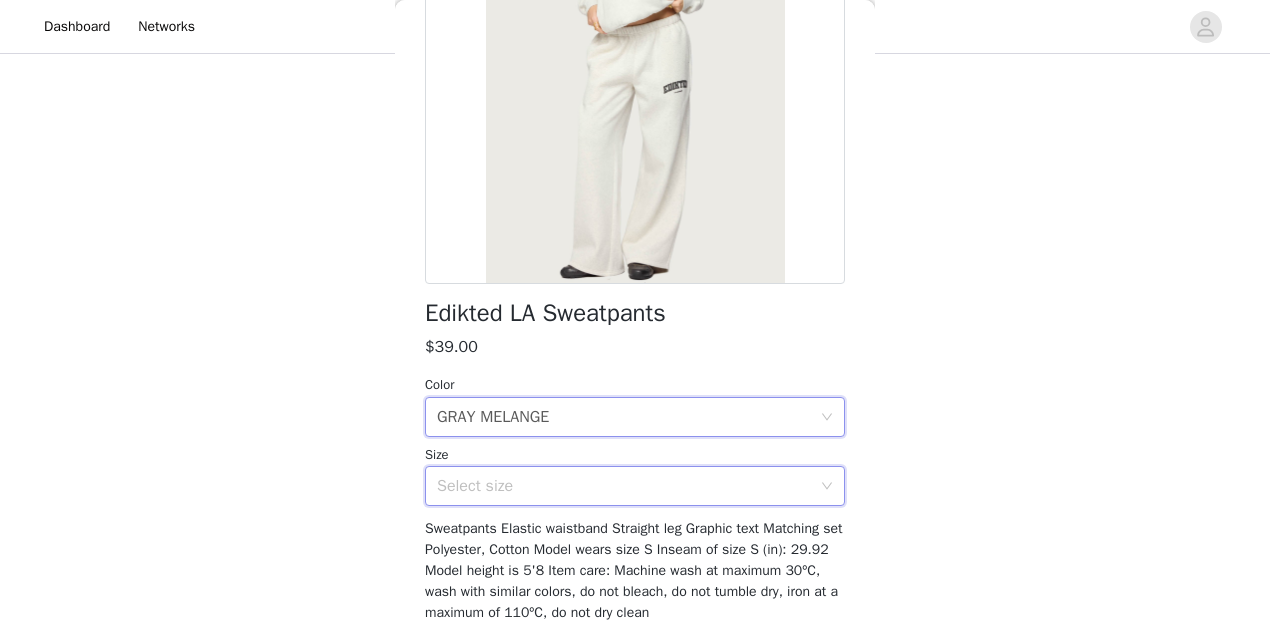click on "Select size" at bounding box center (628, 486) 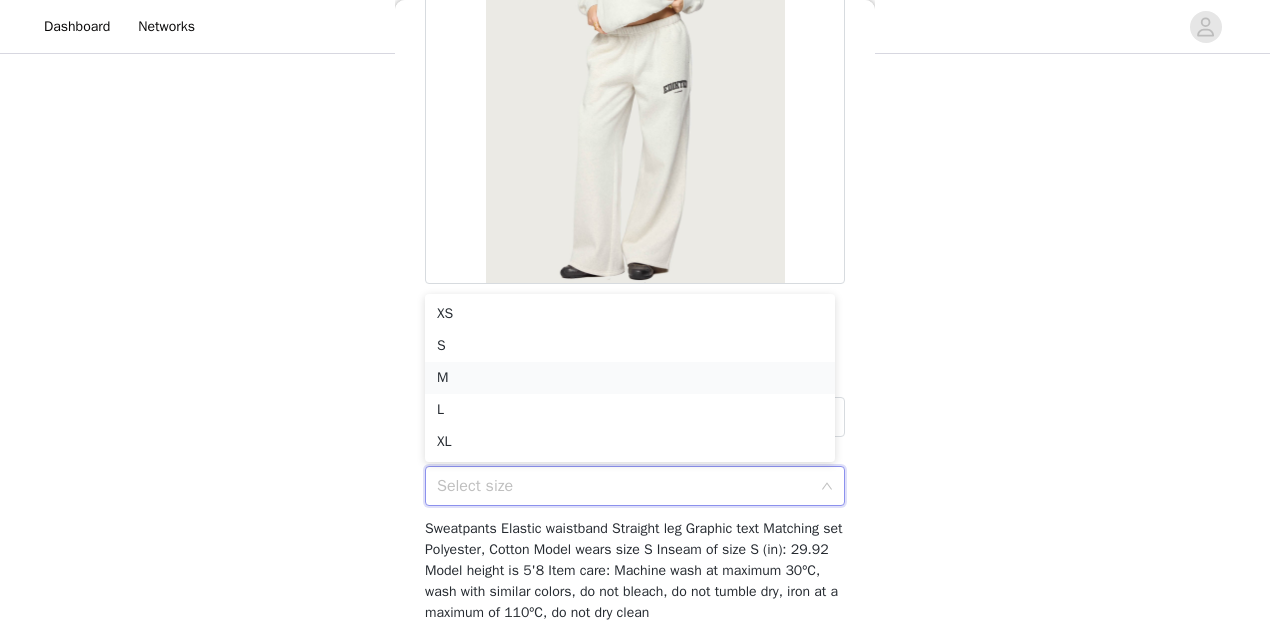click on "M" at bounding box center (630, 378) 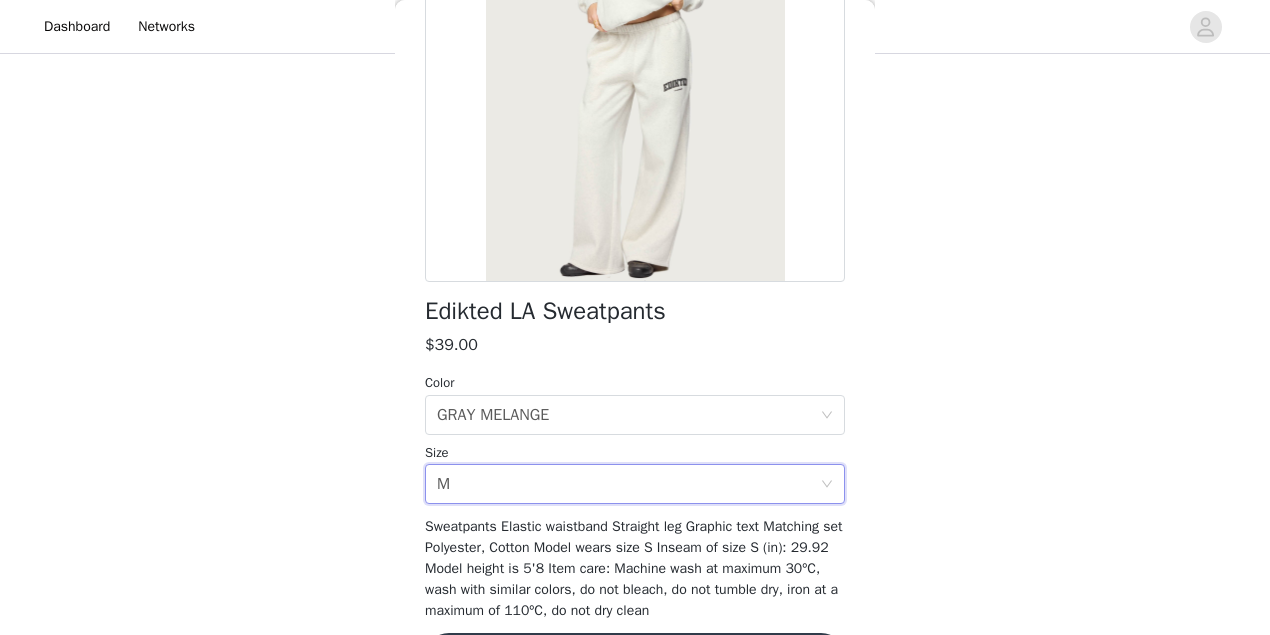 scroll, scrollTop: 338, scrollLeft: 0, axis: vertical 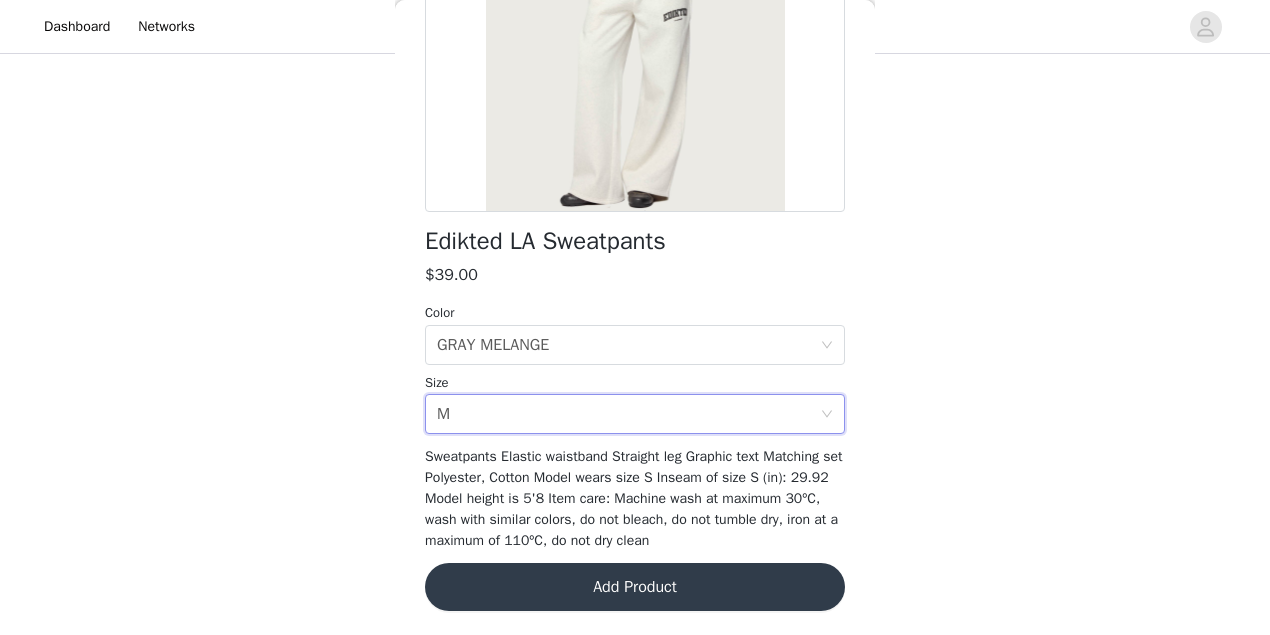 click on "Add Product" at bounding box center [635, 587] 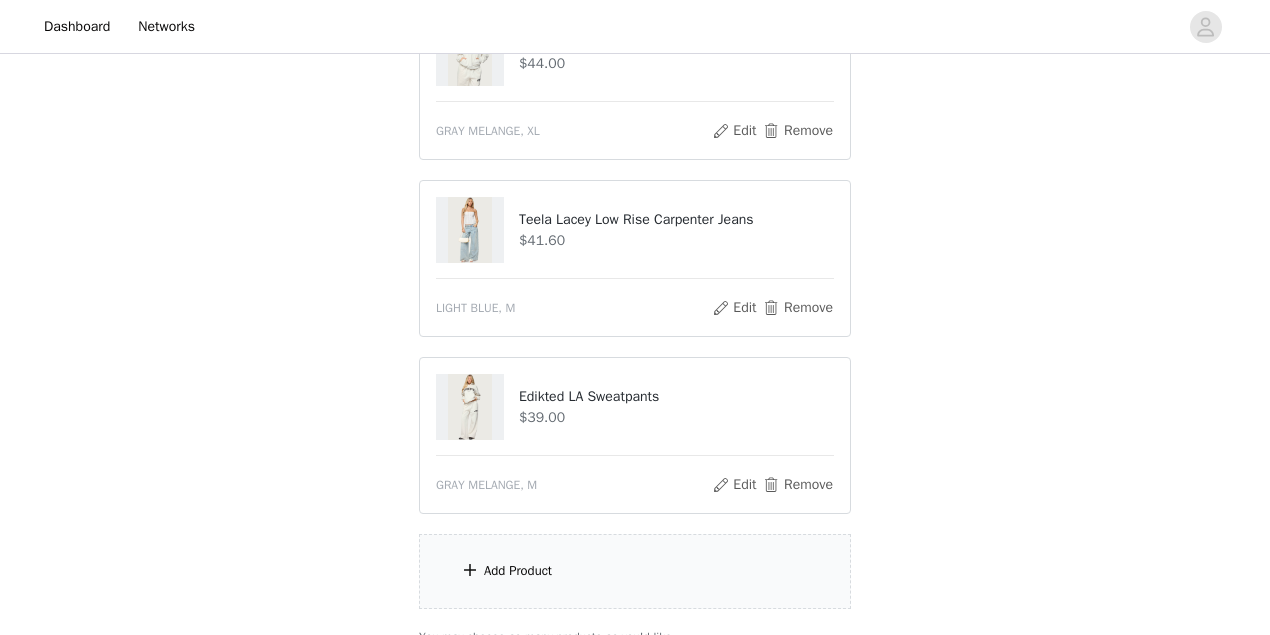 click on "Add Product" at bounding box center (518, 571) 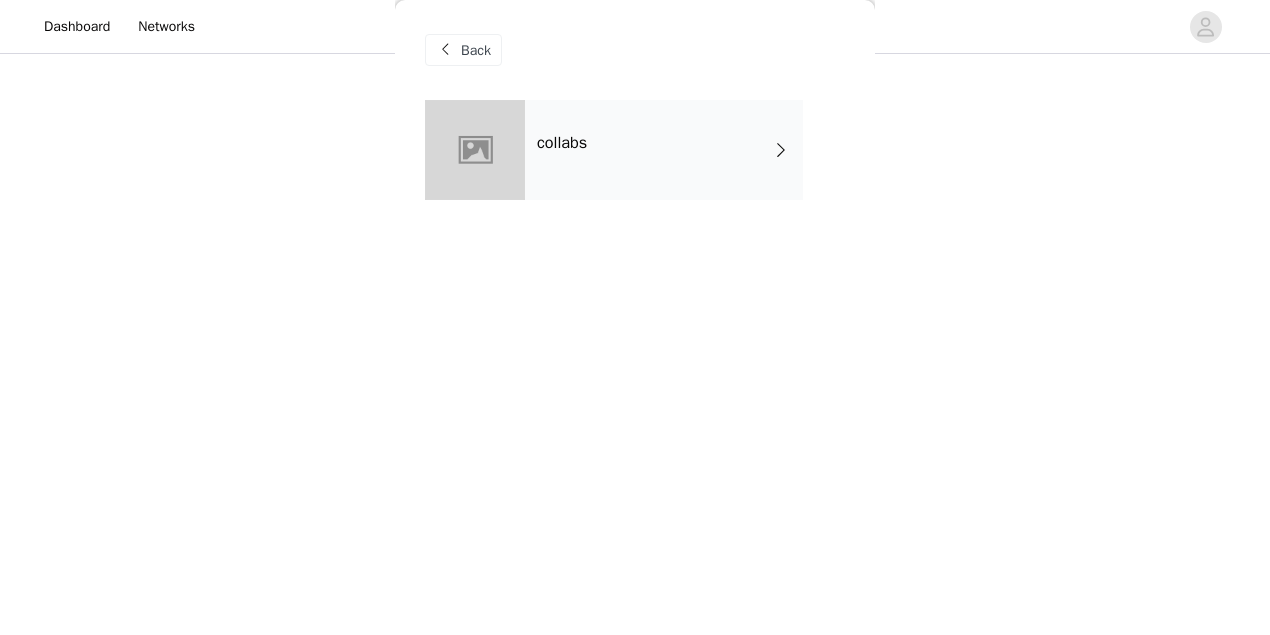 click on "collabs" at bounding box center [664, 150] 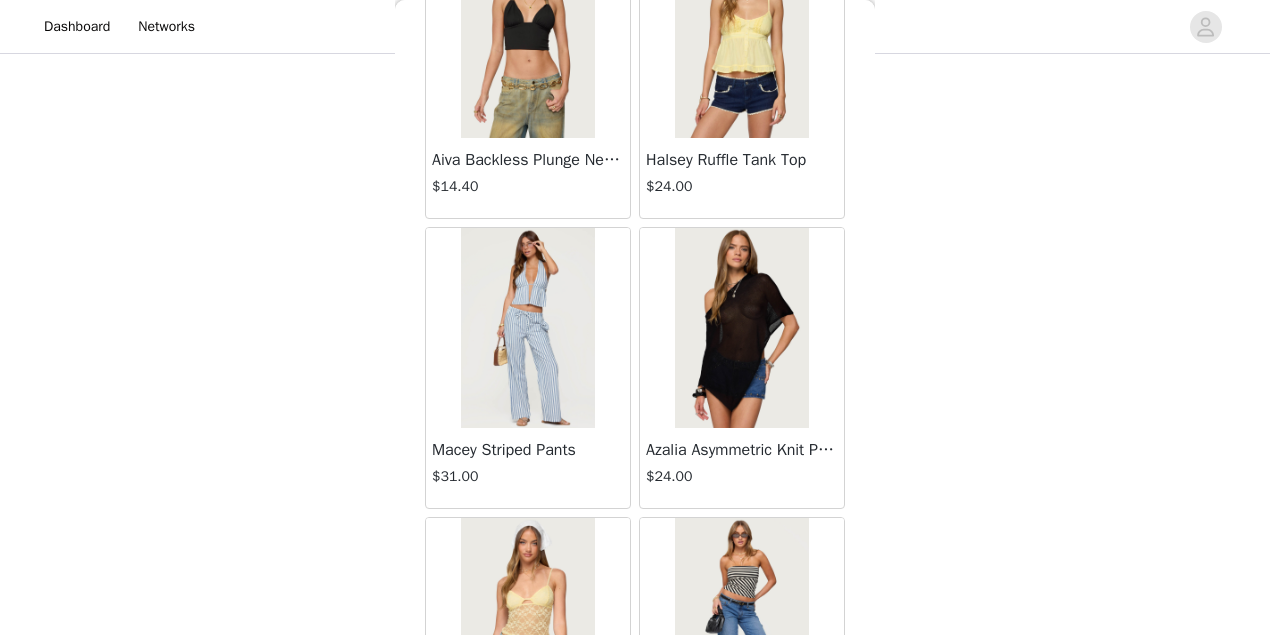 scroll, scrollTop: 2418, scrollLeft: 0, axis: vertical 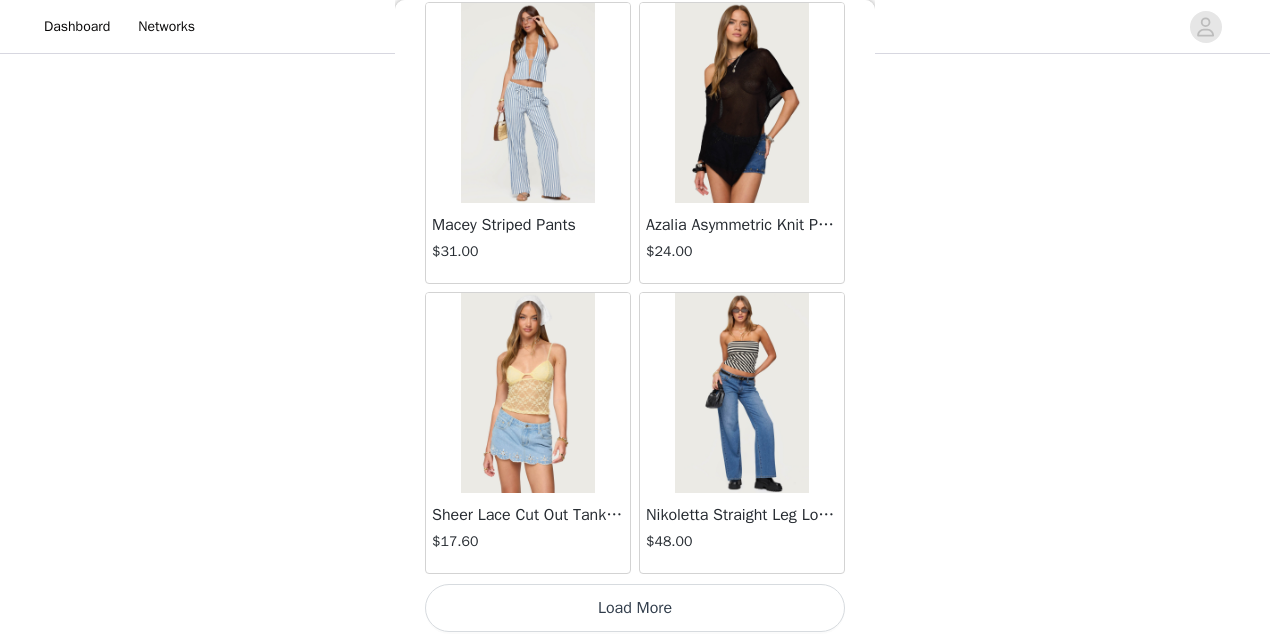 click on "Load More" at bounding box center (635, 608) 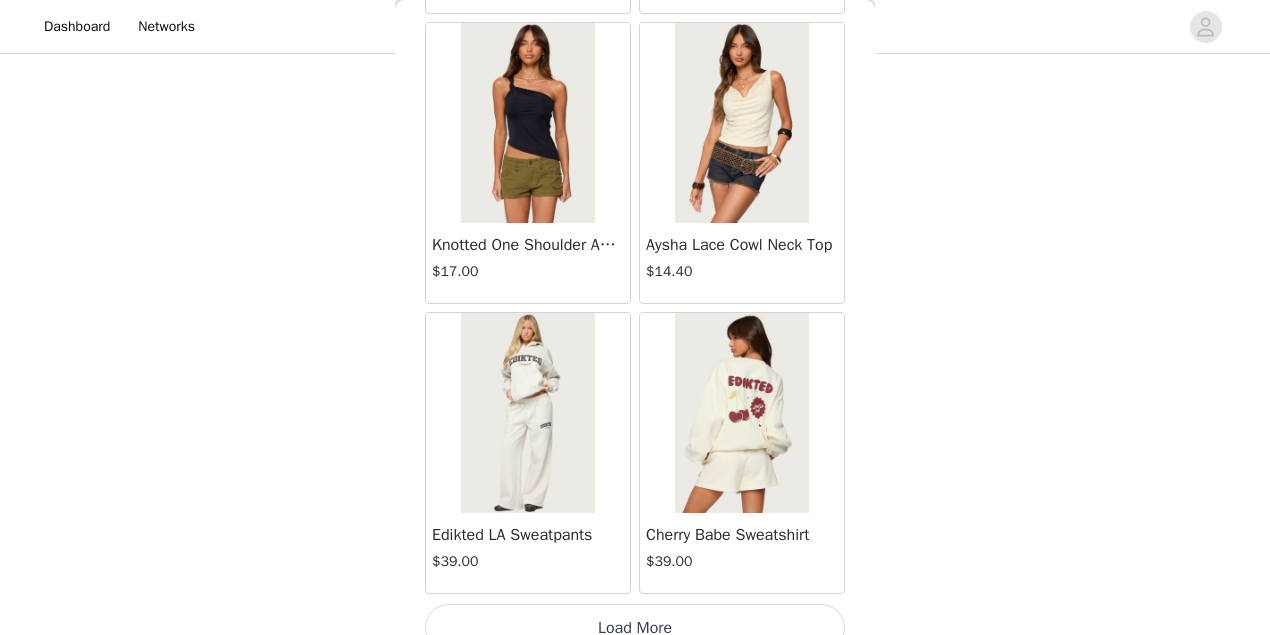 scroll, scrollTop: 5311, scrollLeft: 0, axis: vertical 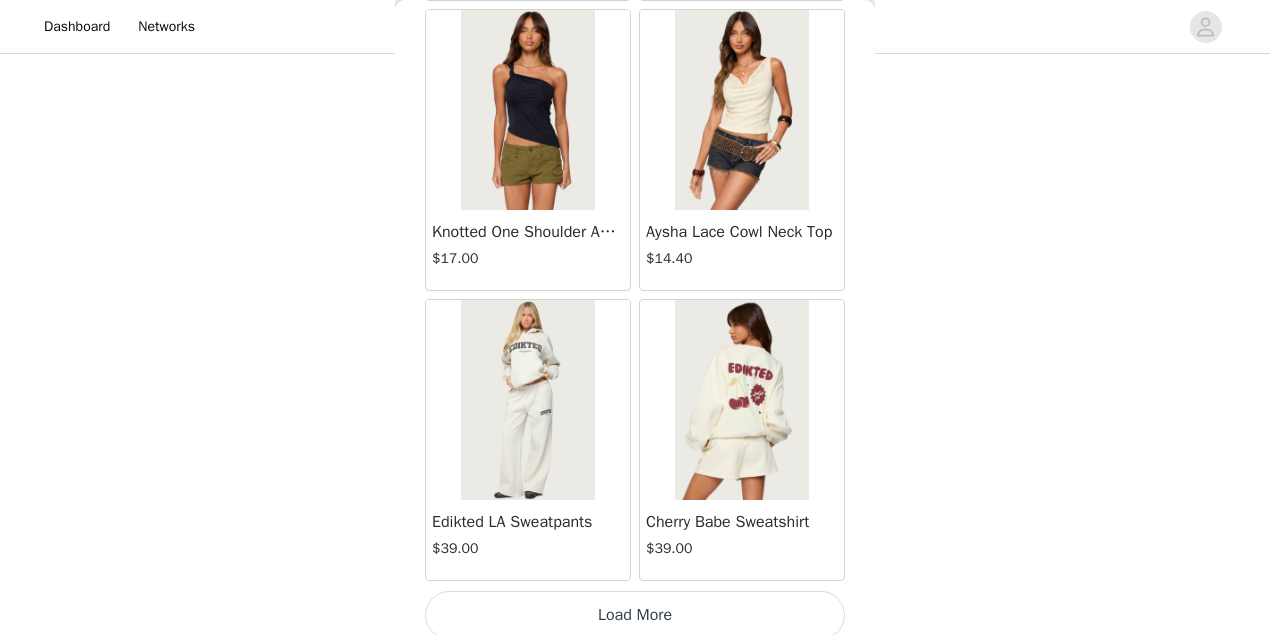 click on "Load More" at bounding box center [635, 615] 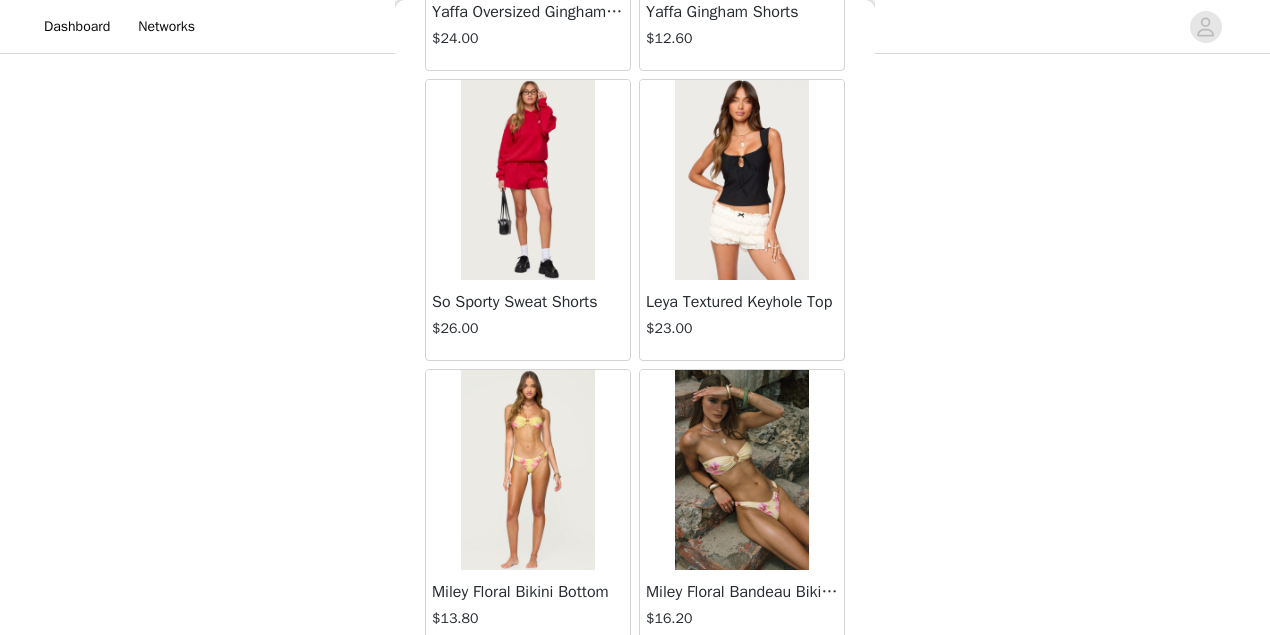 scroll, scrollTop: 8204, scrollLeft: 0, axis: vertical 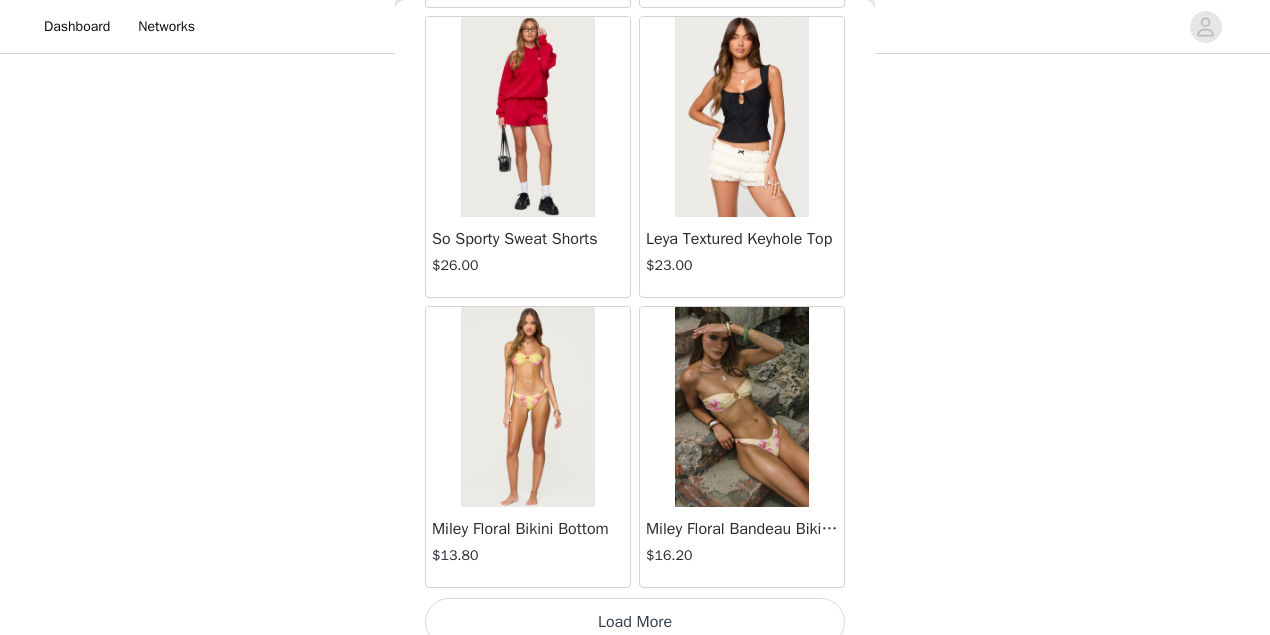click on "Load More" at bounding box center [635, 622] 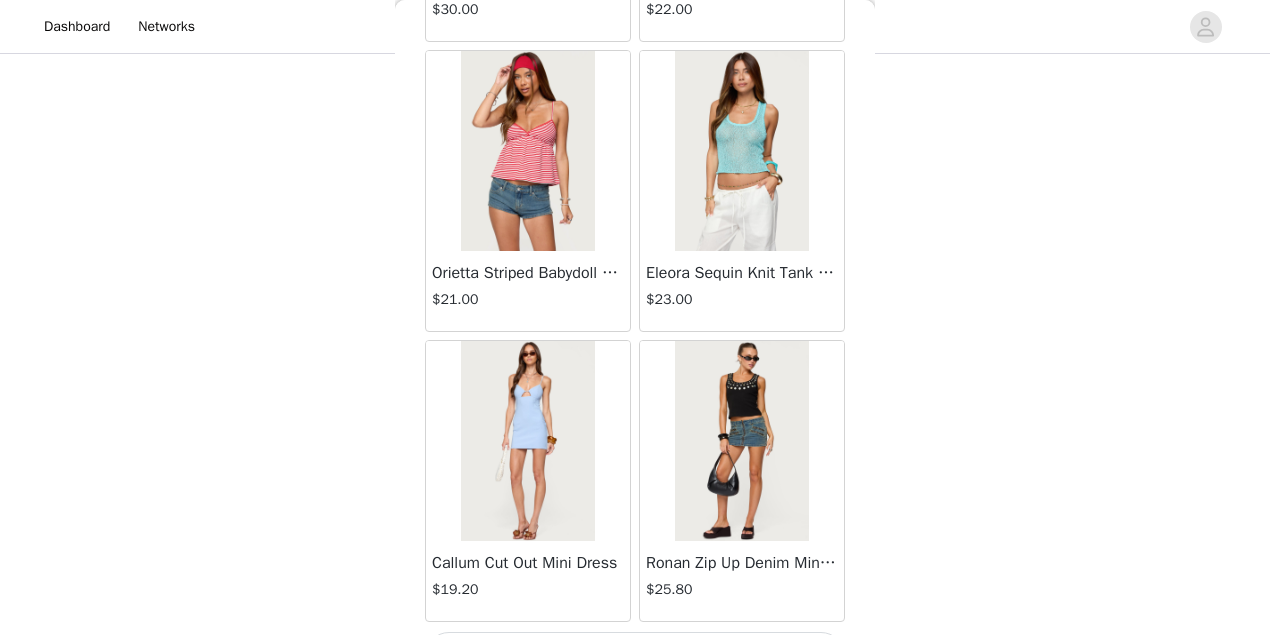 scroll, scrollTop: 11098, scrollLeft: 0, axis: vertical 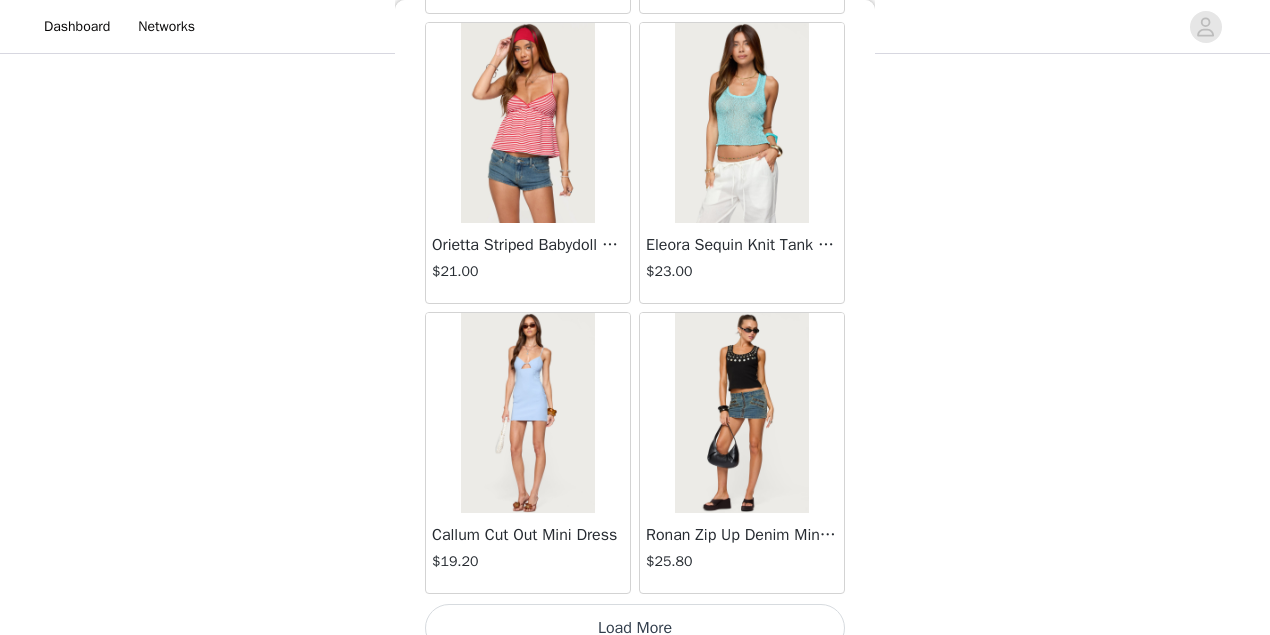 click on "Load More" at bounding box center (635, 628) 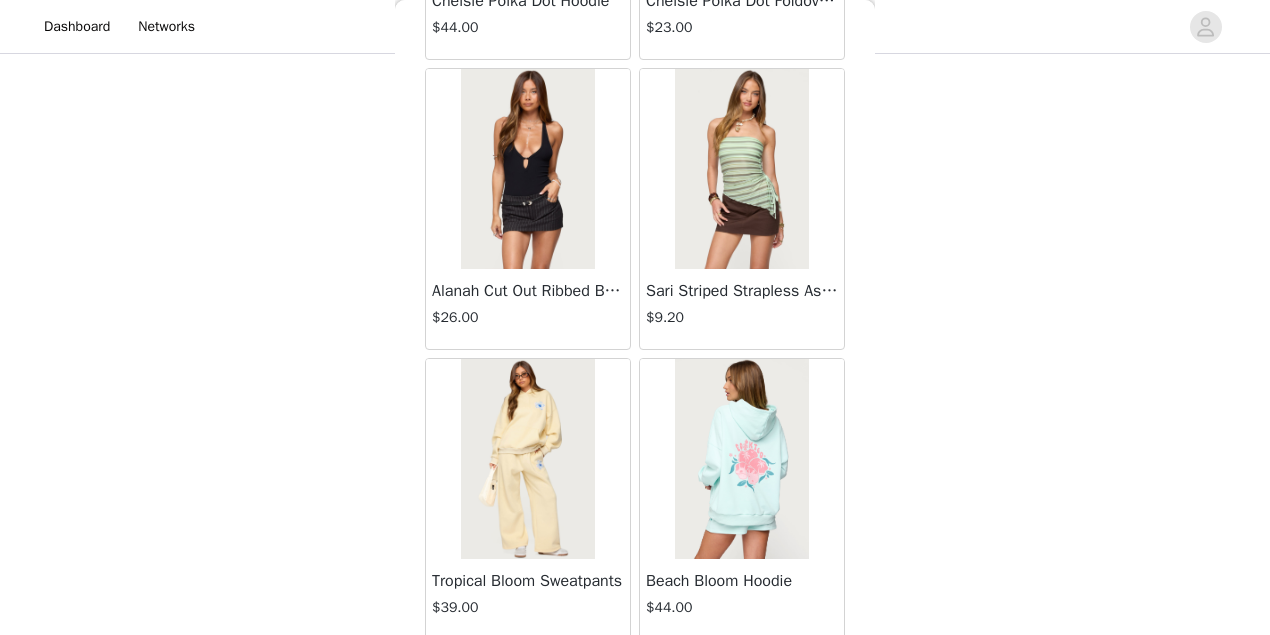 scroll, scrollTop: 13991, scrollLeft: 0, axis: vertical 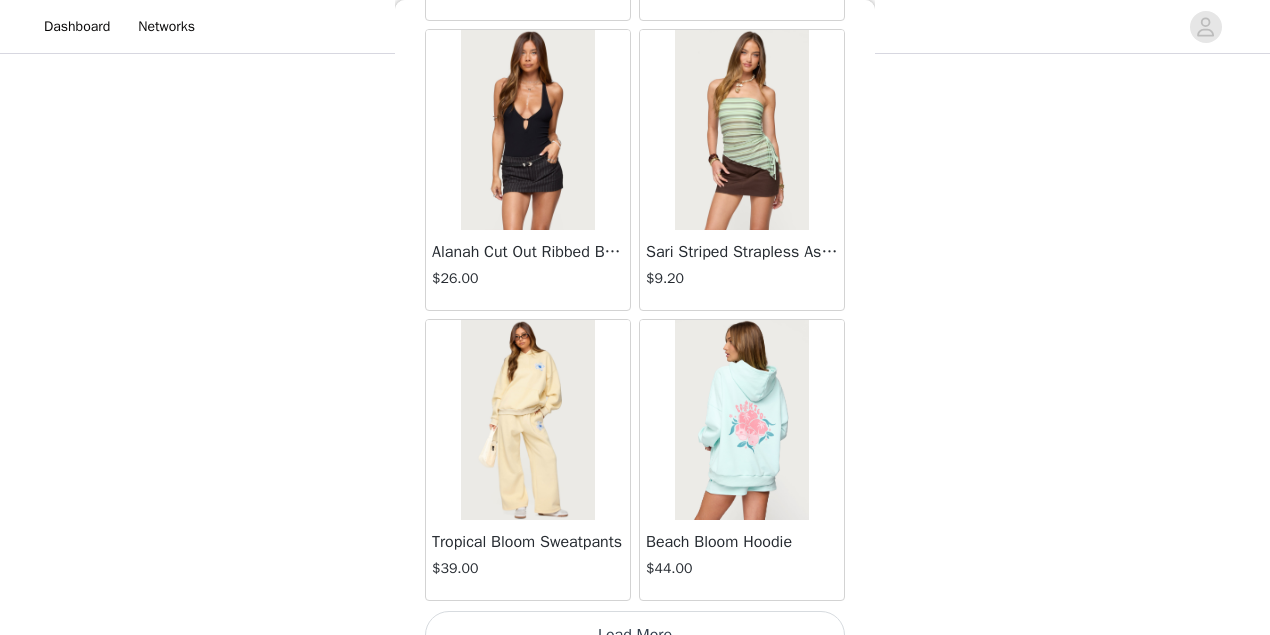 click on "Load More" at bounding box center (635, 635) 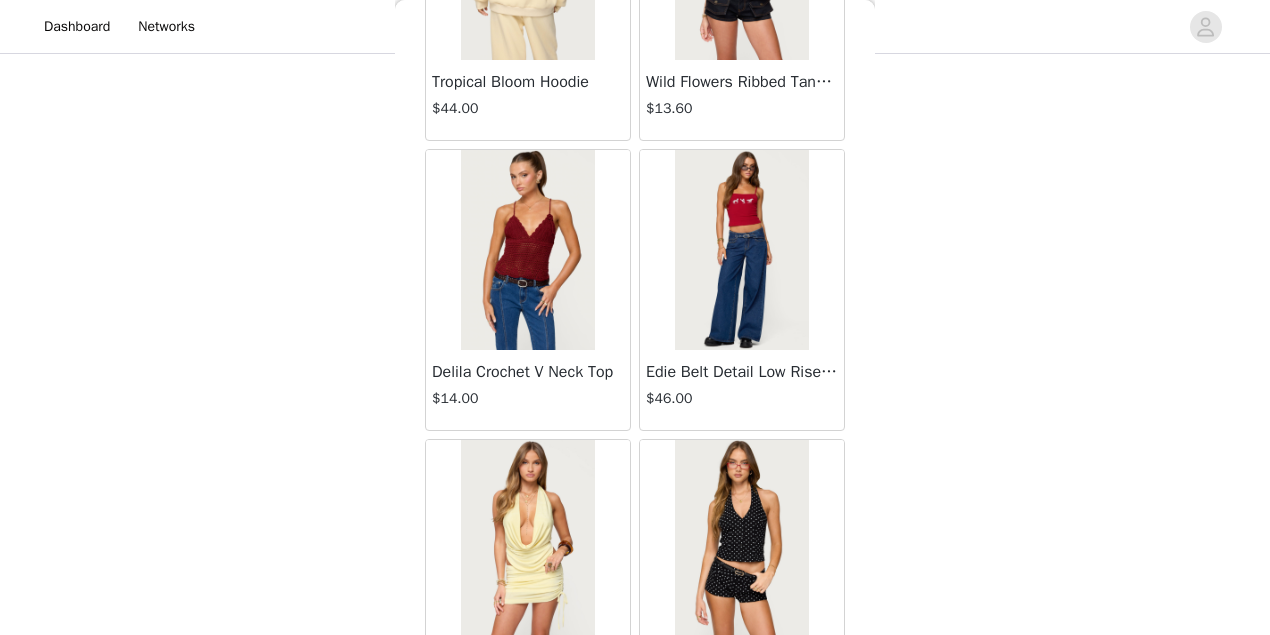 scroll, scrollTop: 16258, scrollLeft: 0, axis: vertical 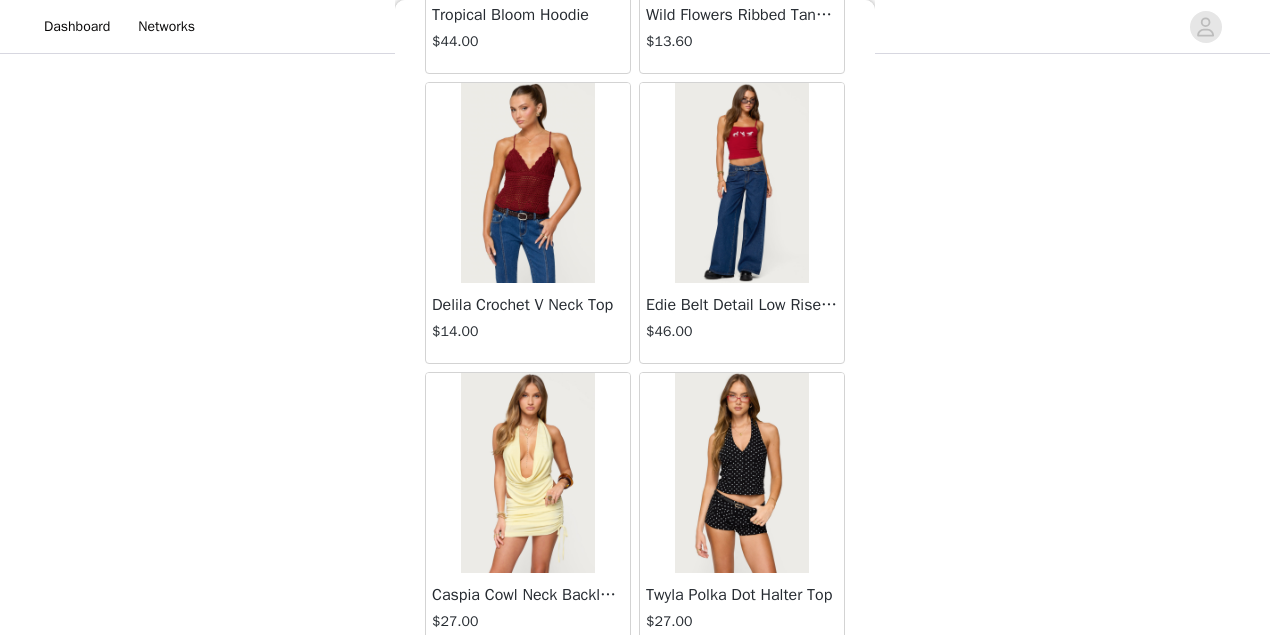 click at bounding box center [741, 473] 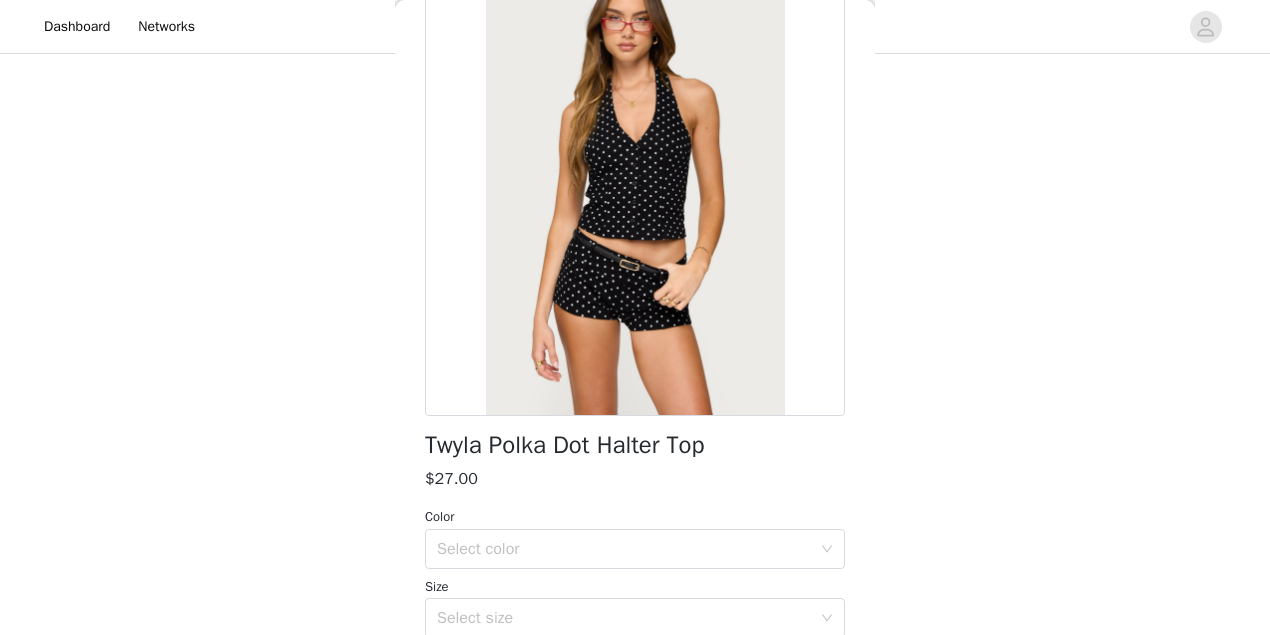 scroll, scrollTop: 0, scrollLeft: 0, axis: both 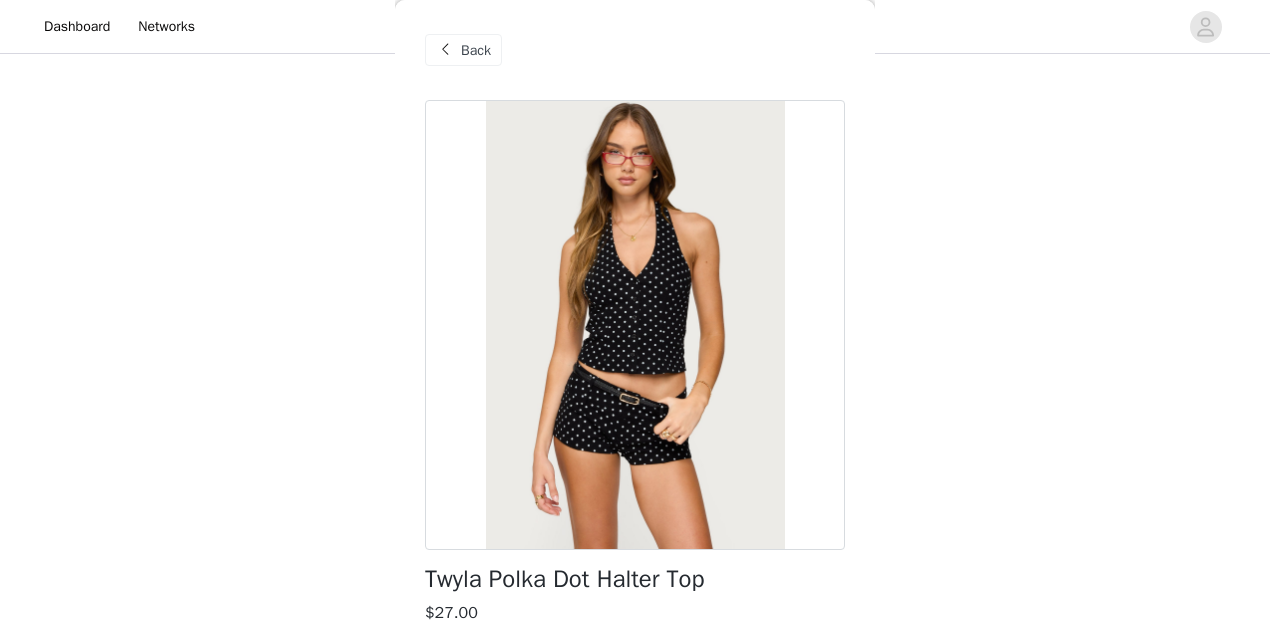 click at bounding box center [445, 50] 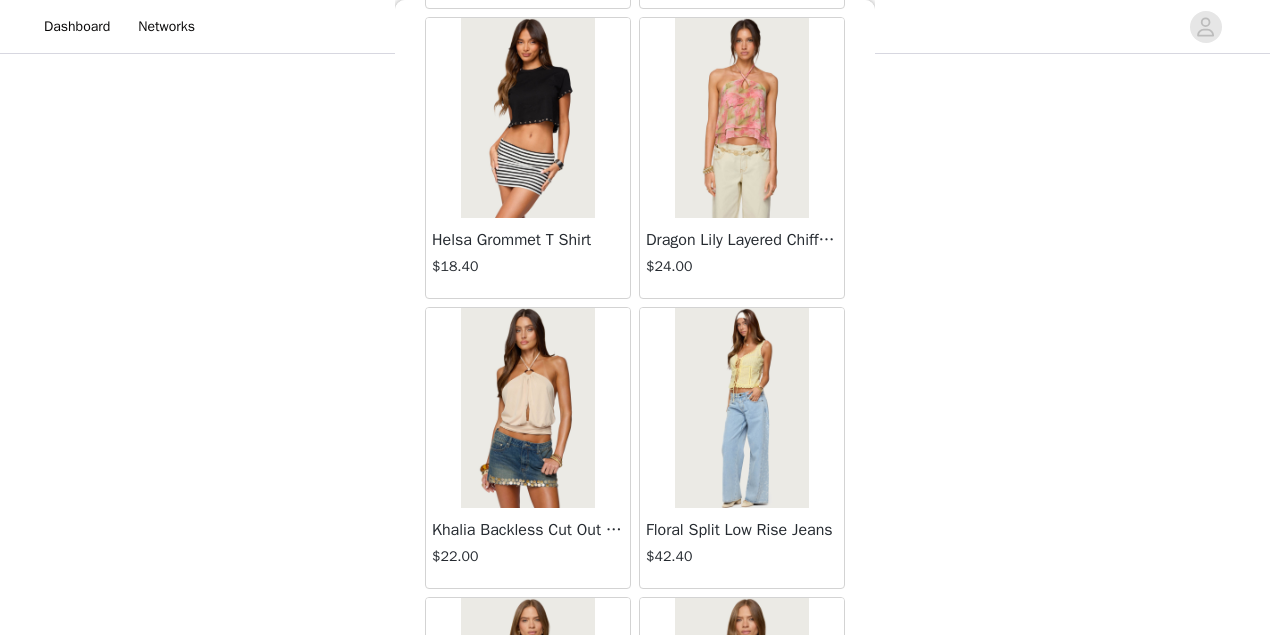 scroll, scrollTop: 2000, scrollLeft: 0, axis: vertical 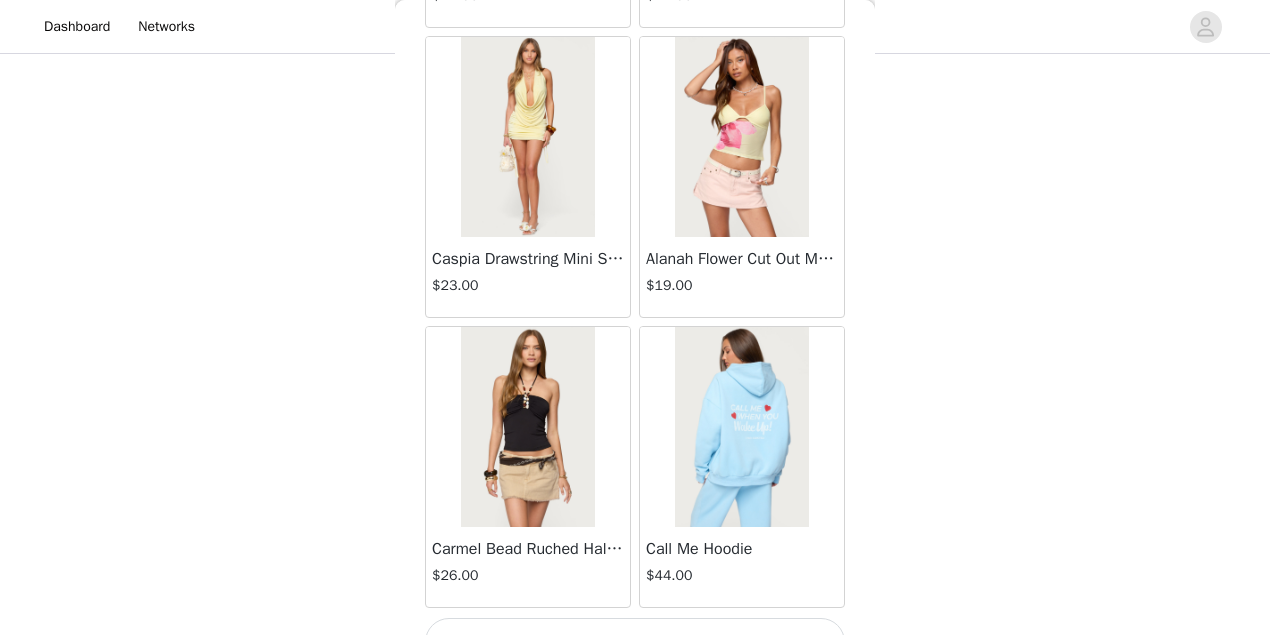click on "Load More" at bounding box center [635, 642] 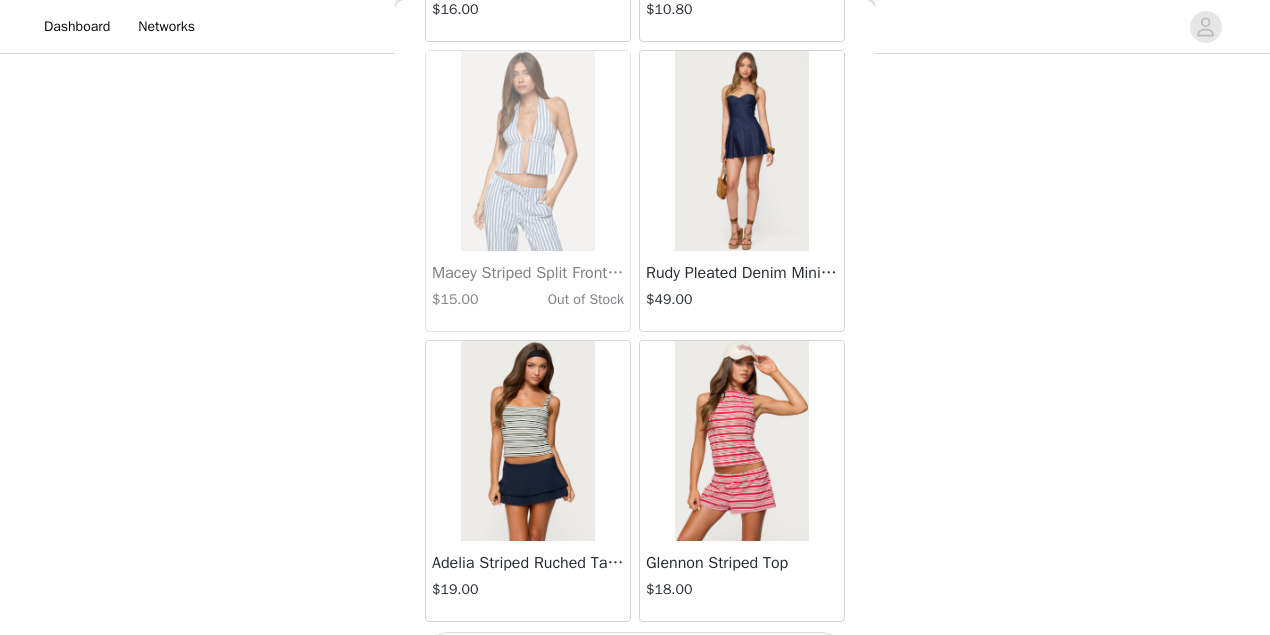 scroll, scrollTop: 19778, scrollLeft: 0, axis: vertical 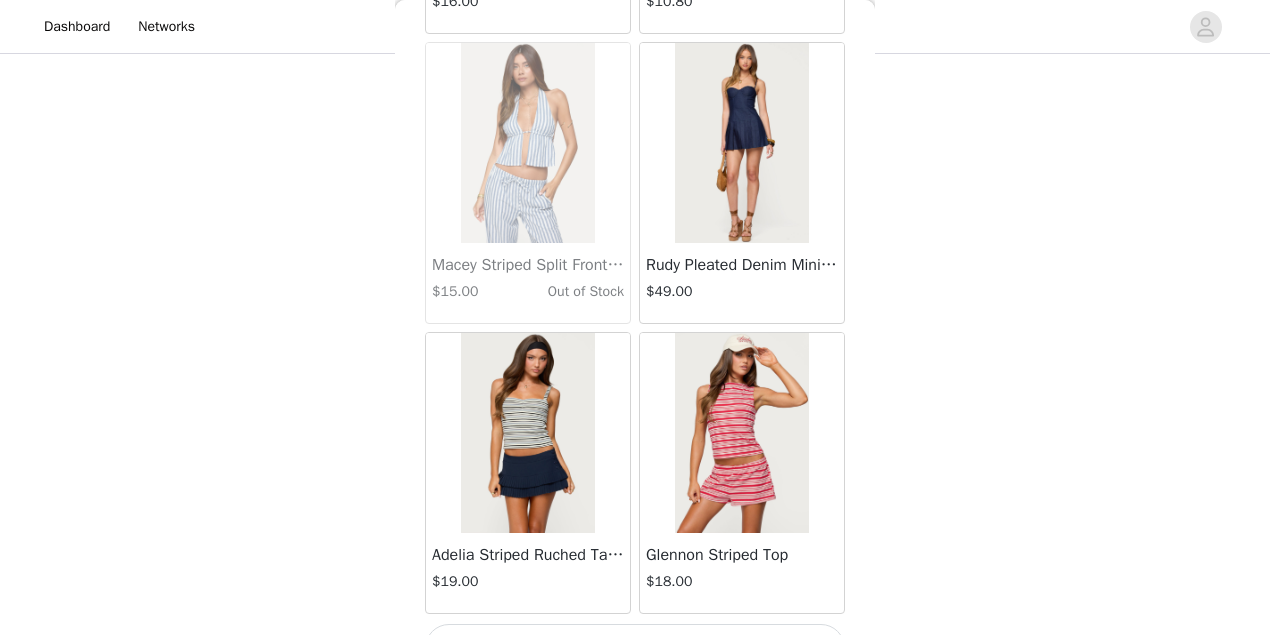 click on "Load More" at bounding box center (635, 648) 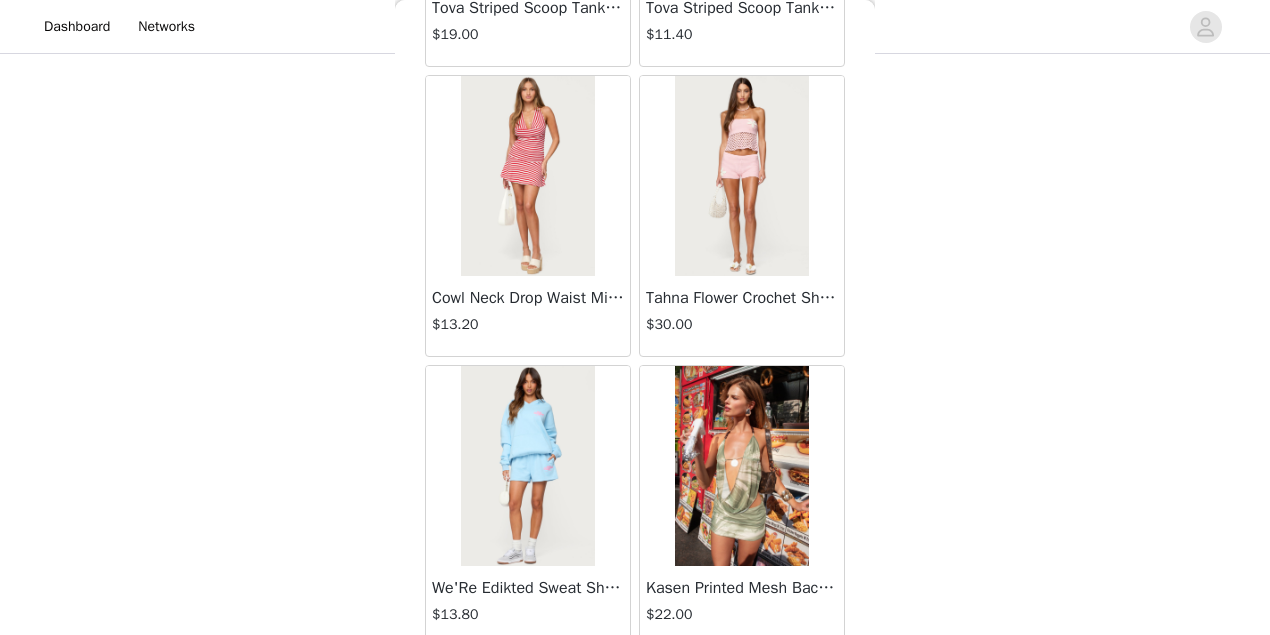 scroll, scrollTop: 22671, scrollLeft: 0, axis: vertical 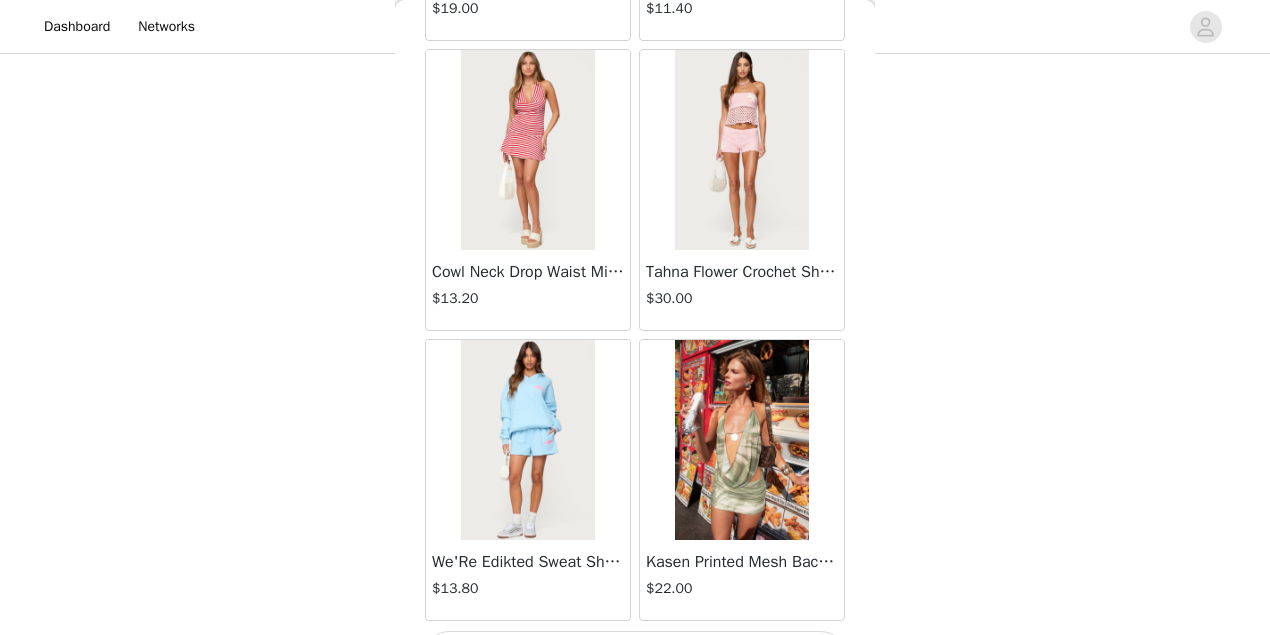 click on "Load More" at bounding box center [635, 655] 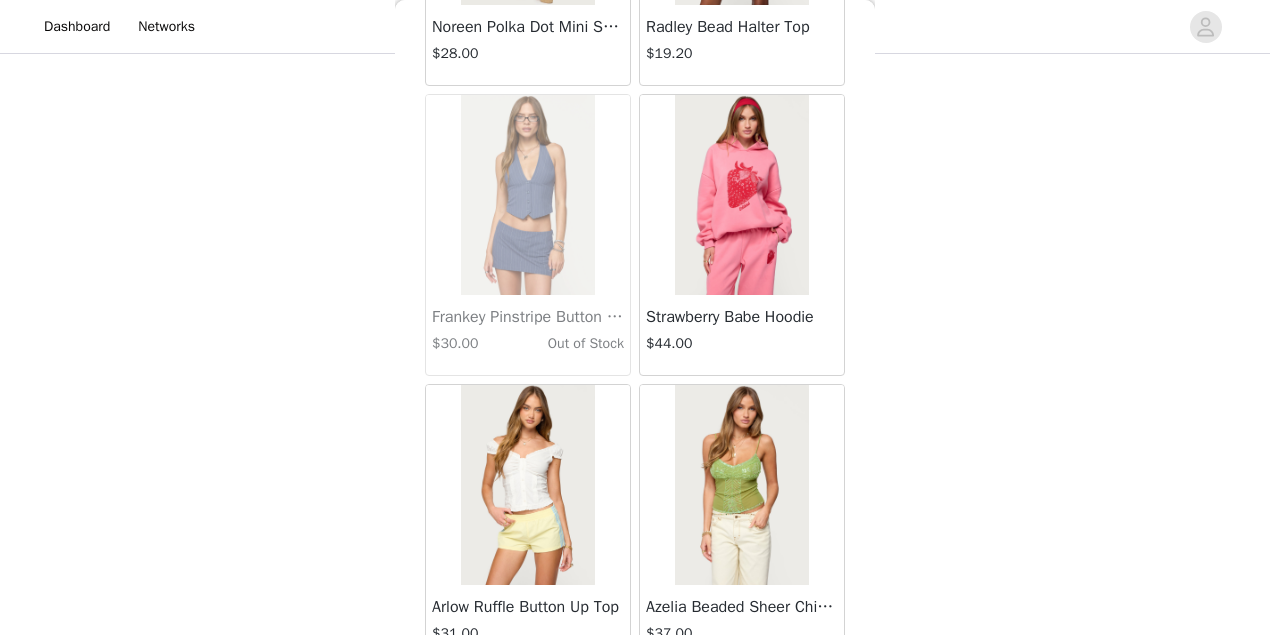 scroll, scrollTop: 25564, scrollLeft: 0, axis: vertical 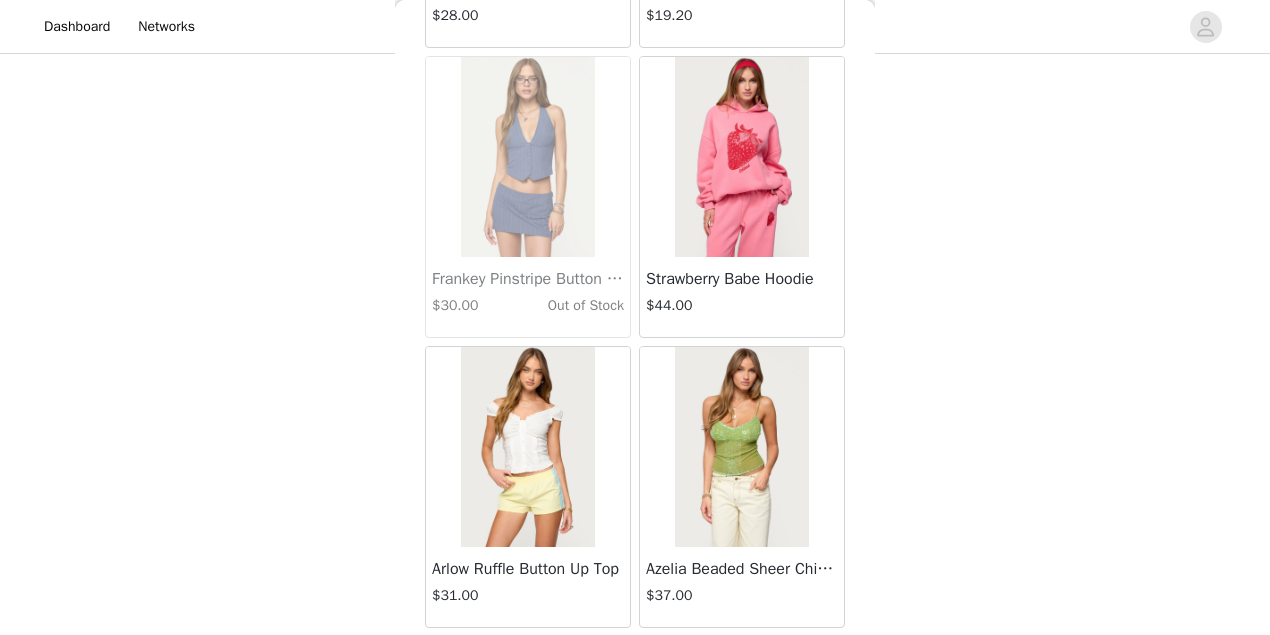 click at bounding box center (527, 447) 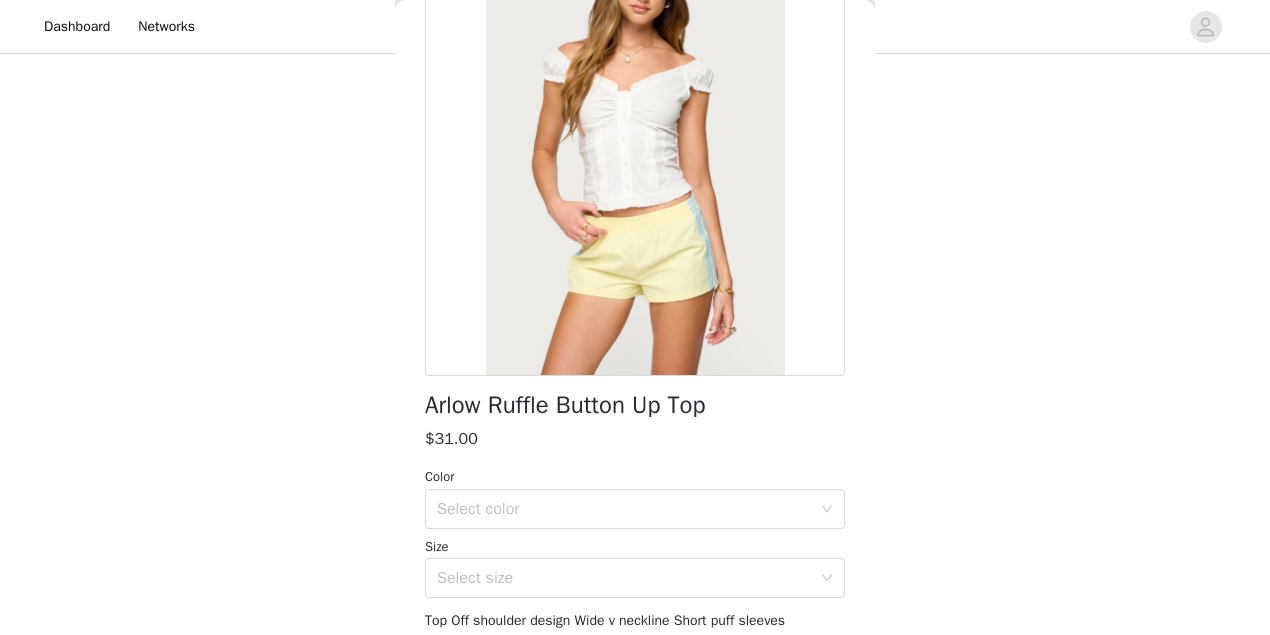 scroll, scrollTop: 200, scrollLeft: 0, axis: vertical 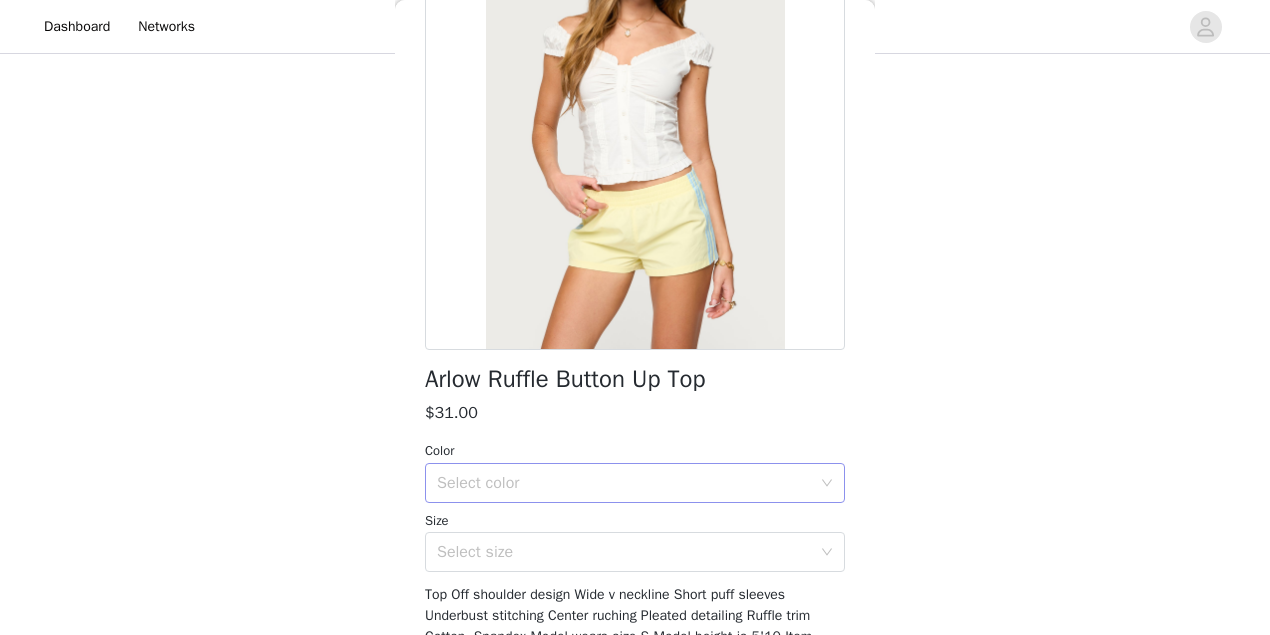 click on "Select color" at bounding box center (624, 483) 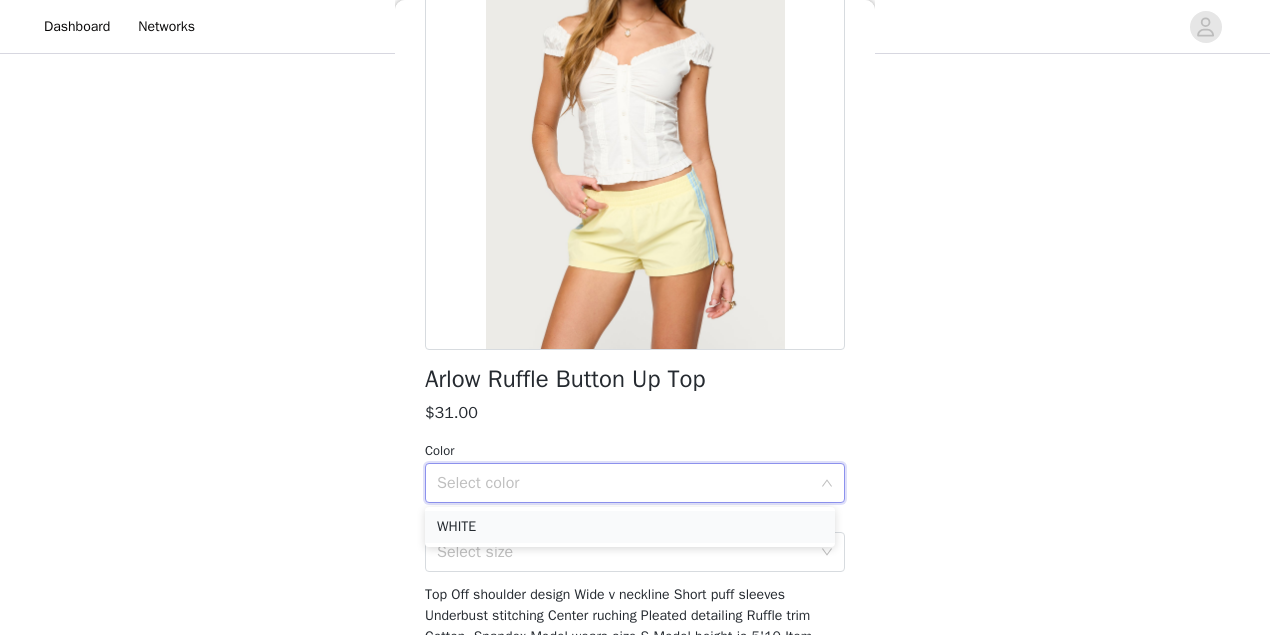 click on "WHITE" at bounding box center (630, 527) 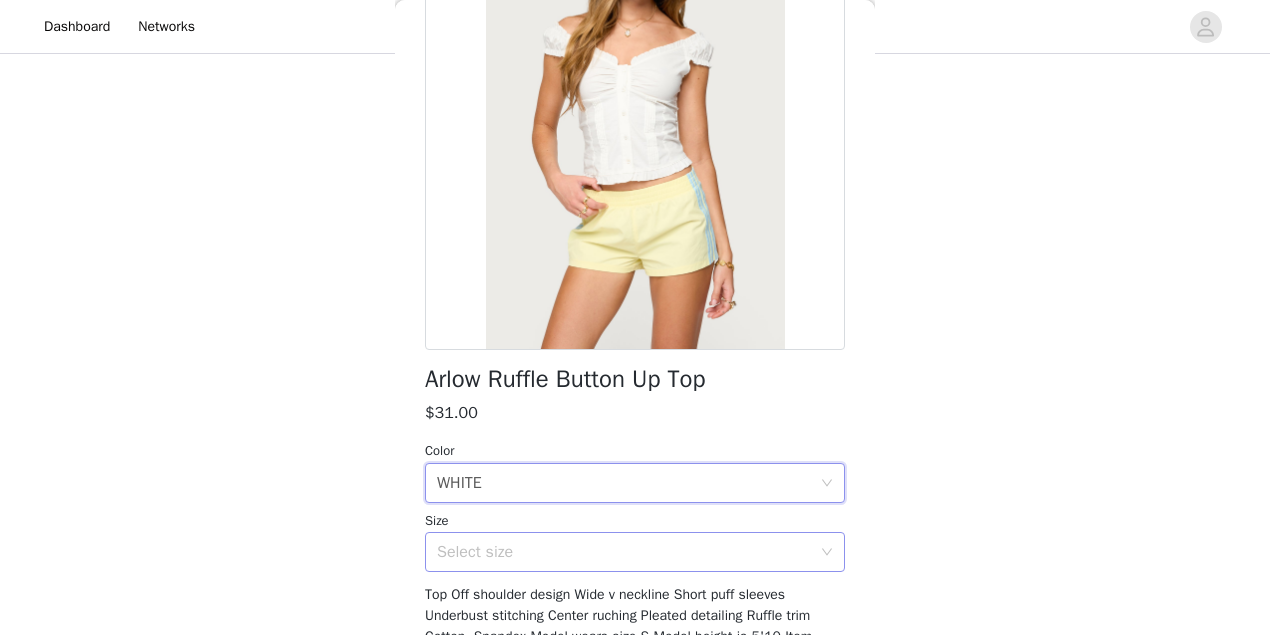 click on "Select size" at bounding box center [624, 552] 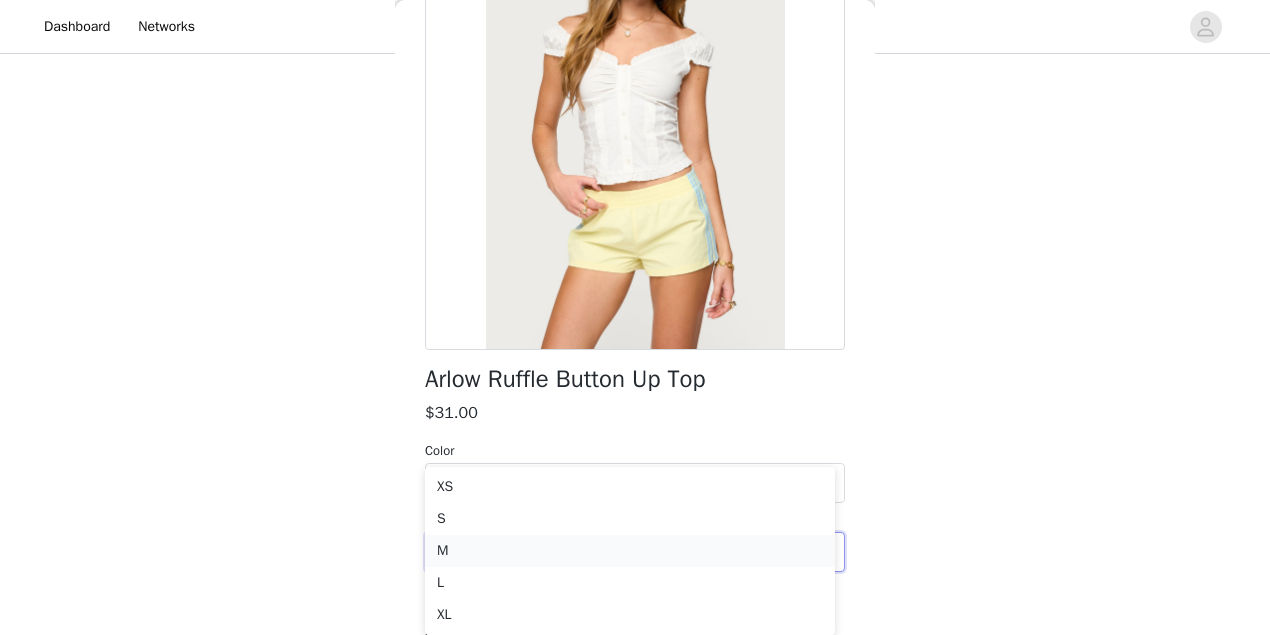 click on "M" at bounding box center (630, 551) 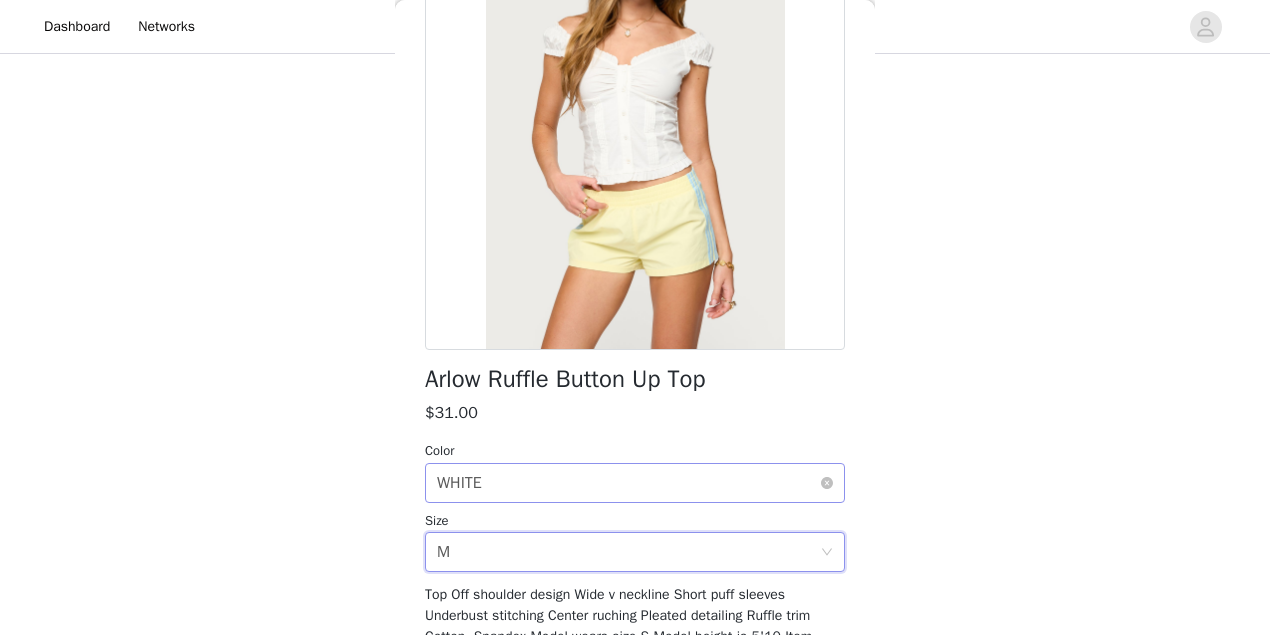 scroll, scrollTop: 449, scrollLeft: 0, axis: vertical 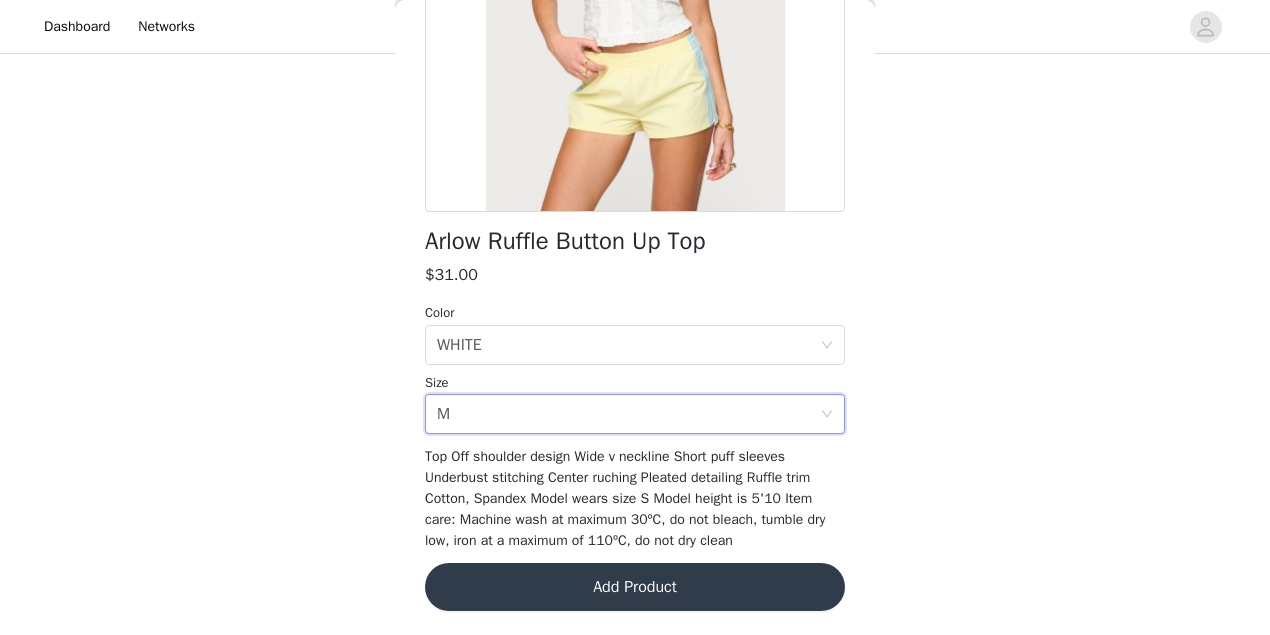 click on "Add Product" at bounding box center (635, 587) 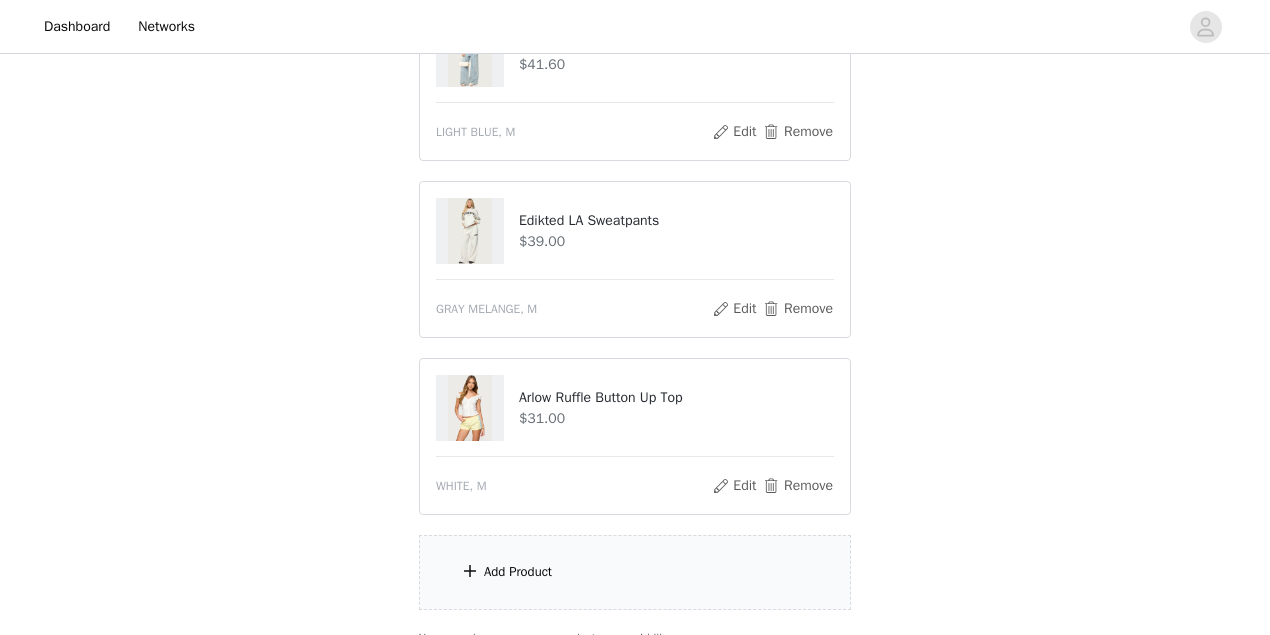 click on "Add Product" at bounding box center (518, 572) 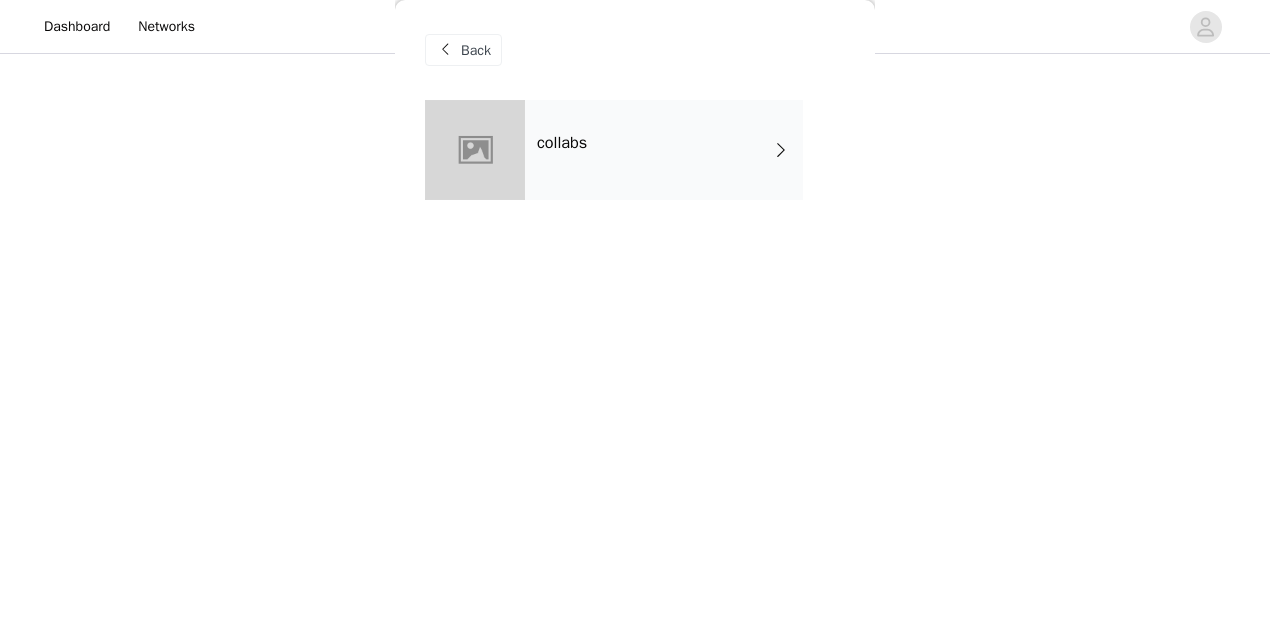 click on "collabs" at bounding box center (664, 150) 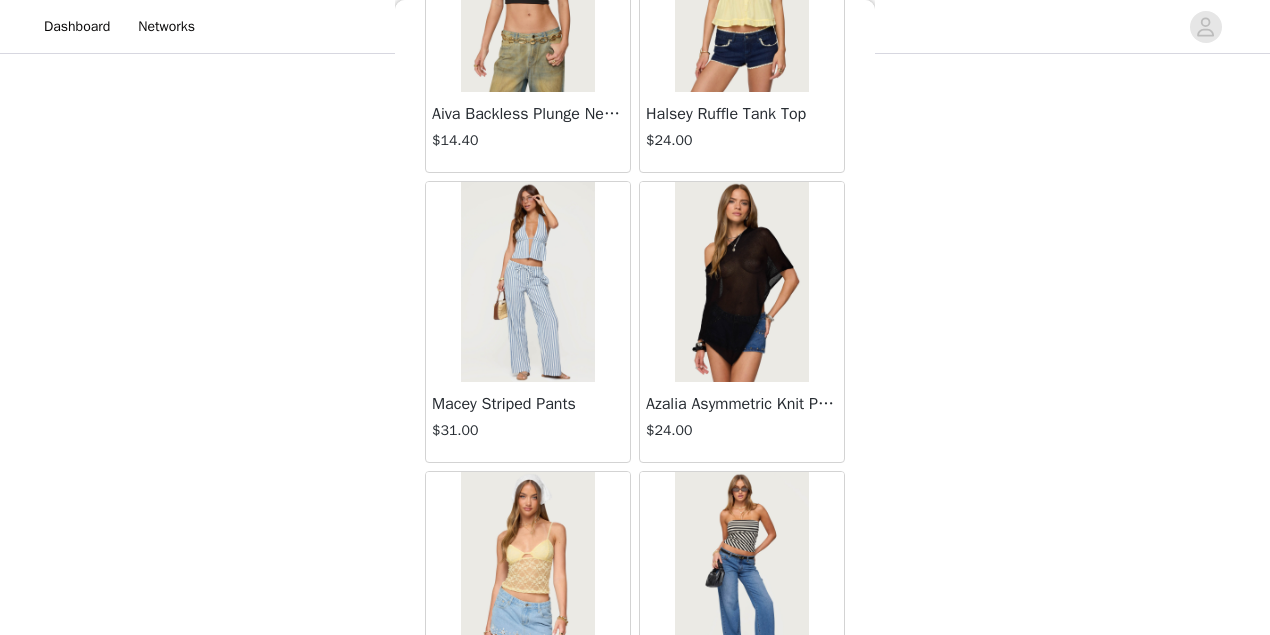 scroll, scrollTop: 2418, scrollLeft: 0, axis: vertical 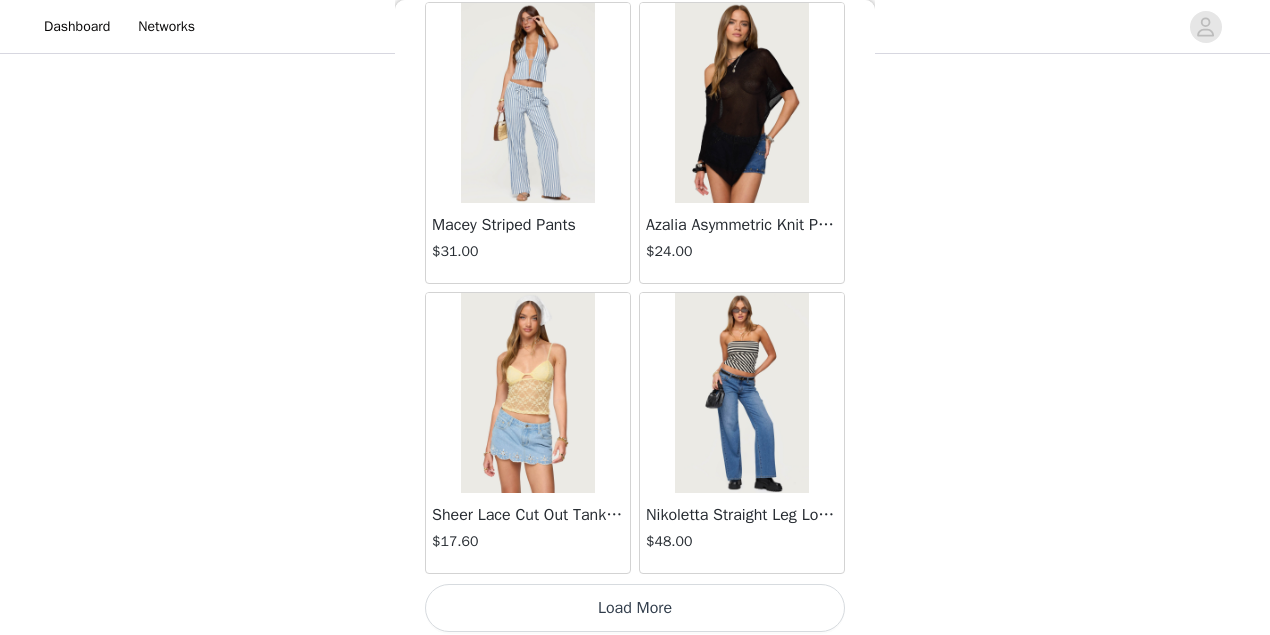 click on "Load More" at bounding box center [635, 608] 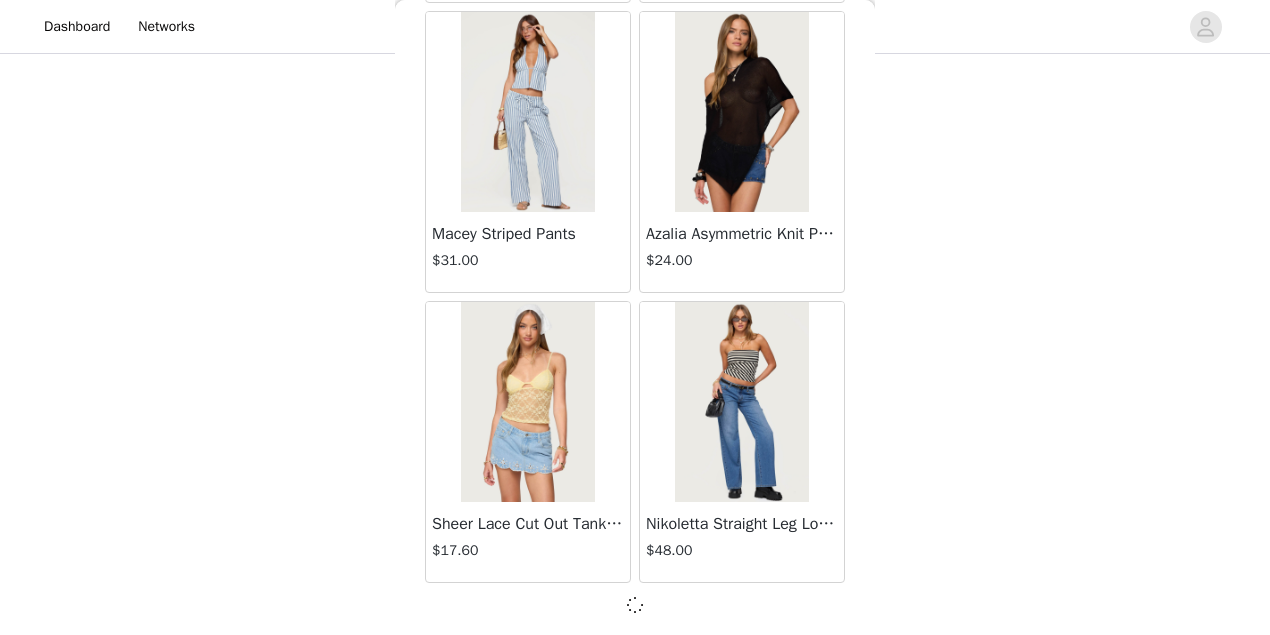 scroll, scrollTop: 2418, scrollLeft: 0, axis: vertical 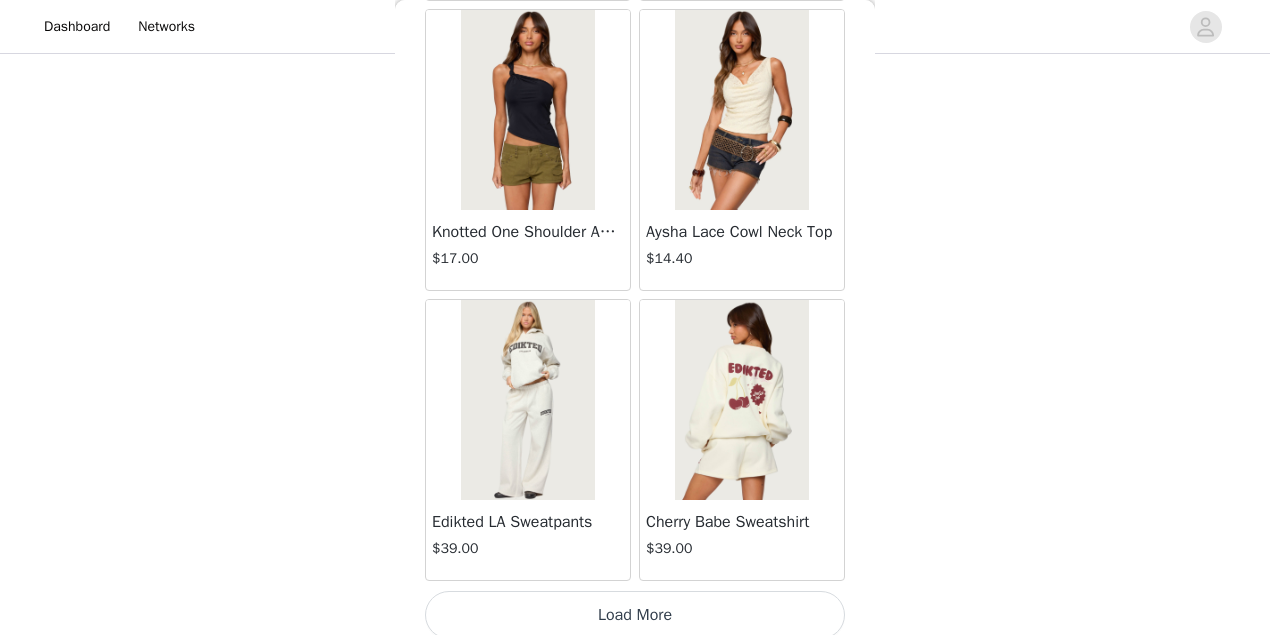 click on "Load More" at bounding box center [635, 615] 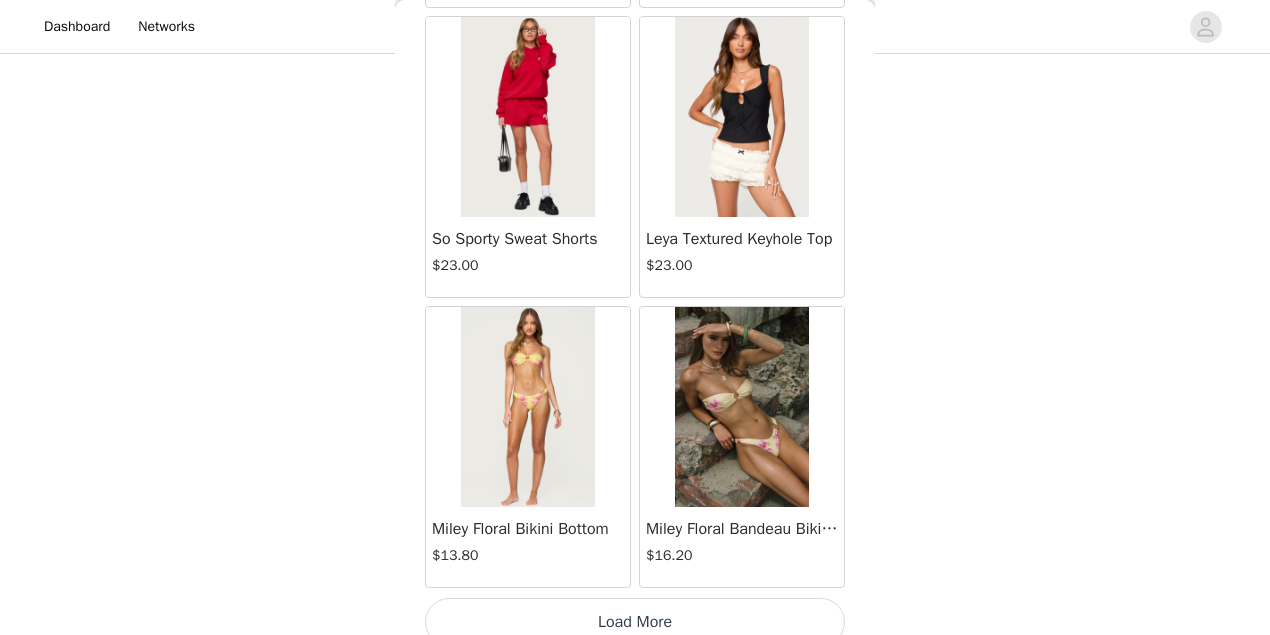 click on "Load More" at bounding box center (635, 622) 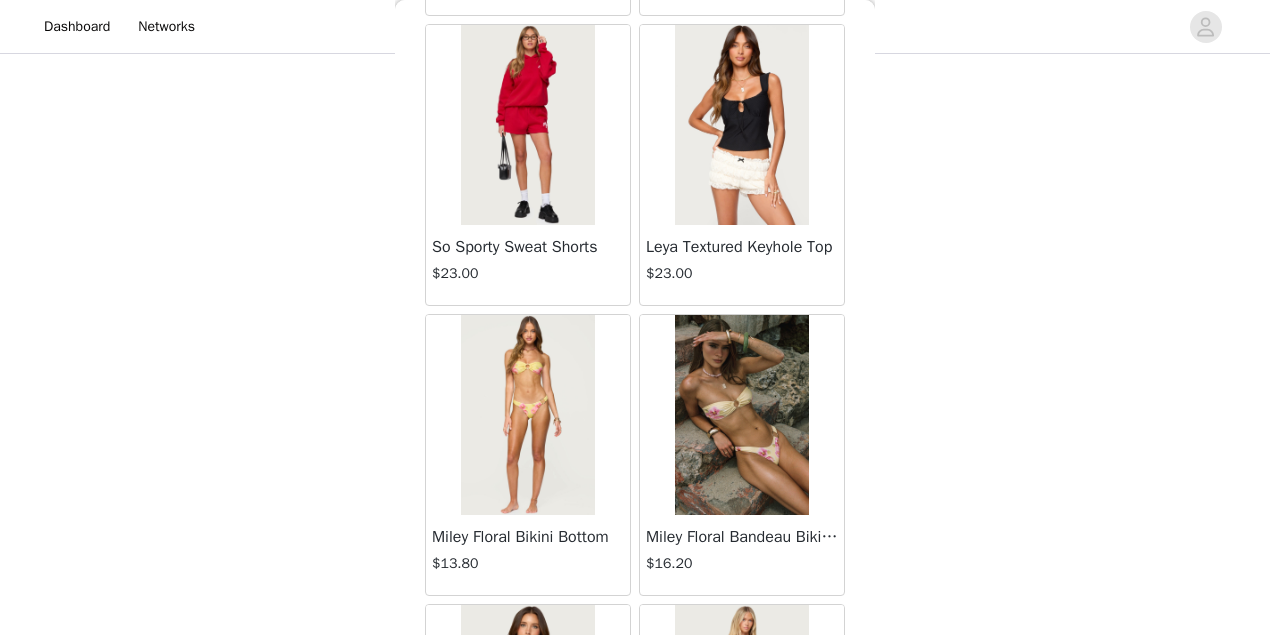 scroll, scrollTop: 8204, scrollLeft: 0, axis: vertical 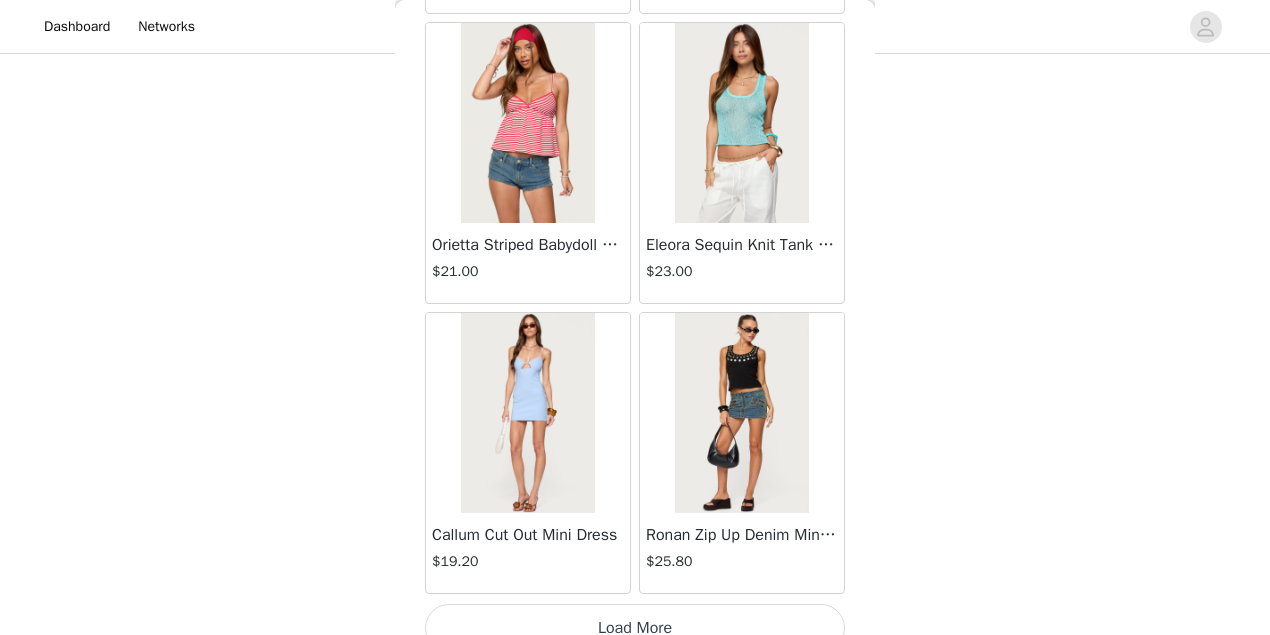 click on "Load More" at bounding box center (635, 628) 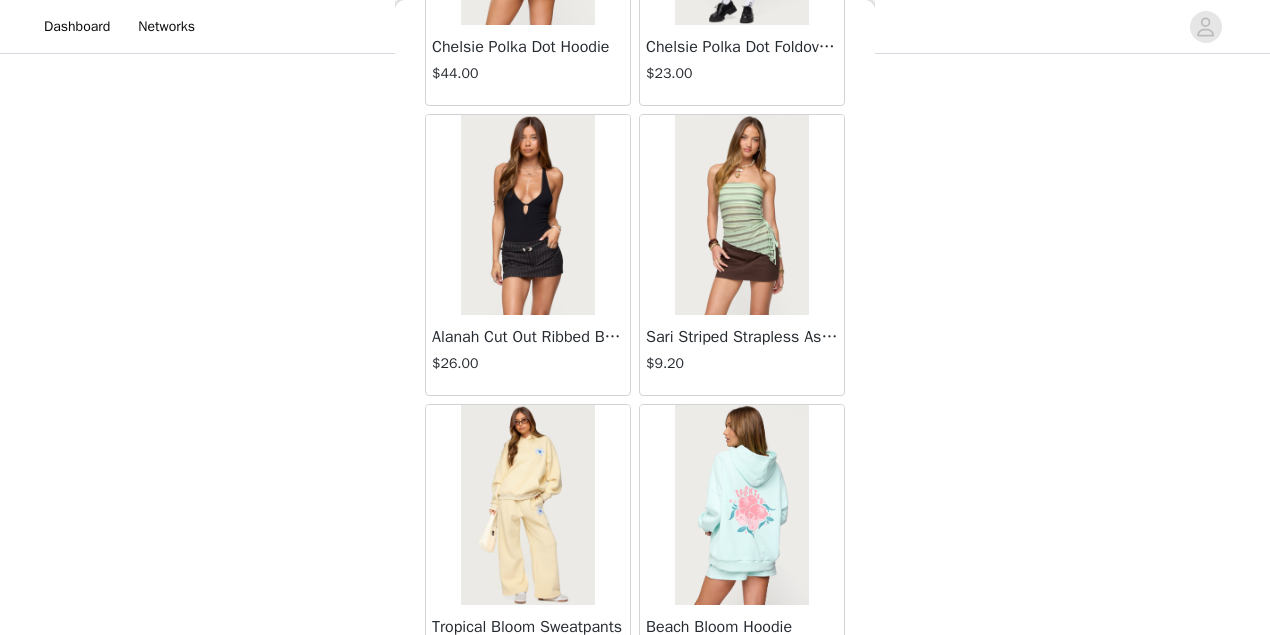 scroll, scrollTop: 13985, scrollLeft: 0, axis: vertical 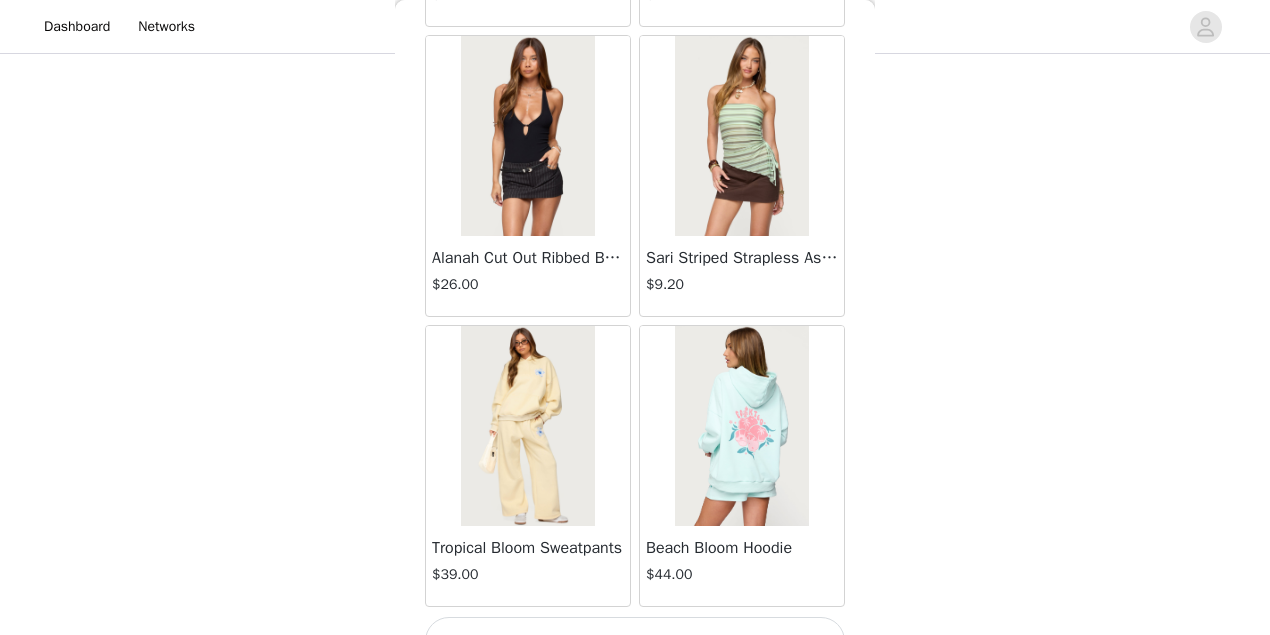 click on "Load More" at bounding box center (635, 641) 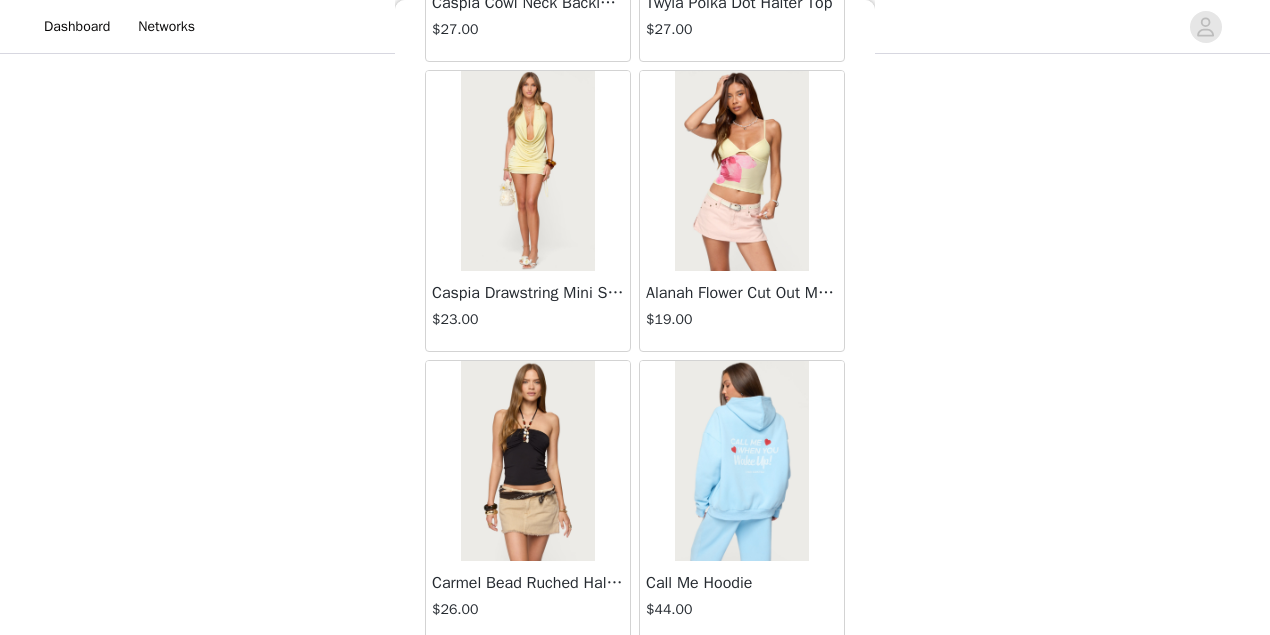 scroll, scrollTop: 16884, scrollLeft: 0, axis: vertical 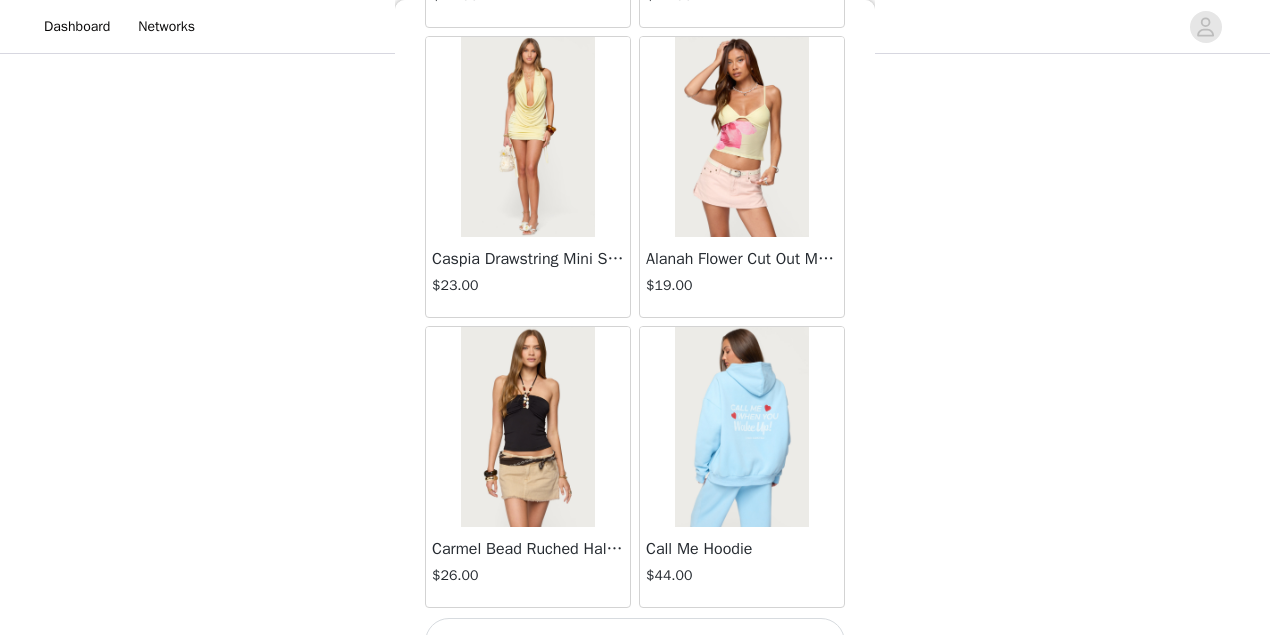 click on "Load More" at bounding box center (635, 642) 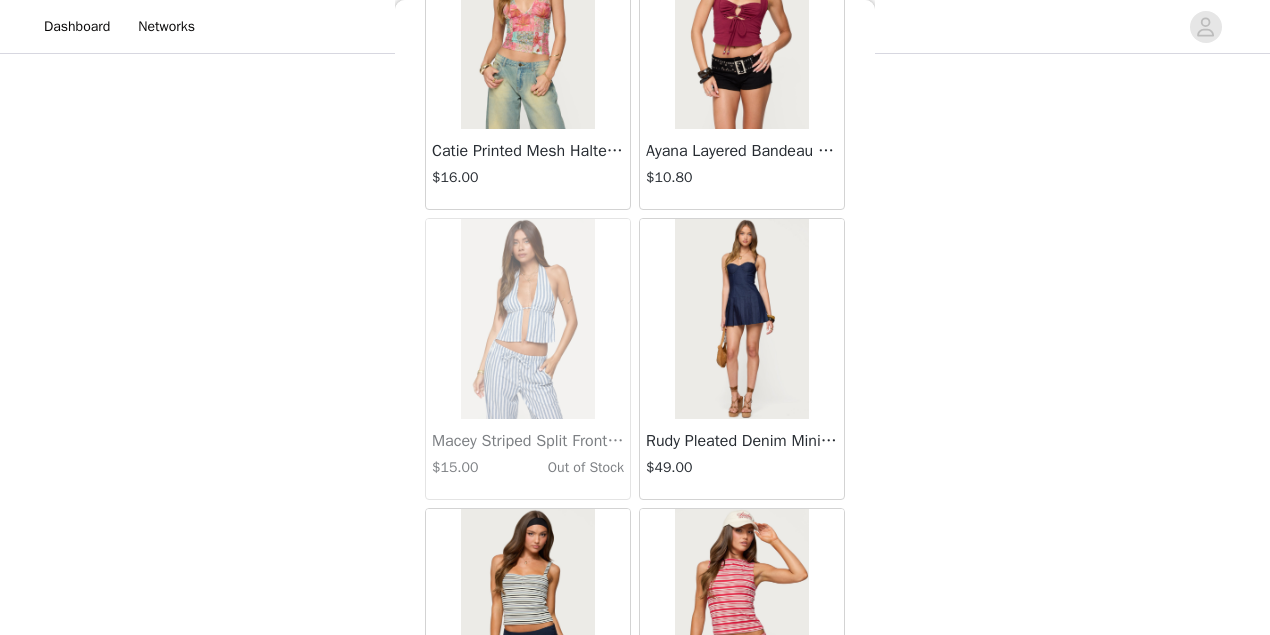 scroll, scrollTop: 19778, scrollLeft: 0, axis: vertical 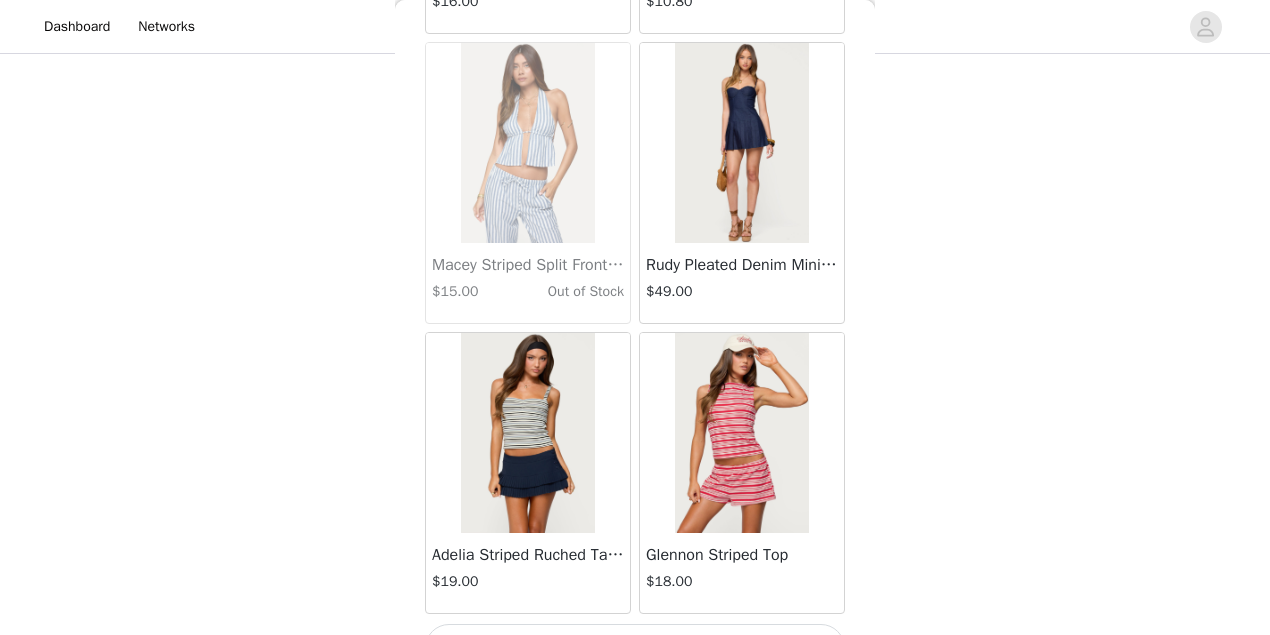 click on "Load More" at bounding box center [635, 648] 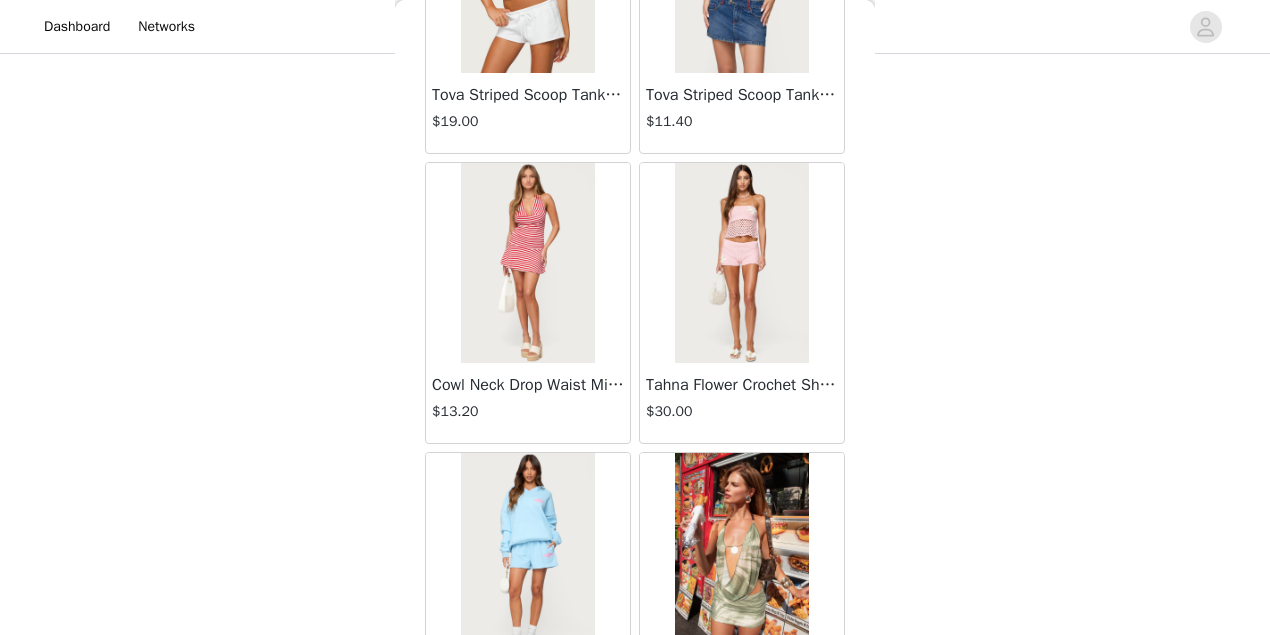 scroll, scrollTop: 22671, scrollLeft: 0, axis: vertical 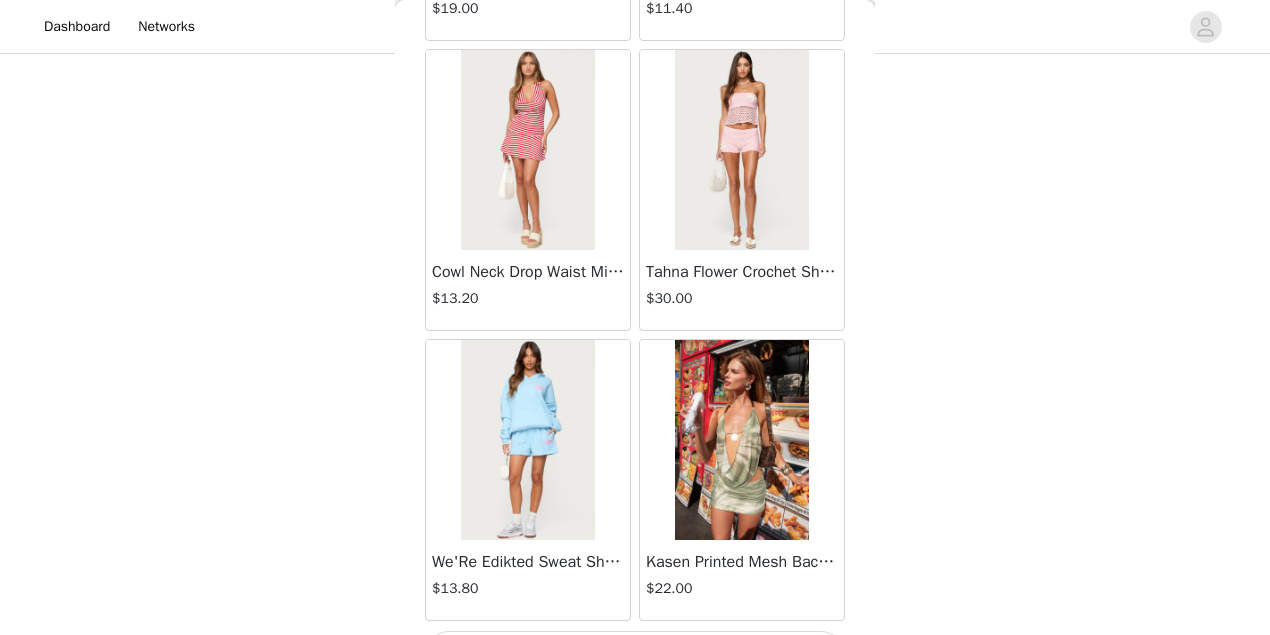 click on "Load More" at bounding box center [635, 655] 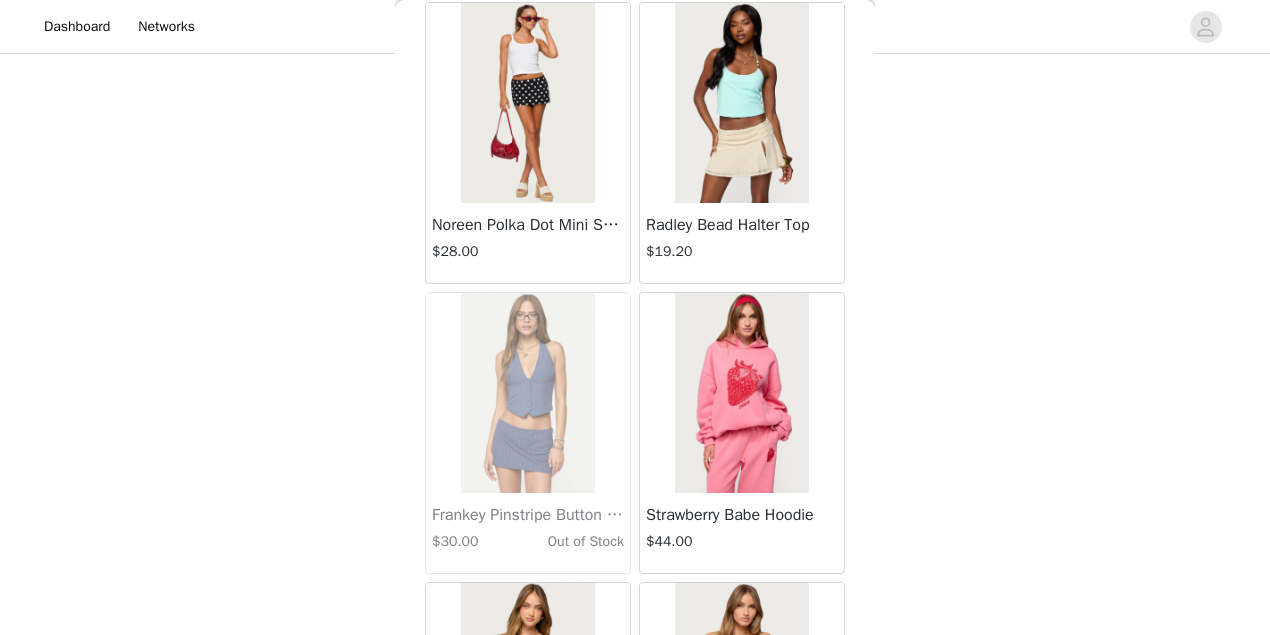 scroll, scrollTop: 25564, scrollLeft: 0, axis: vertical 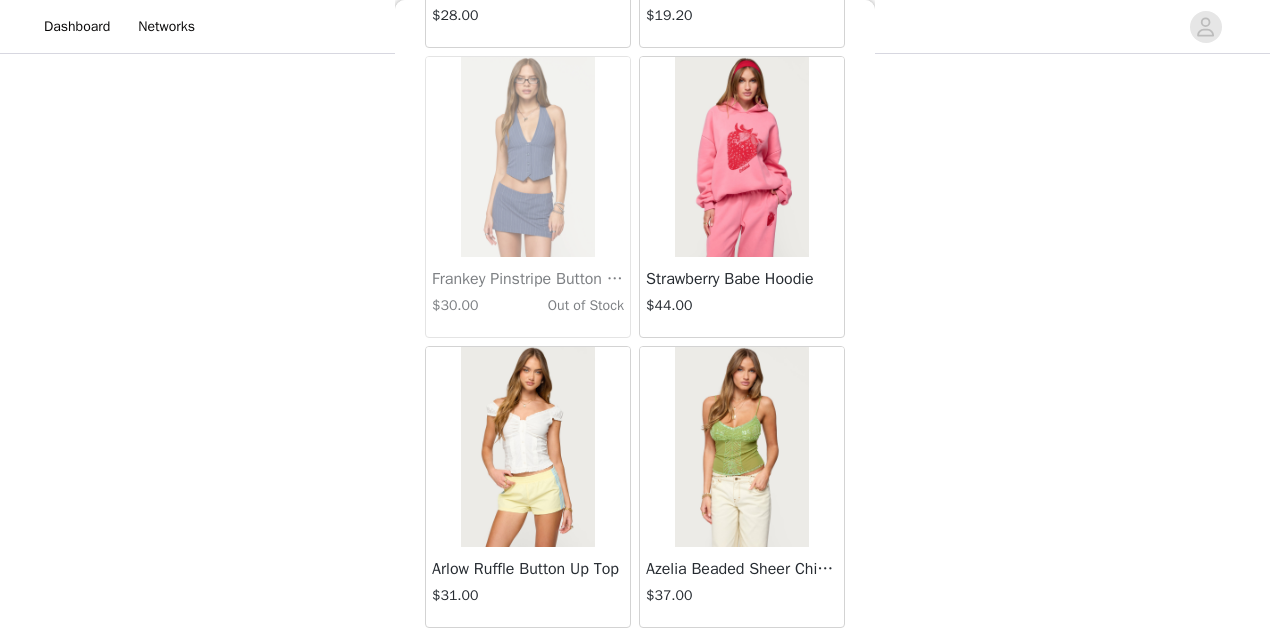 click on "Load More" at bounding box center (635, 662) 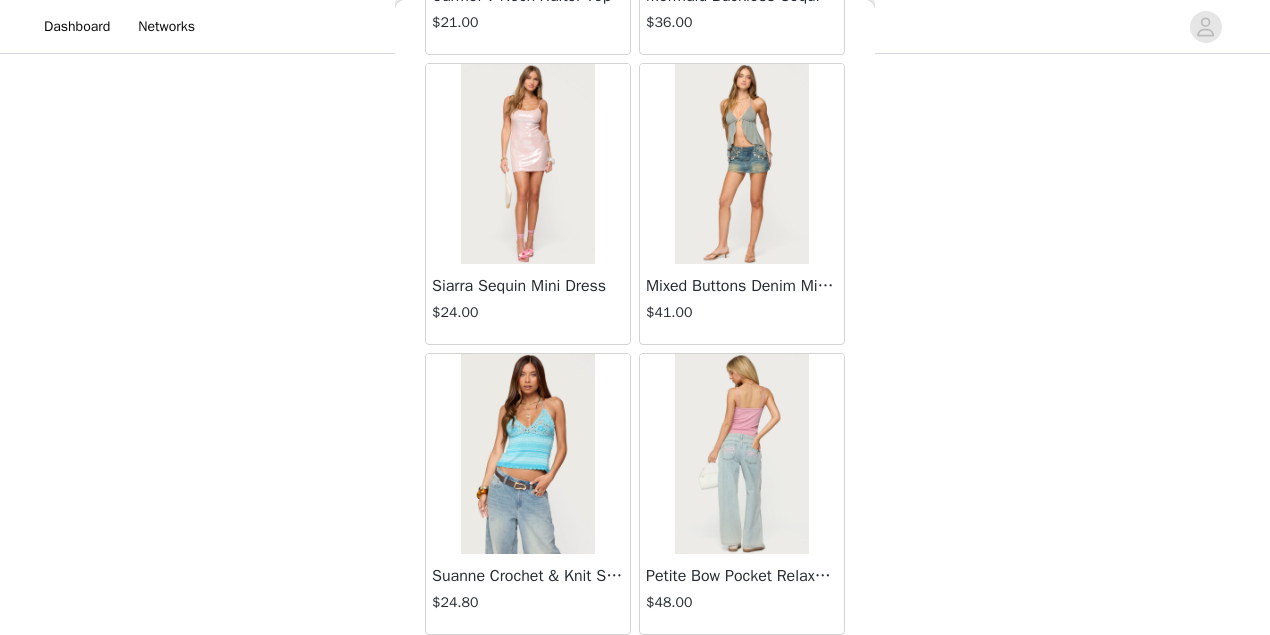 scroll, scrollTop: 28458, scrollLeft: 0, axis: vertical 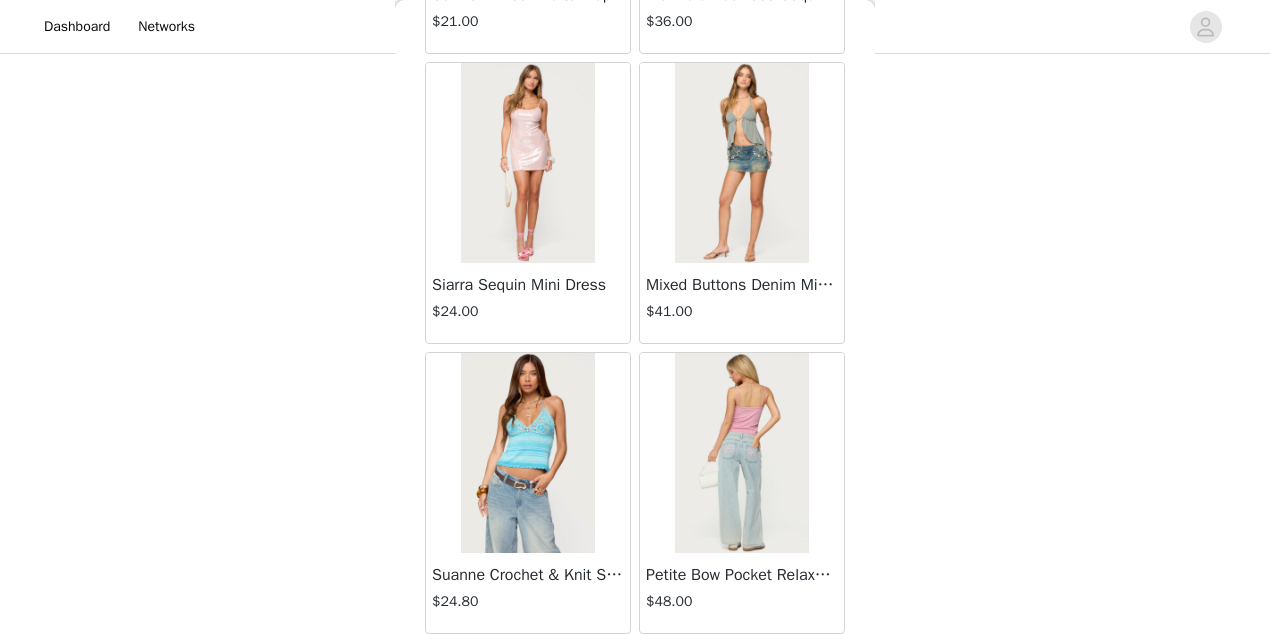 click on "Load More" at bounding box center [635, 668] 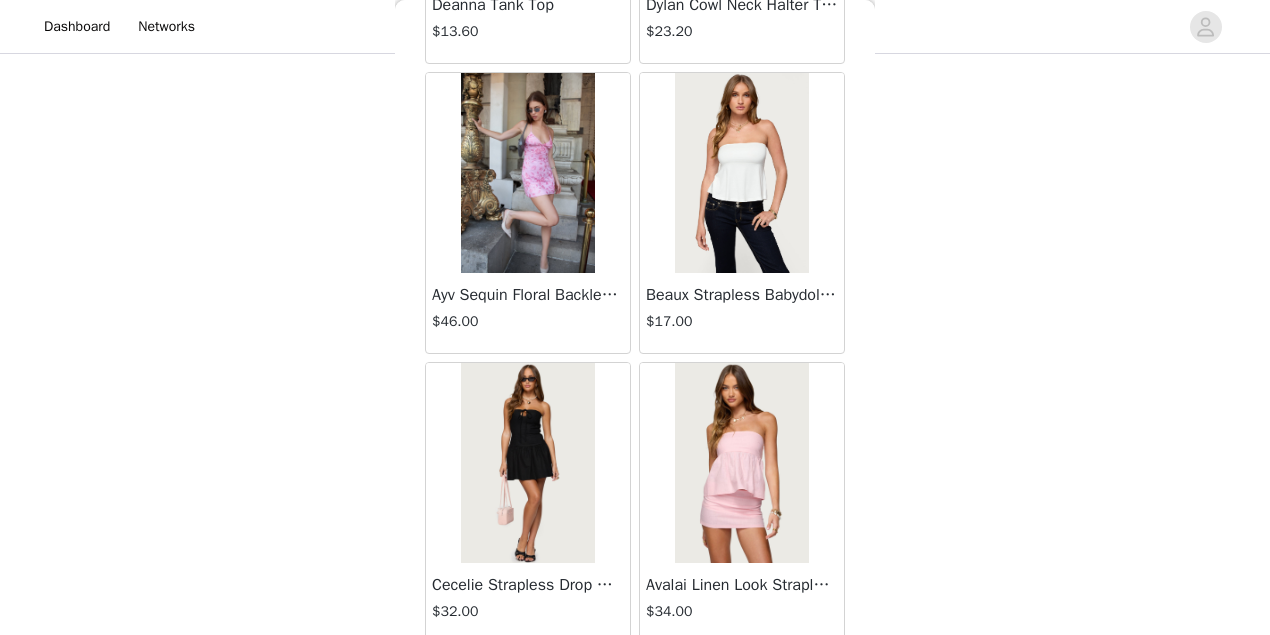 scroll, scrollTop: 31351, scrollLeft: 0, axis: vertical 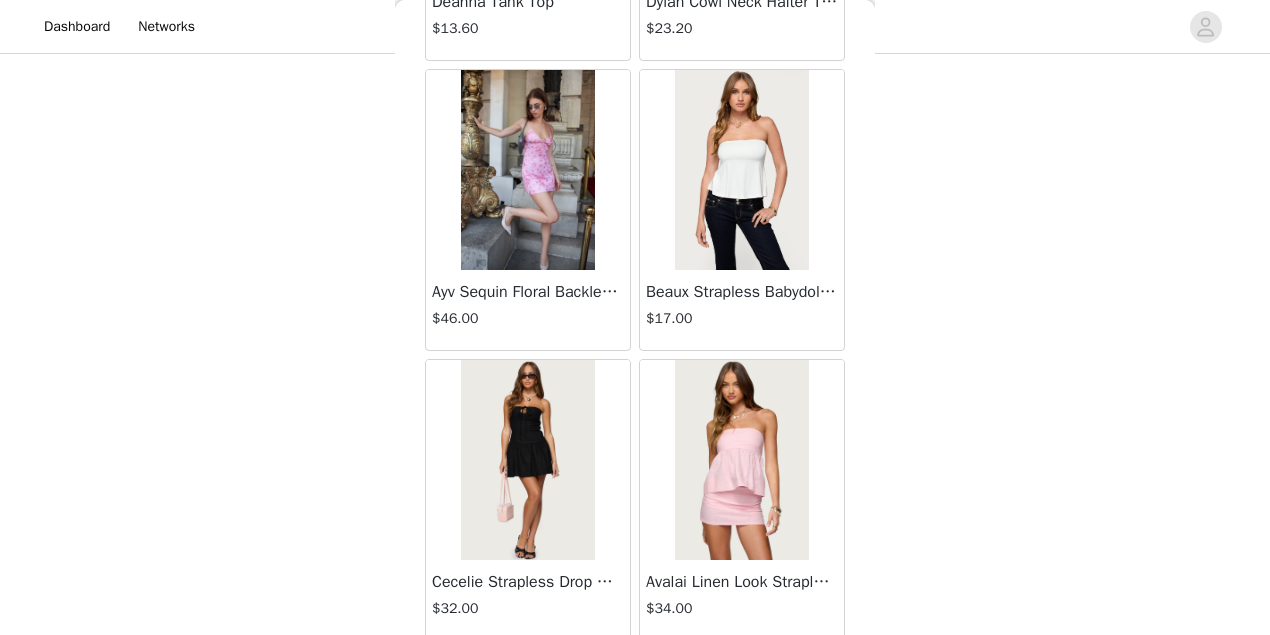 click on "Load More" at bounding box center (635, 675) 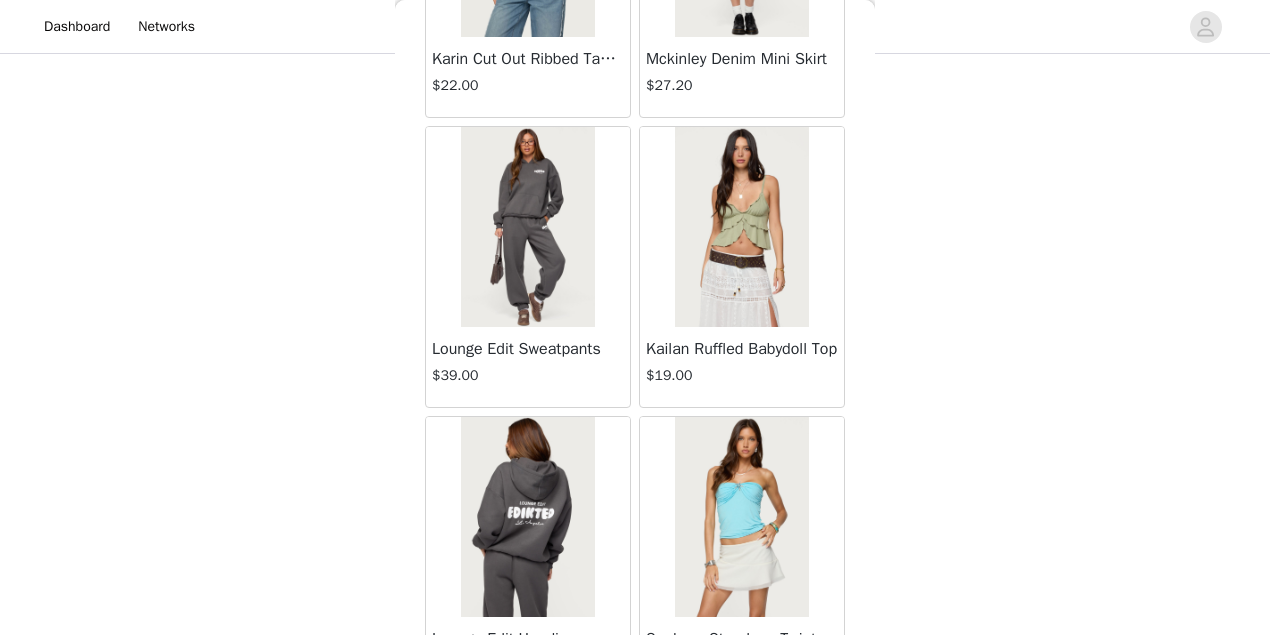 scroll, scrollTop: 34244, scrollLeft: 0, axis: vertical 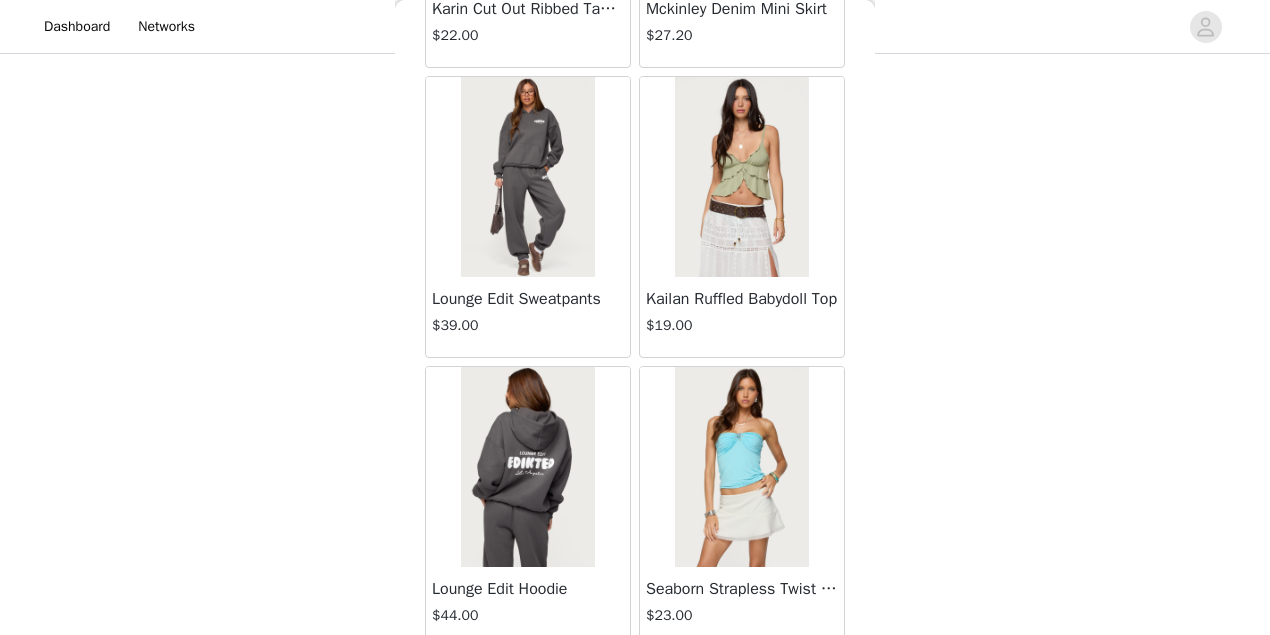 click on "Load More" at bounding box center (635, 682) 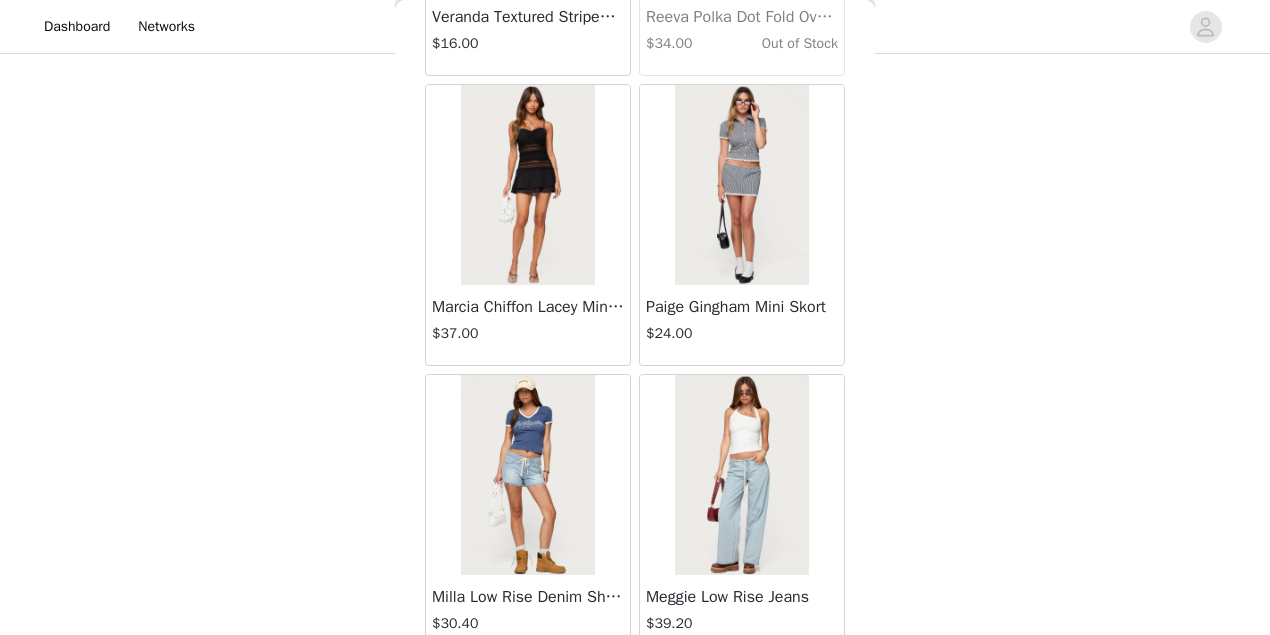 scroll, scrollTop: 37138, scrollLeft: 0, axis: vertical 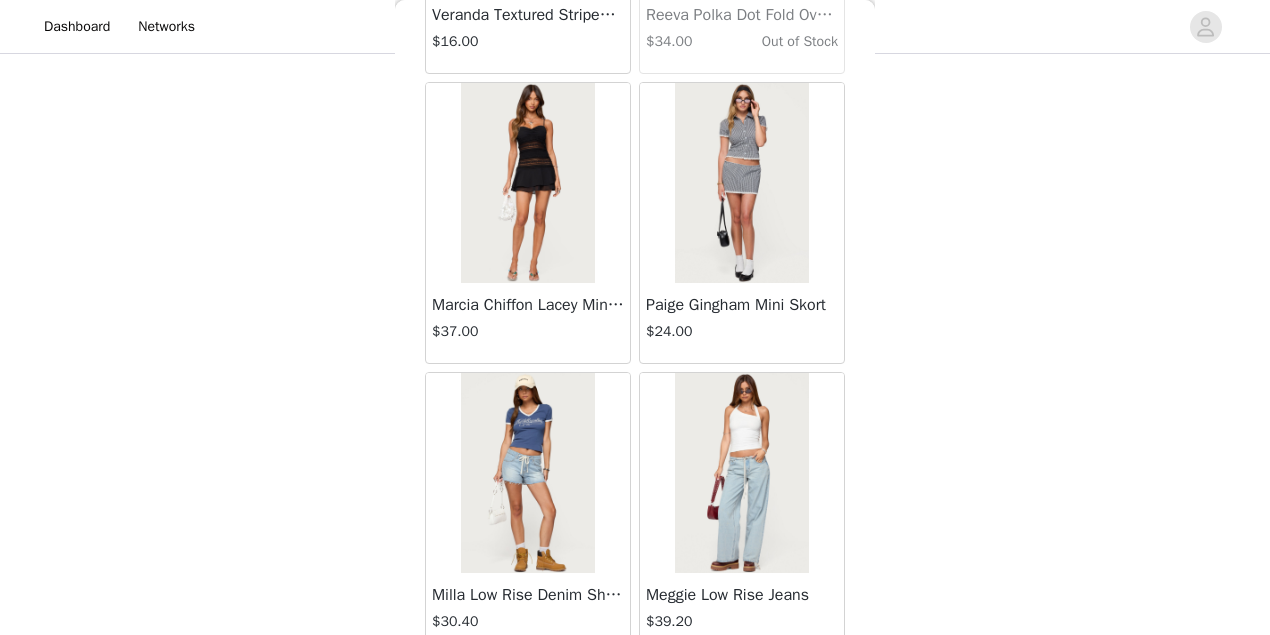 click on "Load More" at bounding box center [635, 688] 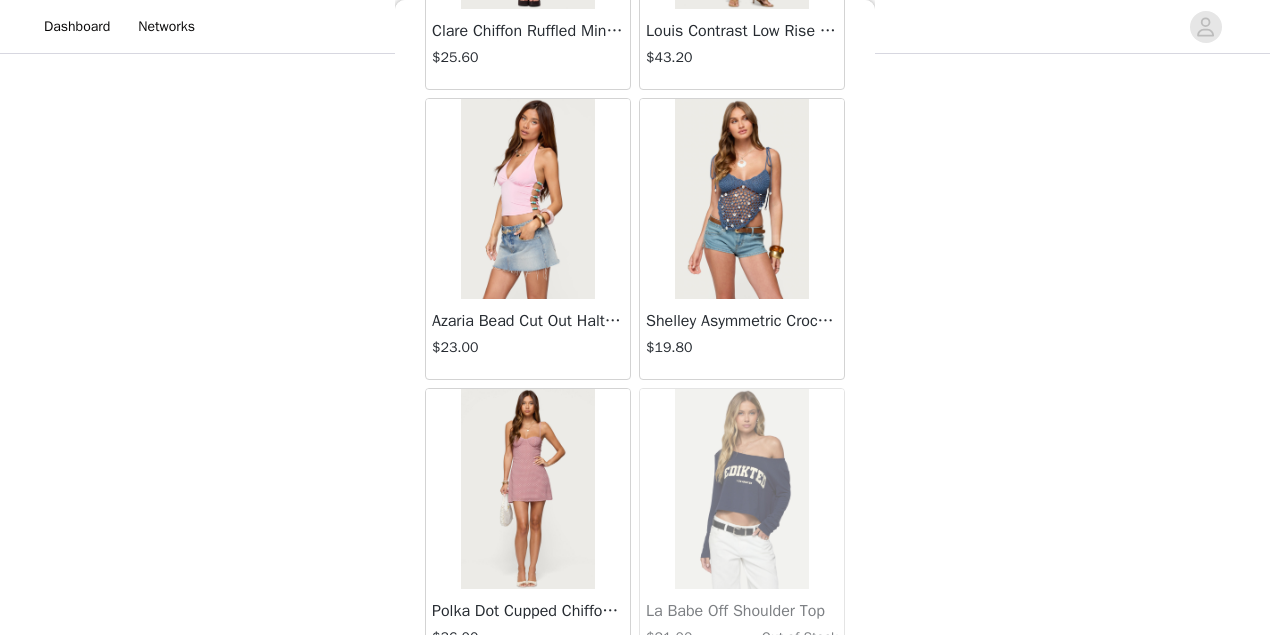 scroll, scrollTop: 40031, scrollLeft: 0, axis: vertical 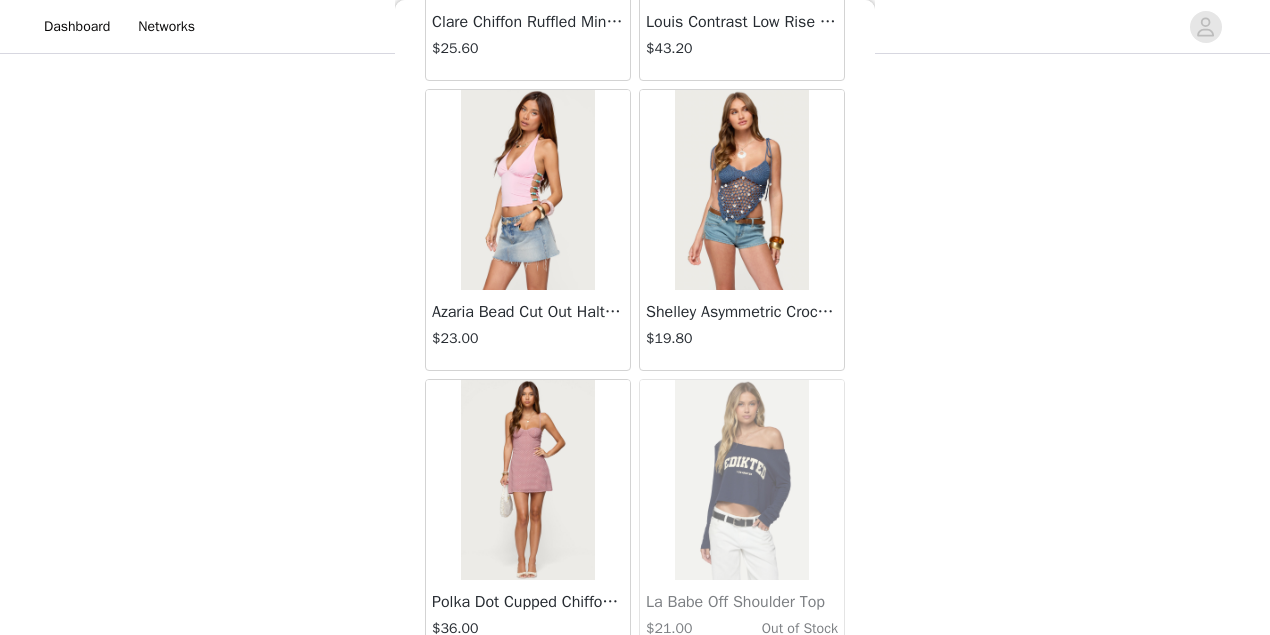 click on "Load More" at bounding box center (635, 695) 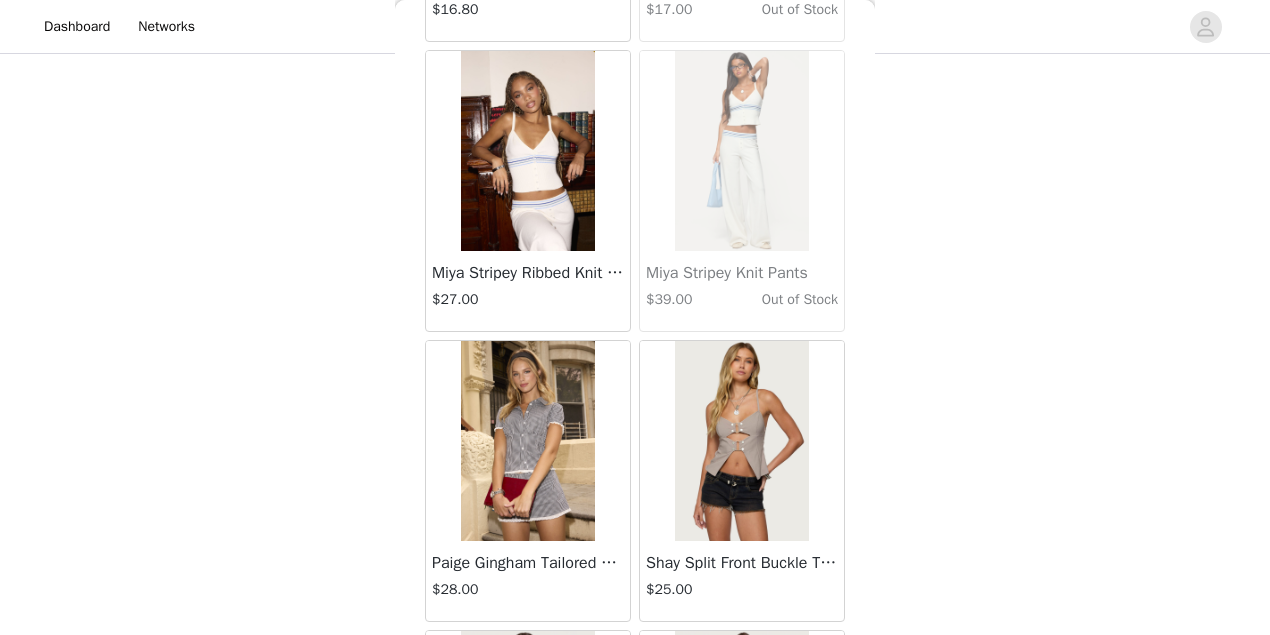 scroll, scrollTop: 40964, scrollLeft: 0, axis: vertical 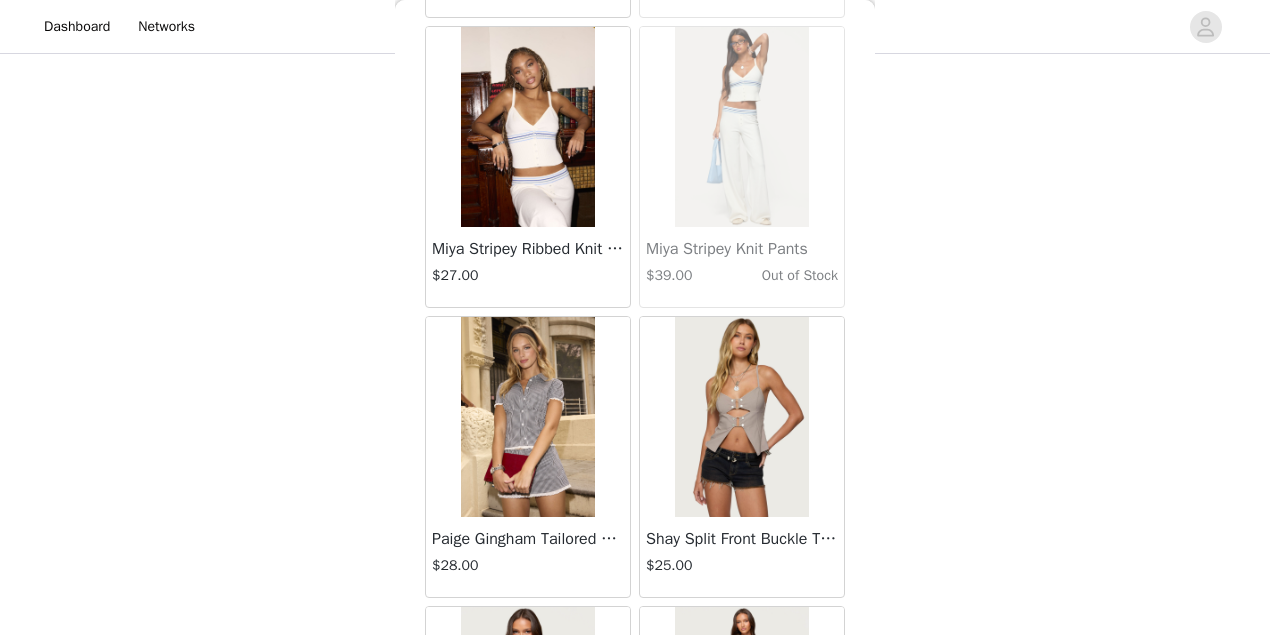 click at bounding box center [527, 417] 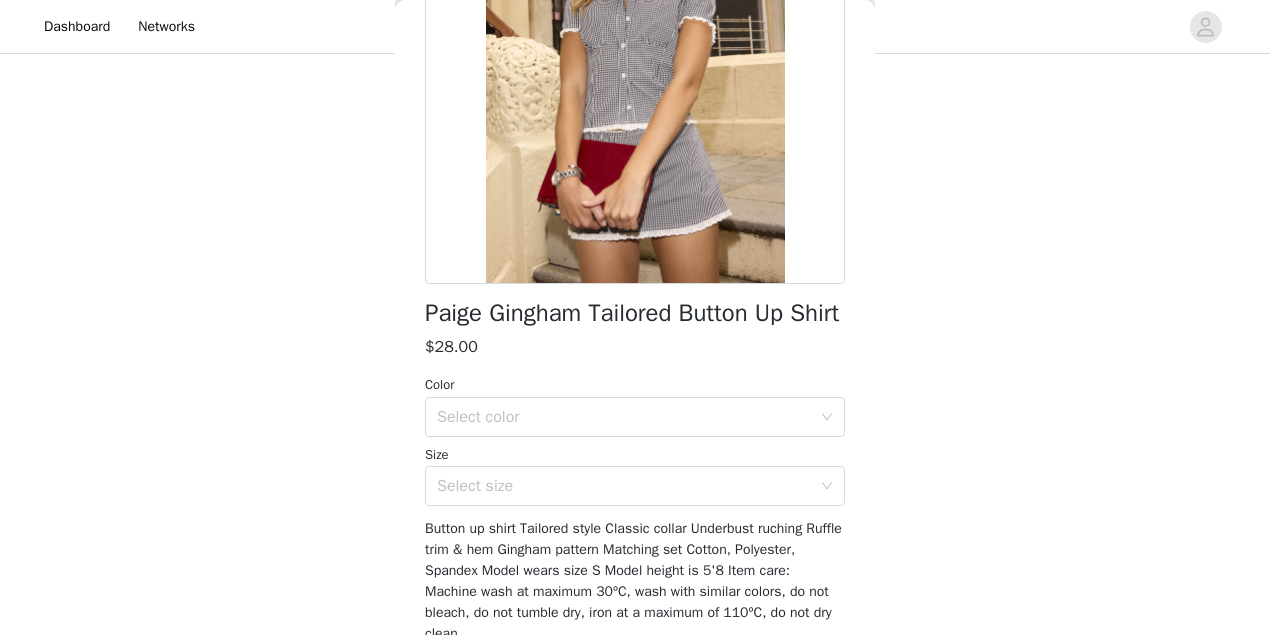 scroll, scrollTop: 386, scrollLeft: 0, axis: vertical 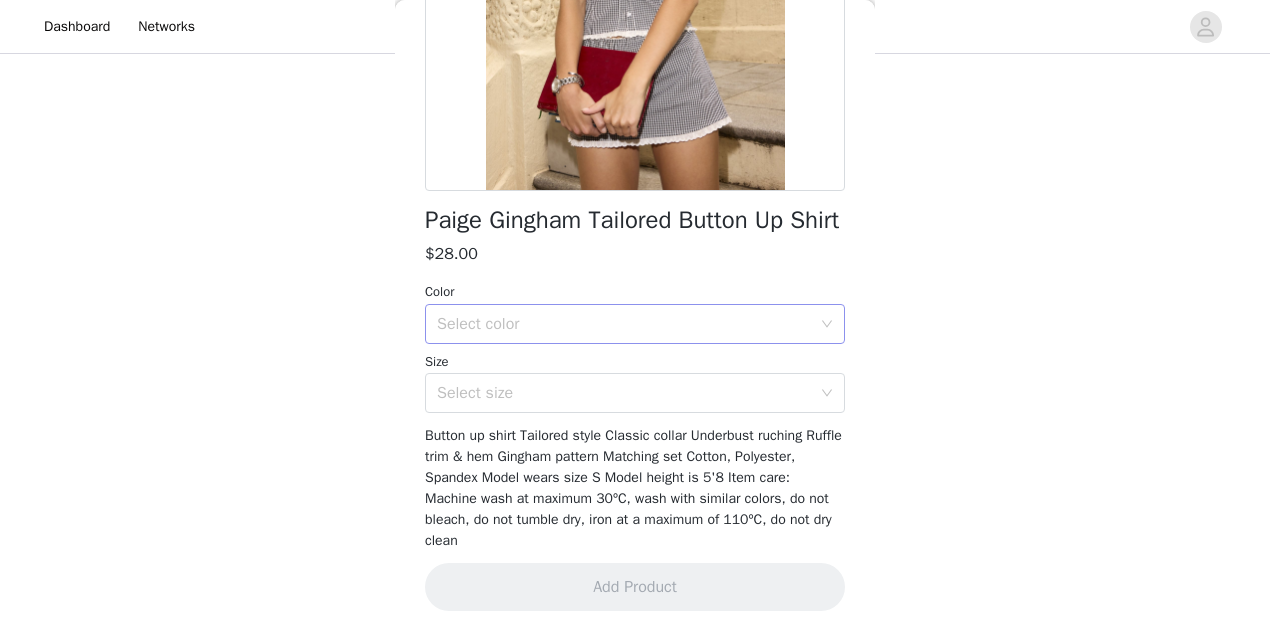 click on "Select color" at bounding box center (628, 324) 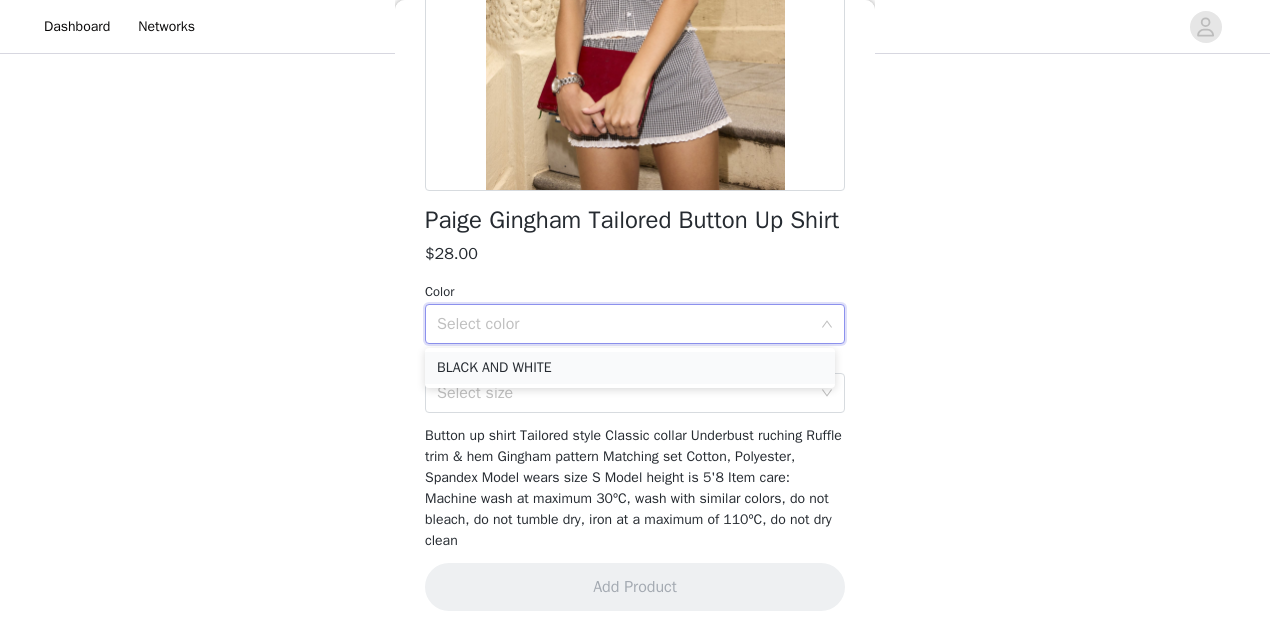 click on "BLACK AND WHITE" at bounding box center [630, 368] 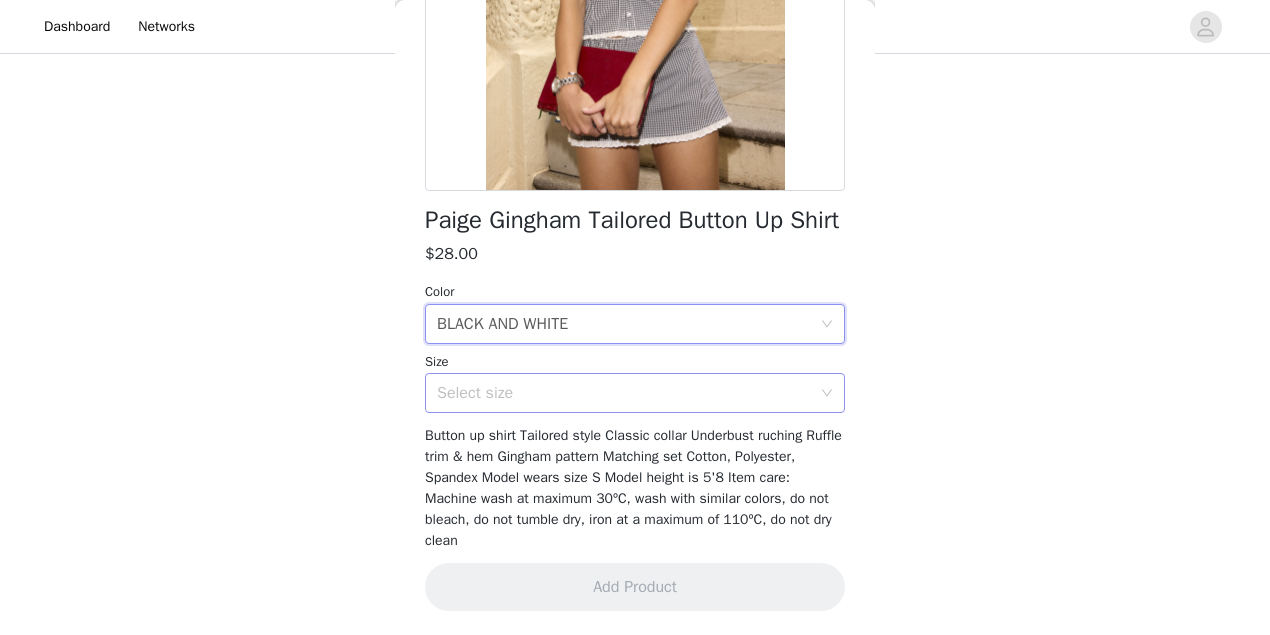 click on "Select size" at bounding box center [624, 393] 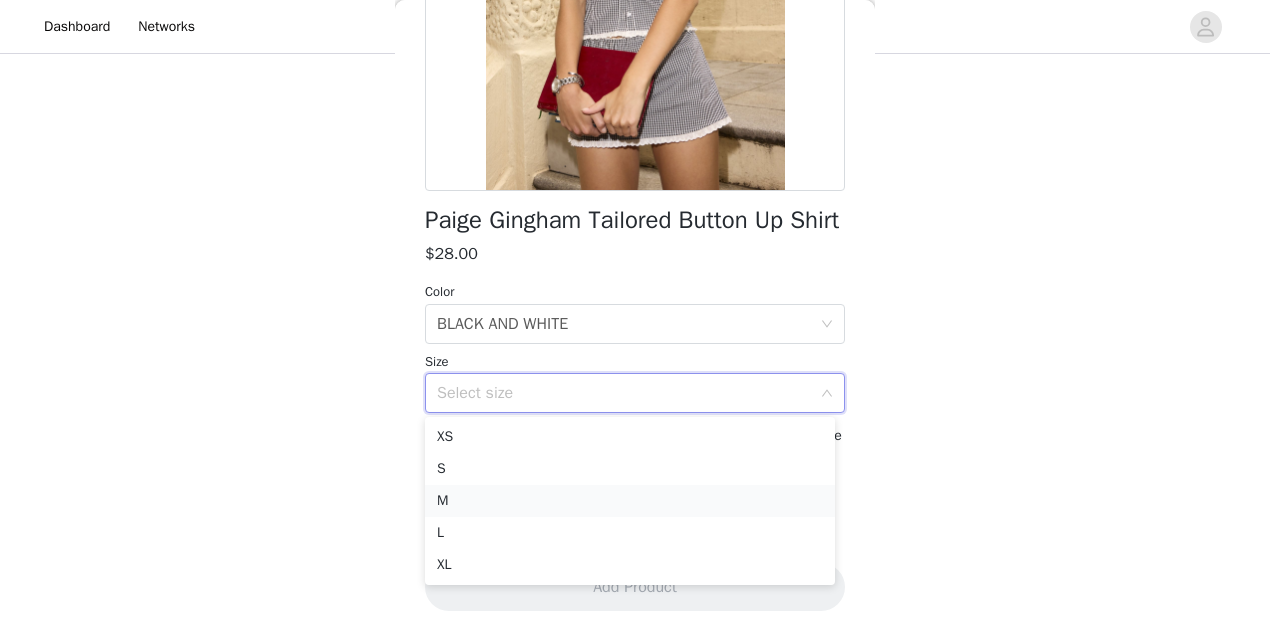 click on "M" at bounding box center (630, 501) 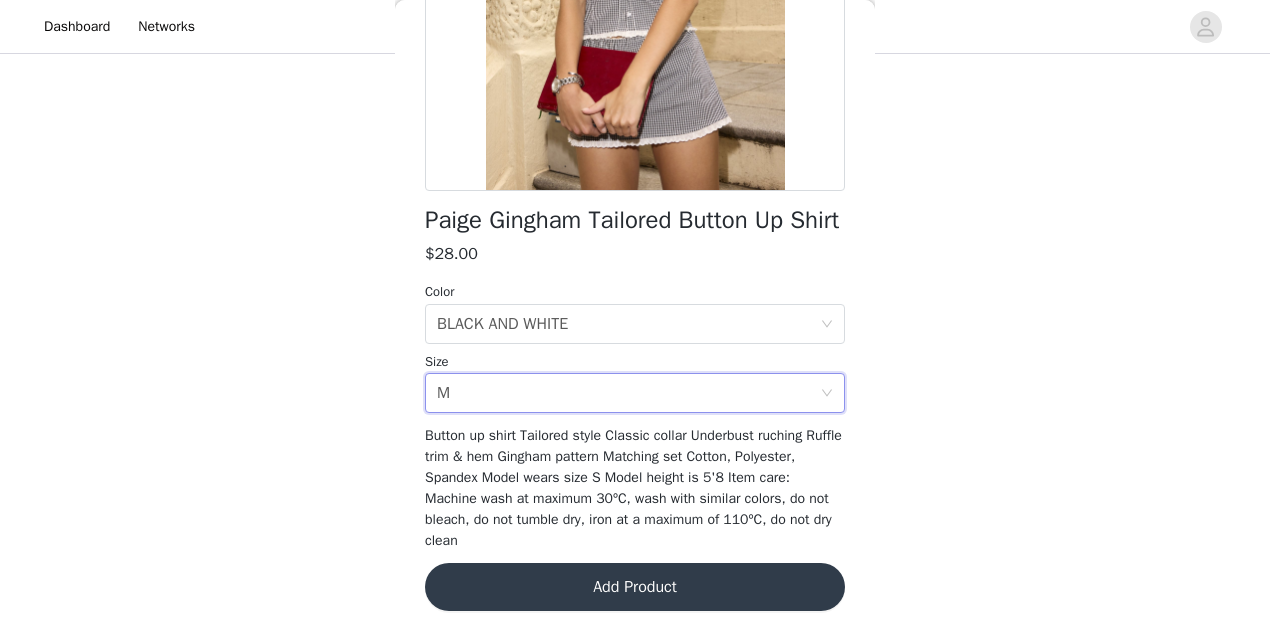 click on "Add Product" at bounding box center [635, 587] 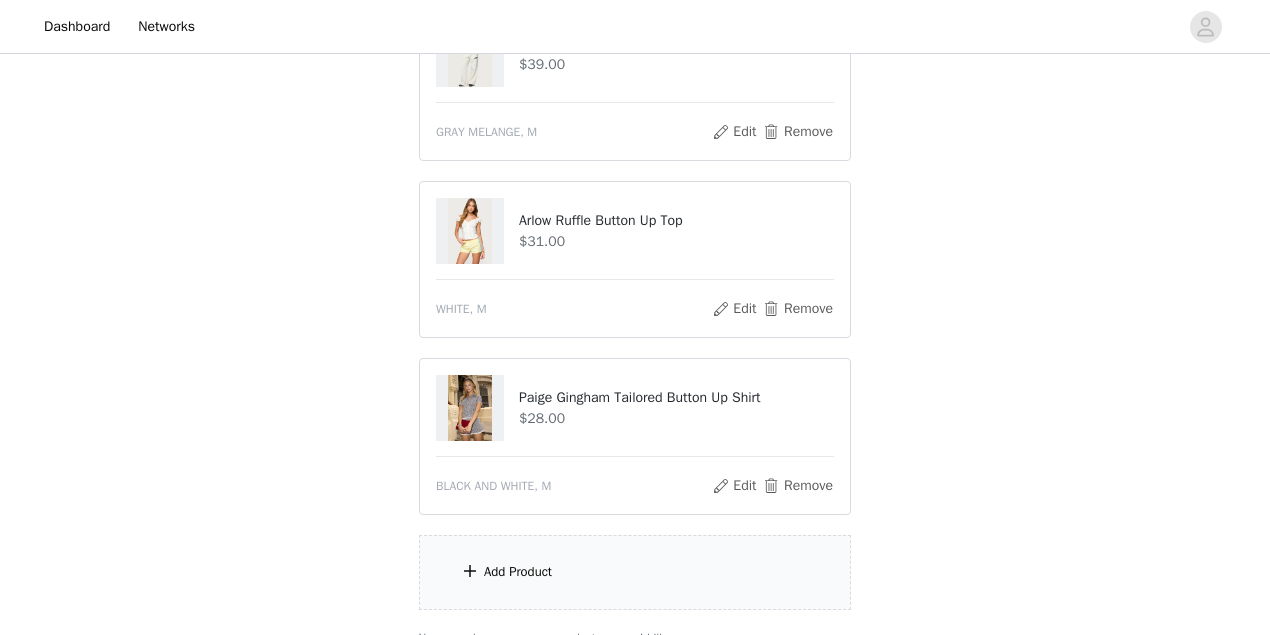 click on "Add Product" at bounding box center [518, 572] 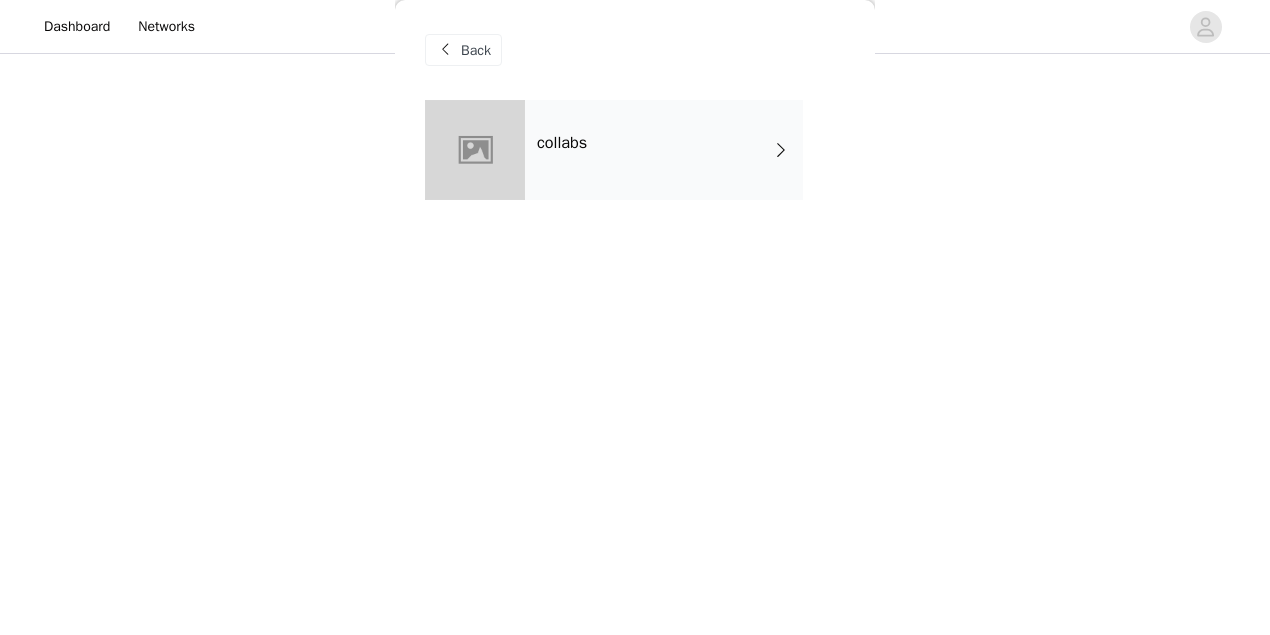 click on "collabs" at bounding box center [664, 150] 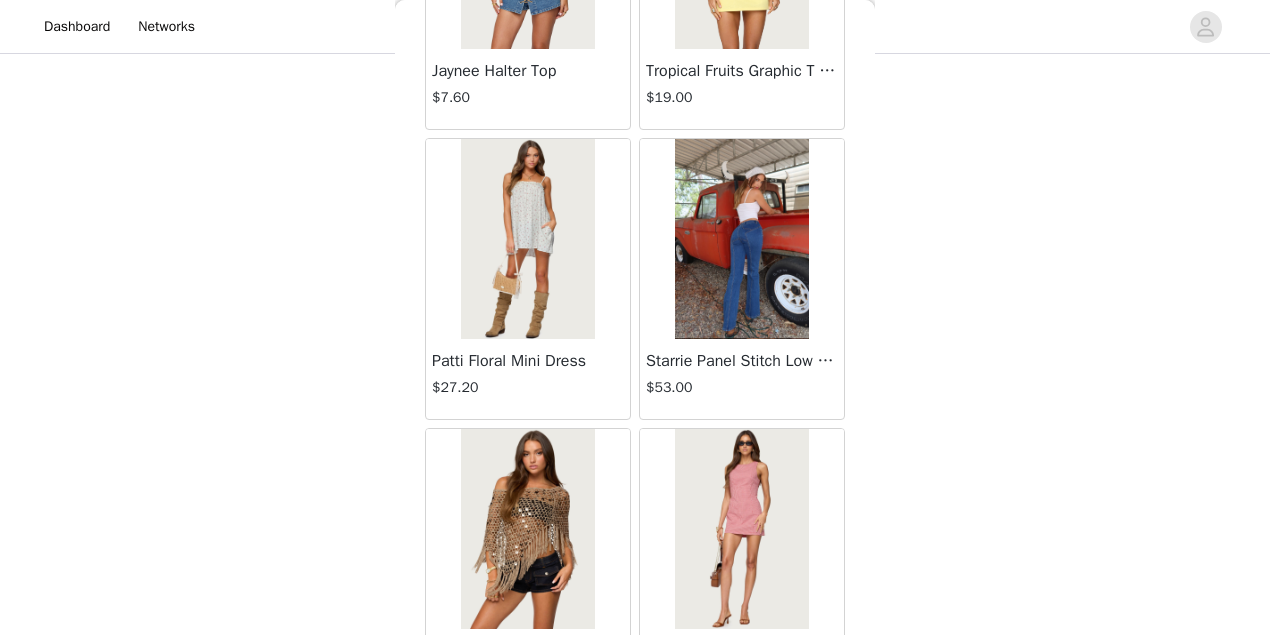 scroll, scrollTop: 333, scrollLeft: 0, axis: vertical 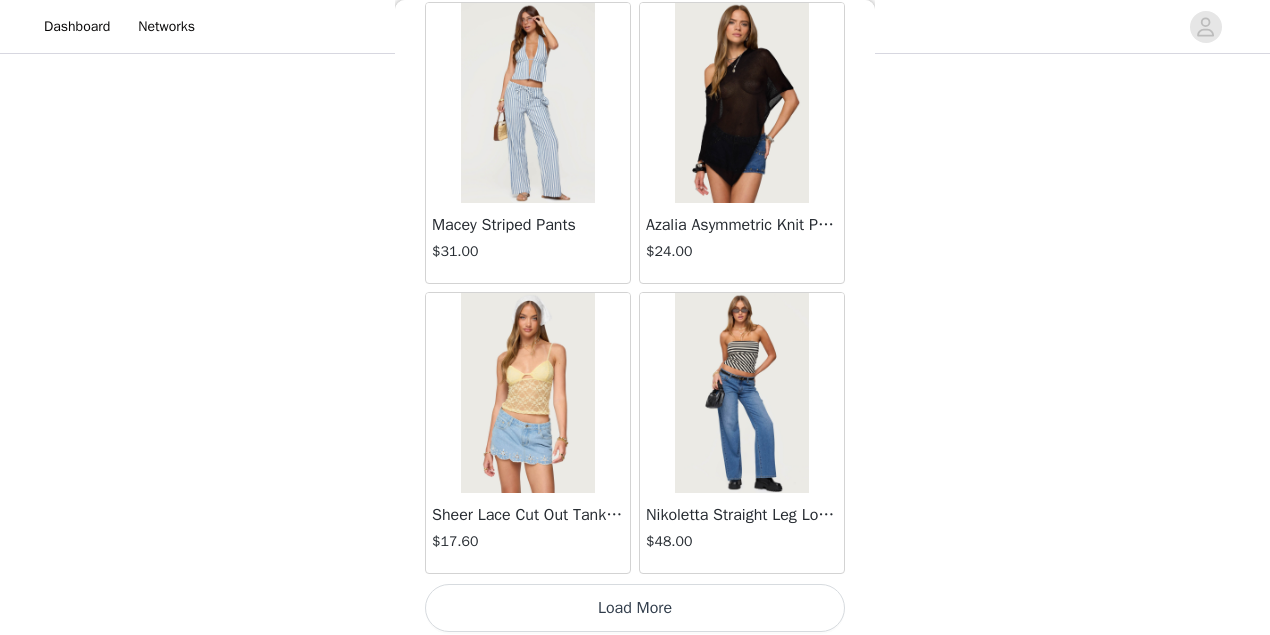 click on "Load More" at bounding box center [635, 608] 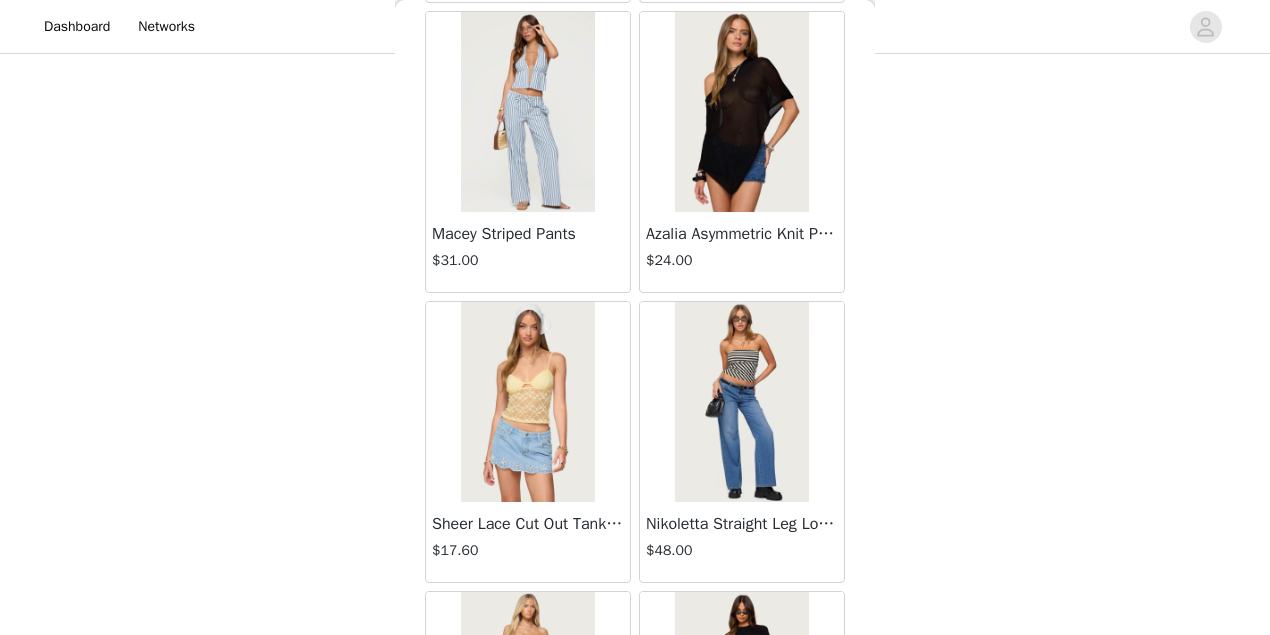 scroll, scrollTop: 2418, scrollLeft: 0, axis: vertical 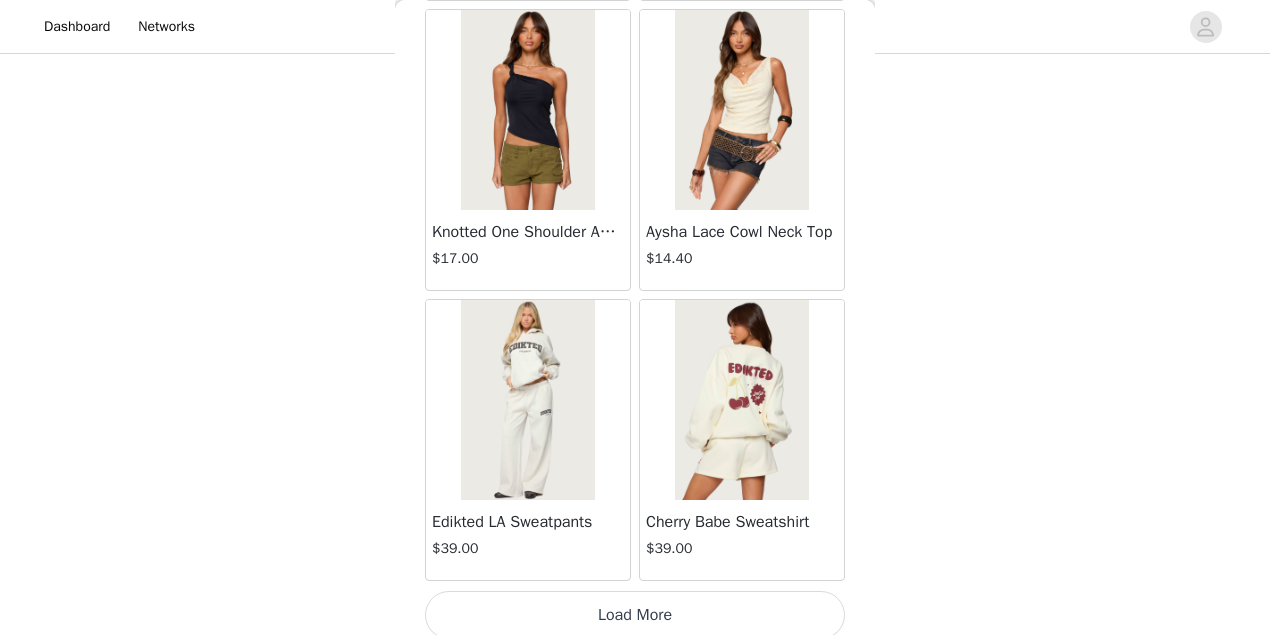 click on "Load More" at bounding box center (635, 615) 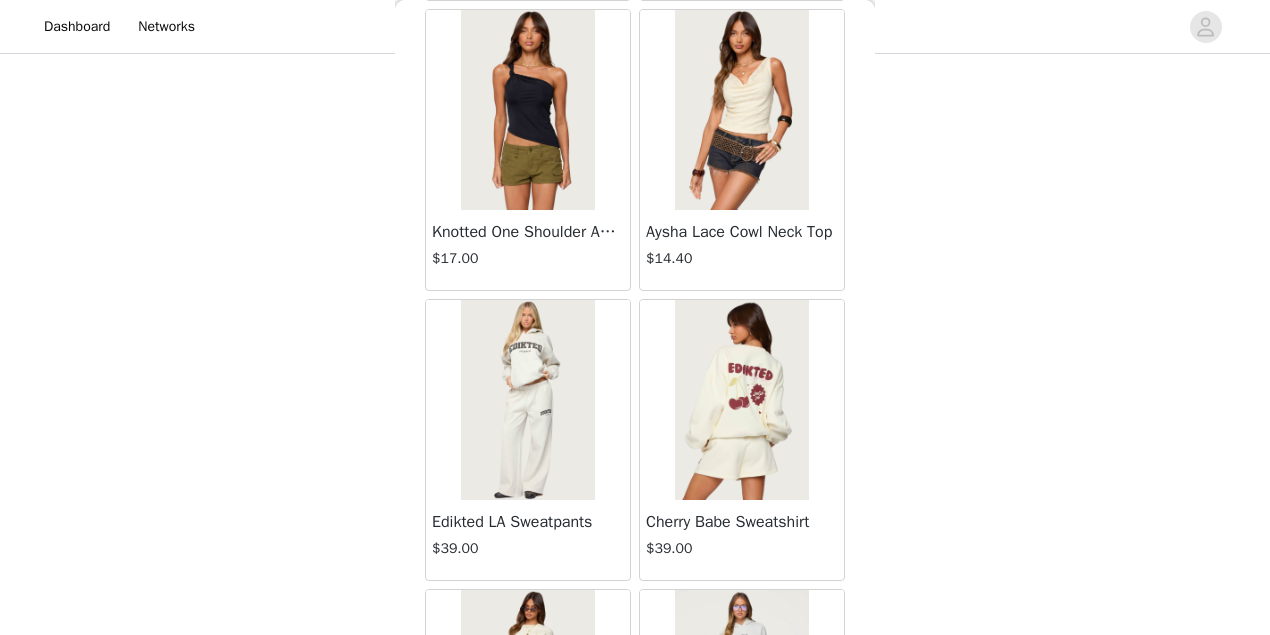scroll, scrollTop: 8204, scrollLeft: 0, axis: vertical 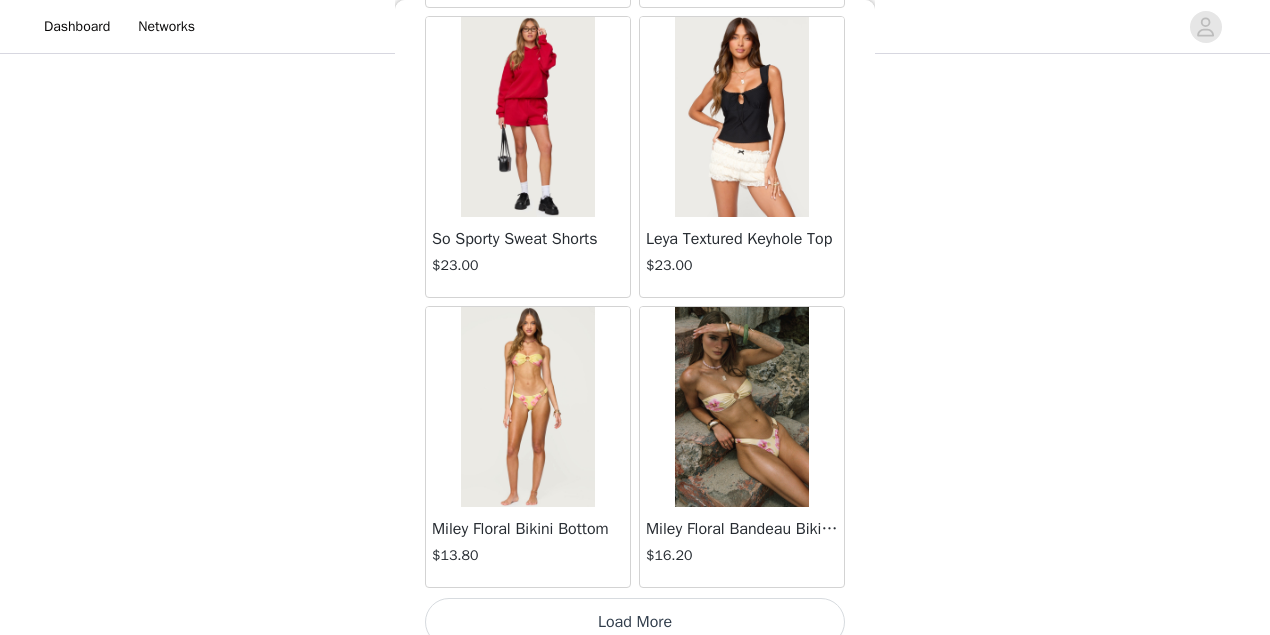 click on "Load More" at bounding box center [635, 622] 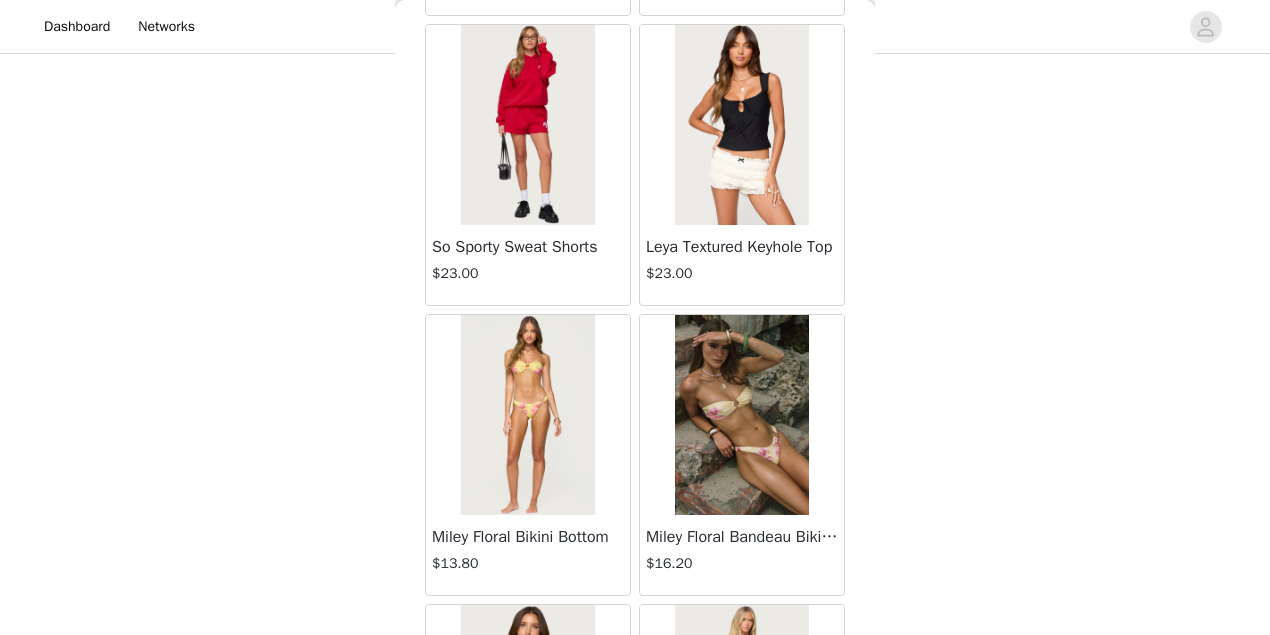 scroll, scrollTop: 8204, scrollLeft: 0, axis: vertical 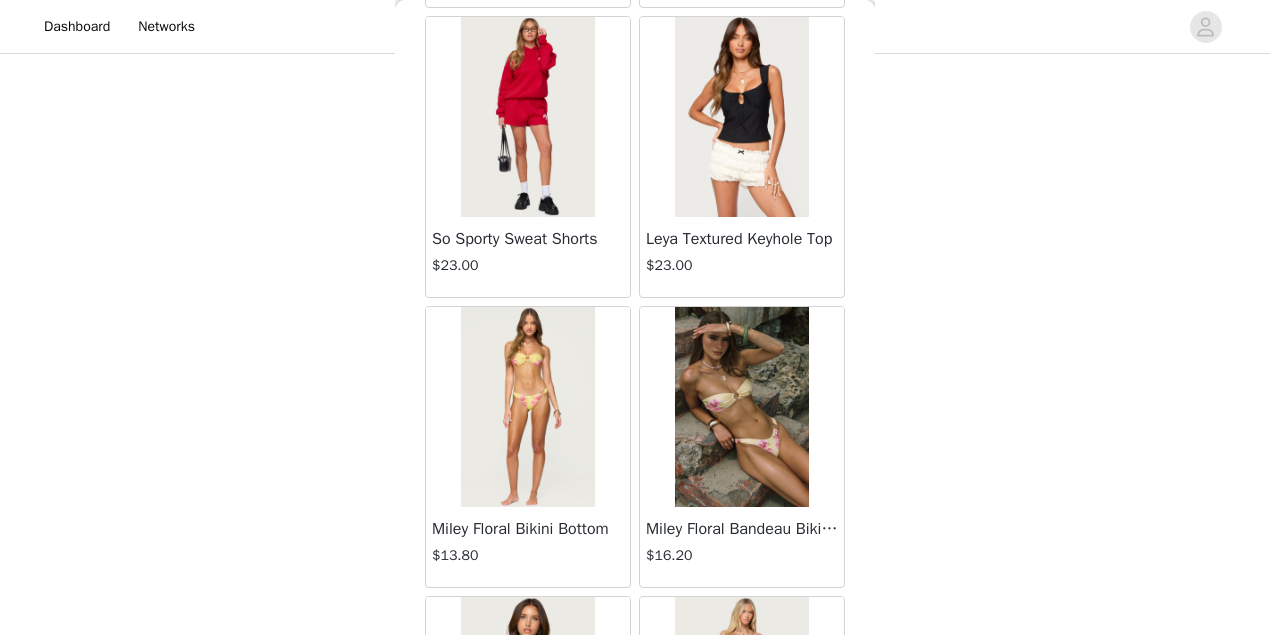 click on "Back       Jaynee Halter Top   $7.60       Tropical Fruits Graphic T Shirt   $19.00       Patti Floral Mini Dress   $27.20       Starrie Panel Stitch Low Rise Jeans   $53.00       Fringe Sequin Crochet Poncho   $39.00       Macee Gingham Romper   $34.00       Malena Asymmetric Halter Top   $9.20       Clementina Eyelet Bodysuit   $18.40       Edikted LA Hoodie   $44.00       Keryn Striped Asymmetric Top   $14.40       Helsa Grommet T Shirt   $18.40       Dragon Lily Layered Chiffon Halter top   $24.00       Khalia Backless Cut Out Halter Top   $22.00       Floral Split Low Rise Jeans   $42.40       Aiva Backless Plunge Neck Halter Top   $14.40       Halsey Ruffle Tank Top   $24.00       Macey Striped Pants   $31.00       Azalia Asymmetric Knit Poncho   $24.00       Sheer Lace Cut Out Tank Top   $17.60       Nikoletta Straight Leg Low Rise Jeans   $48.00       Teela Lacey Low Rise Carpenter Jeans   $41.60       Rylan Striped Fold Over Mini Skort   $17.60       Rachey Backless Ruched Top   $15.20" at bounding box center (635, 317) 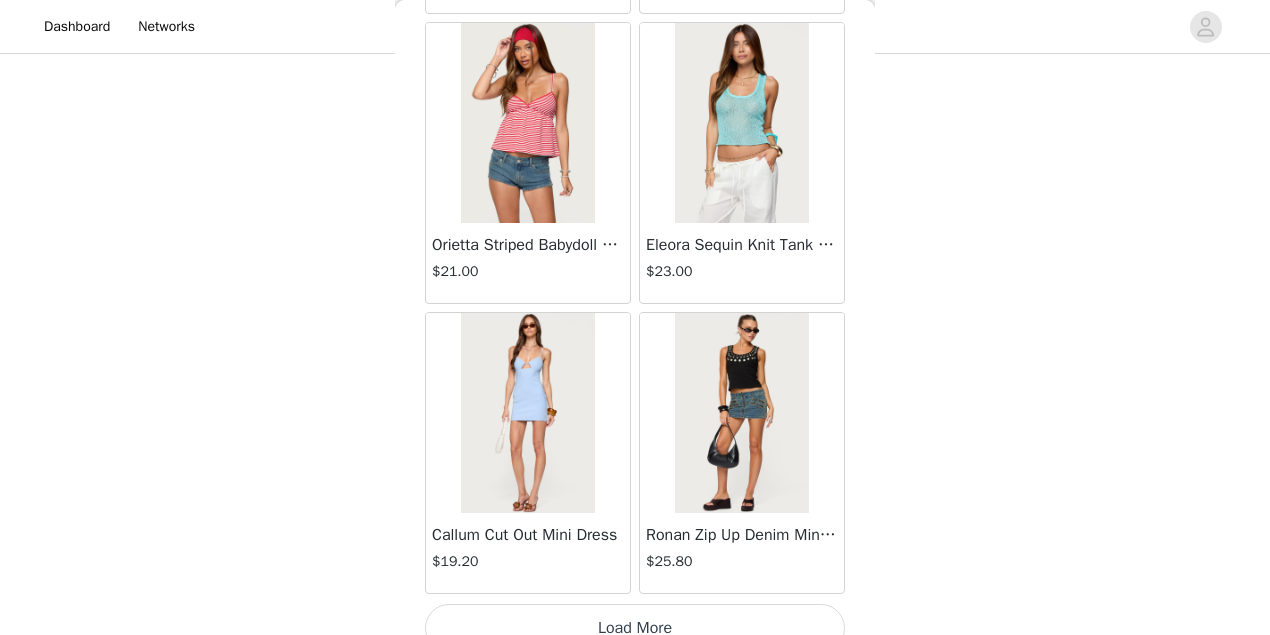 click on "Load More" at bounding box center [635, 628] 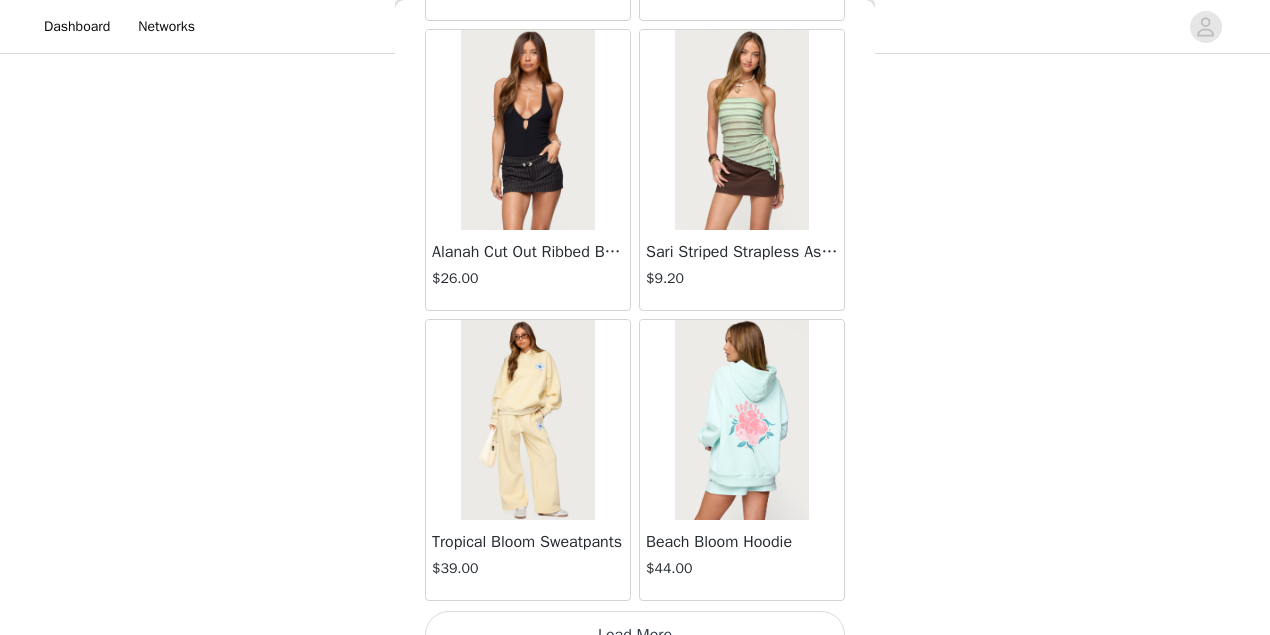 click on "Load More" at bounding box center (635, 635) 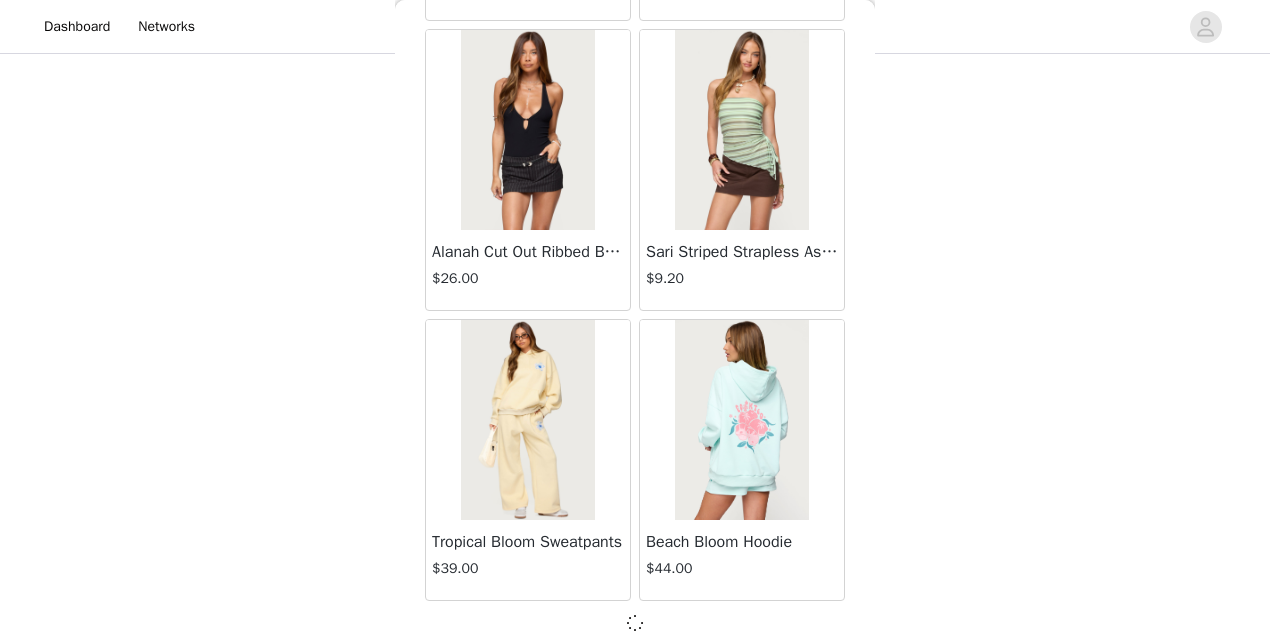 scroll, scrollTop: 13982, scrollLeft: 0, axis: vertical 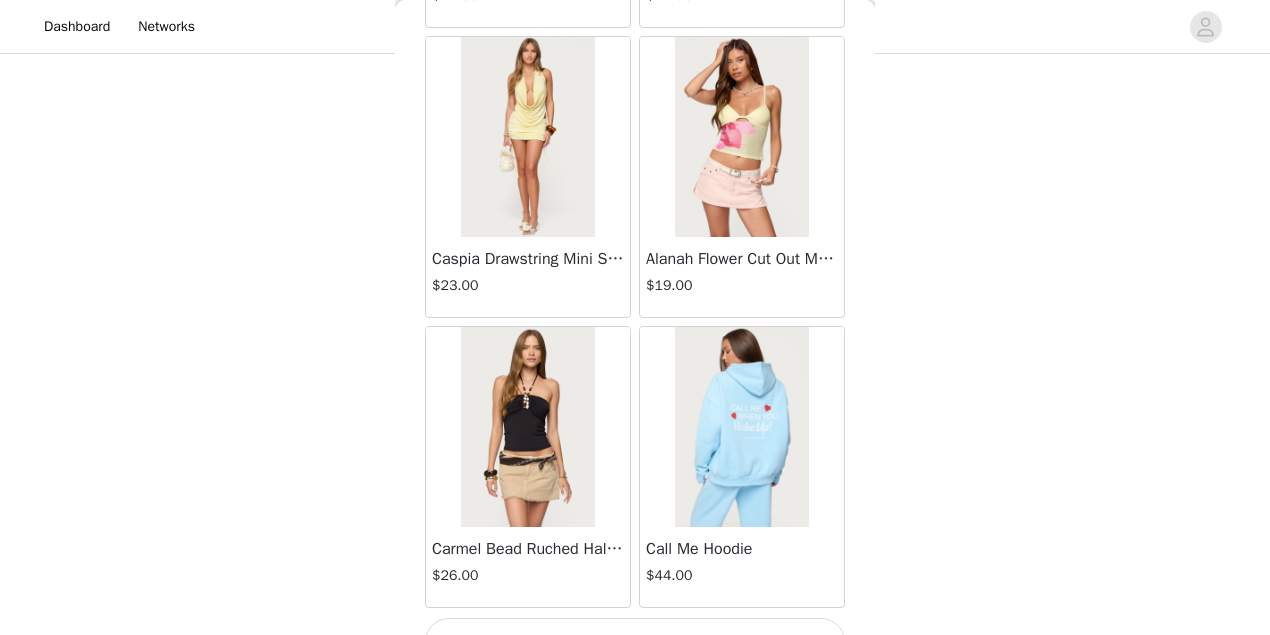 click on "Load More" at bounding box center [635, 642] 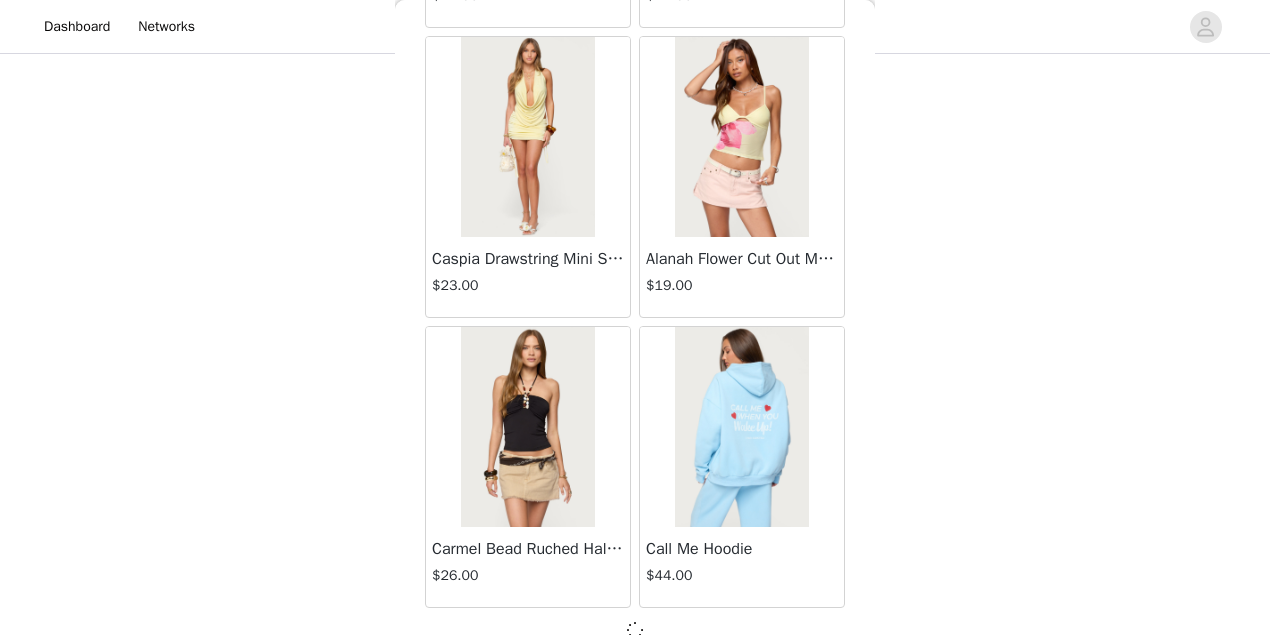 scroll, scrollTop: 16876, scrollLeft: 0, axis: vertical 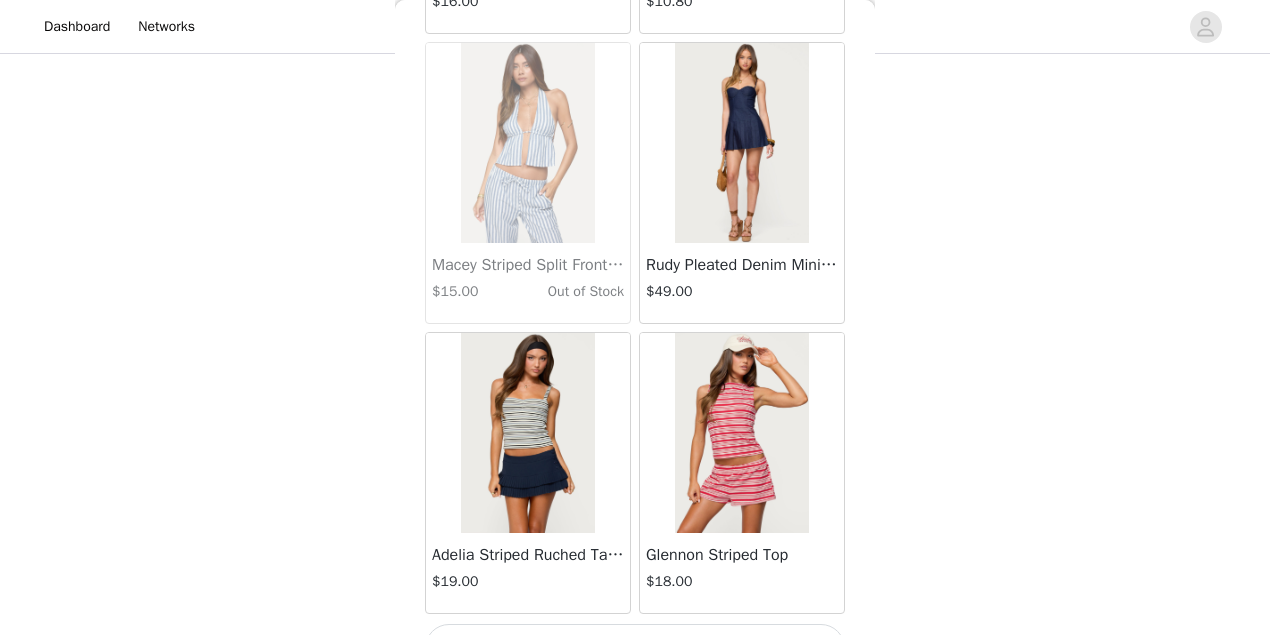click on "Load More" at bounding box center [635, 648] 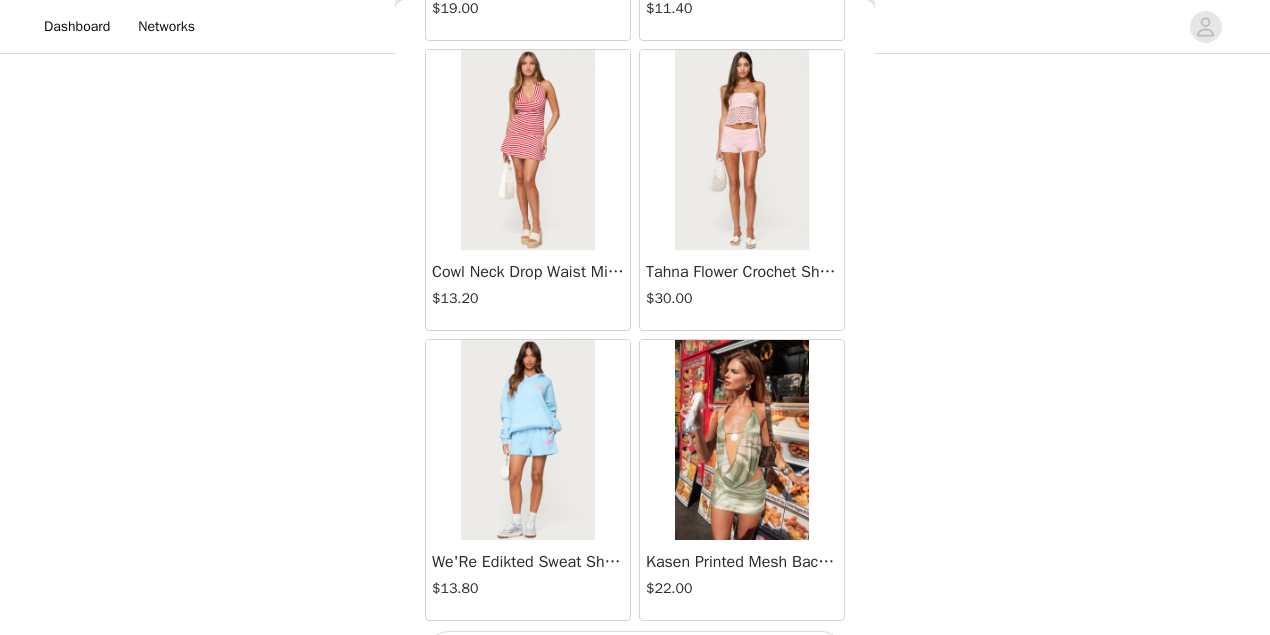 click on "Load More" at bounding box center [635, 655] 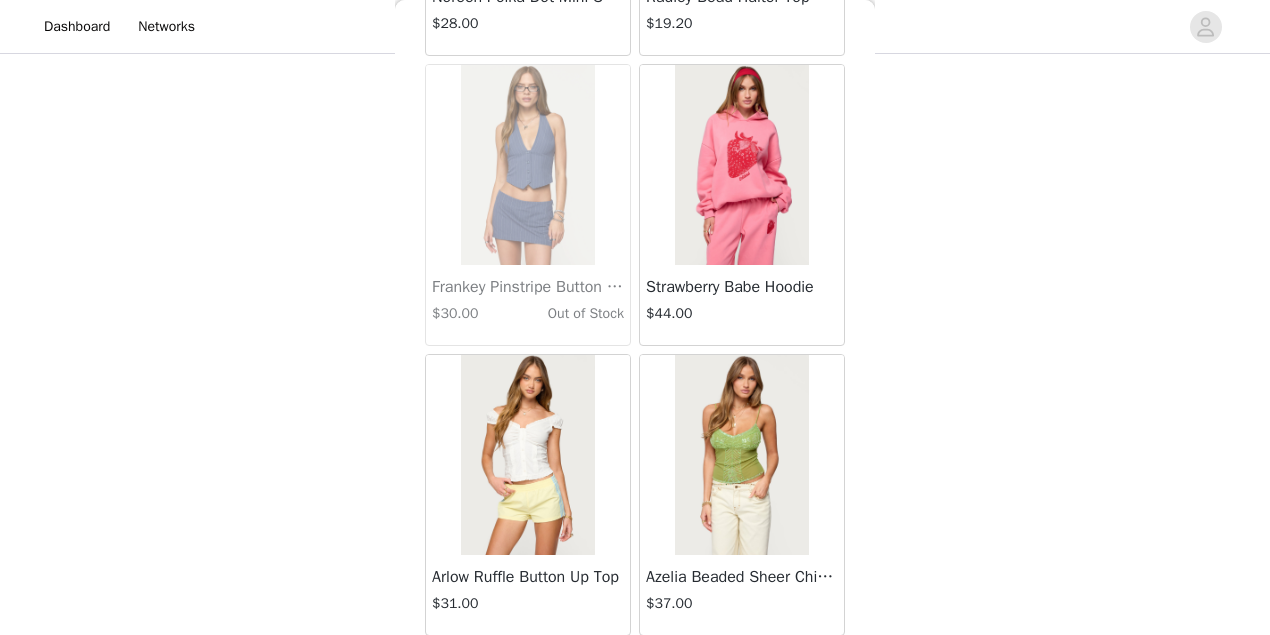 scroll, scrollTop: 25564, scrollLeft: 0, axis: vertical 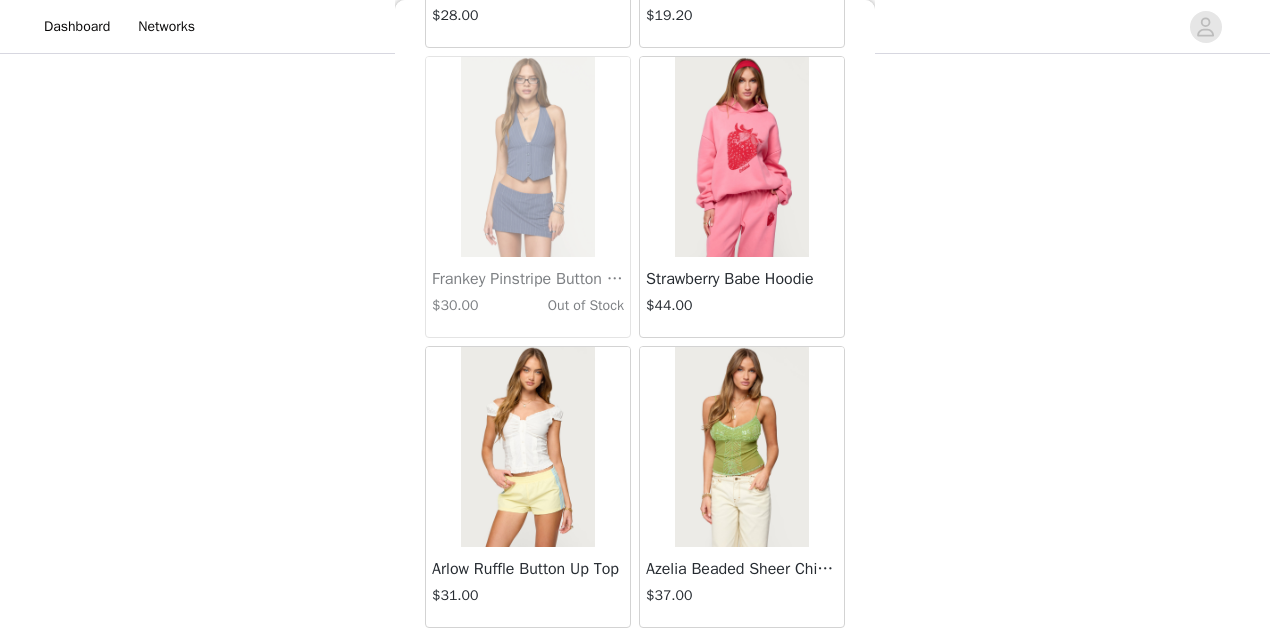 click on "Load More" at bounding box center (635, 662) 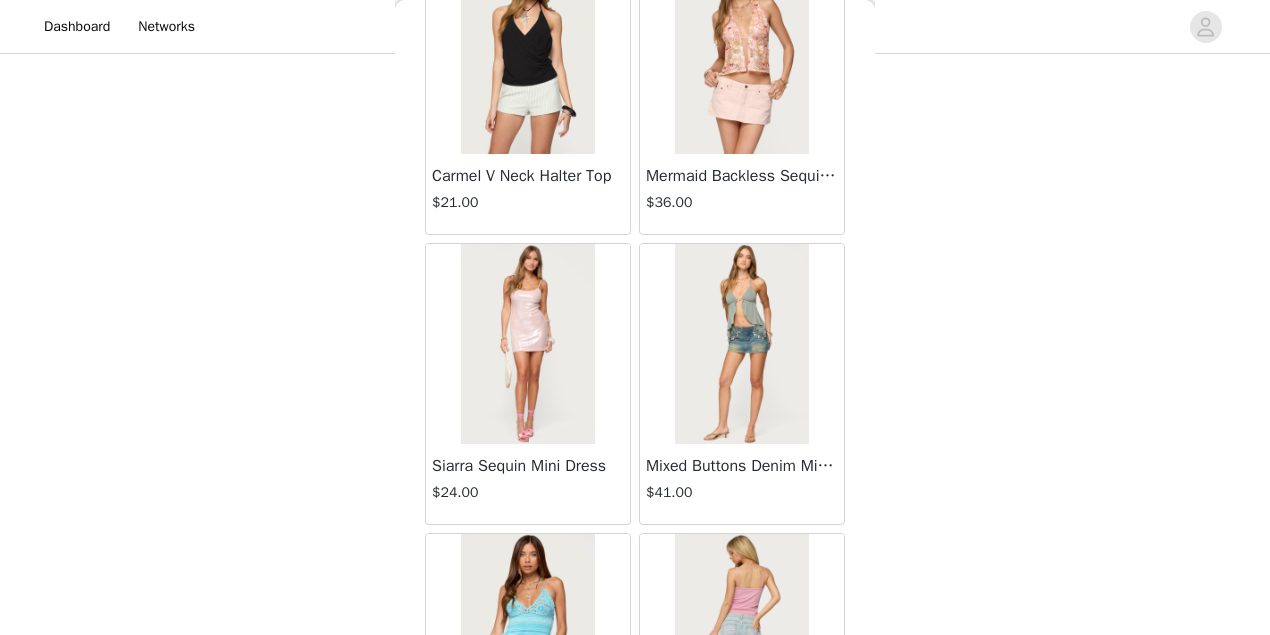 scroll, scrollTop: 28458, scrollLeft: 0, axis: vertical 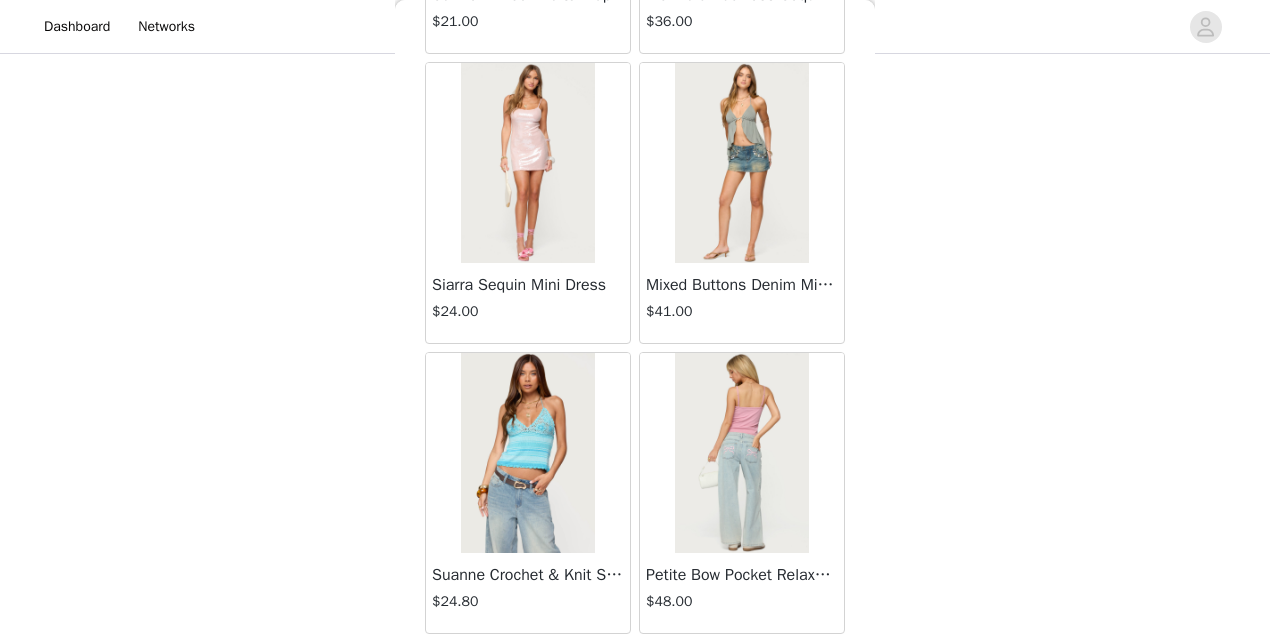click on "Load More" at bounding box center [635, 668] 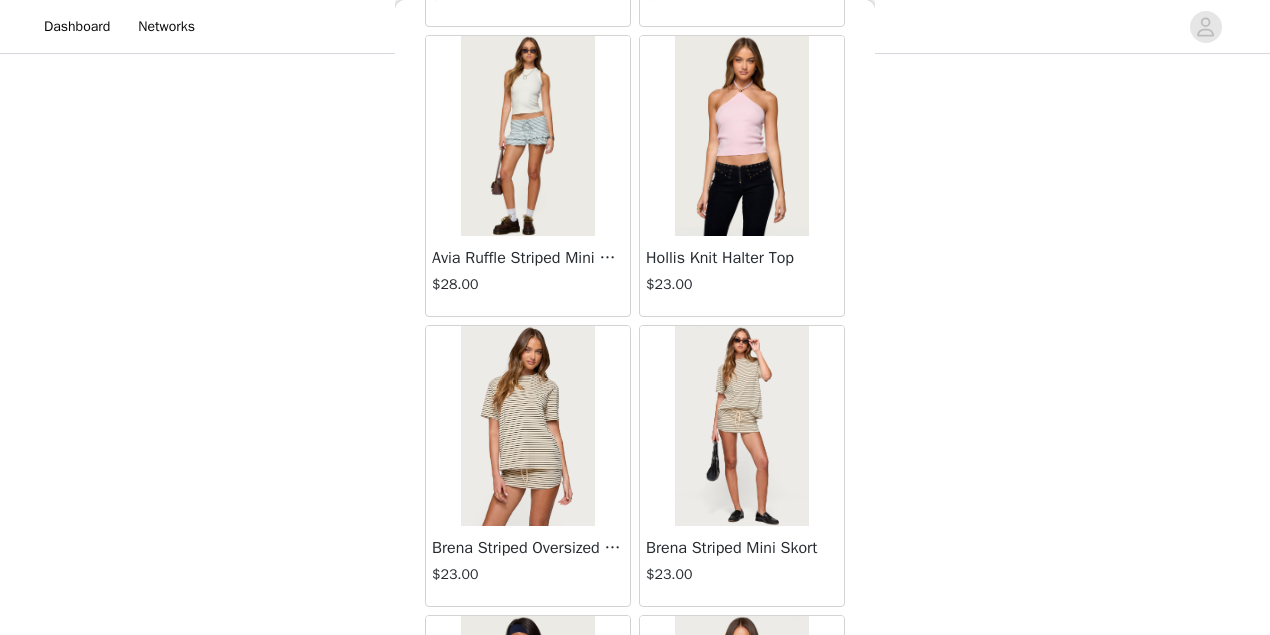 scroll, scrollTop: 31351, scrollLeft: 0, axis: vertical 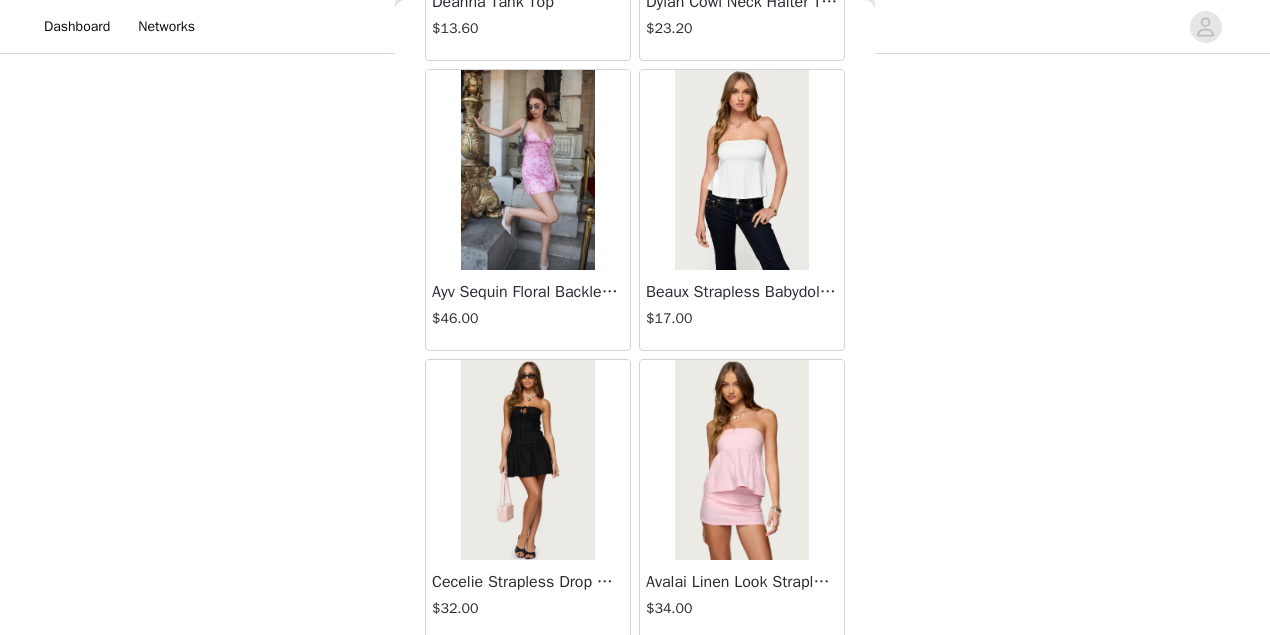 click on "Load More" at bounding box center (635, 675) 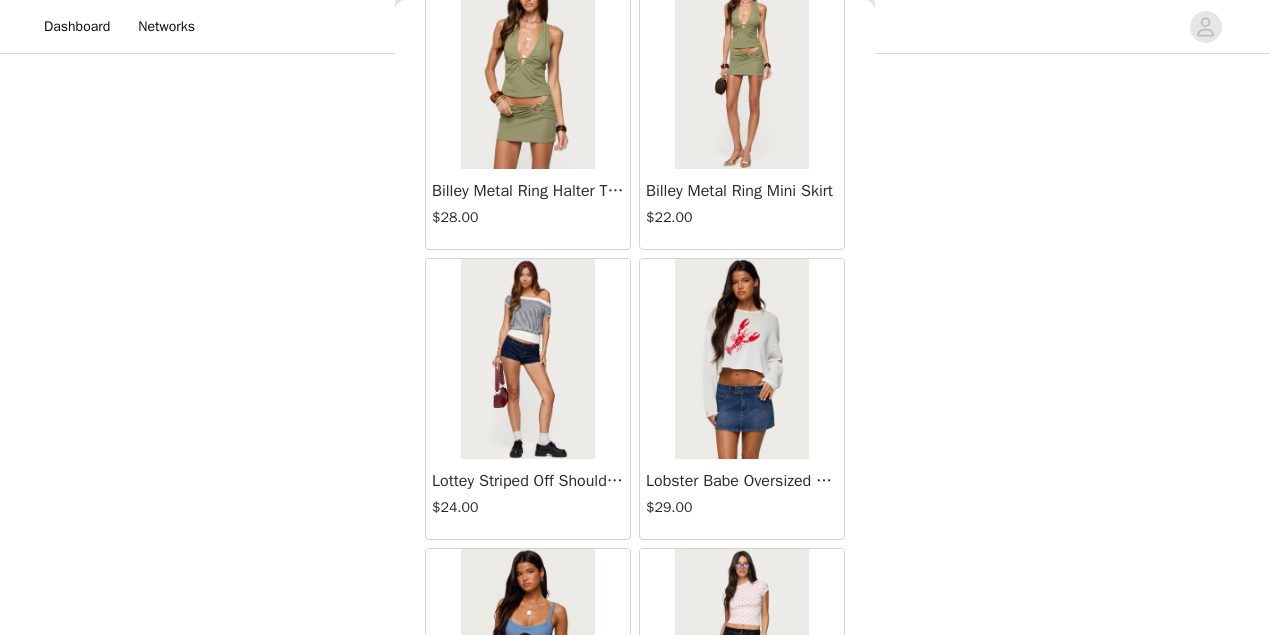 scroll, scrollTop: 34244, scrollLeft: 0, axis: vertical 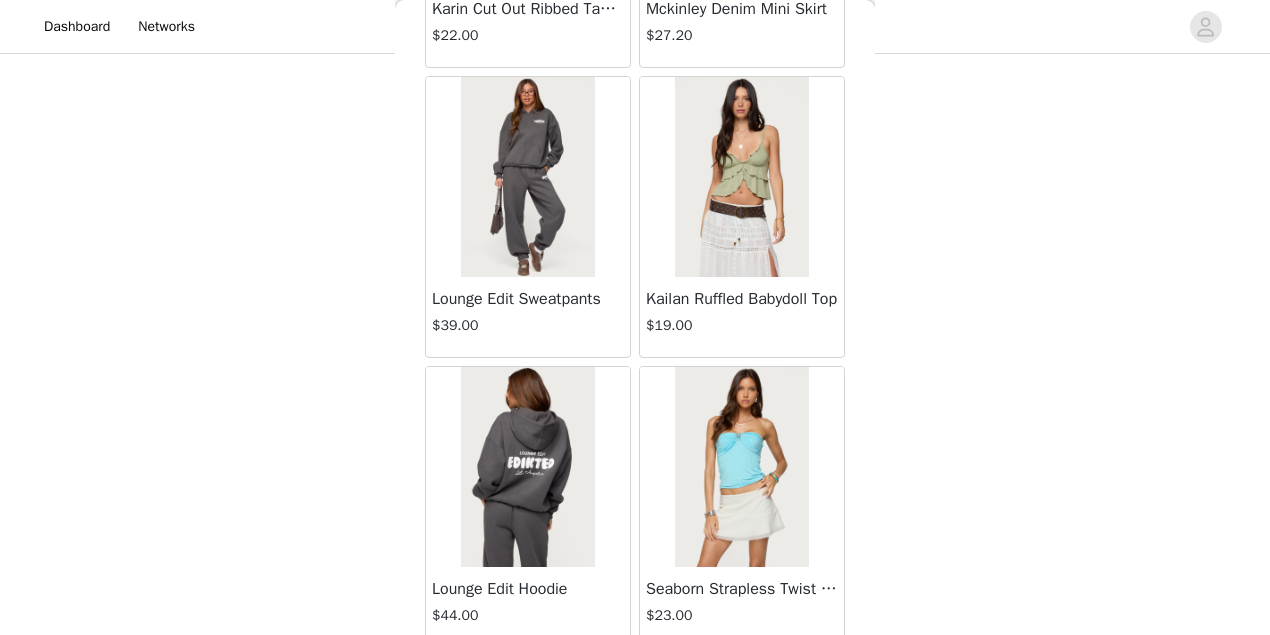 click on "Load More" at bounding box center (635, 682) 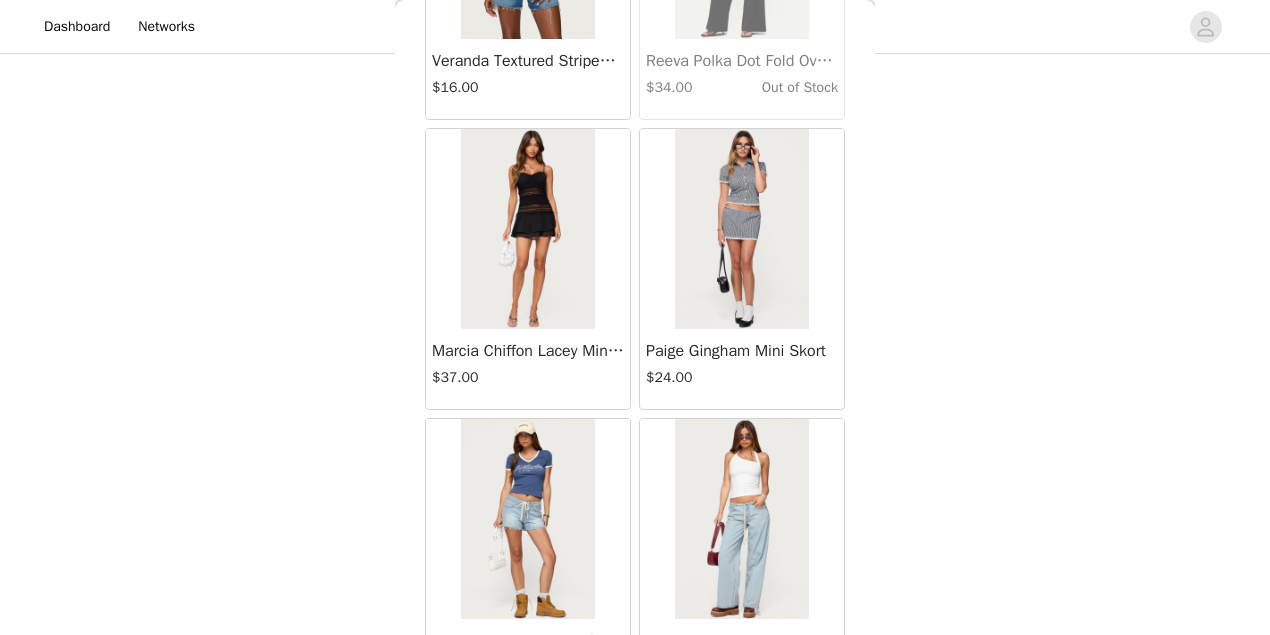 scroll, scrollTop: 37138, scrollLeft: 0, axis: vertical 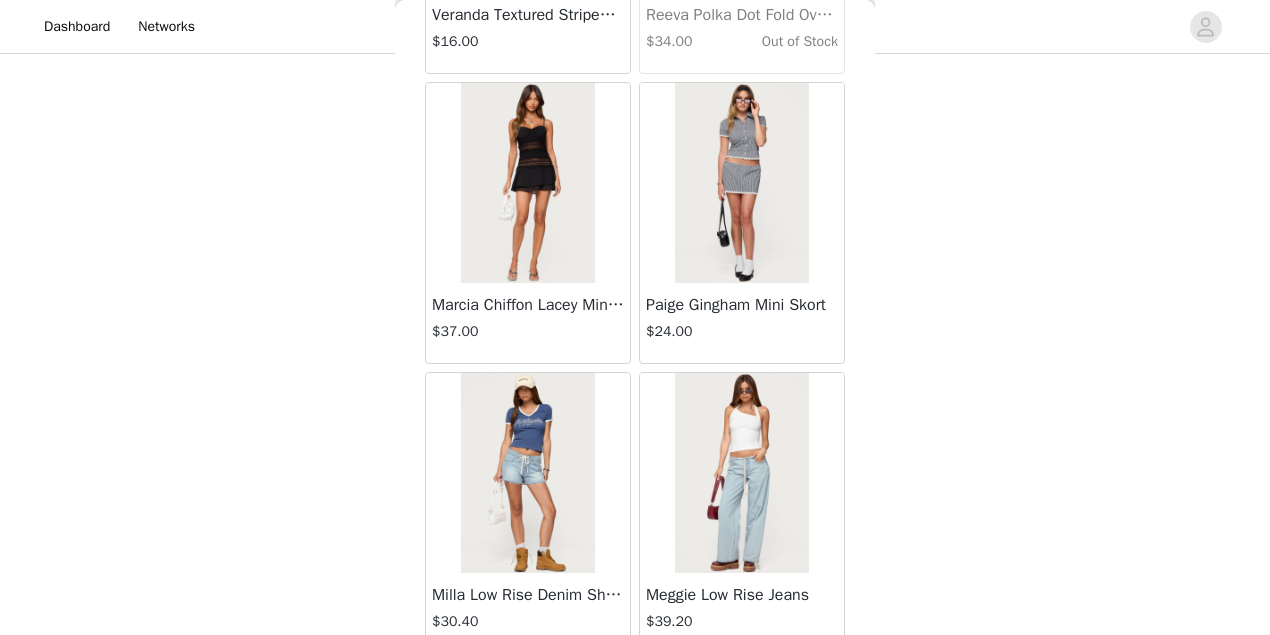 click on "Load More" at bounding box center (635, 688) 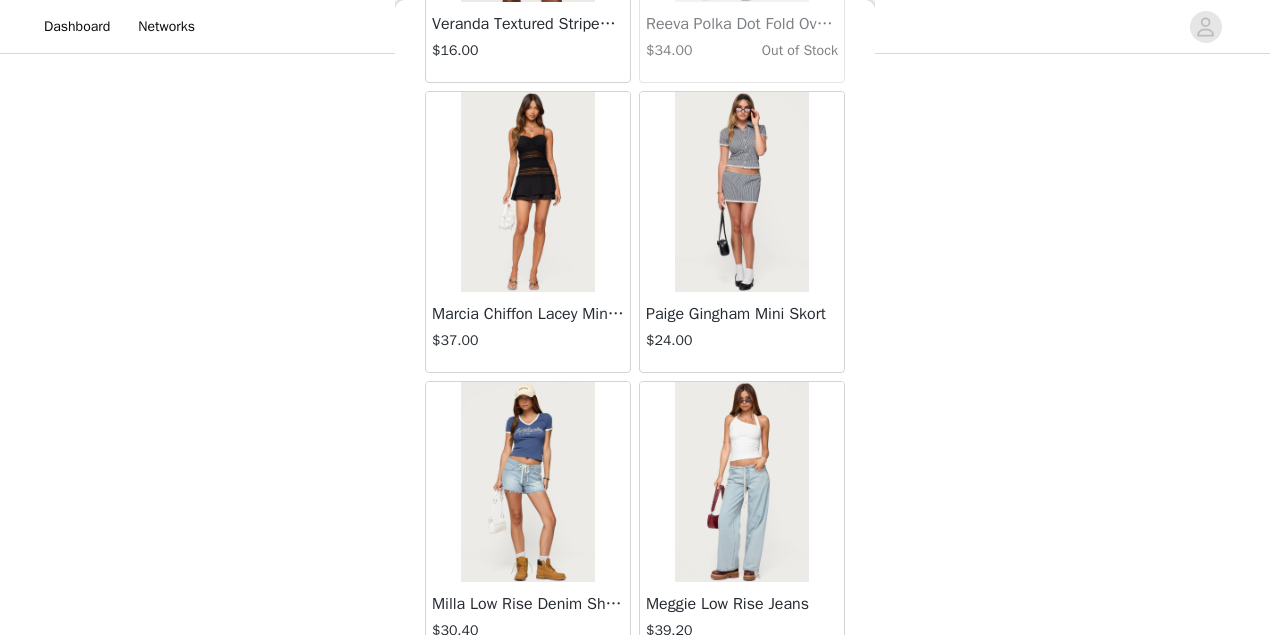 scroll, scrollTop: 37138, scrollLeft: 0, axis: vertical 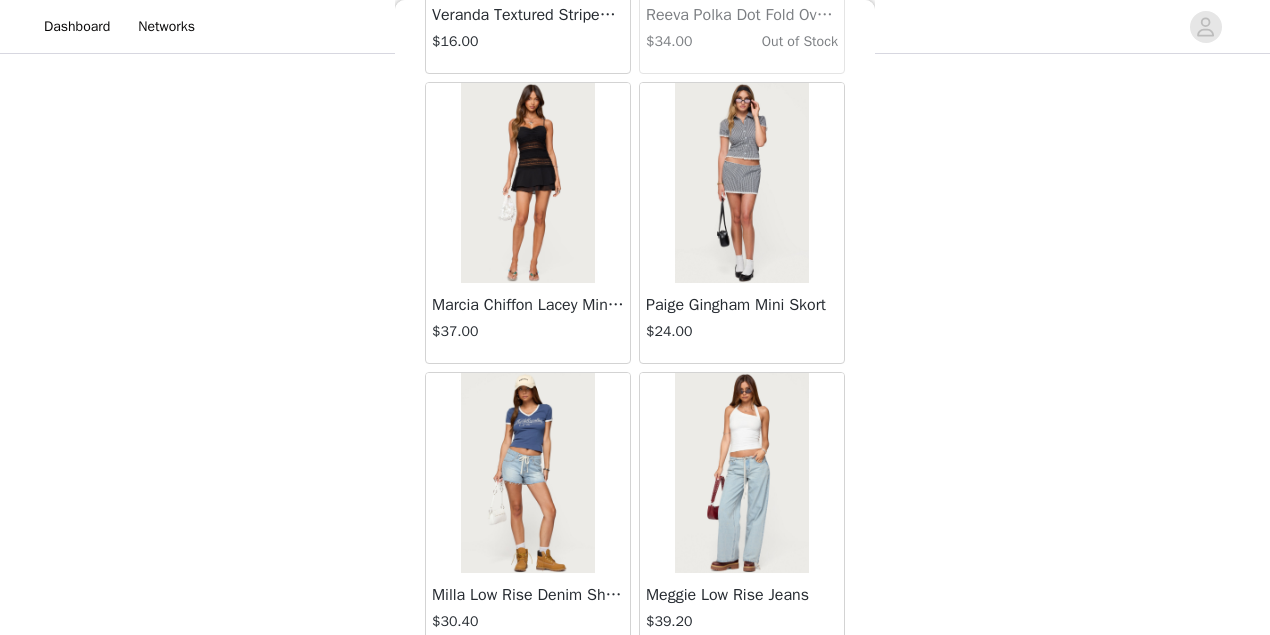 click at bounding box center (741, 183) 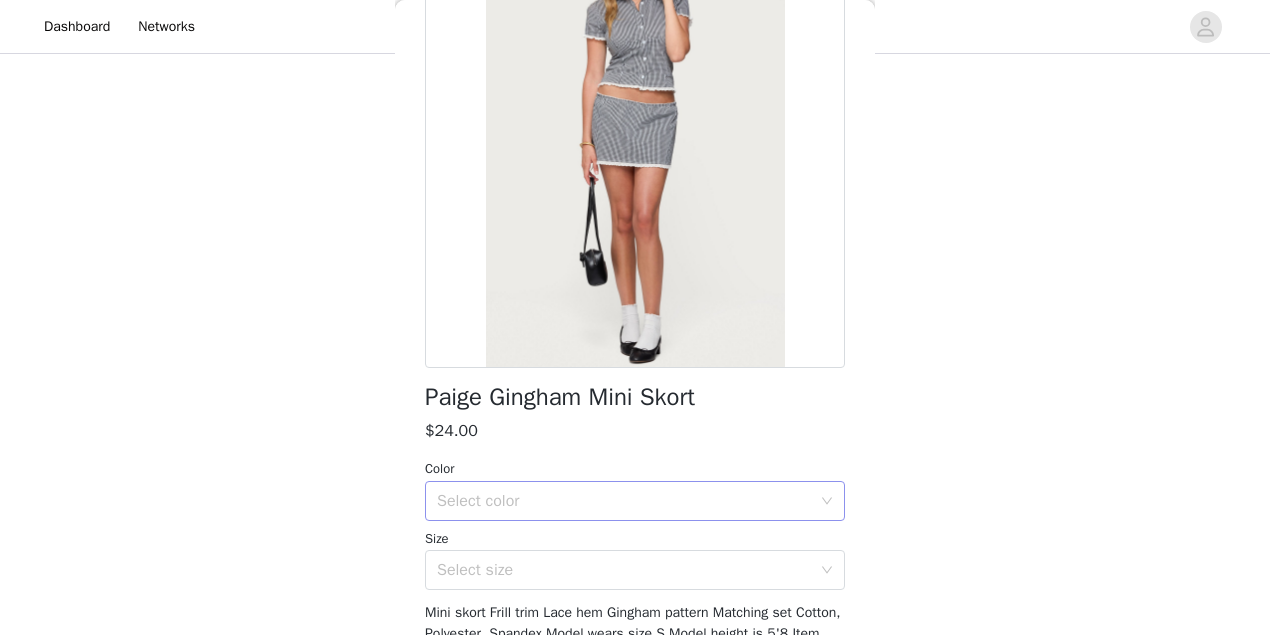 scroll, scrollTop: 266, scrollLeft: 0, axis: vertical 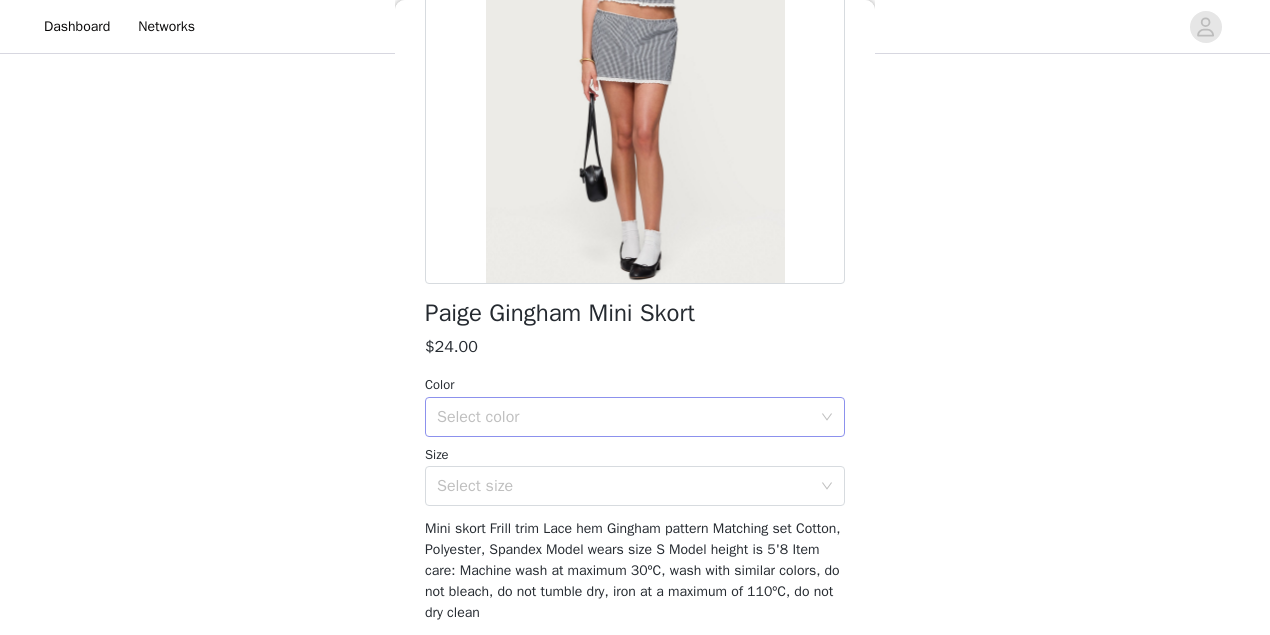 click on "Select color" at bounding box center (628, 417) 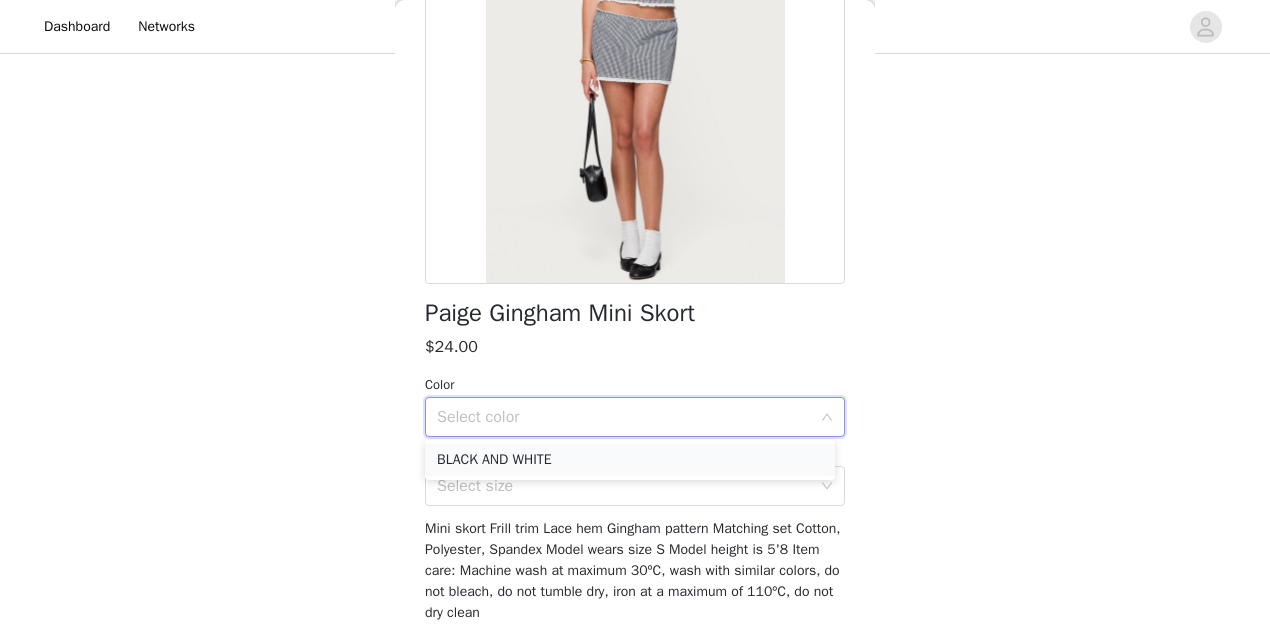 click on "BLACK AND WHITE" at bounding box center [630, 460] 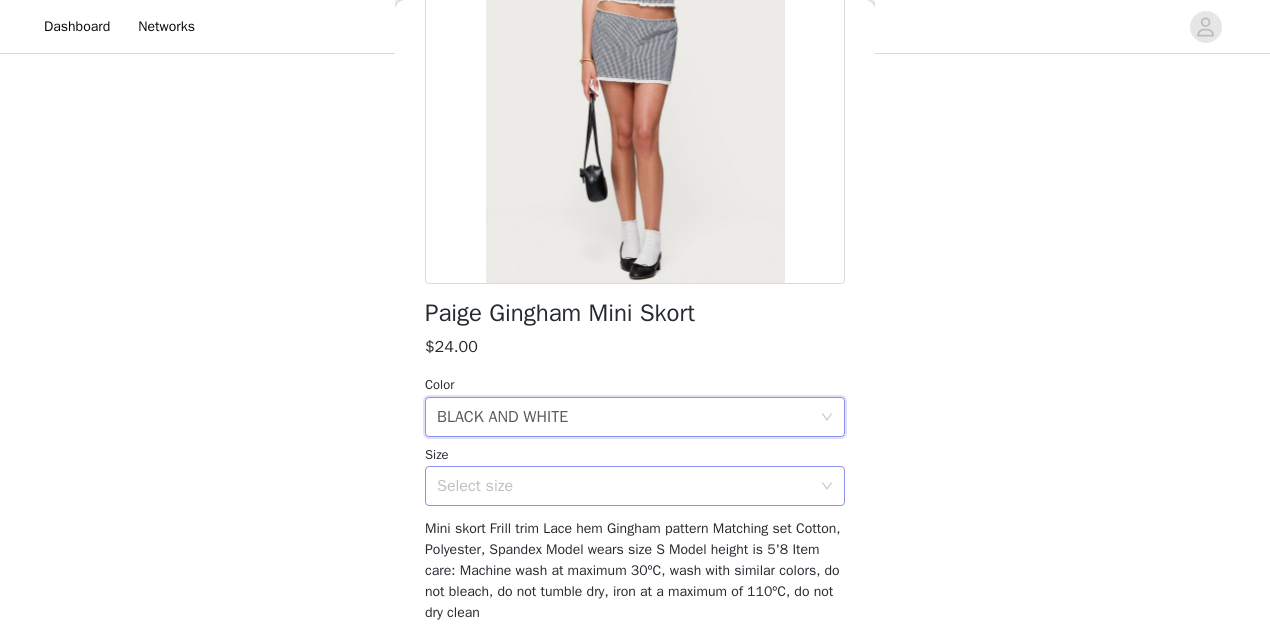 click on "Select size" at bounding box center [624, 486] 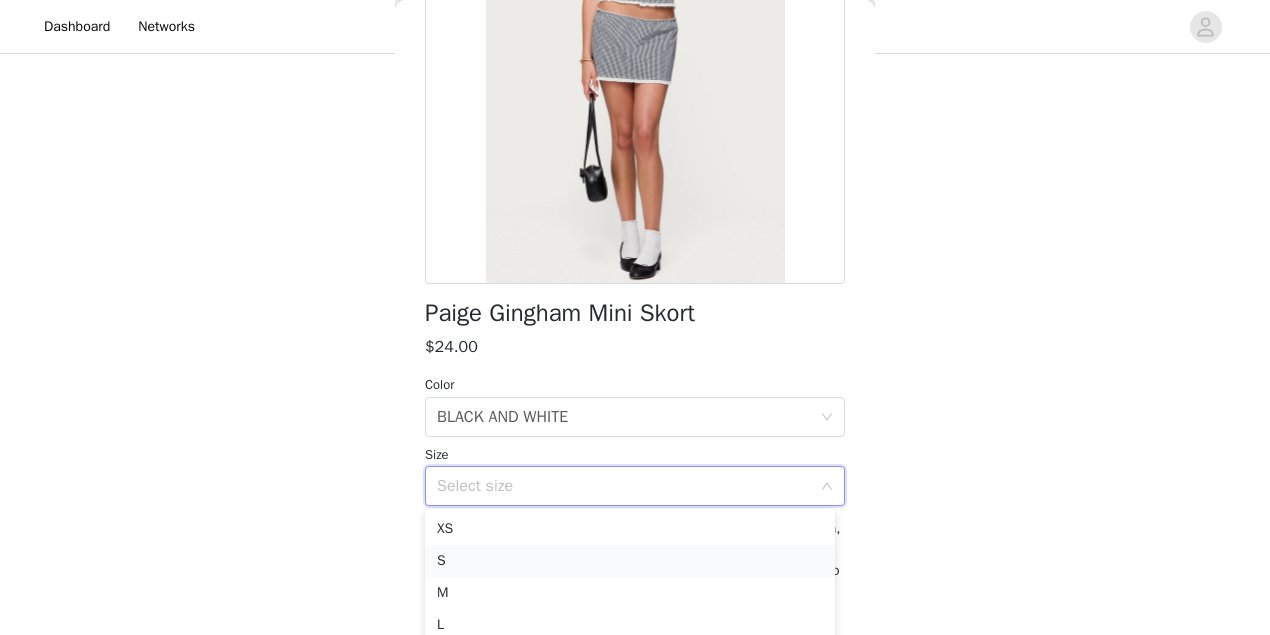 click on "S" at bounding box center (630, 561) 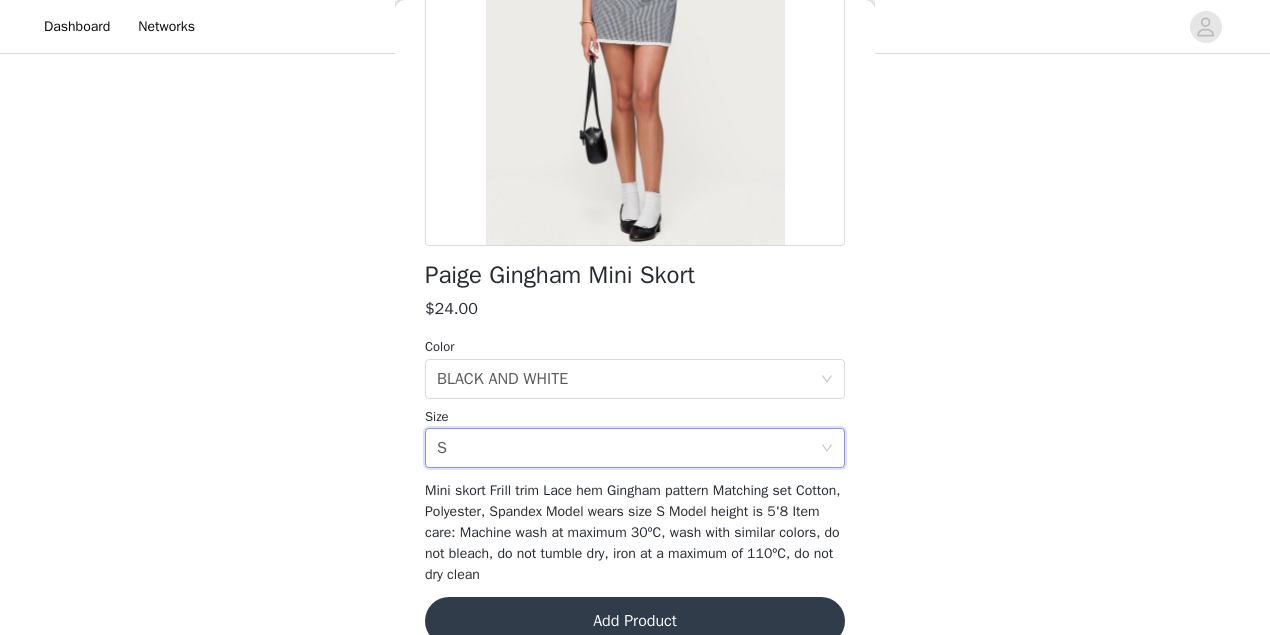 scroll, scrollTop: 338, scrollLeft: 0, axis: vertical 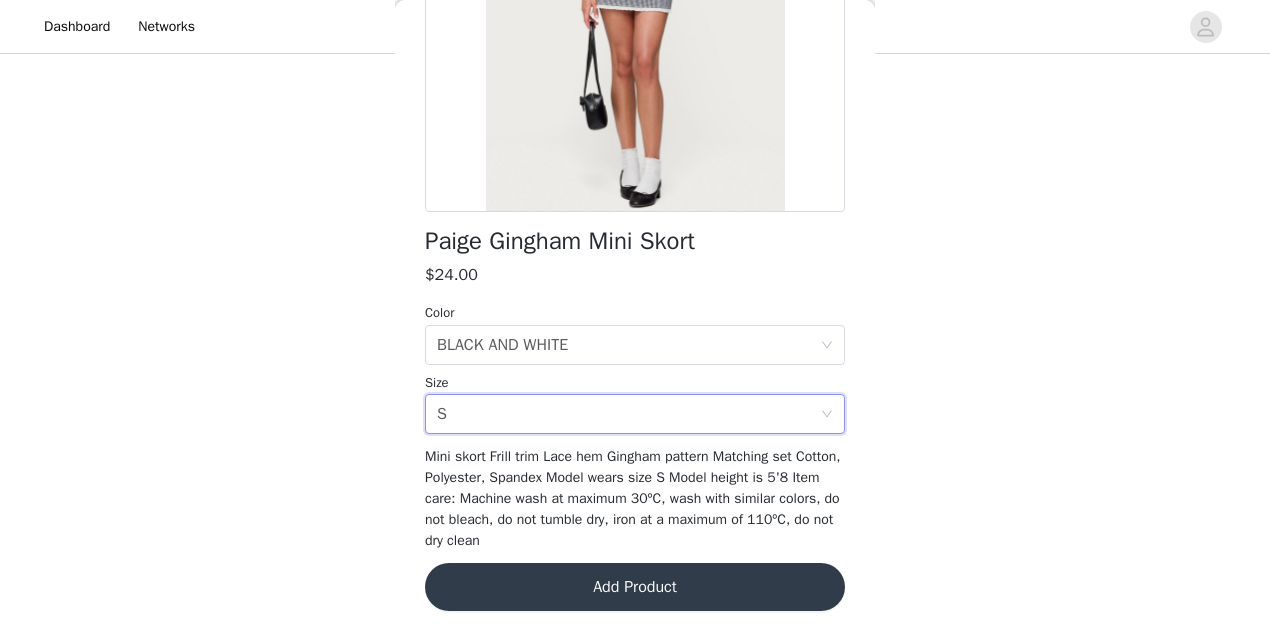 click on "Add Product" at bounding box center (635, 587) 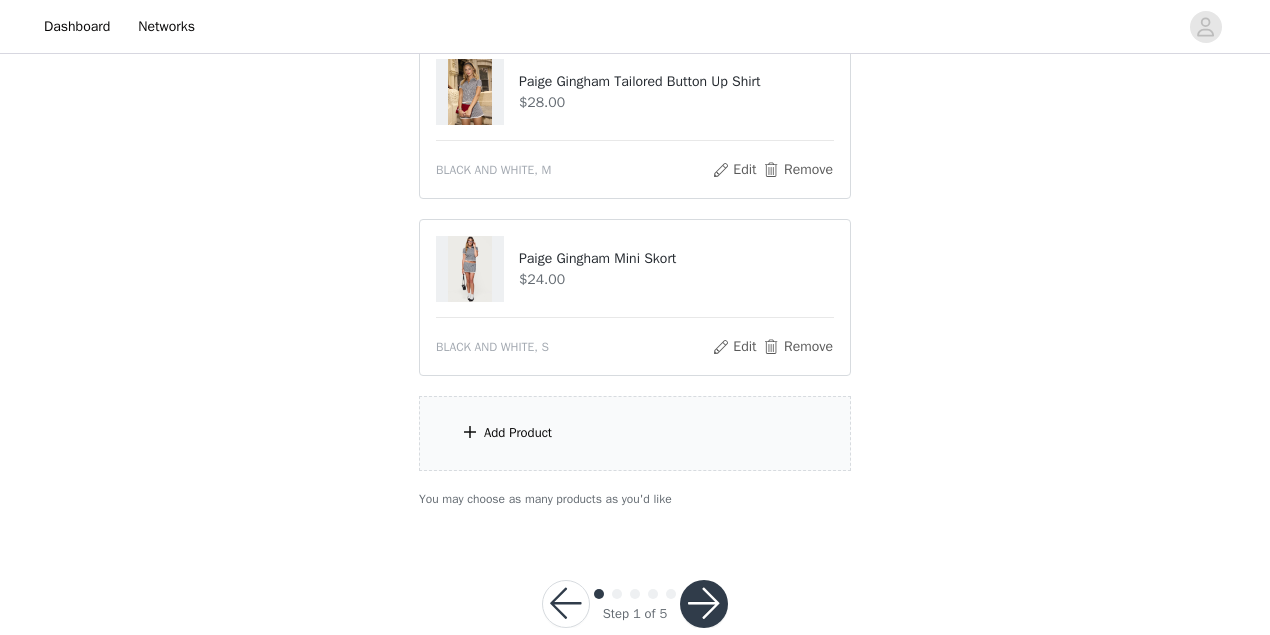 scroll, scrollTop: 978, scrollLeft: 0, axis: vertical 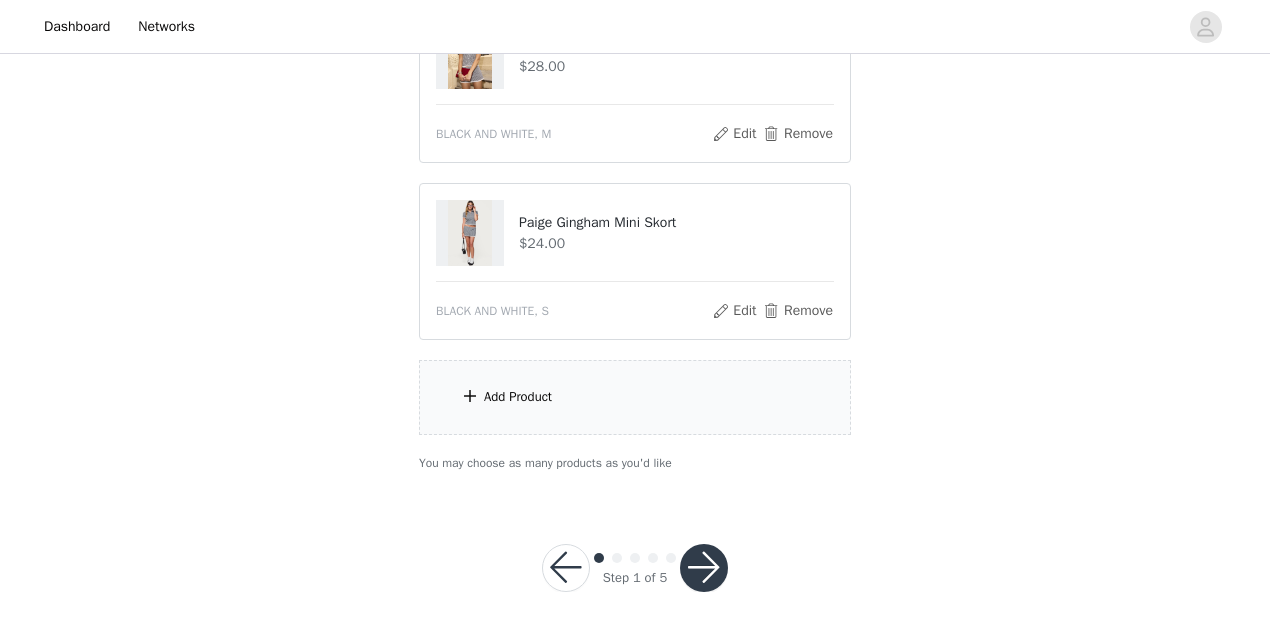 click on "Add Product" at bounding box center [635, 397] 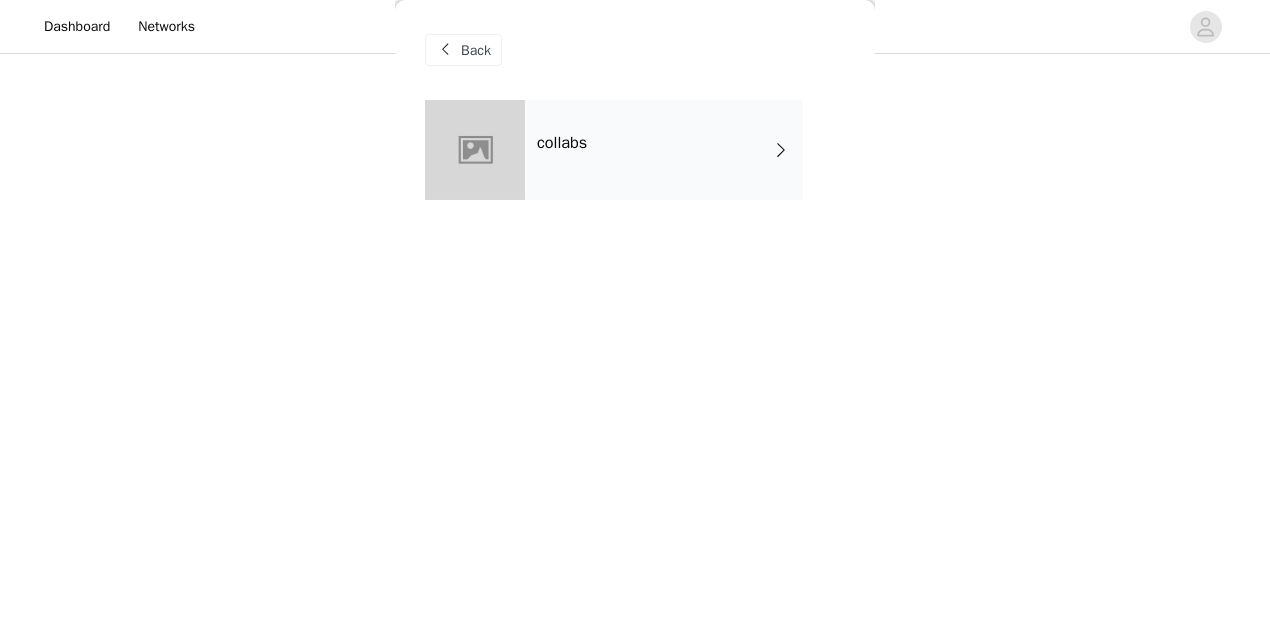 click on "collabs" at bounding box center (664, 150) 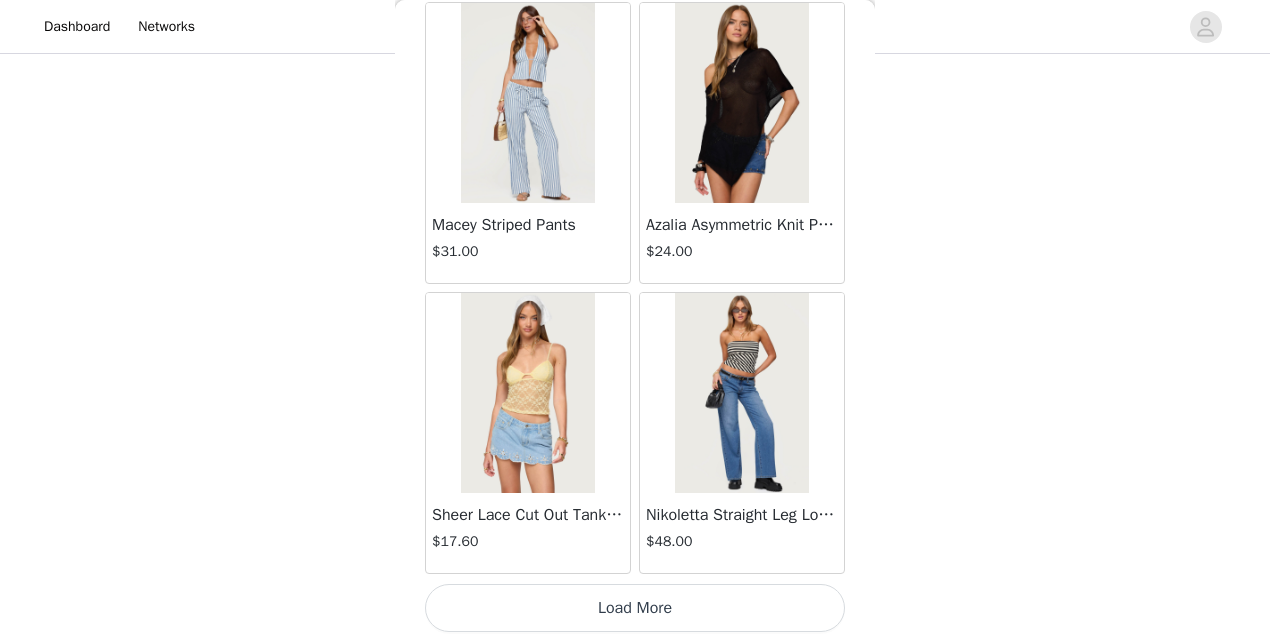 click on "Load More" at bounding box center (635, 608) 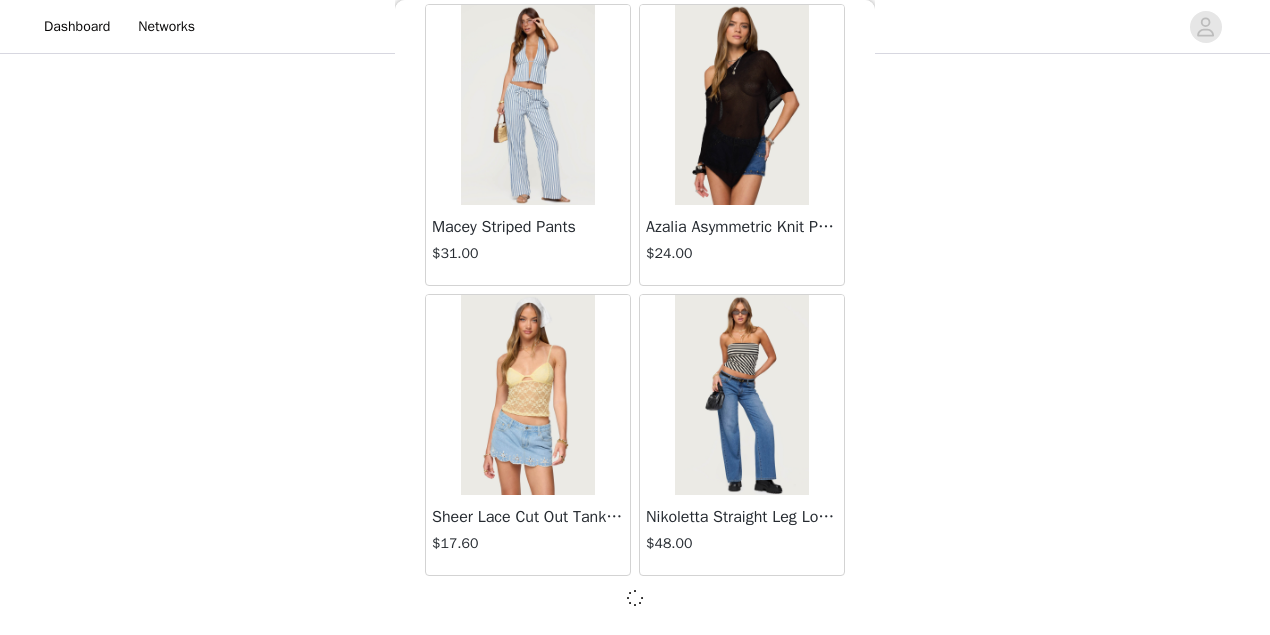 scroll, scrollTop: 2409, scrollLeft: 0, axis: vertical 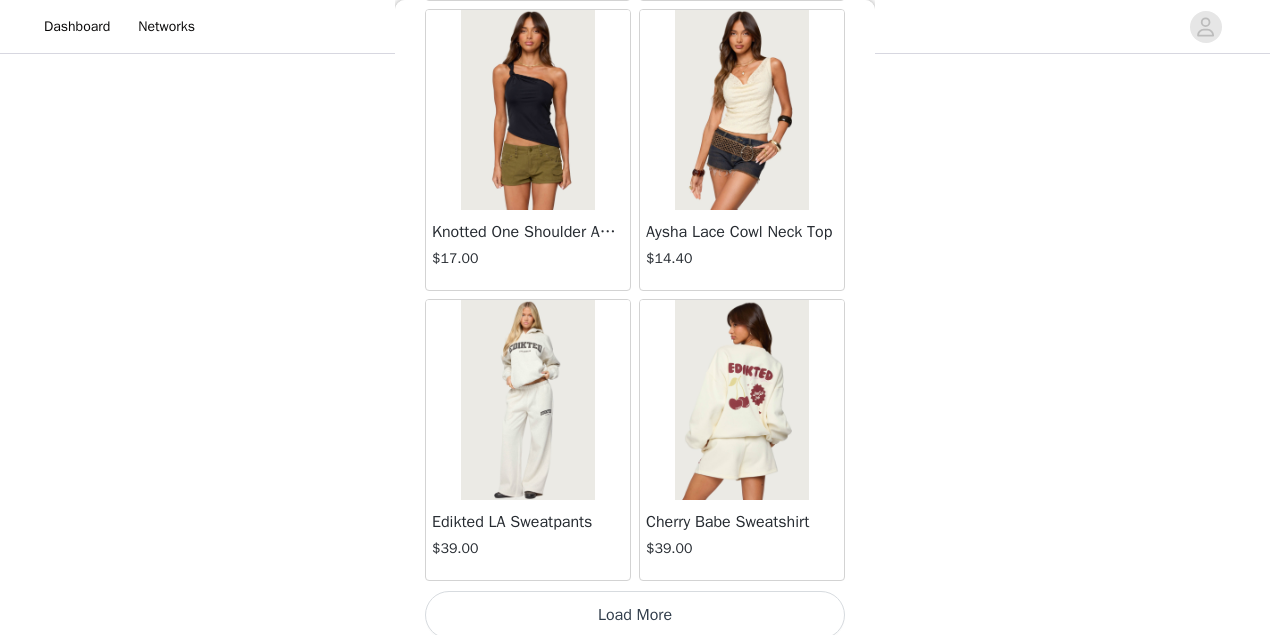 click on "Load More" at bounding box center (635, 615) 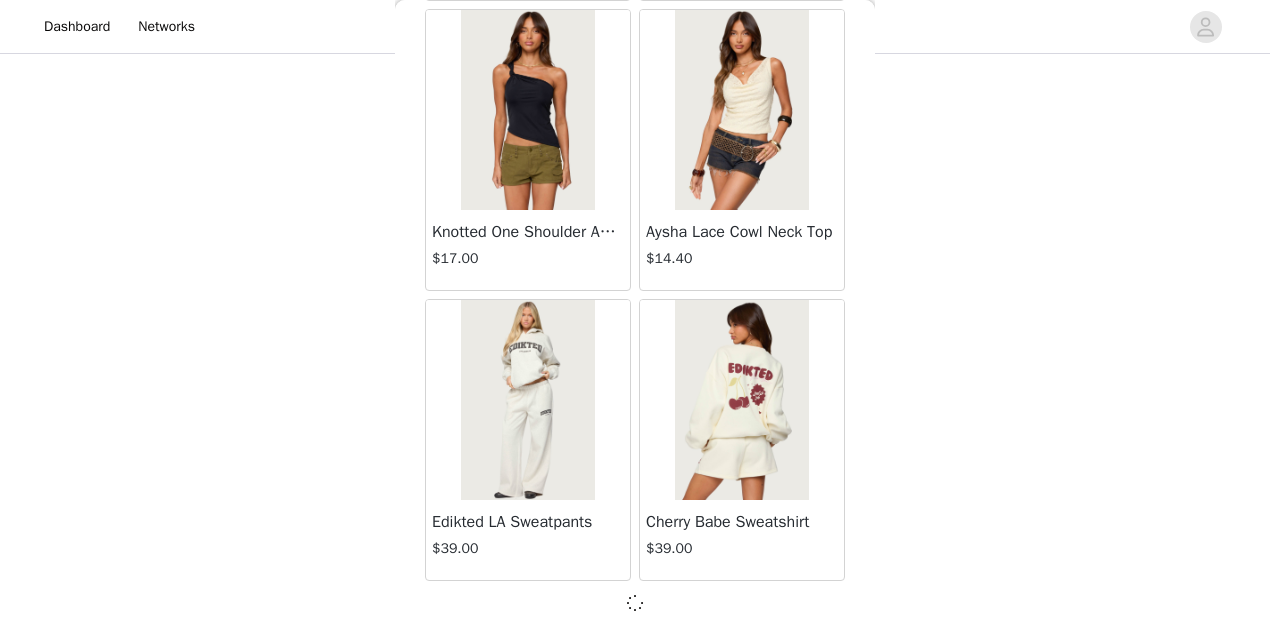 scroll, scrollTop: 5302, scrollLeft: 0, axis: vertical 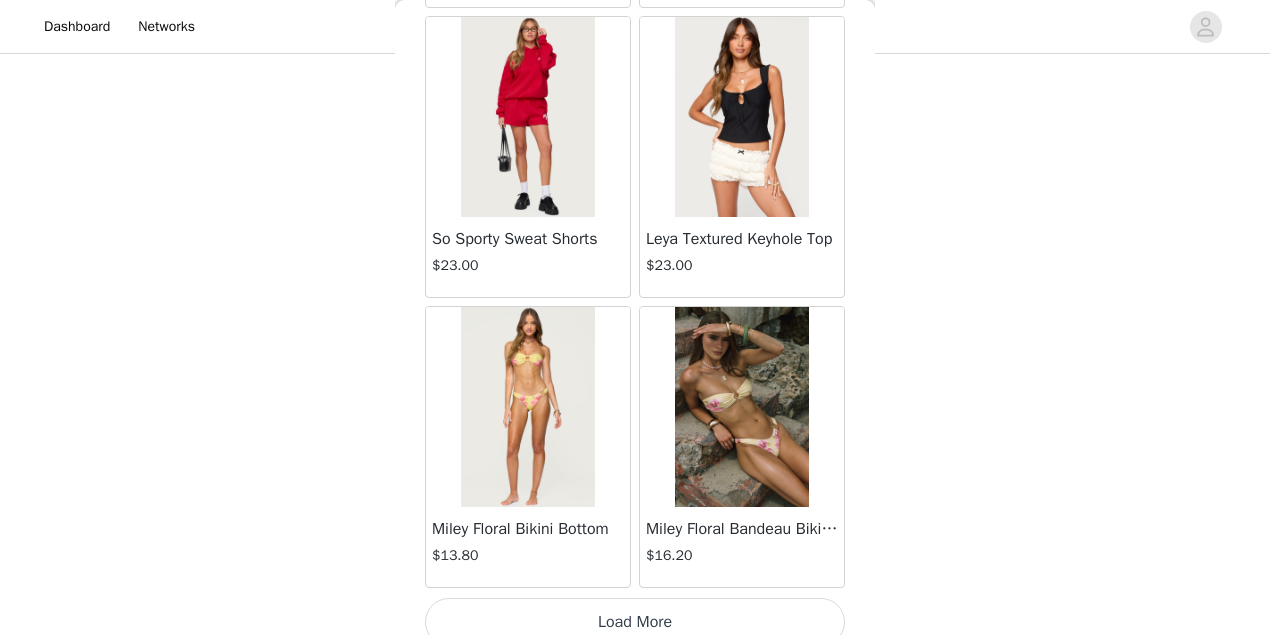 click on "Load More" at bounding box center [635, 622] 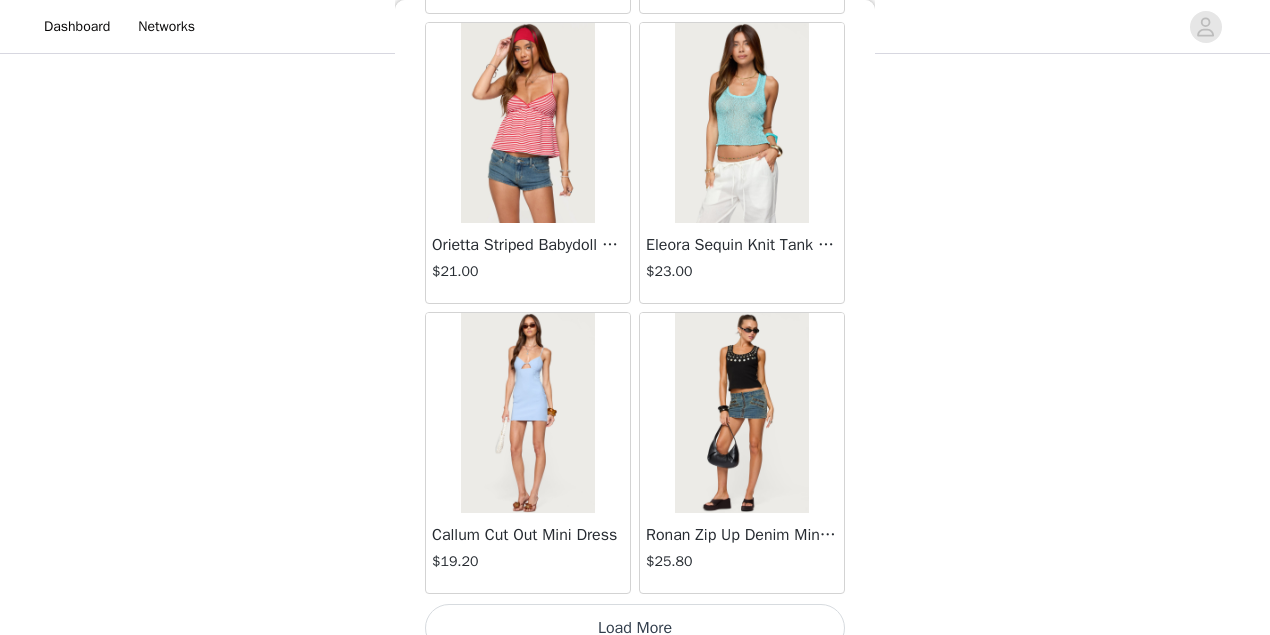 click on "Load More" at bounding box center (635, 628) 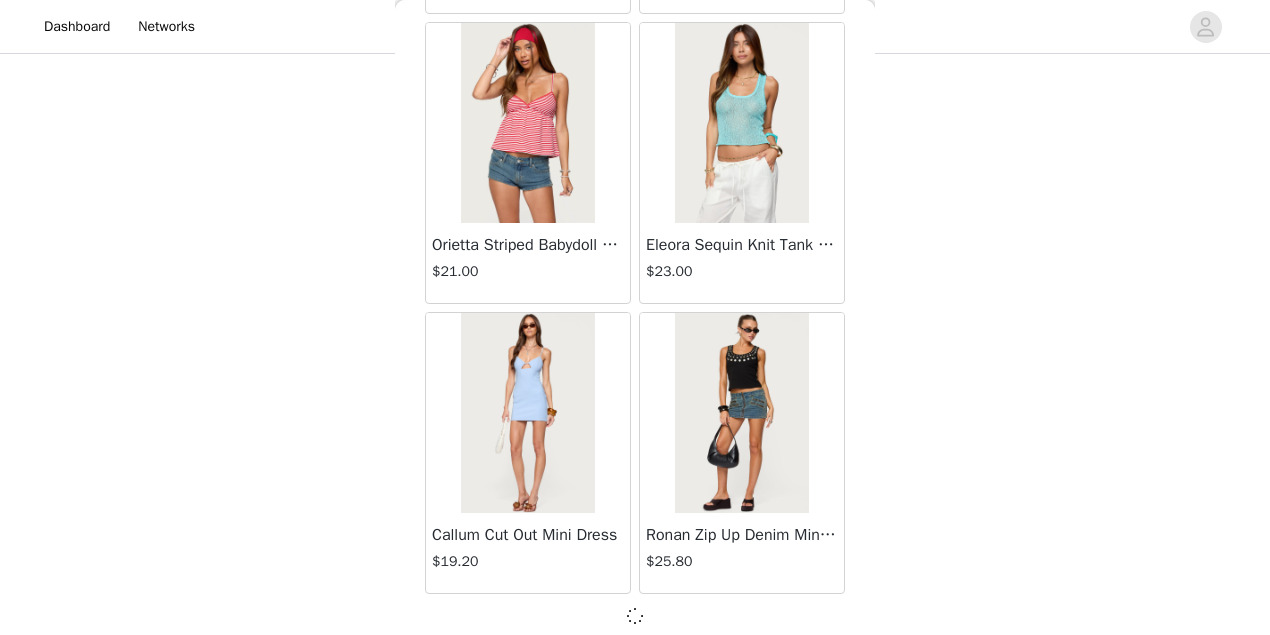 scroll, scrollTop: 11089, scrollLeft: 0, axis: vertical 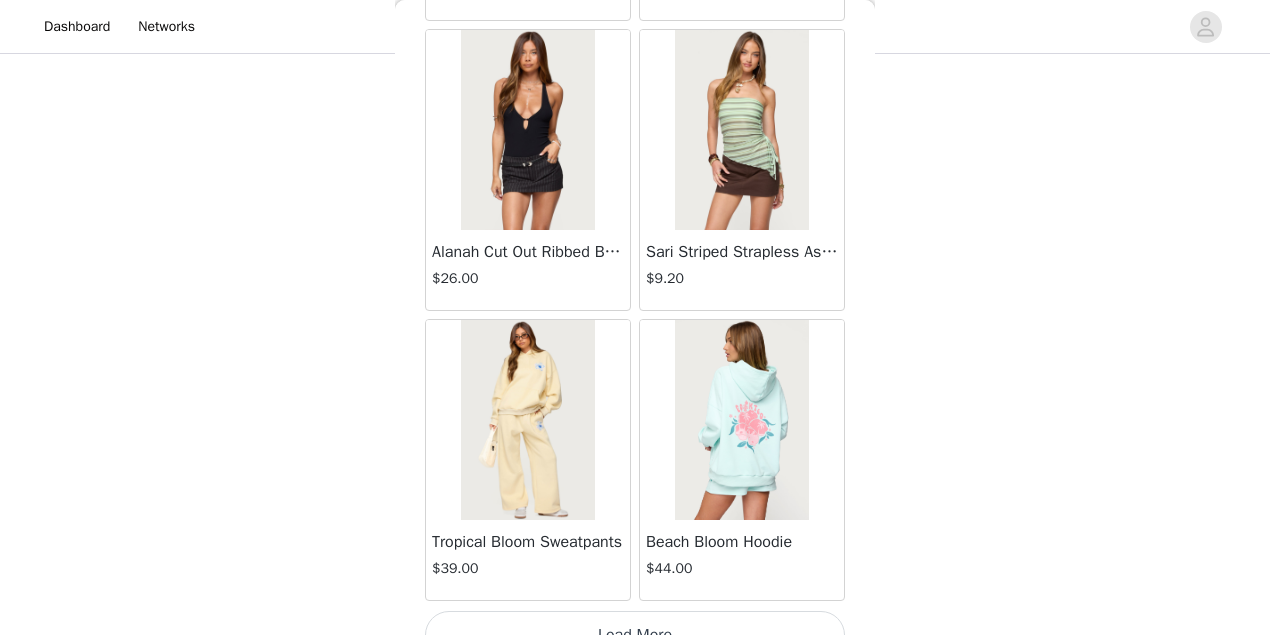 click on "Load More" at bounding box center [635, 635] 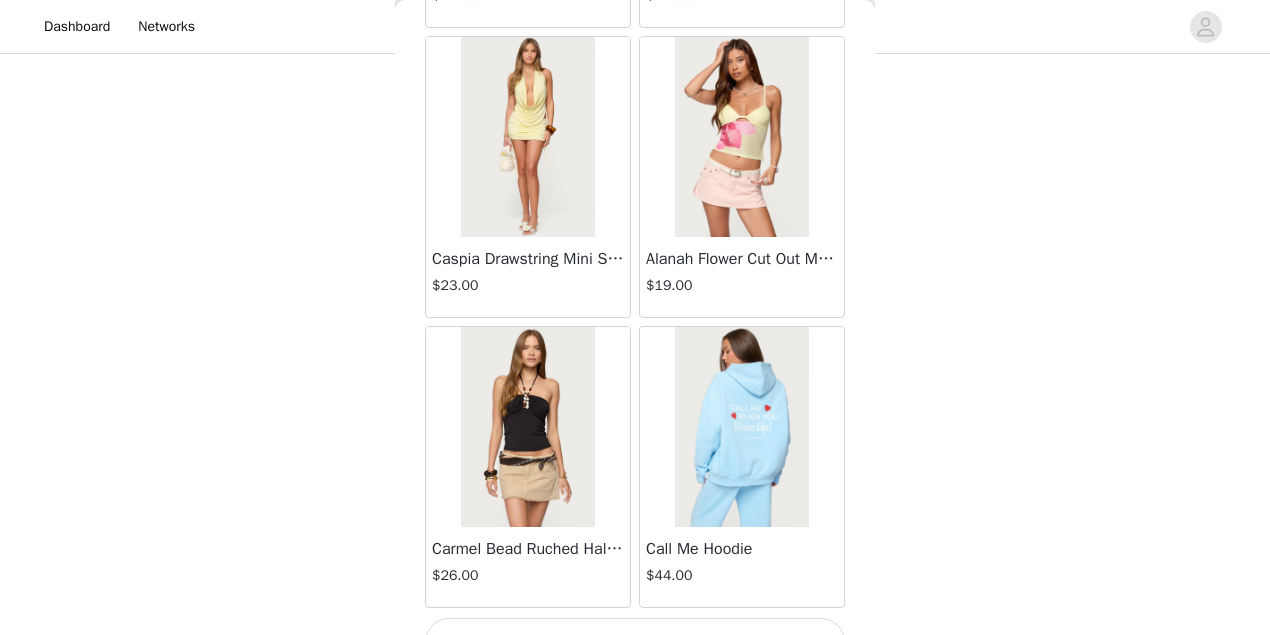 click on "Load More" at bounding box center [635, 642] 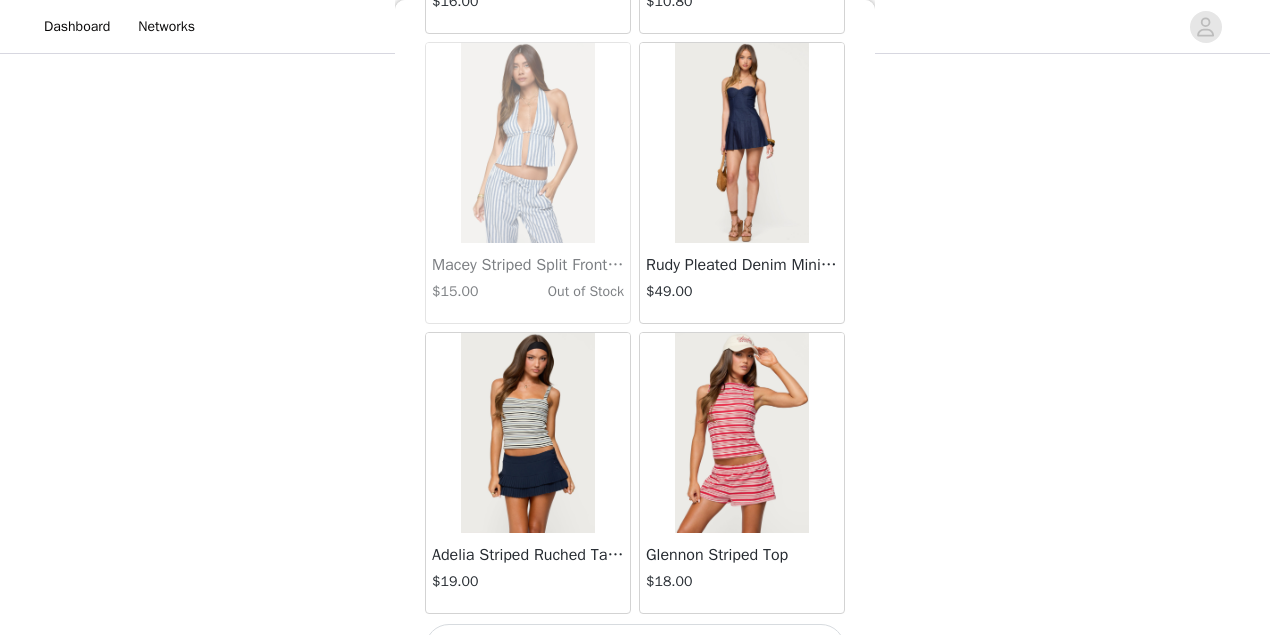 click on "Load More" at bounding box center (635, 648) 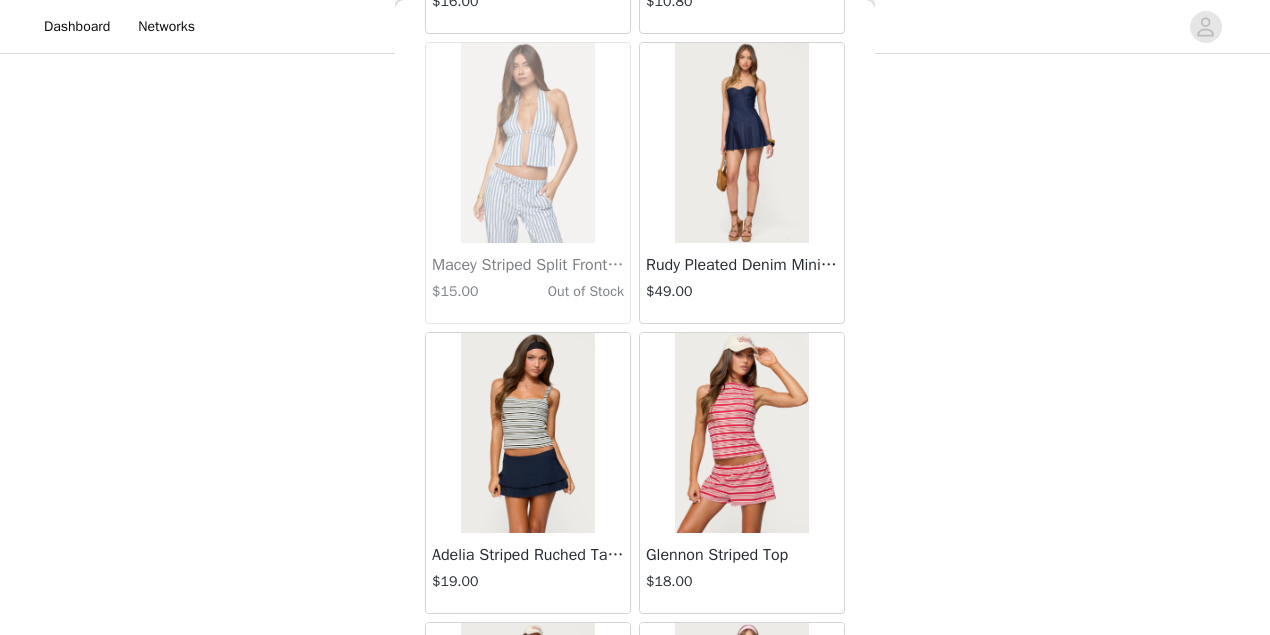 scroll, scrollTop: 22671, scrollLeft: 0, axis: vertical 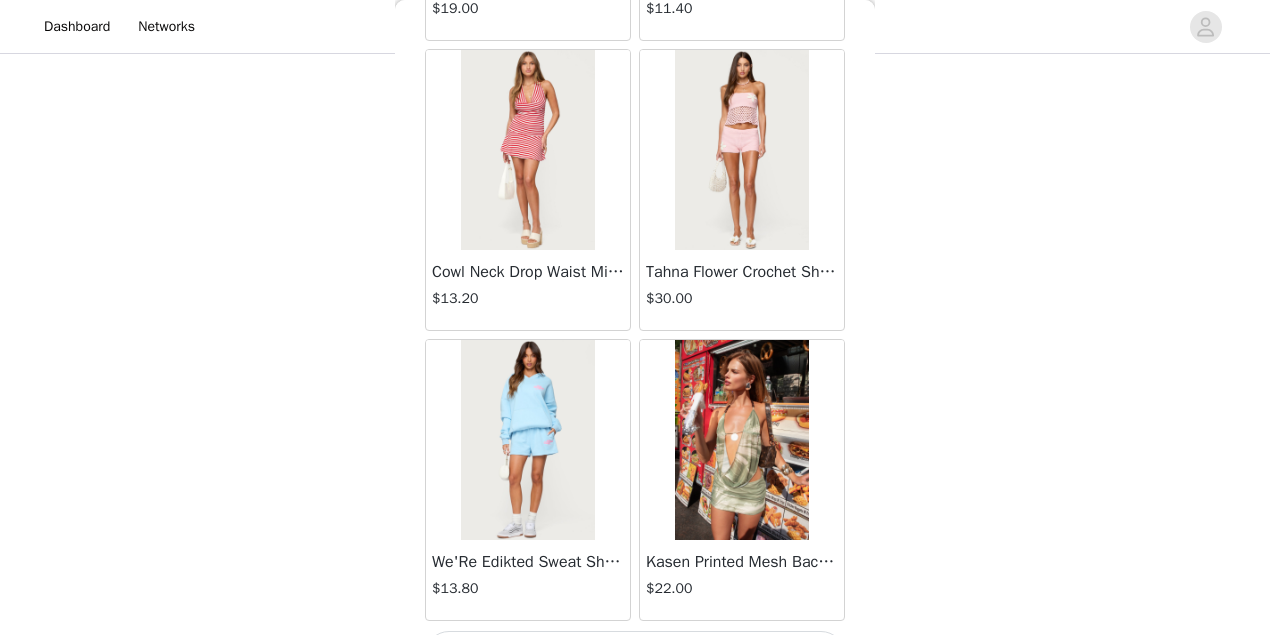 click on "Load More" at bounding box center [635, 655] 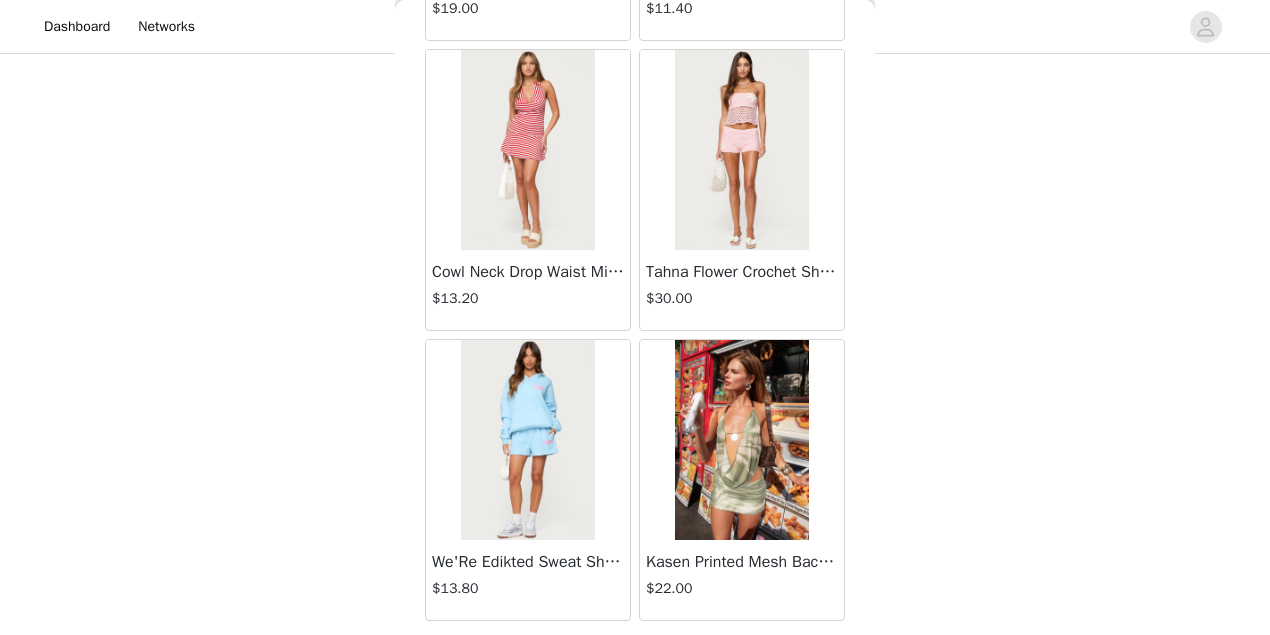 scroll, scrollTop: 22662, scrollLeft: 0, axis: vertical 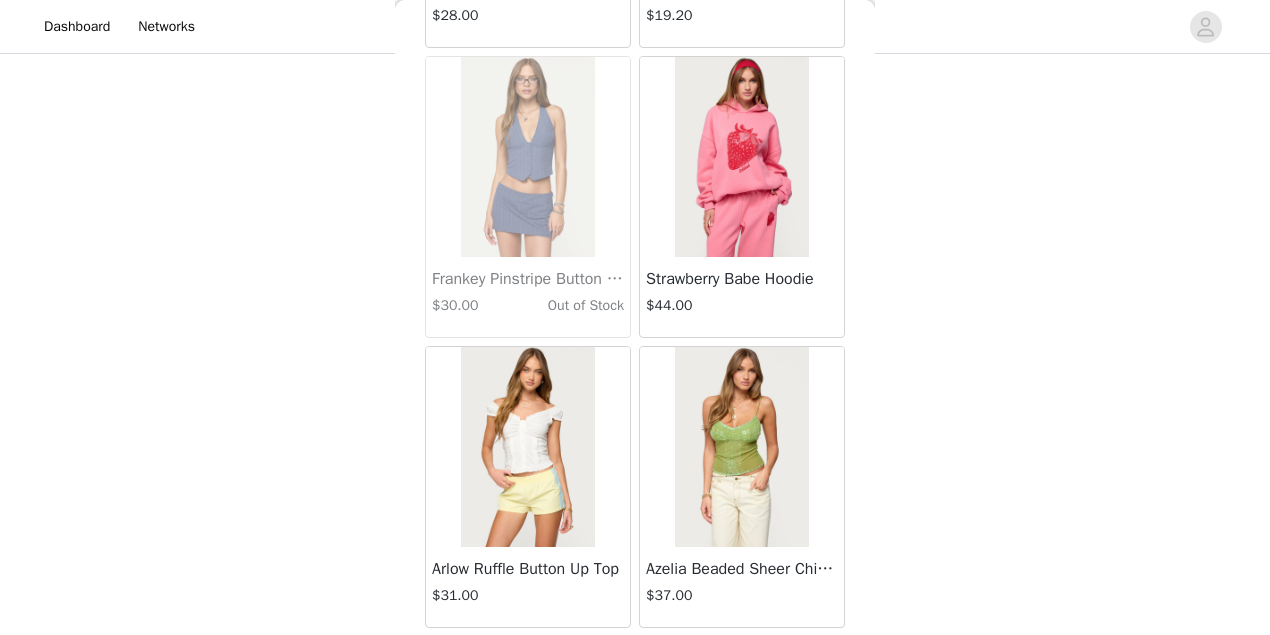 click on "Load More" at bounding box center [635, 662] 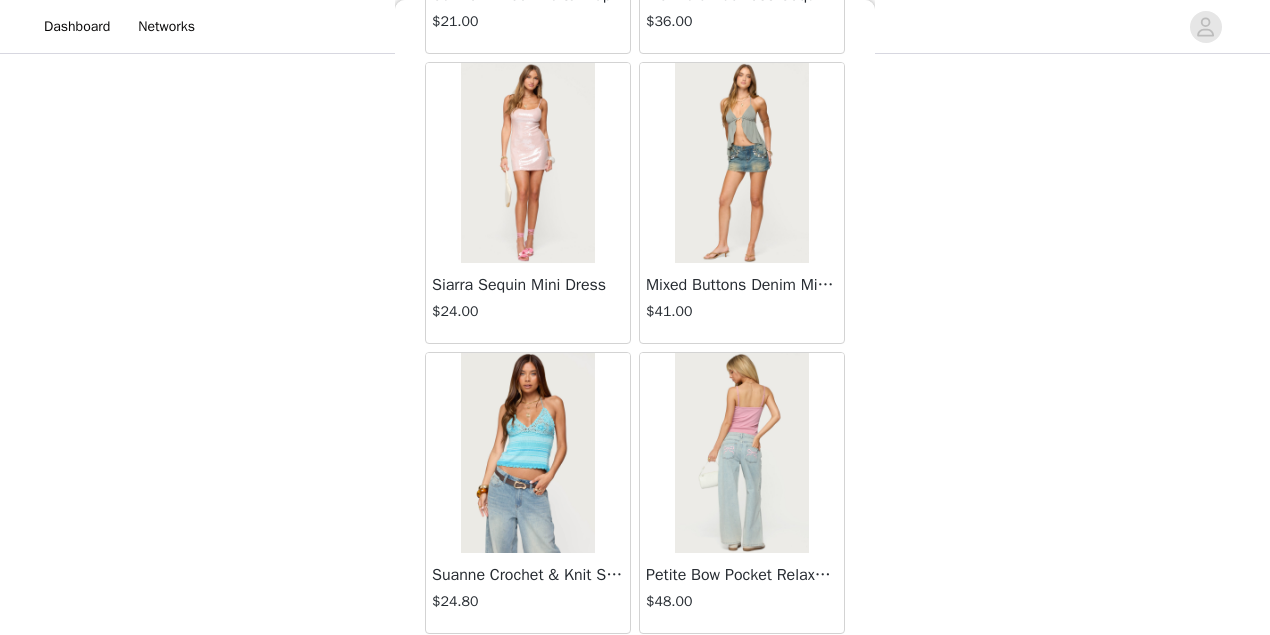 click on "Load More" at bounding box center (635, 668) 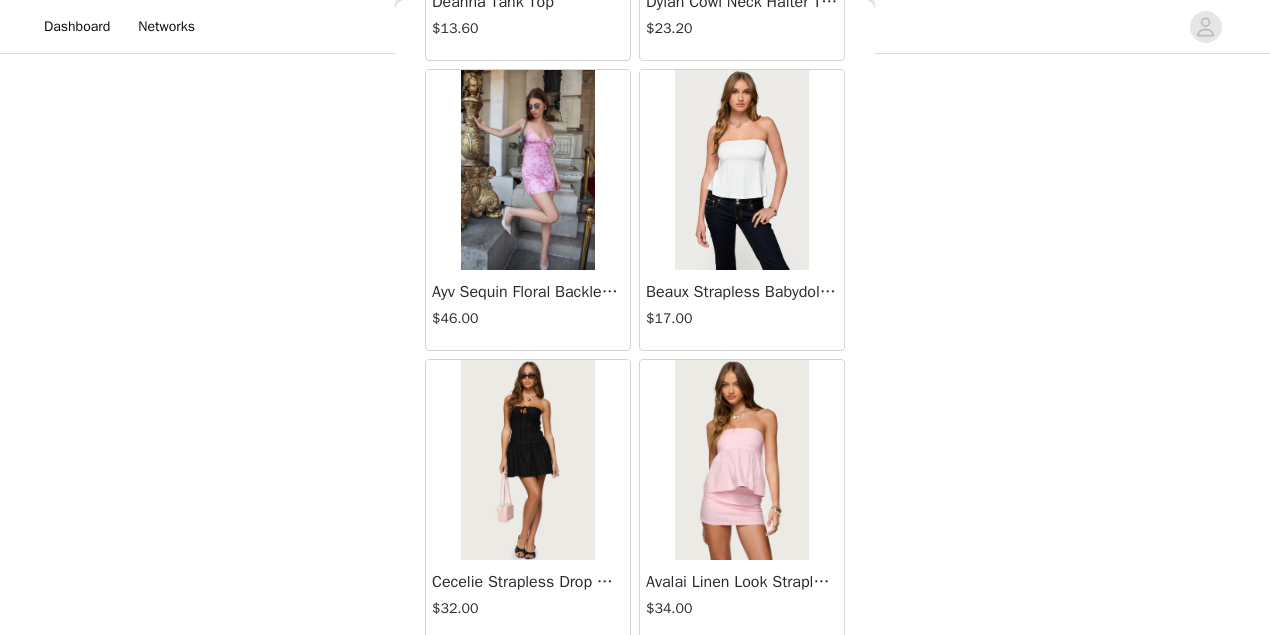 click on "Load More" at bounding box center (635, 675) 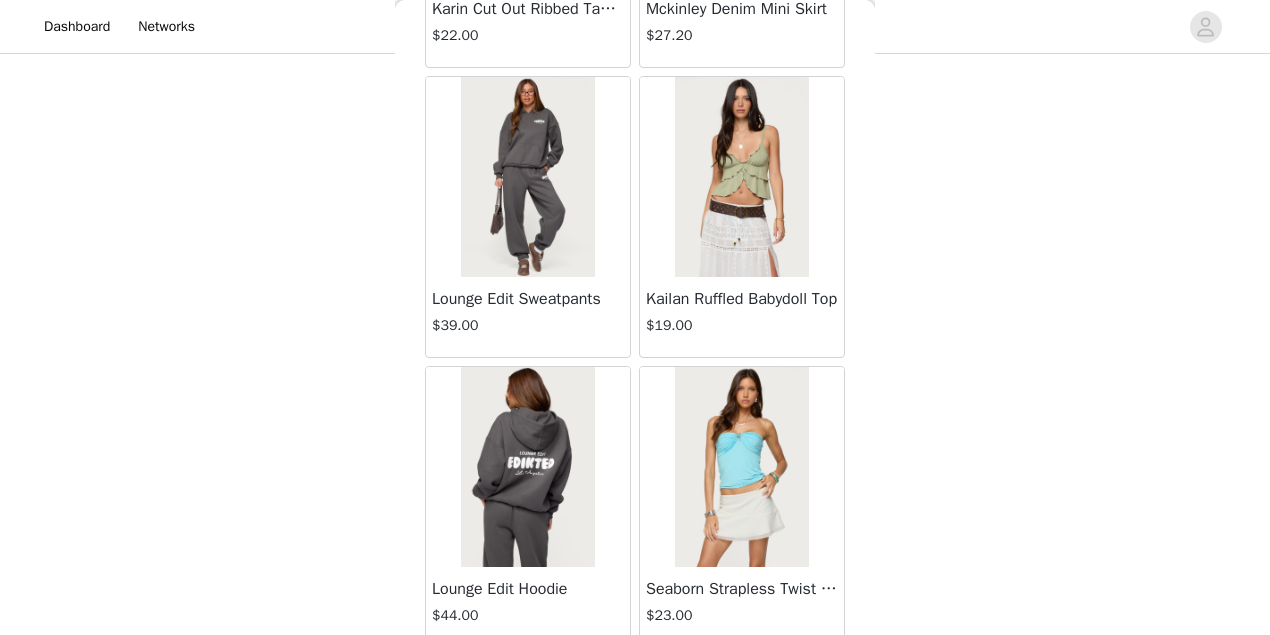 click on "Load More" at bounding box center (635, 682) 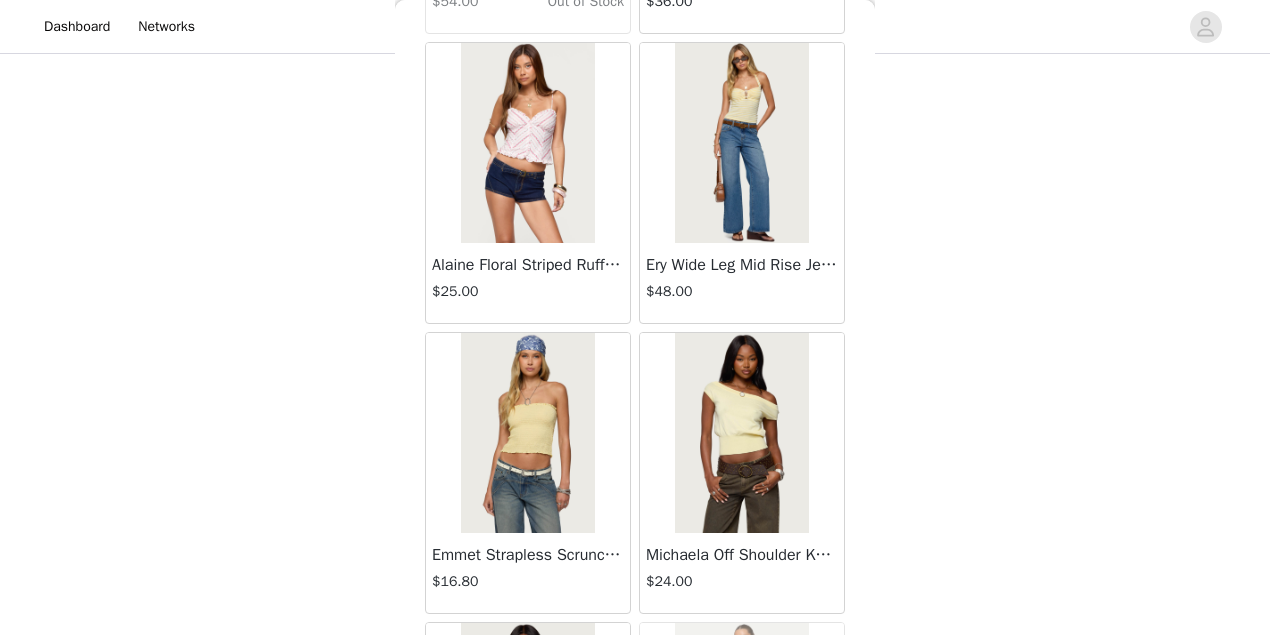 scroll, scrollTop: 37138, scrollLeft: 0, axis: vertical 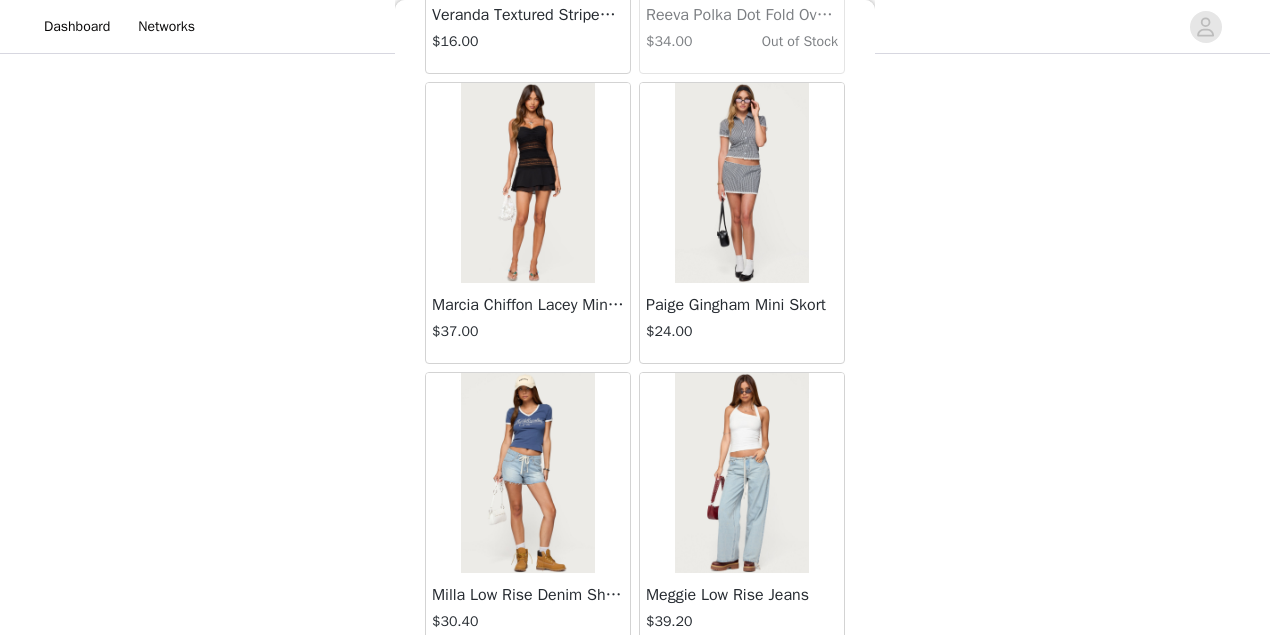 click on "Load More" at bounding box center (635, 688) 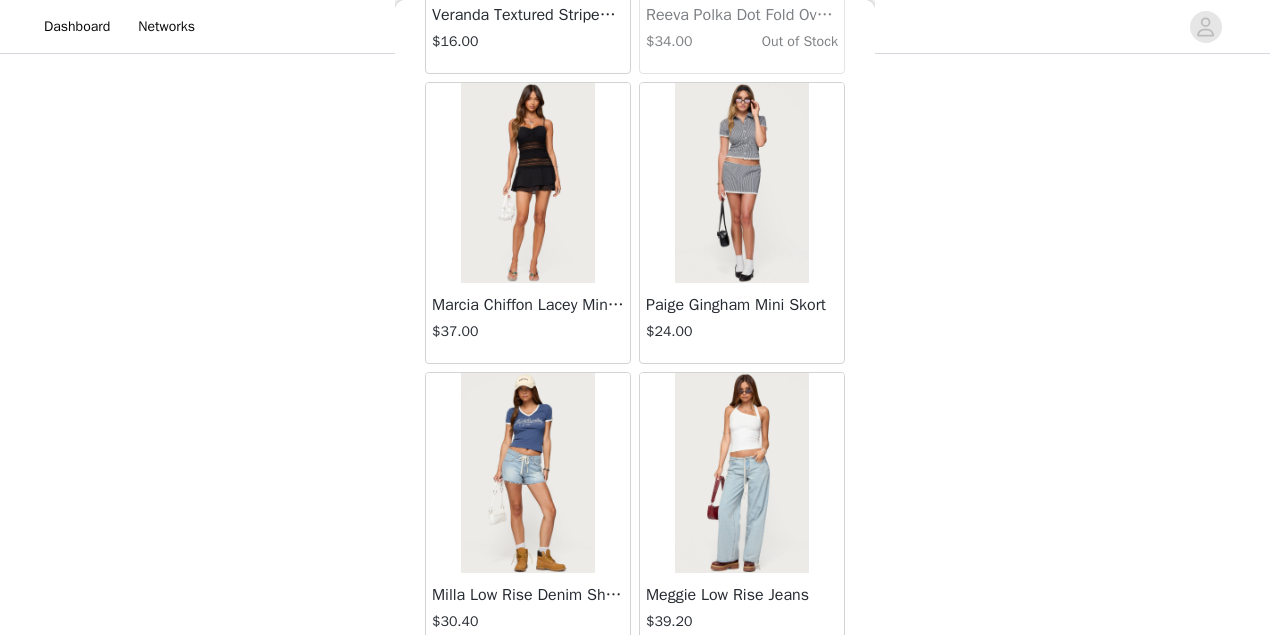 scroll, scrollTop: 37129, scrollLeft: 0, axis: vertical 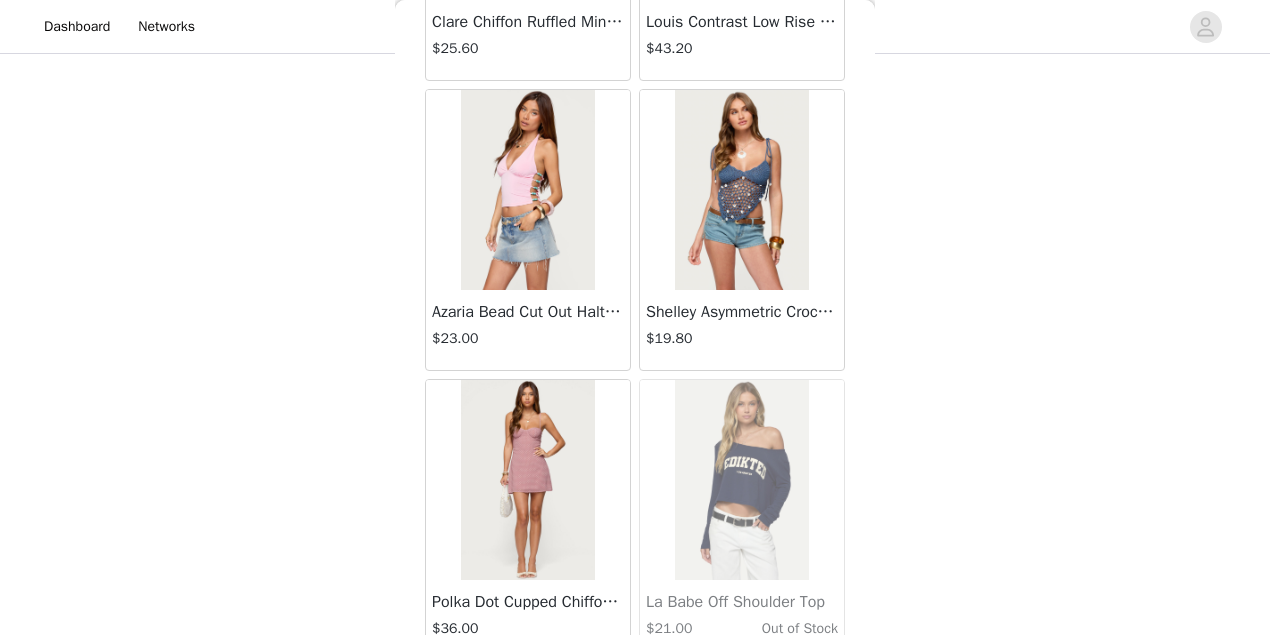 click on "Load More" at bounding box center (635, 695) 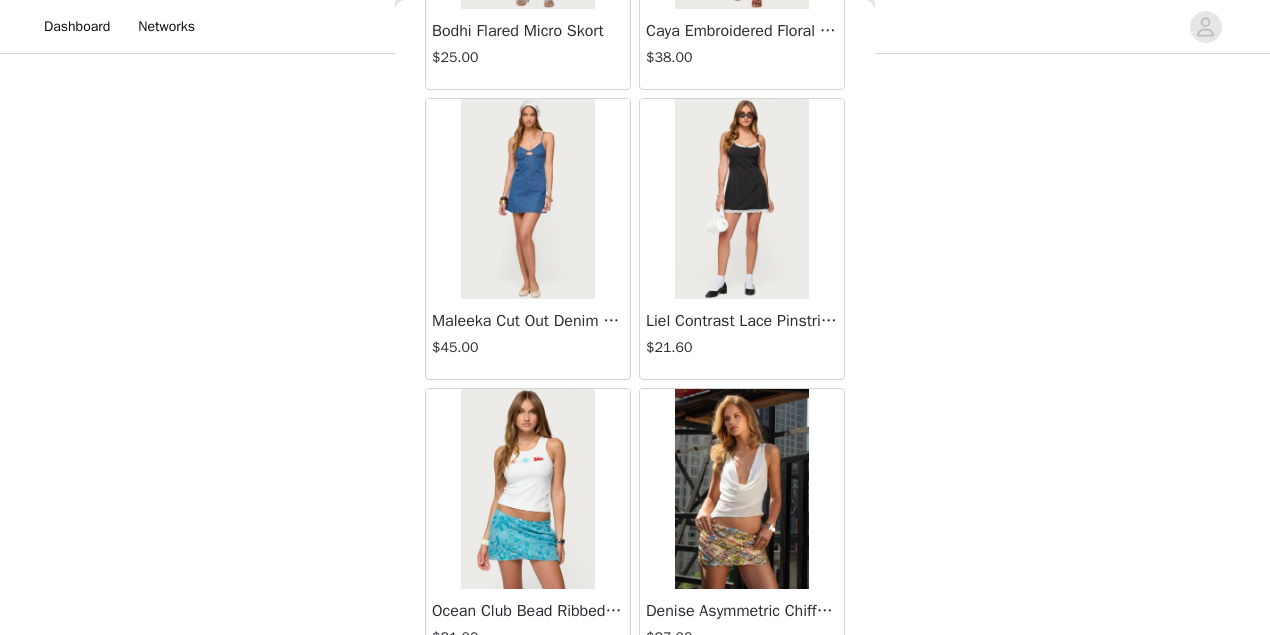scroll, scrollTop: 42924, scrollLeft: 0, axis: vertical 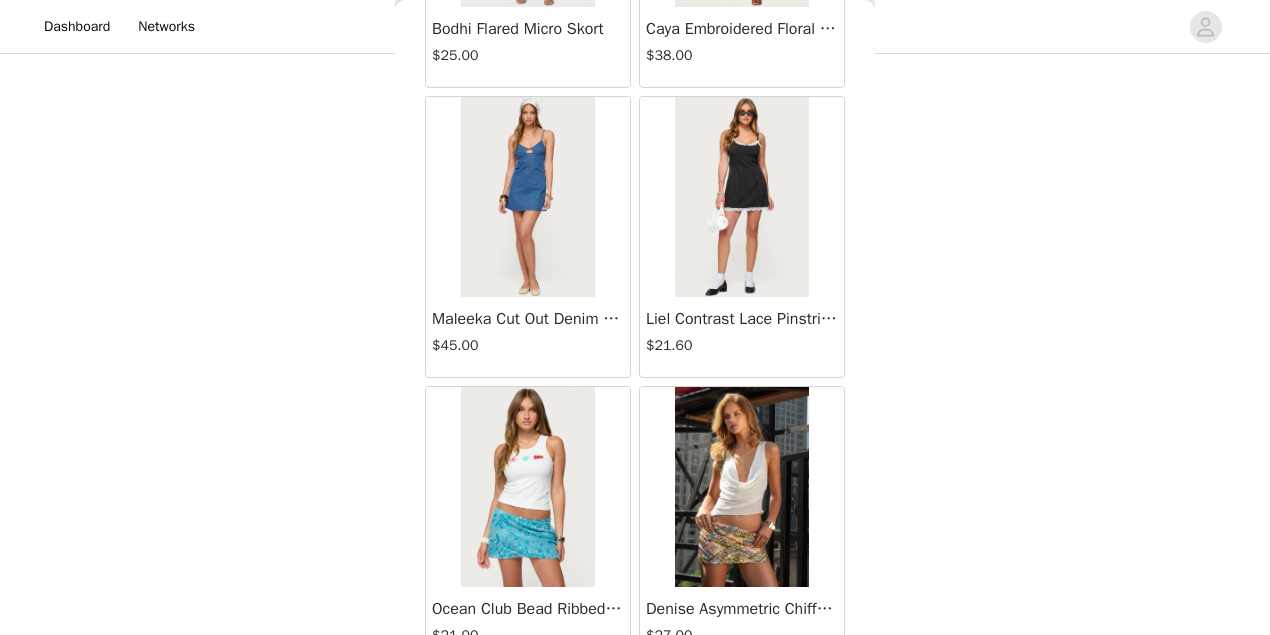 click on "Load More" at bounding box center (635, 702) 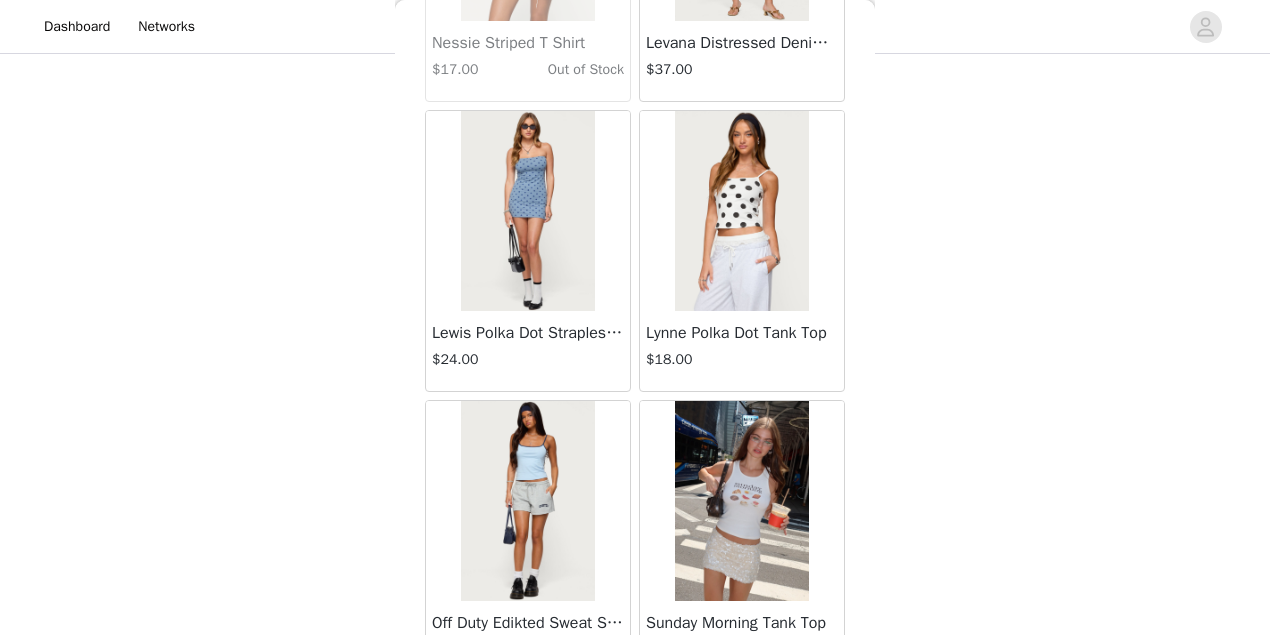 scroll, scrollTop: 45818, scrollLeft: 0, axis: vertical 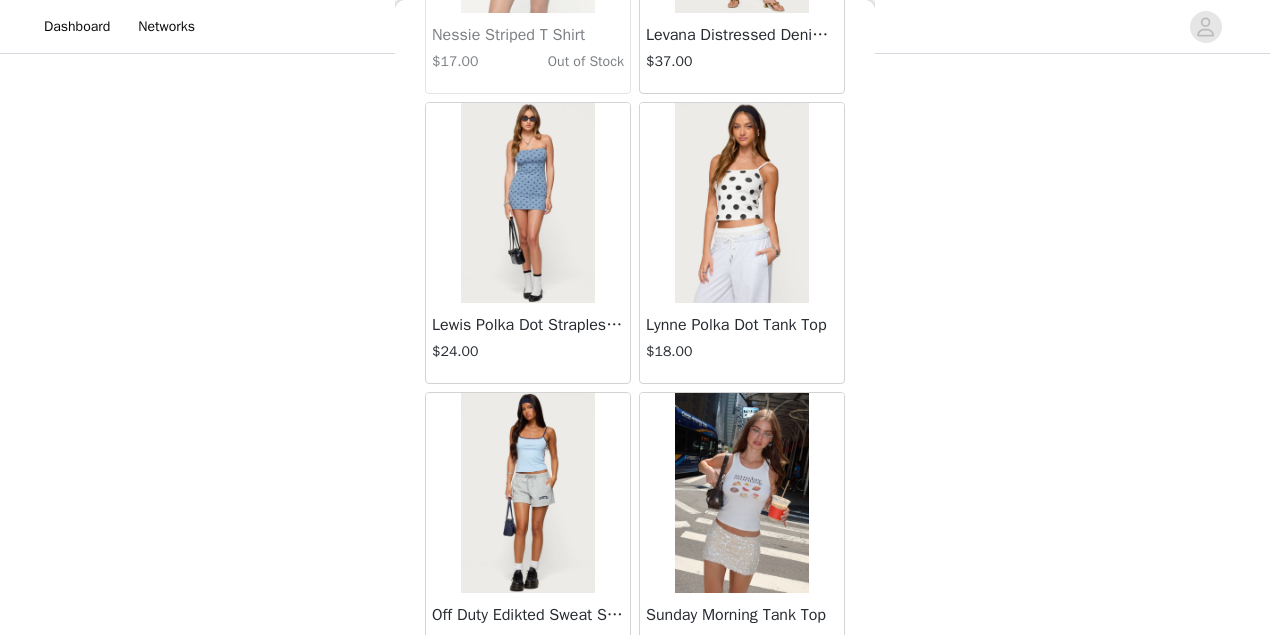 click on "Load More" at bounding box center (635, 708) 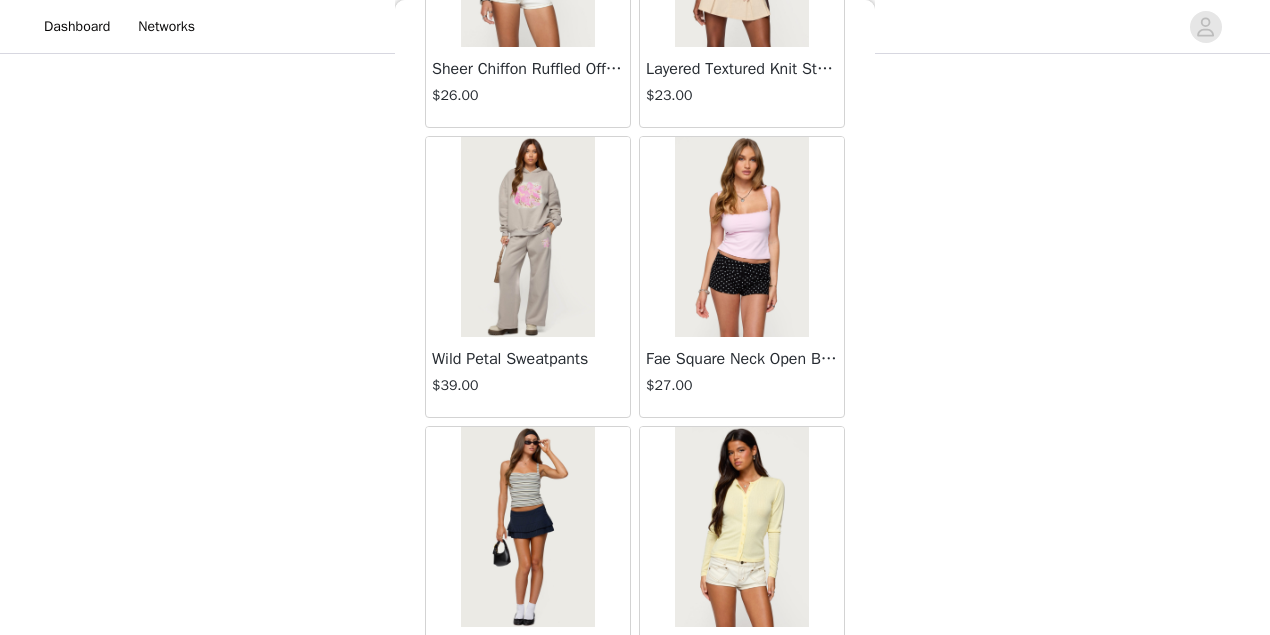 scroll, scrollTop: 48711, scrollLeft: 0, axis: vertical 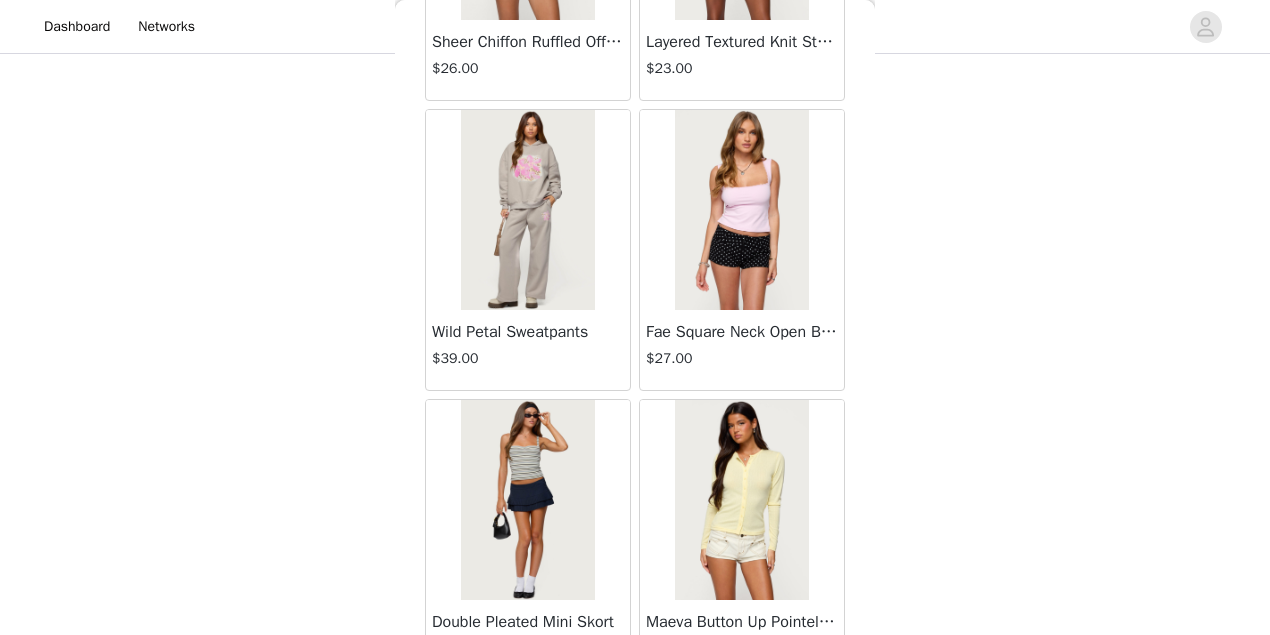 click on "Load More" at bounding box center (635, 715) 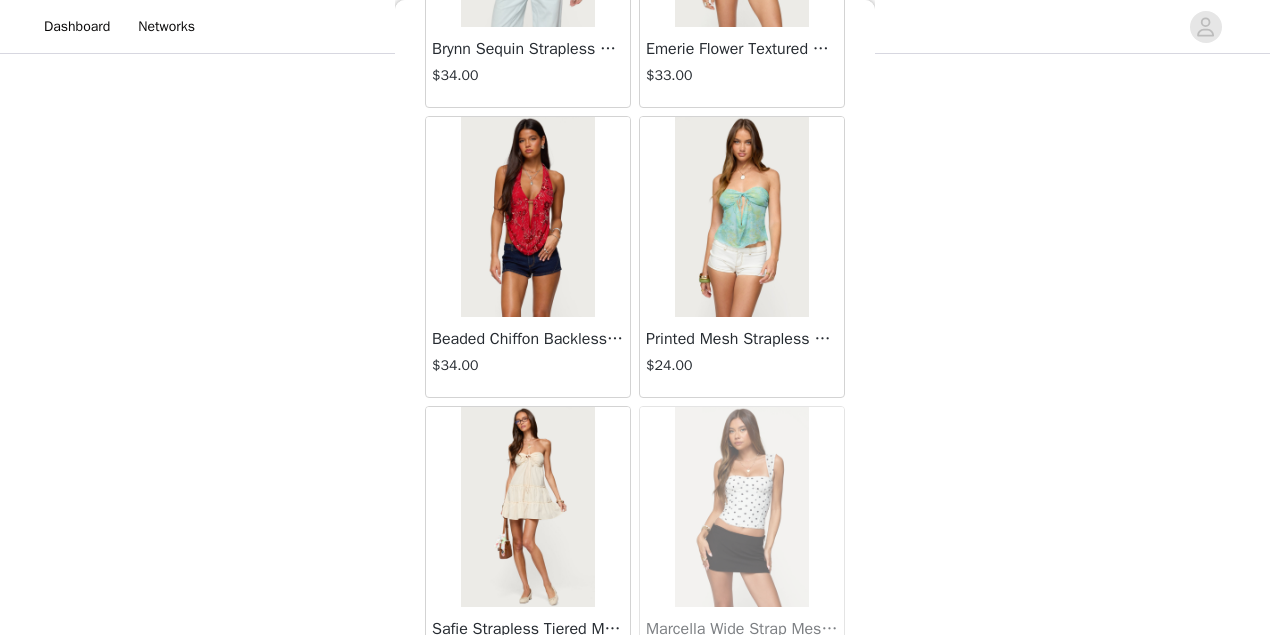 scroll, scrollTop: 51604, scrollLeft: 0, axis: vertical 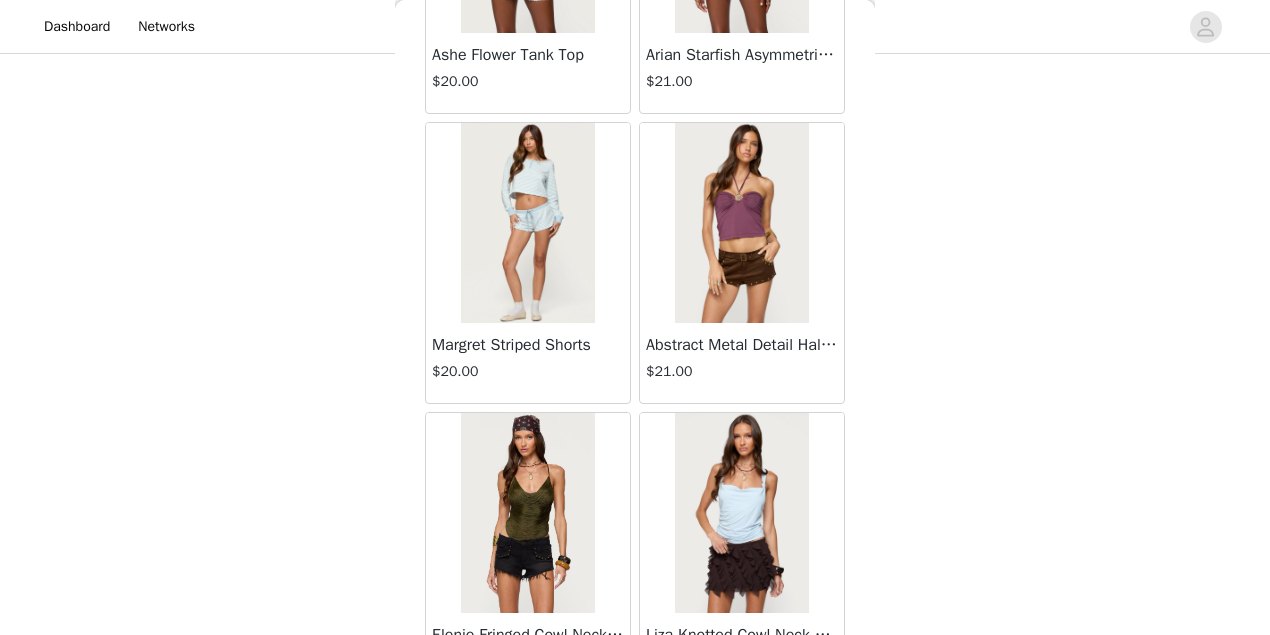 click on "Load More" at bounding box center (635, 728) 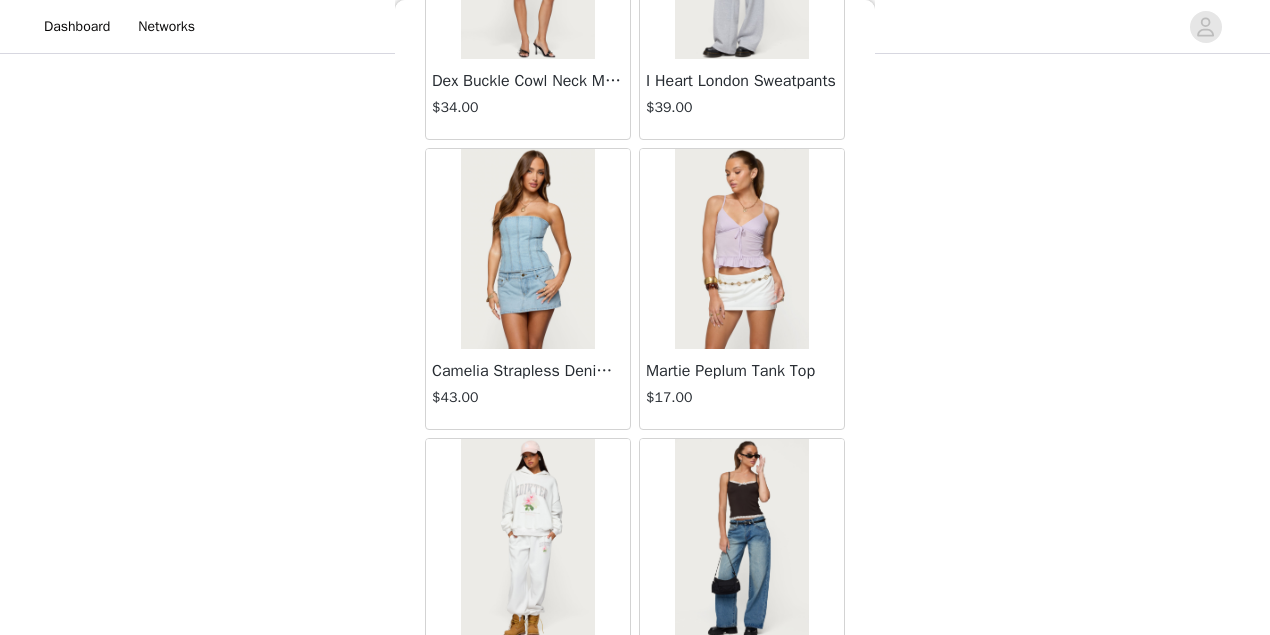 scroll, scrollTop: 57391, scrollLeft: 0, axis: vertical 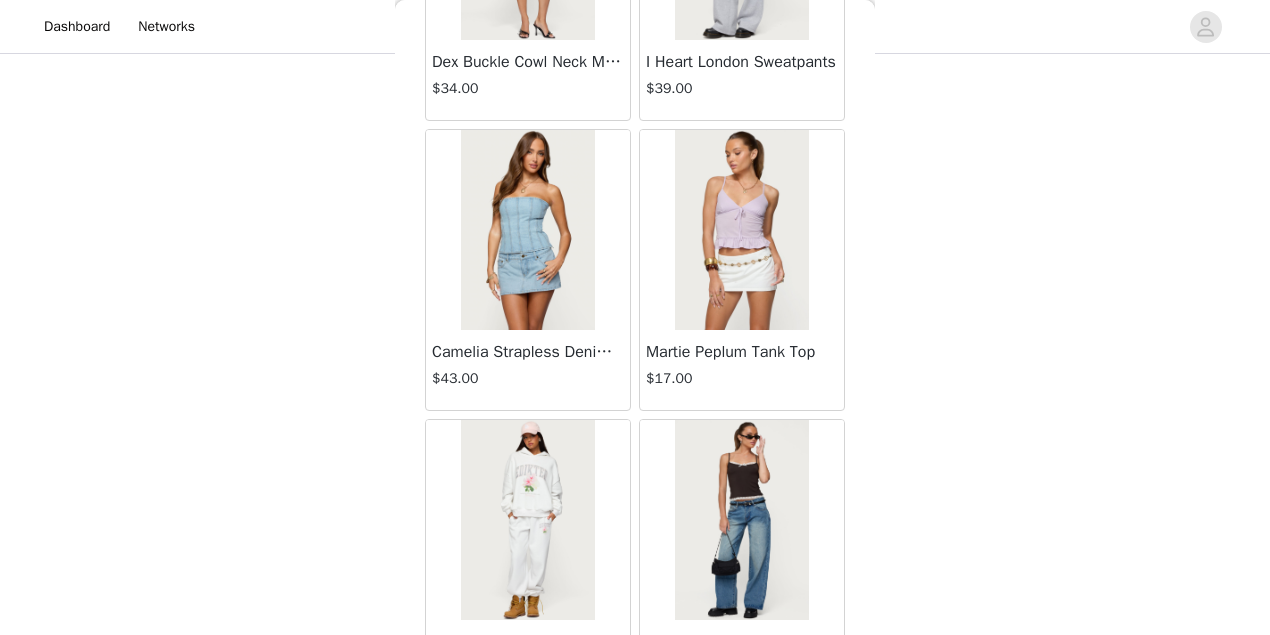 click on "Load More" at bounding box center (635, 735) 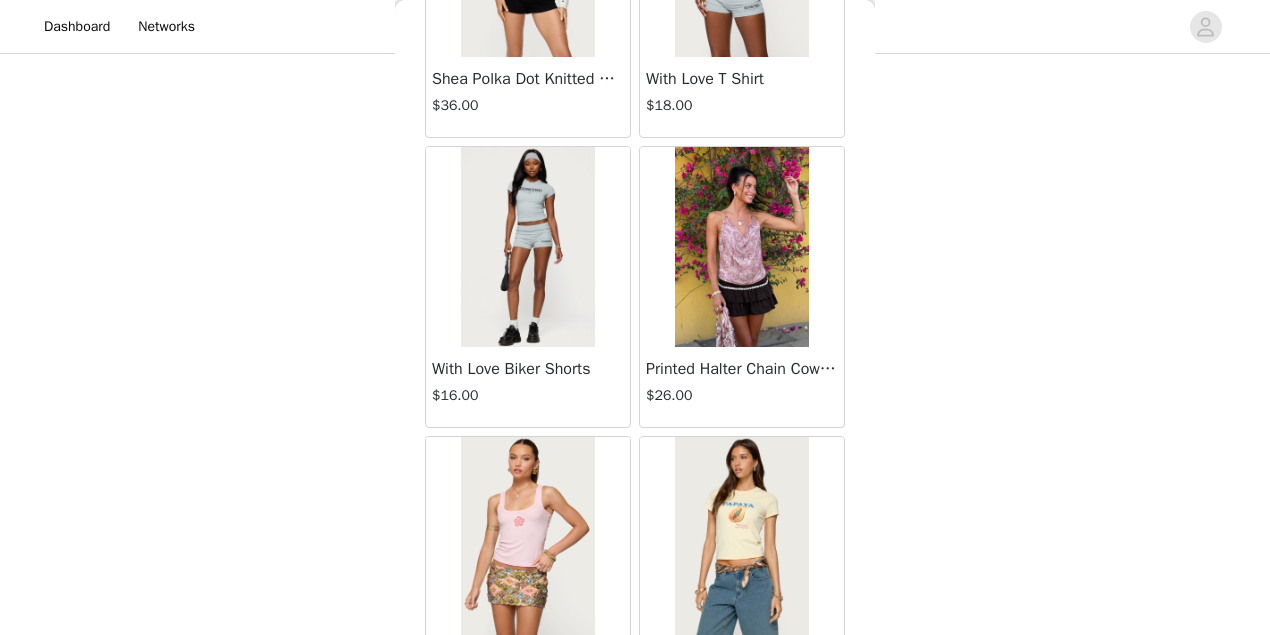 scroll, scrollTop: 60284, scrollLeft: 0, axis: vertical 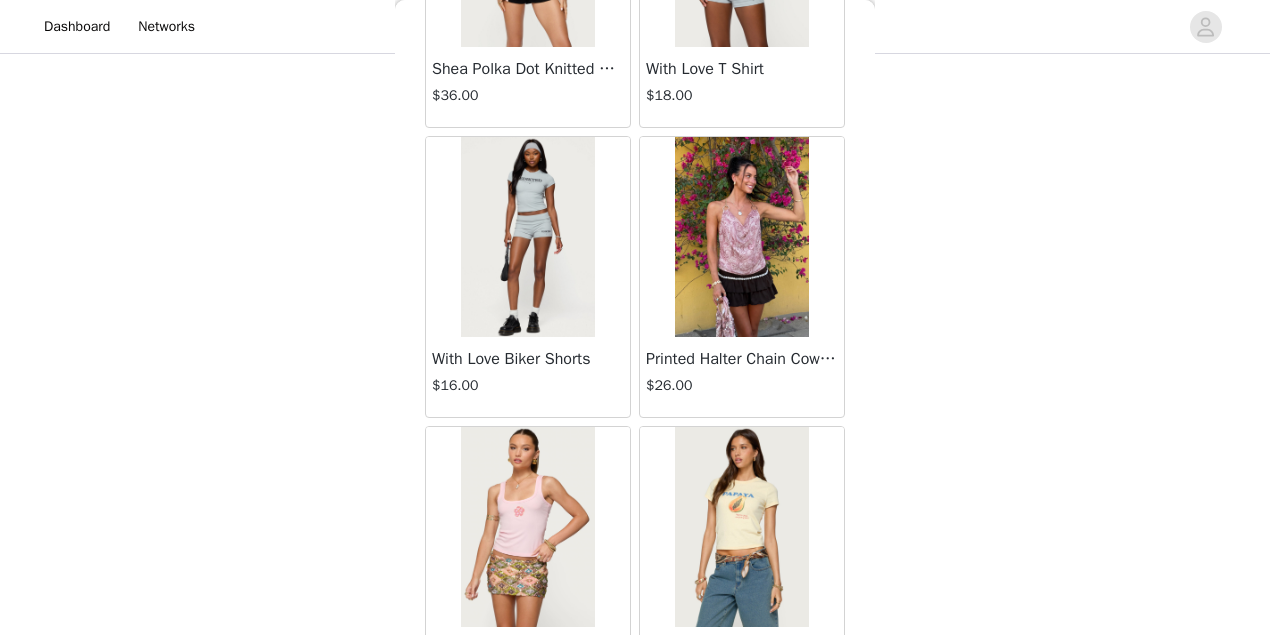 click on "Load More" at bounding box center (635, 742) 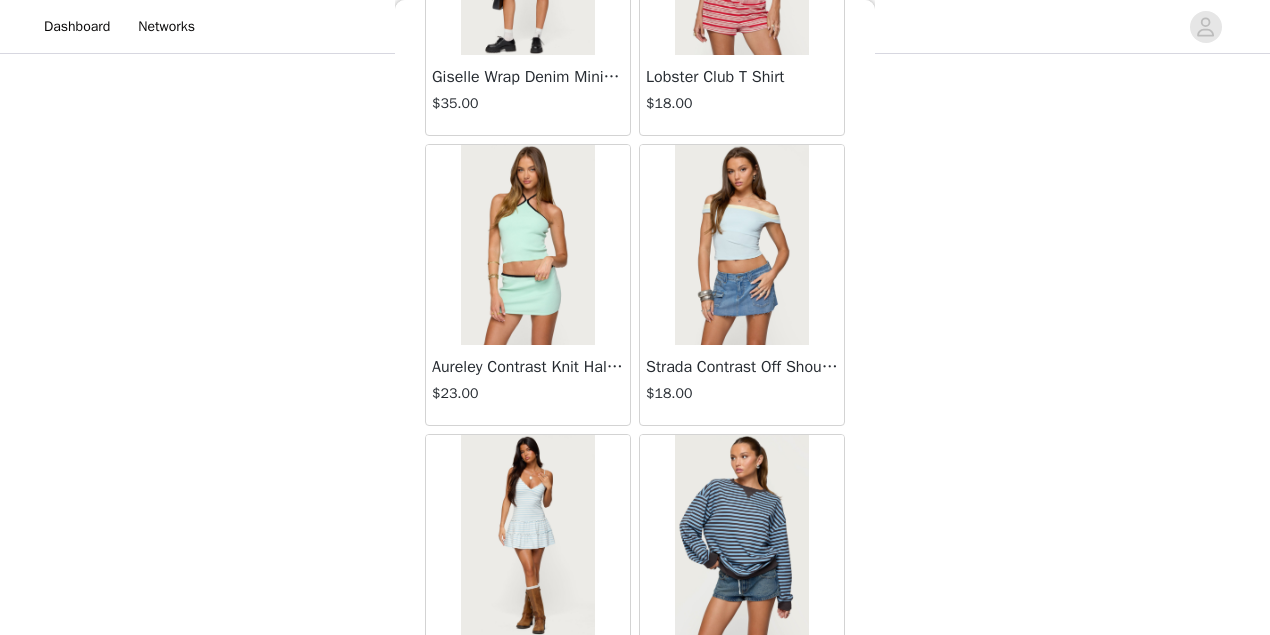 scroll, scrollTop: 63178, scrollLeft: 0, axis: vertical 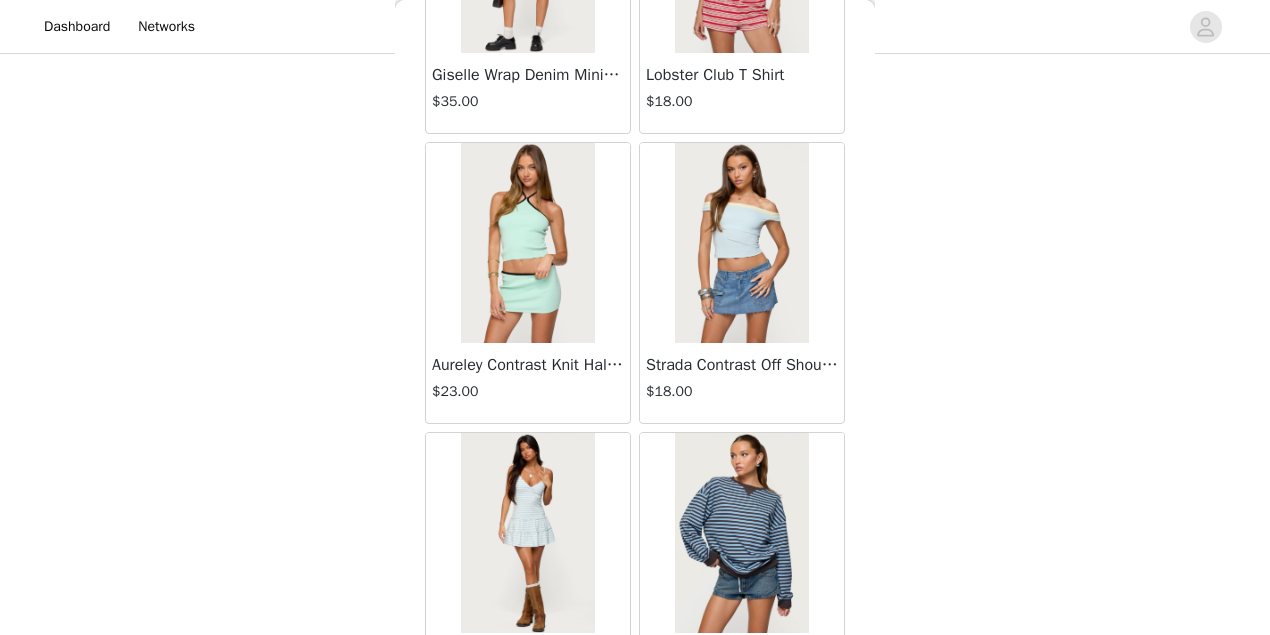 click on "Load More" at bounding box center [635, 748] 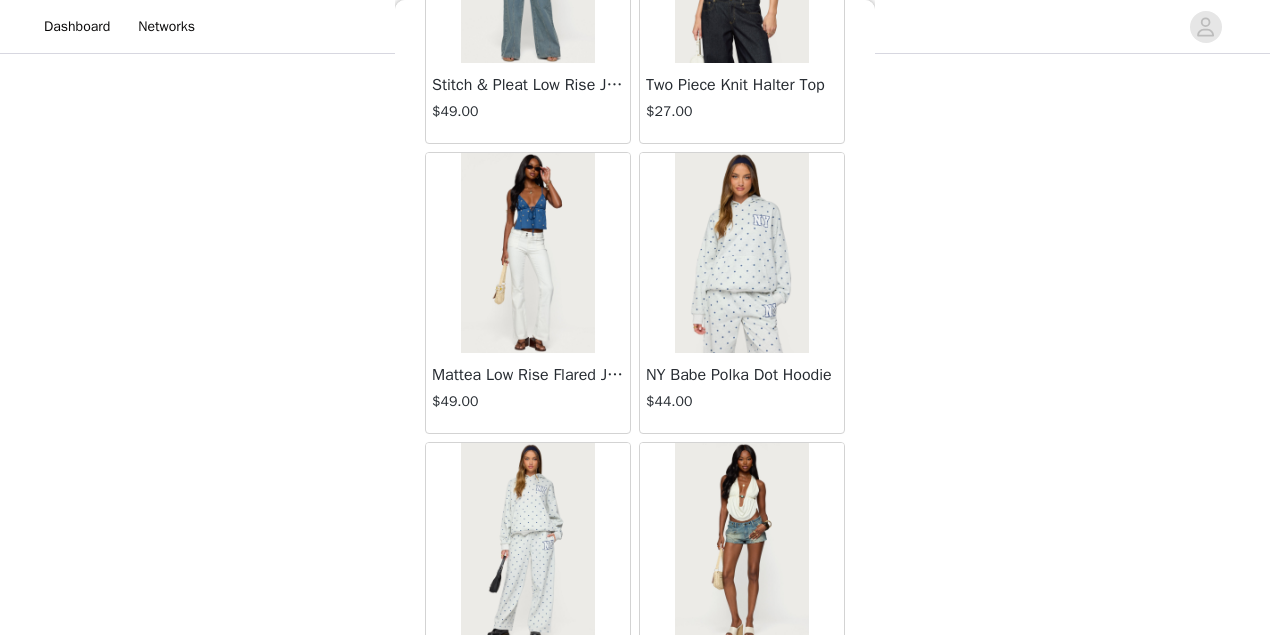 scroll, scrollTop: 66071, scrollLeft: 0, axis: vertical 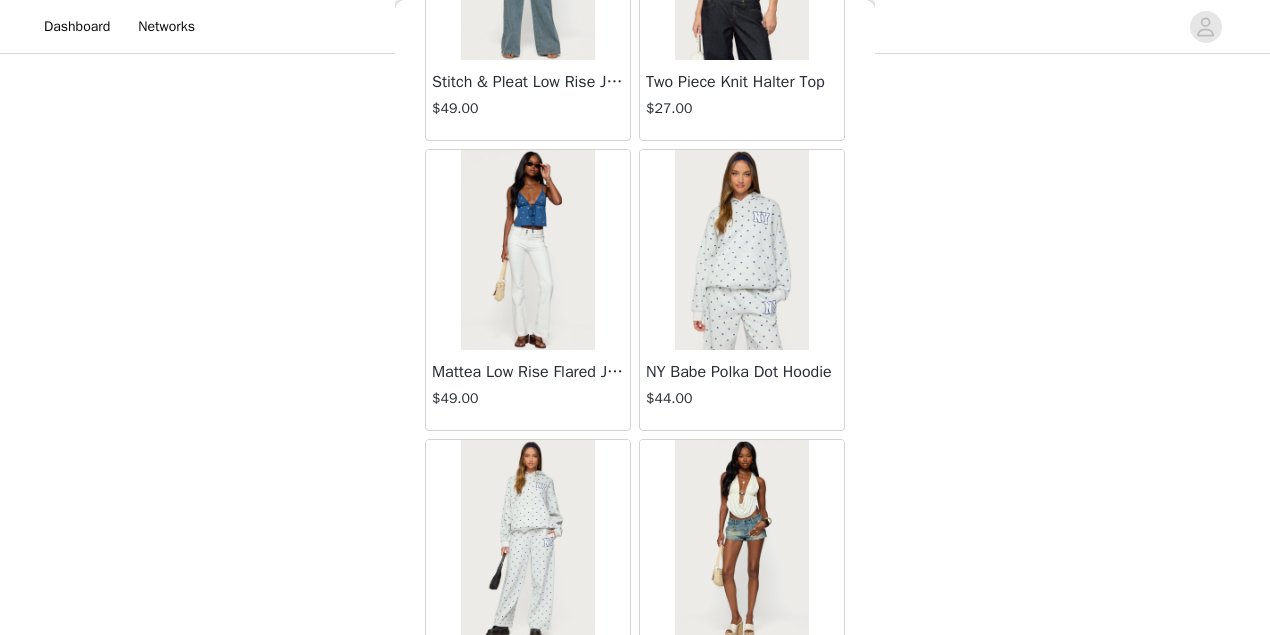 click on "Load More" at bounding box center [635, 755] 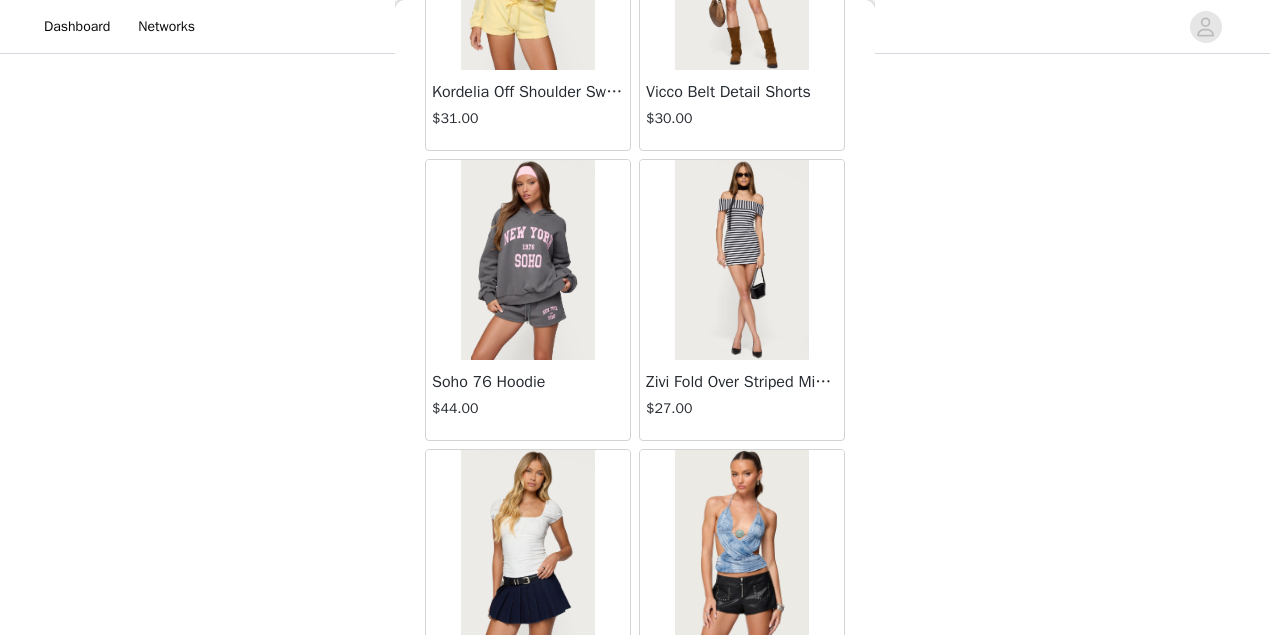 scroll, scrollTop: 68964, scrollLeft: 0, axis: vertical 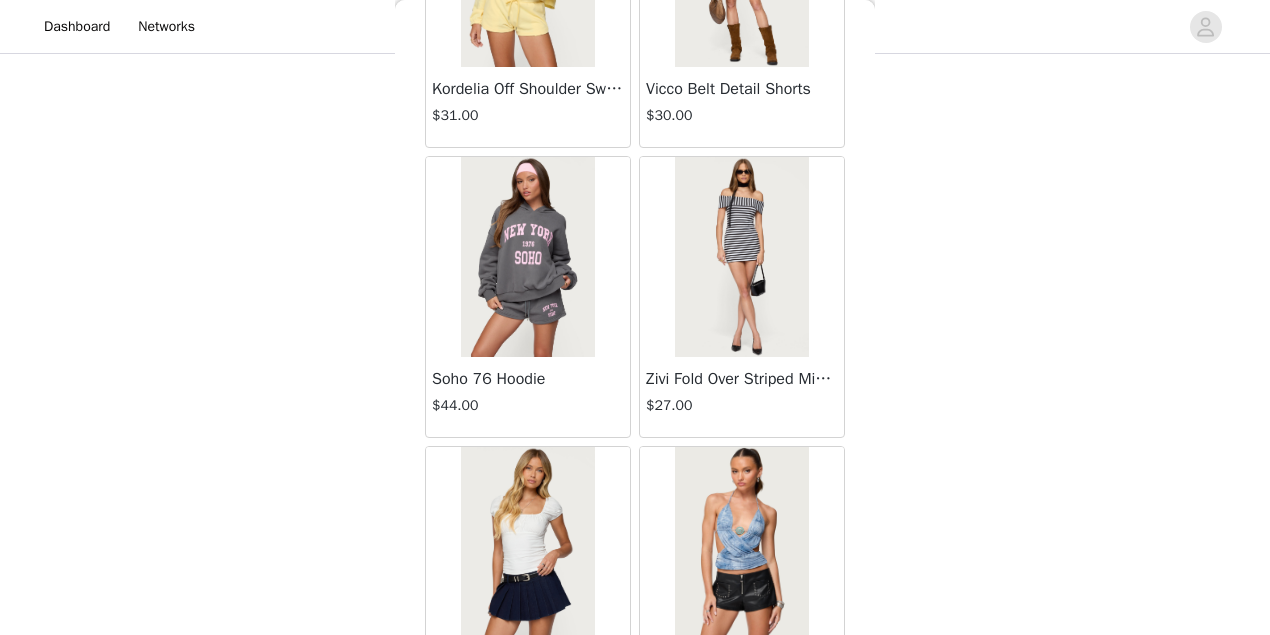 click on "Load More" at bounding box center [635, 762] 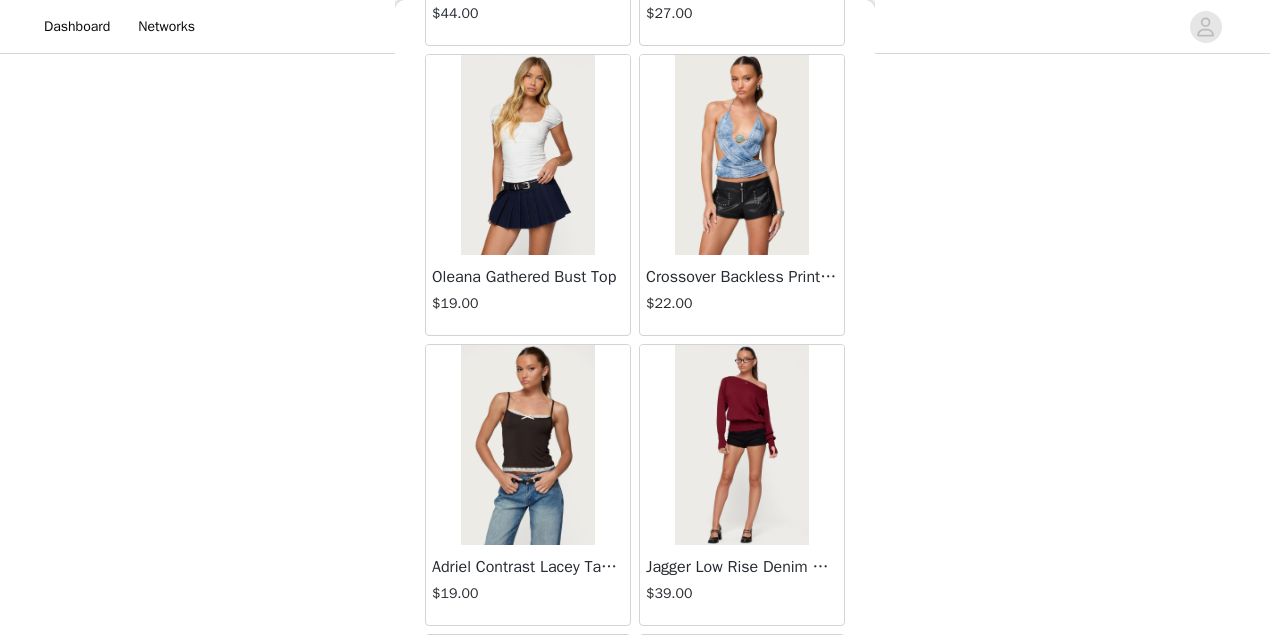 scroll, scrollTop: 69364, scrollLeft: 0, axis: vertical 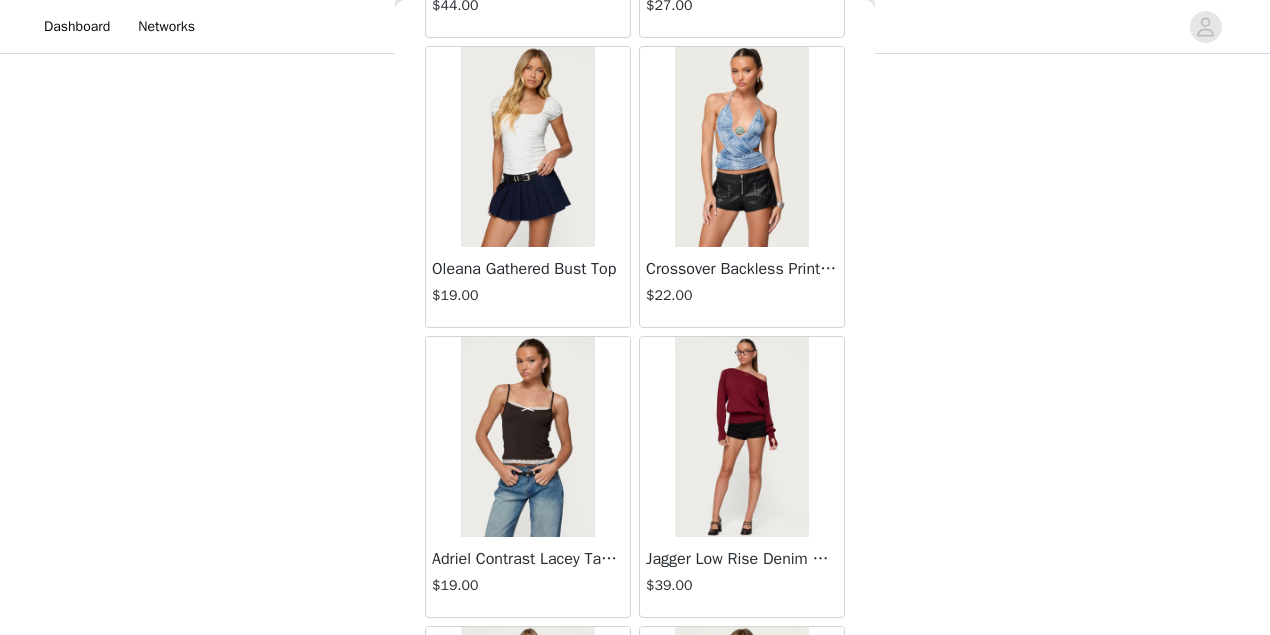 click at bounding box center (527, 437) 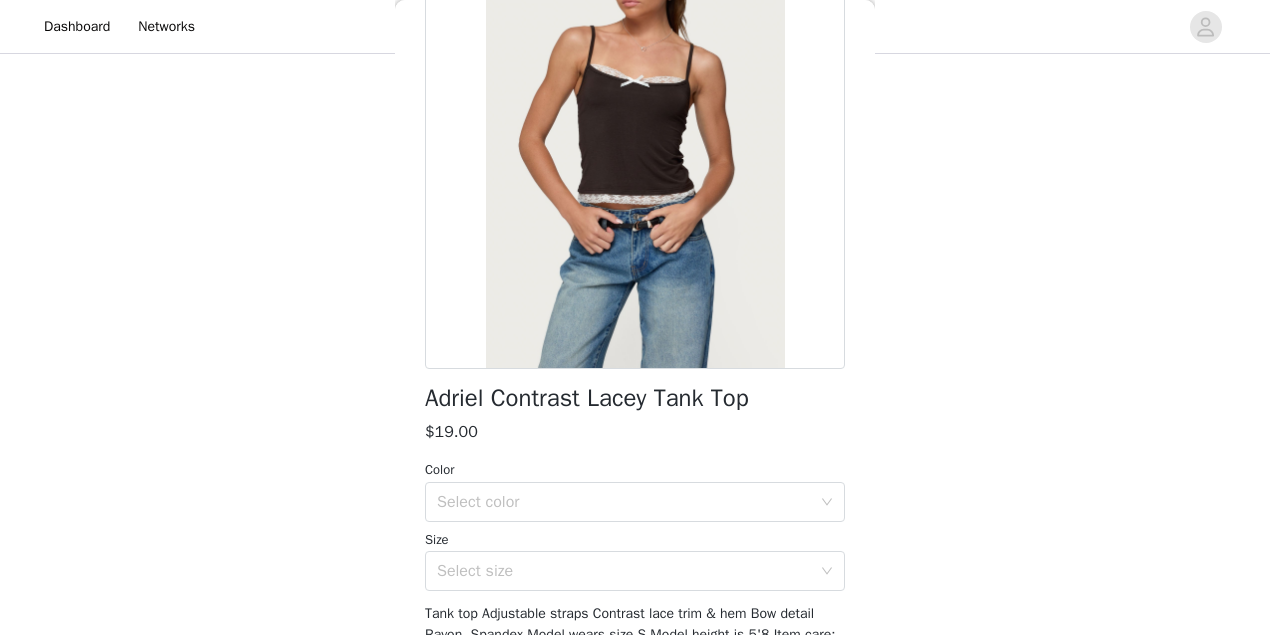 scroll, scrollTop: 316, scrollLeft: 0, axis: vertical 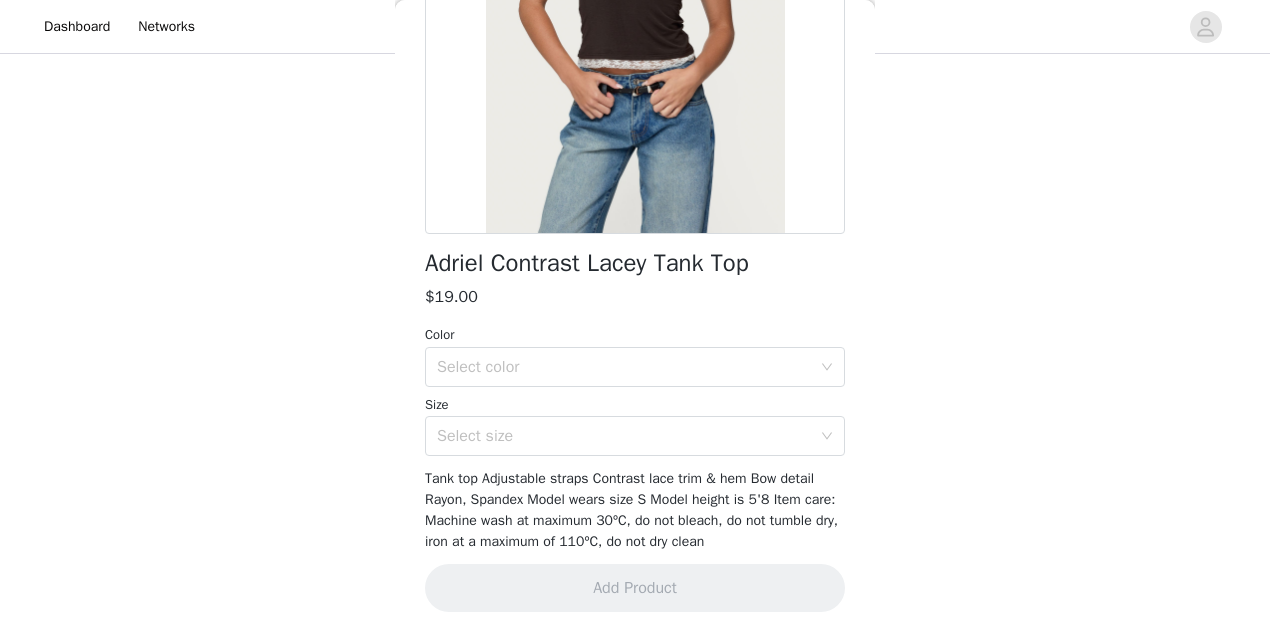 click on "Color   Select color Size   Select size" at bounding box center [635, 390] 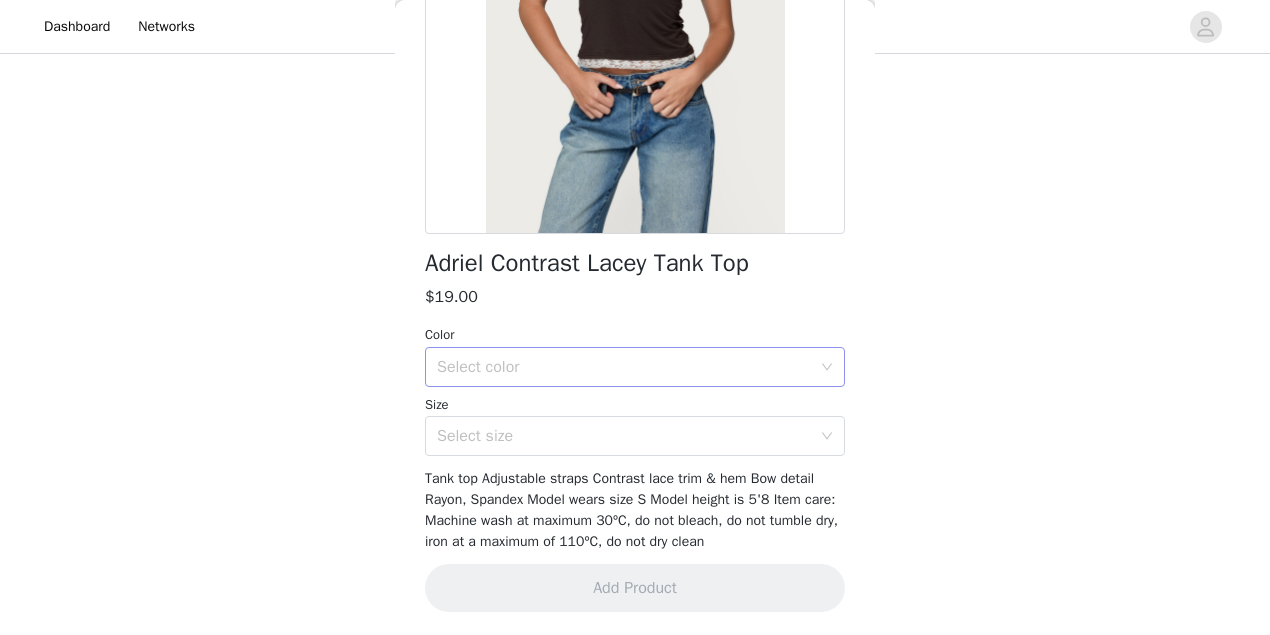 click on "Select color" at bounding box center [624, 367] 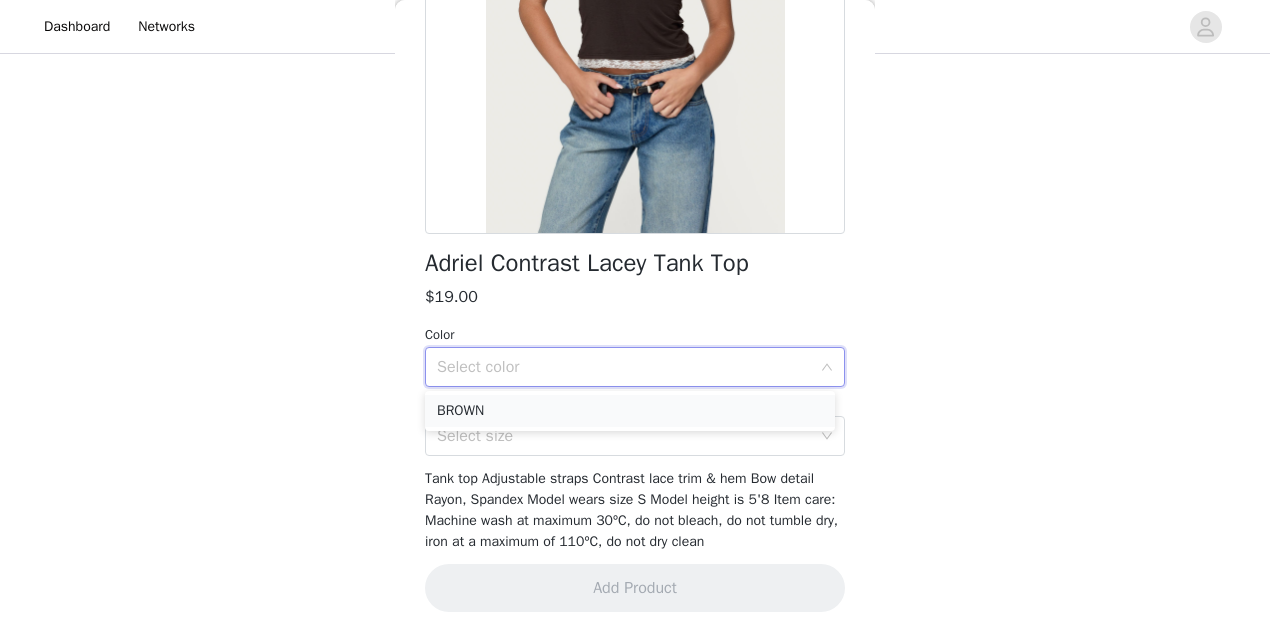click on "BROWN" at bounding box center [630, 411] 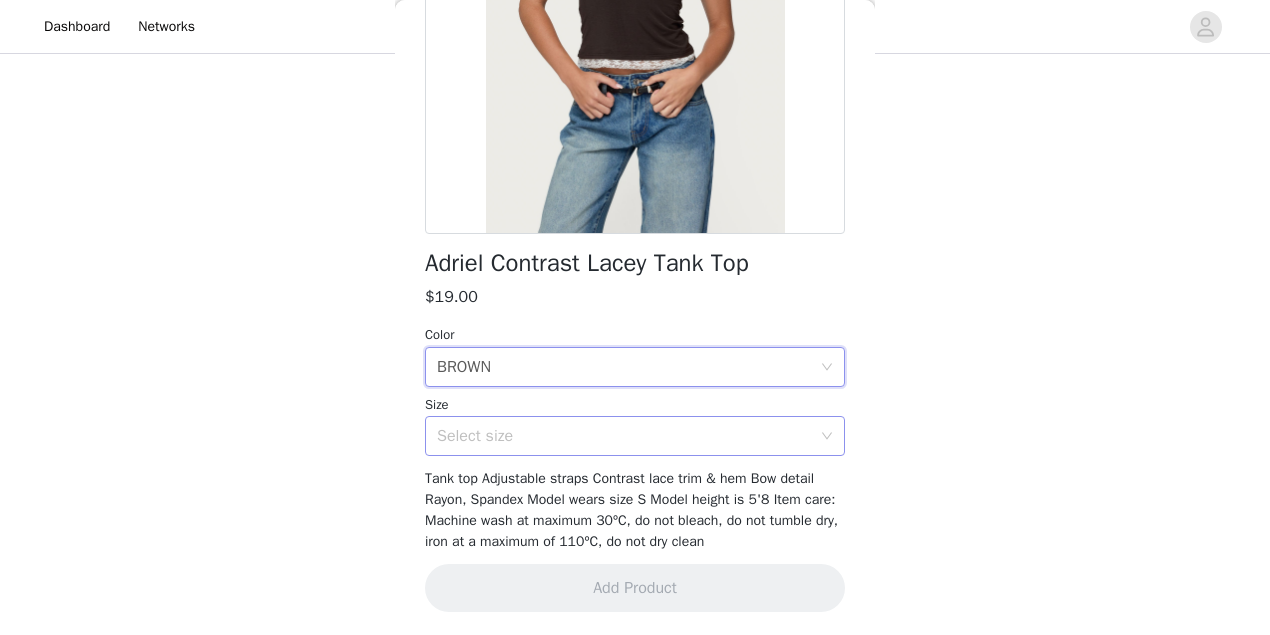 click on "Select size" at bounding box center (624, 436) 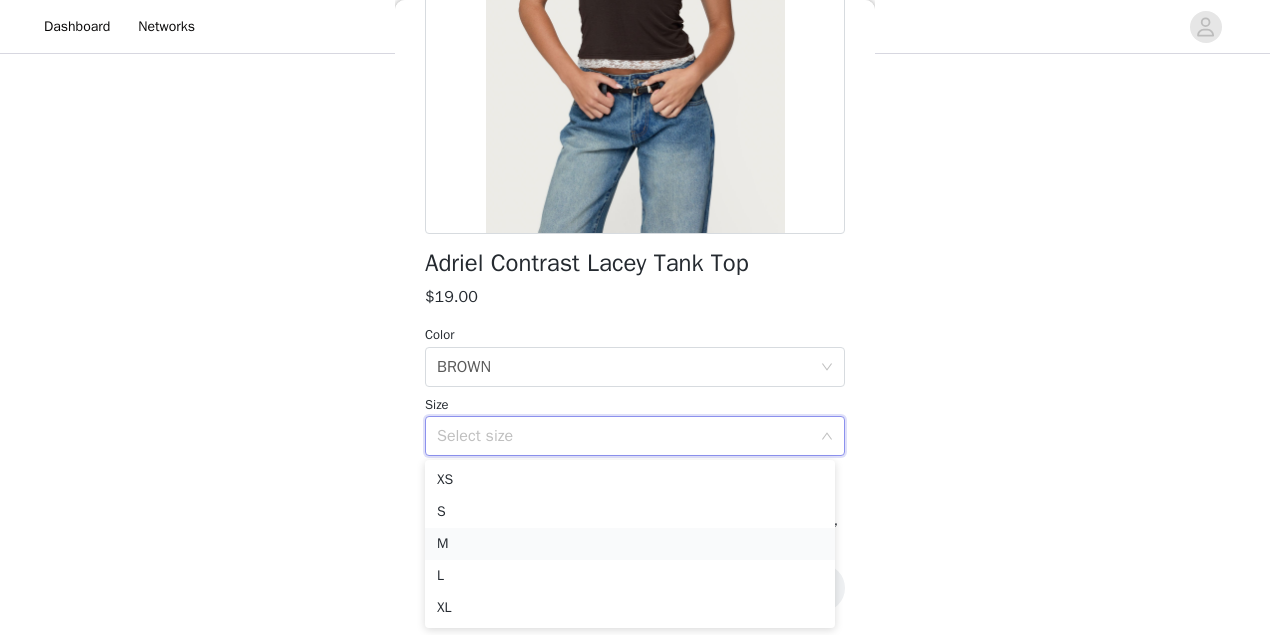 click on "M" at bounding box center [630, 544] 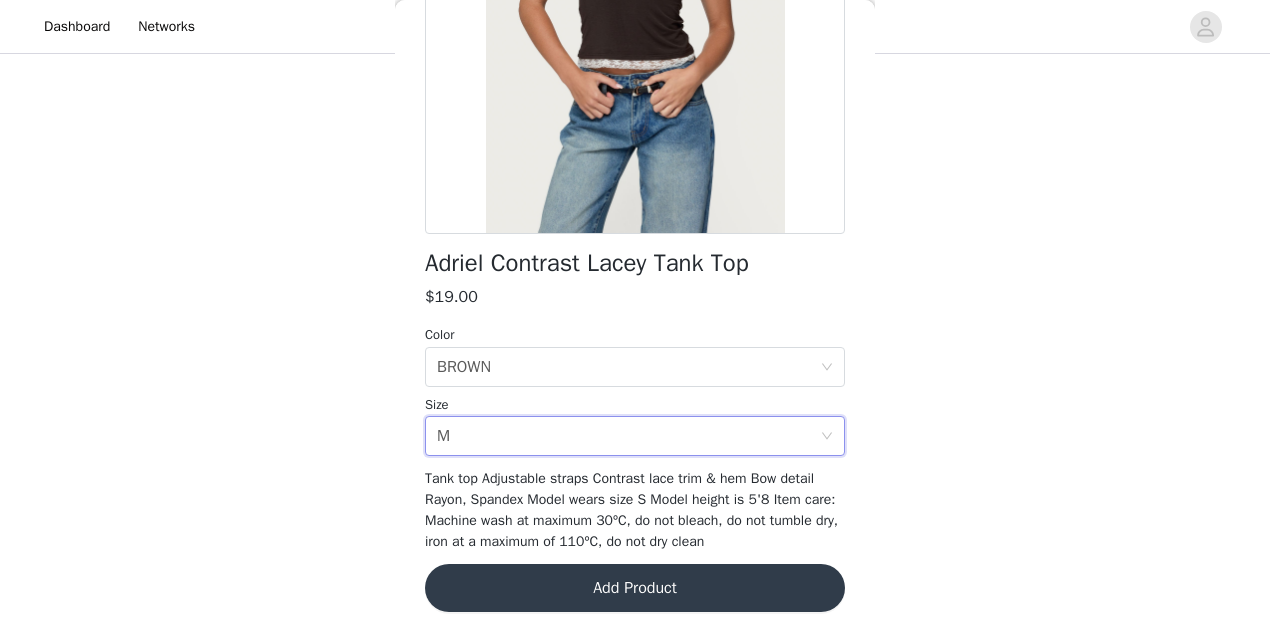click on "Add Product" at bounding box center (635, 588) 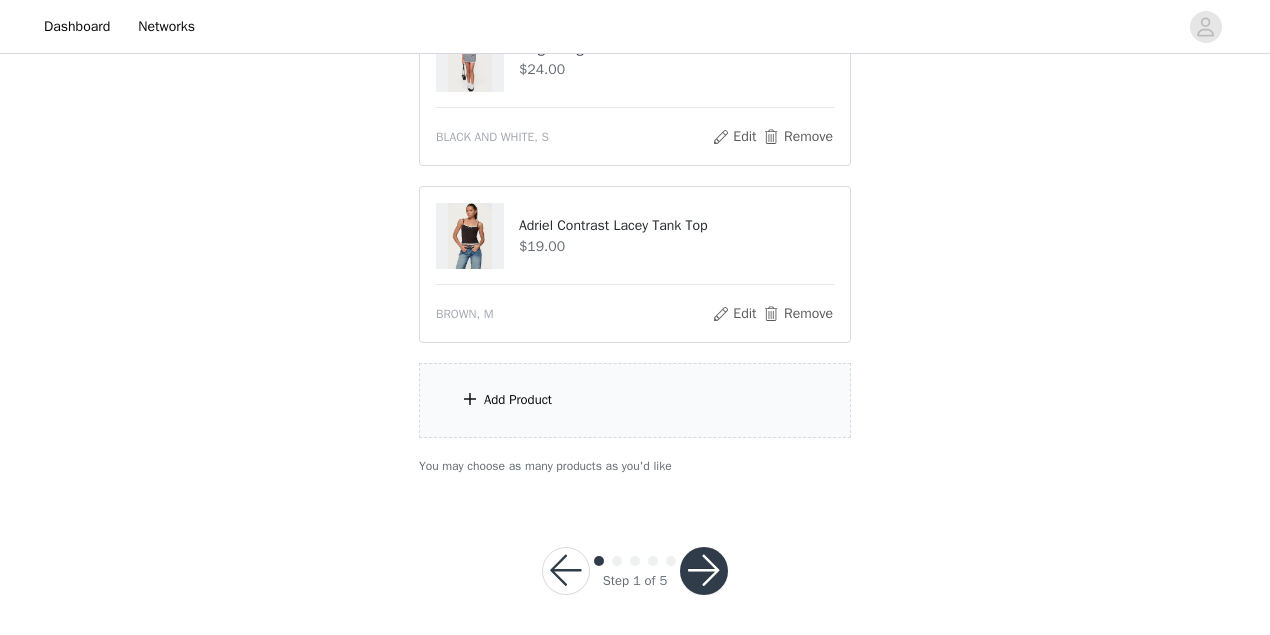 scroll, scrollTop: 1154, scrollLeft: 0, axis: vertical 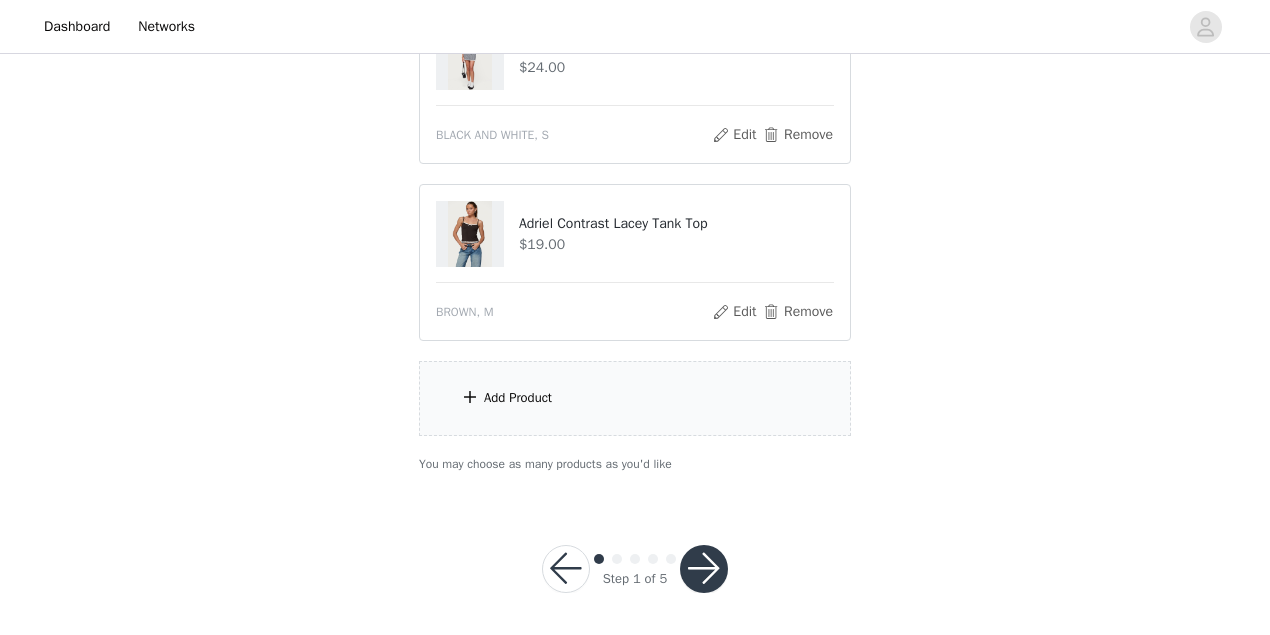 click on "Add Product" at bounding box center (635, 398) 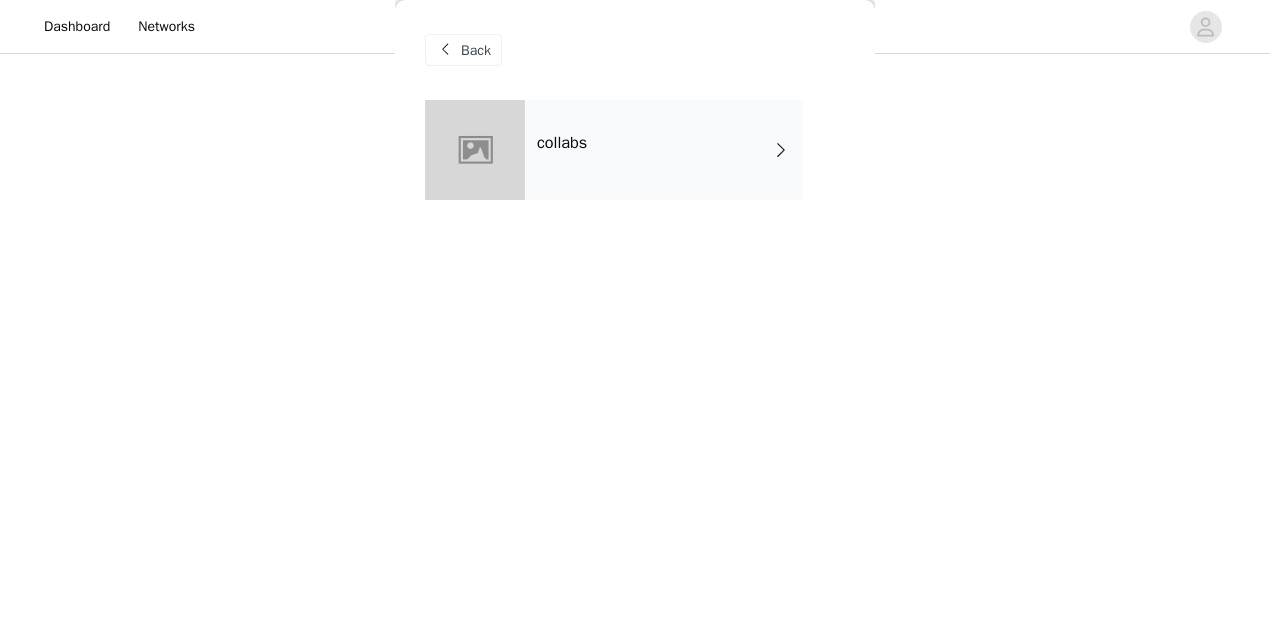 click on "collabs" at bounding box center (562, 143) 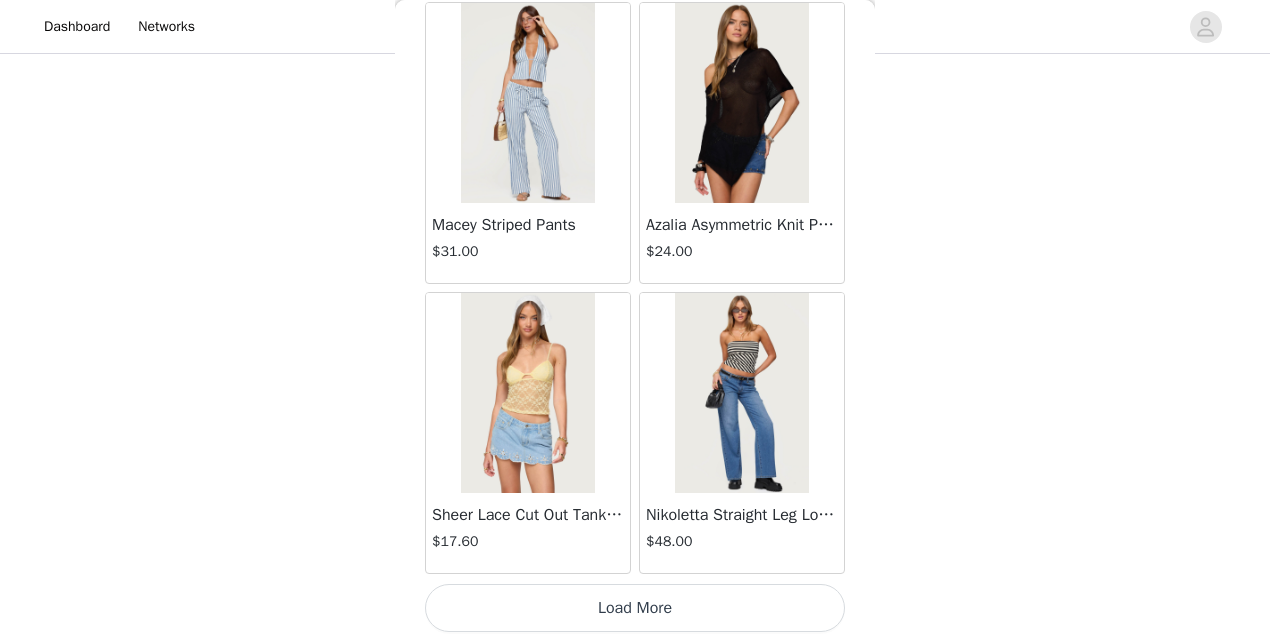click on "Load More" at bounding box center [635, 608] 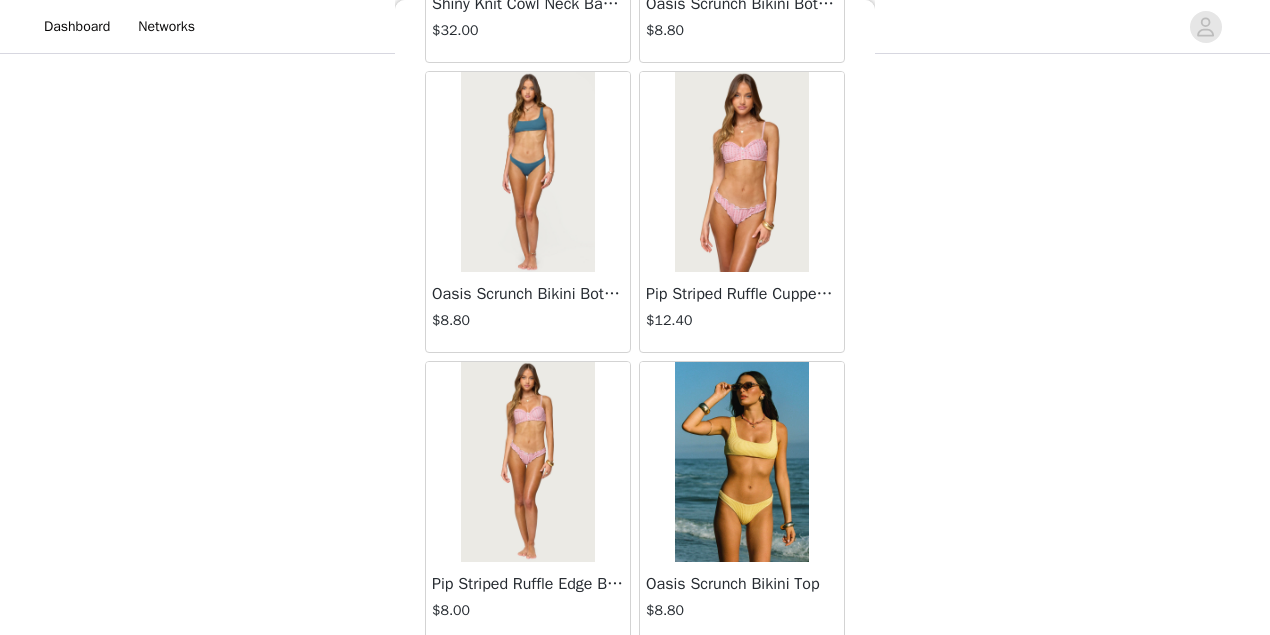 scroll, scrollTop: 5311, scrollLeft: 0, axis: vertical 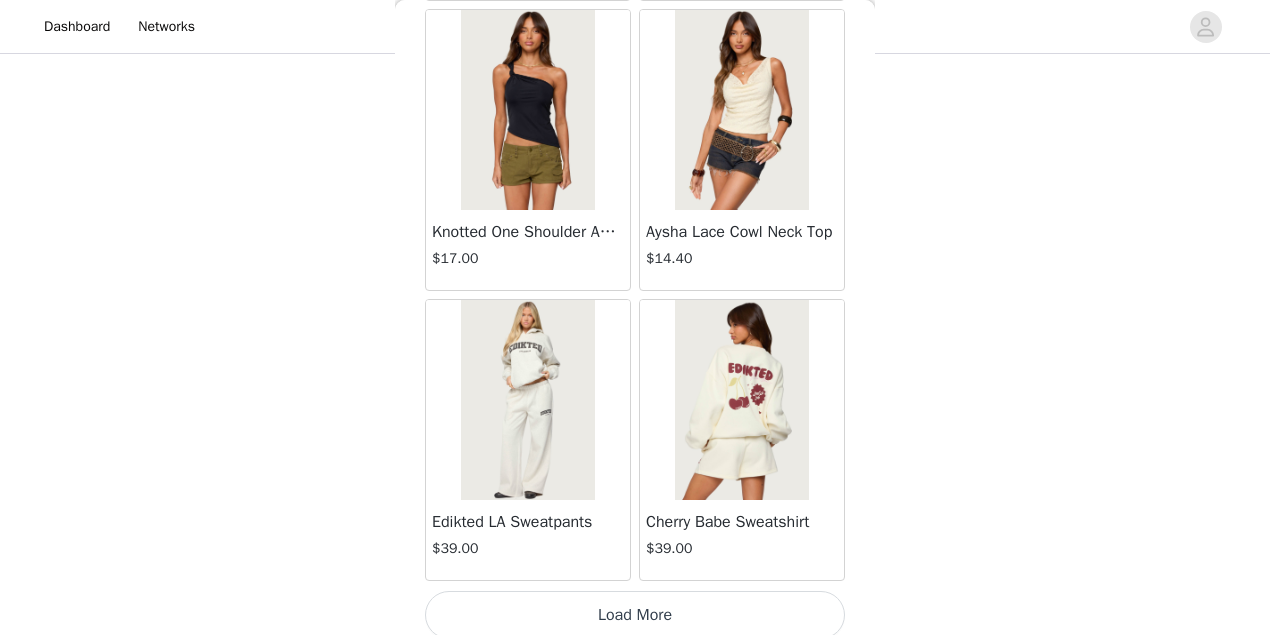 click on "Load More" at bounding box center (635, 615) 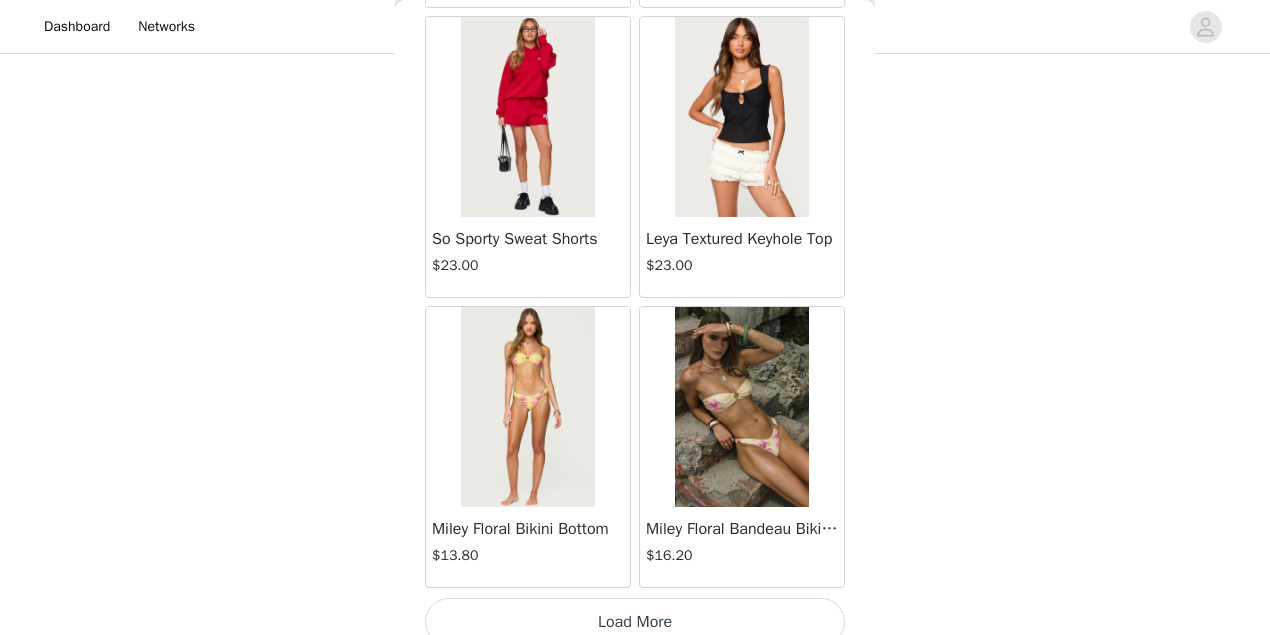 click on "Load More" at bounding box center [635, 622] 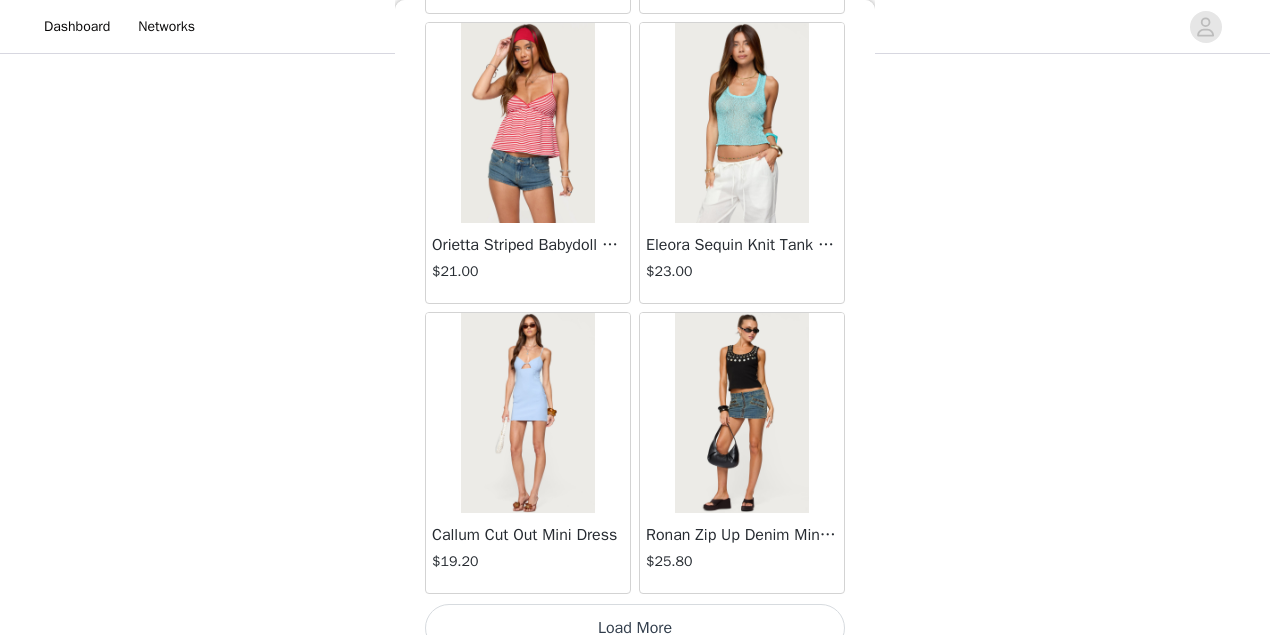 click on "Load More" at bounding box center [635, 628] 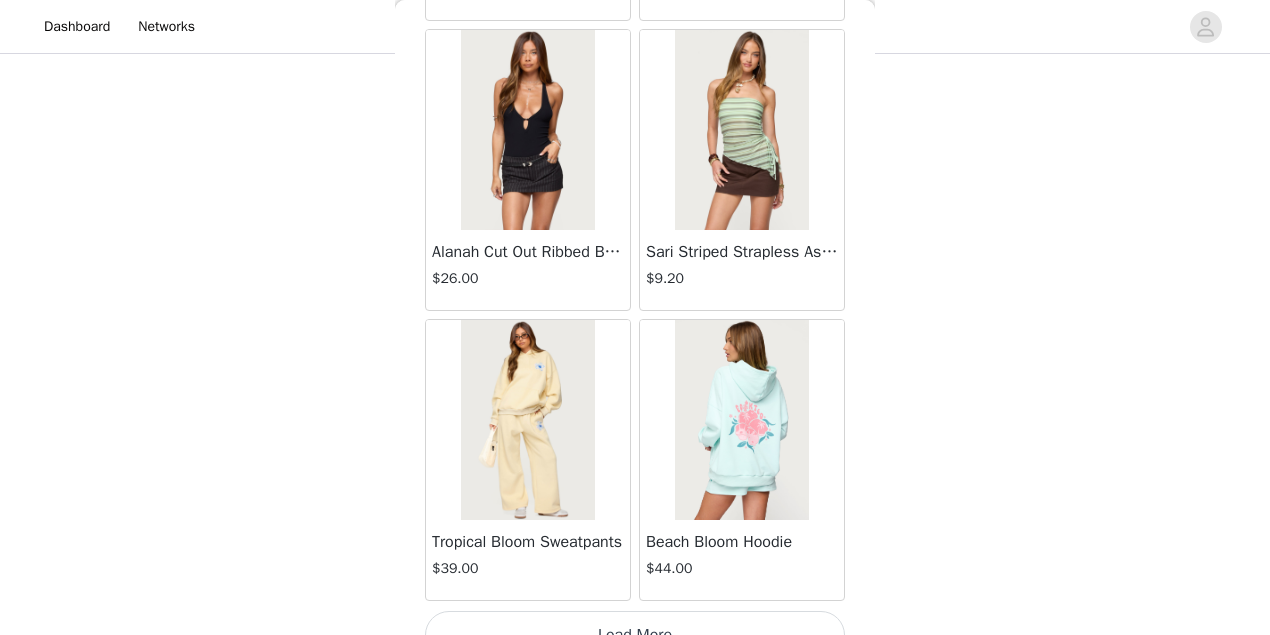 click on "Load More" at bounding box center [635, 635] 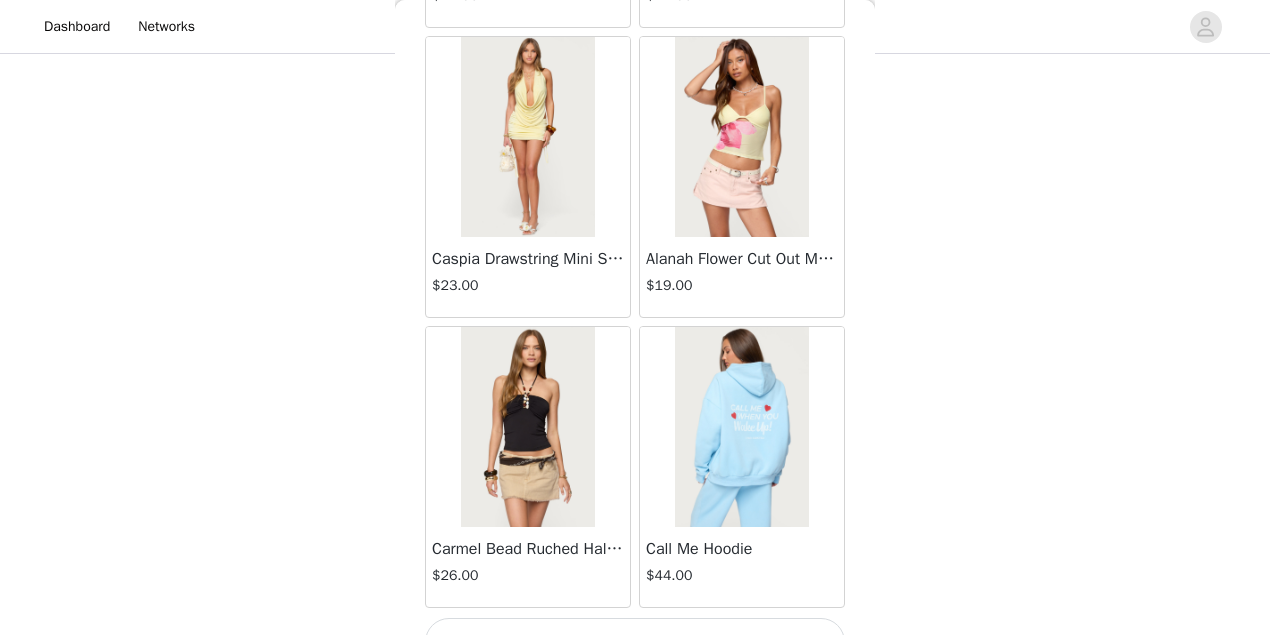click on "Load More" at bounding box center [635, 642] 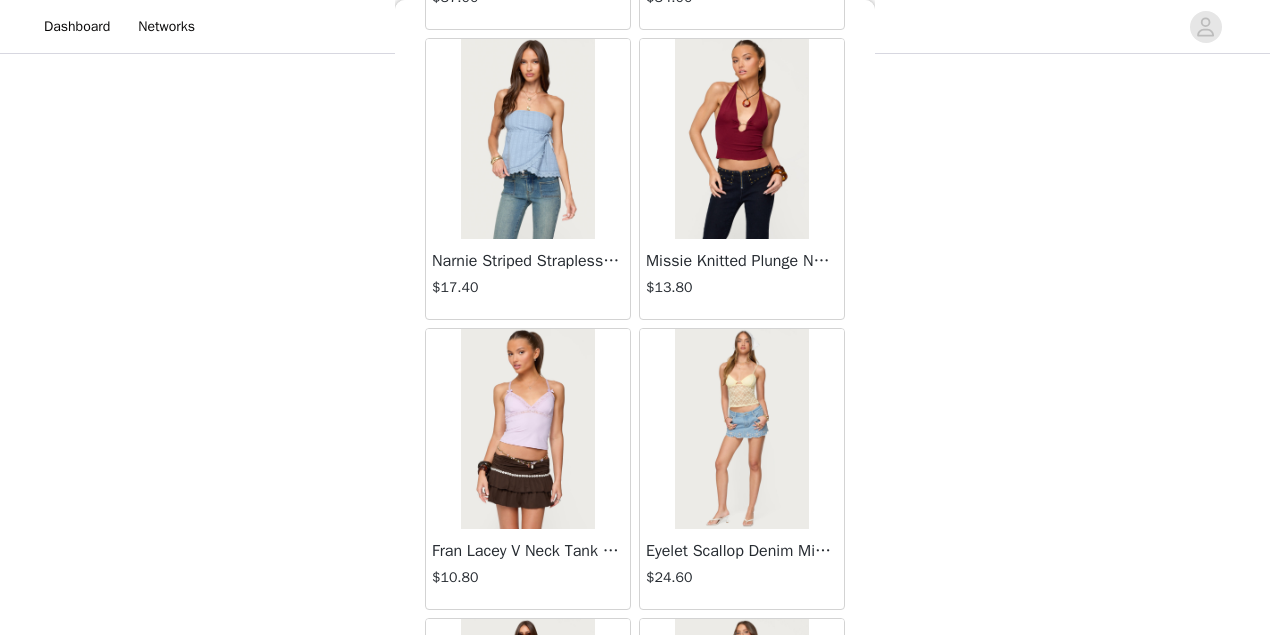 scroll, scrollTop: 18822, scrollLeft: 0, axis: vertical 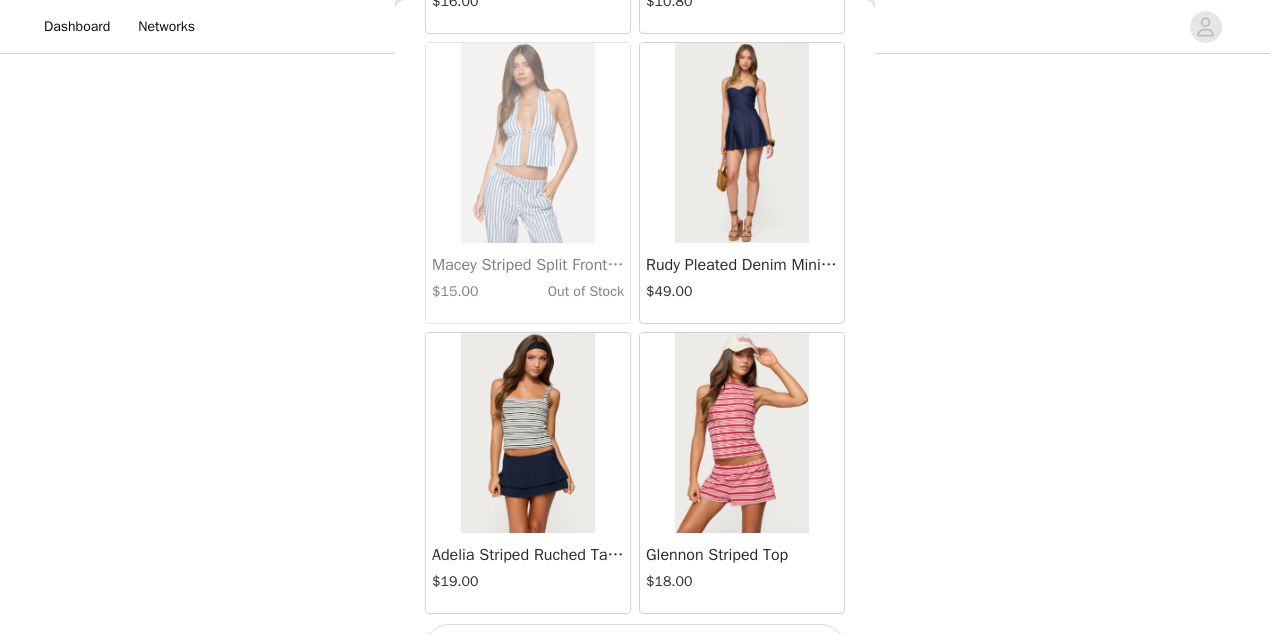 click on "Load More" at bounding box center (635, 648) 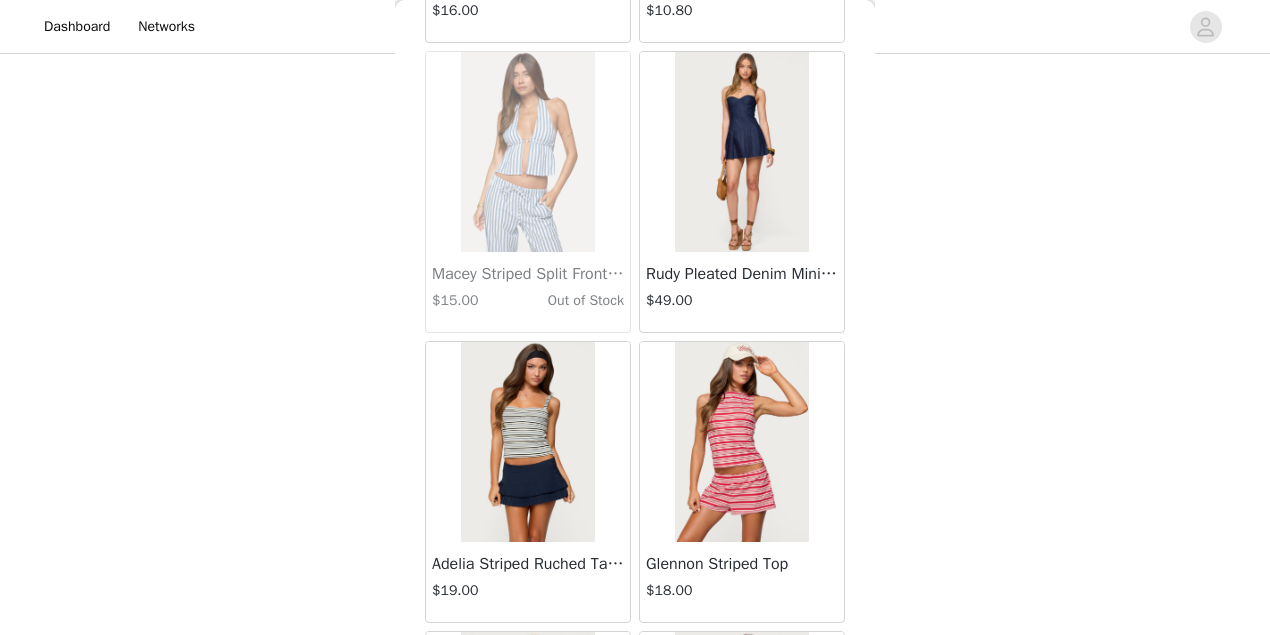 scroll, scrollTop: 19778, scrollLeft: 0, axis: vertical 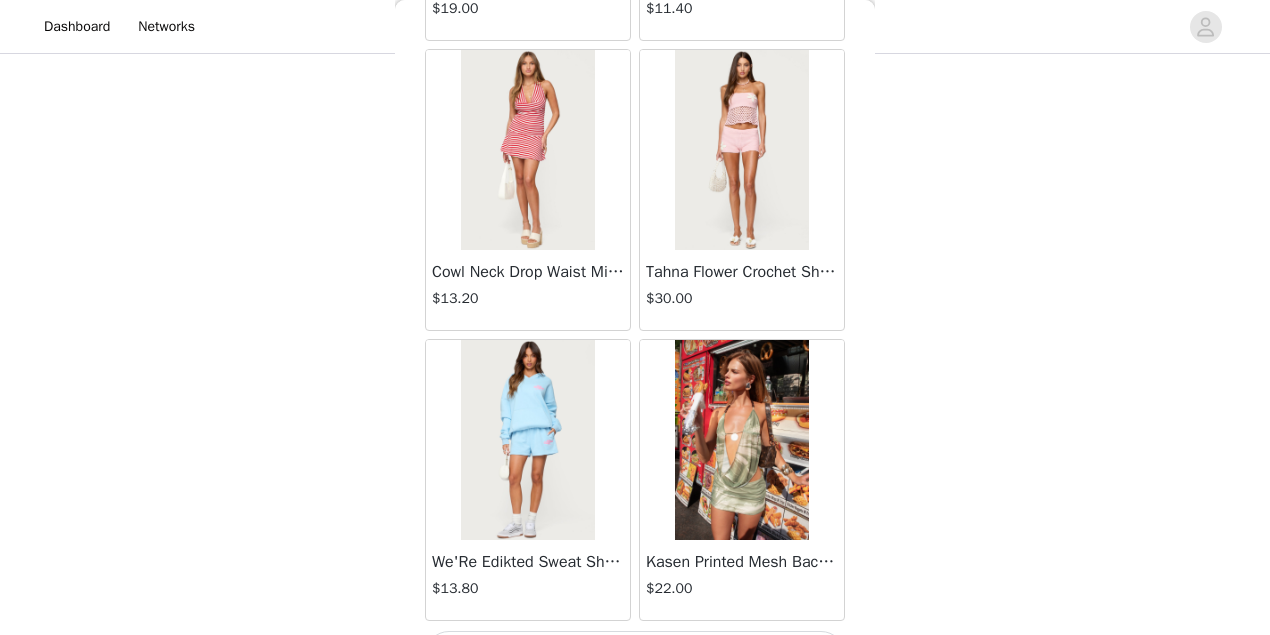click on "Load More" at bounding box center (635, 655) 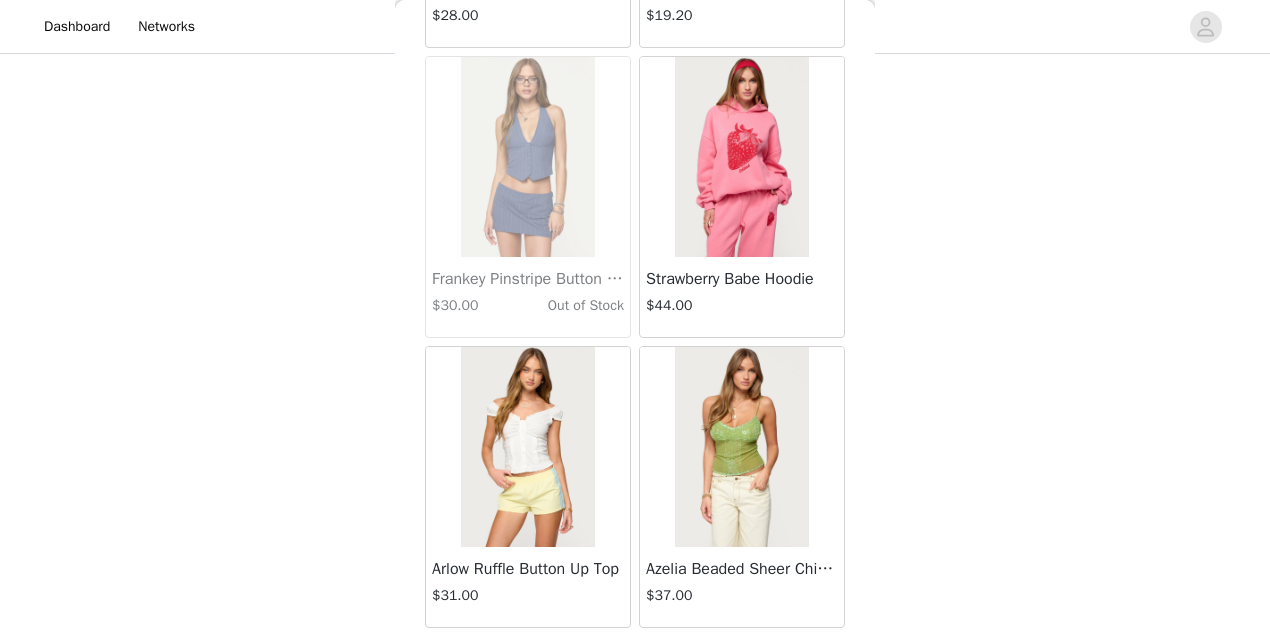 click on "Load More" at bounding box center (635, 662) 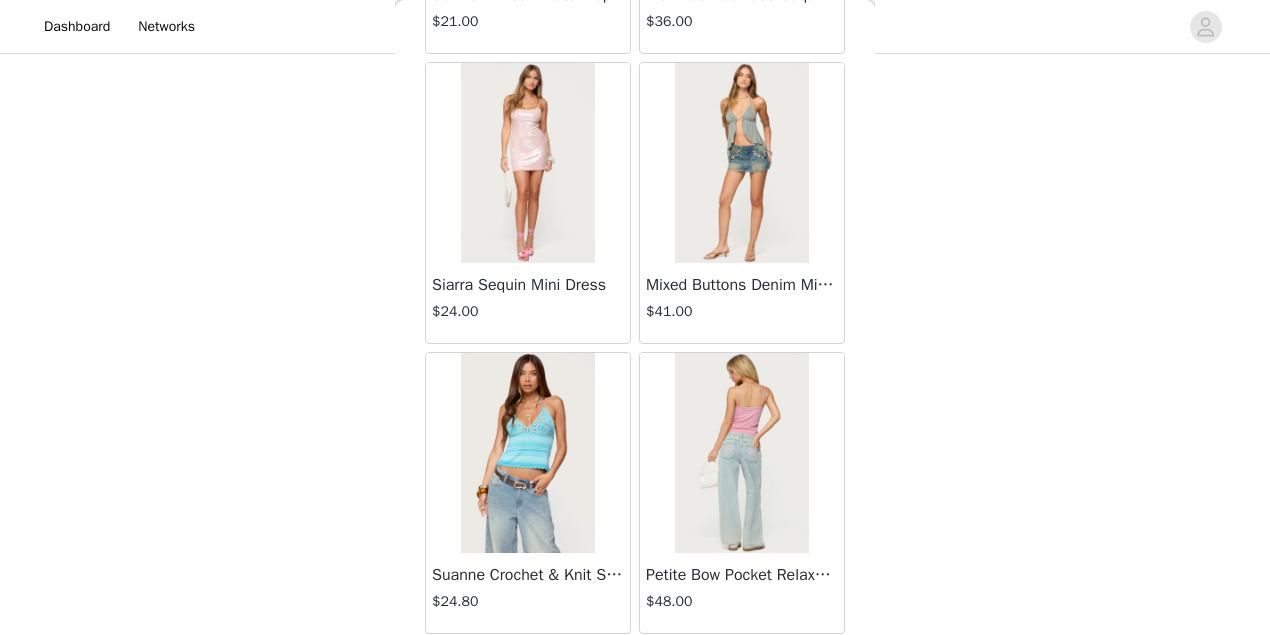 click on "Load More" at bounding box center (635, 668) 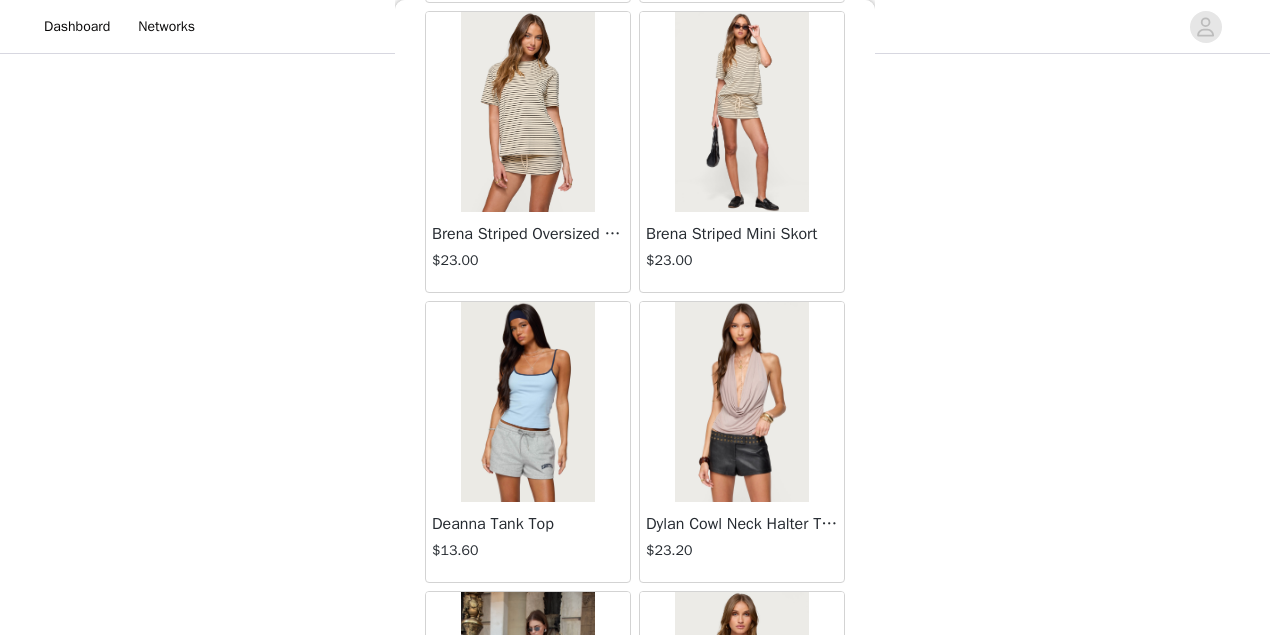 scroll, scrollTop: 31351, scrollLeft: 0, axis: vertical 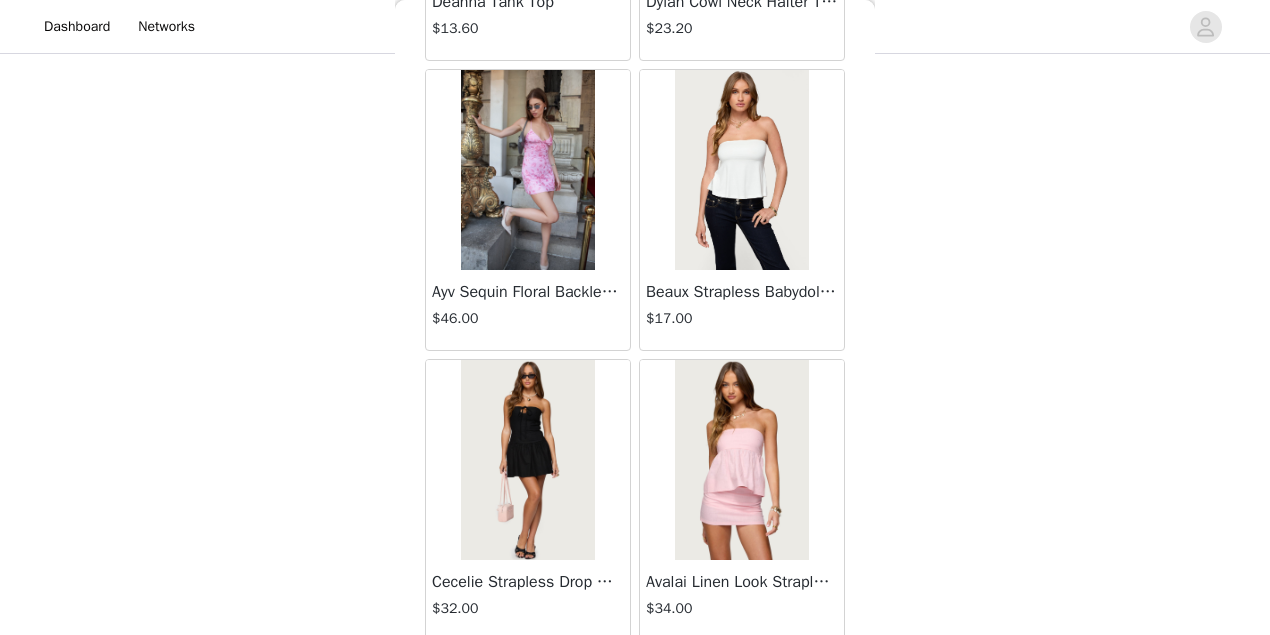 click on "Load More" at bounding box center [635, 675] 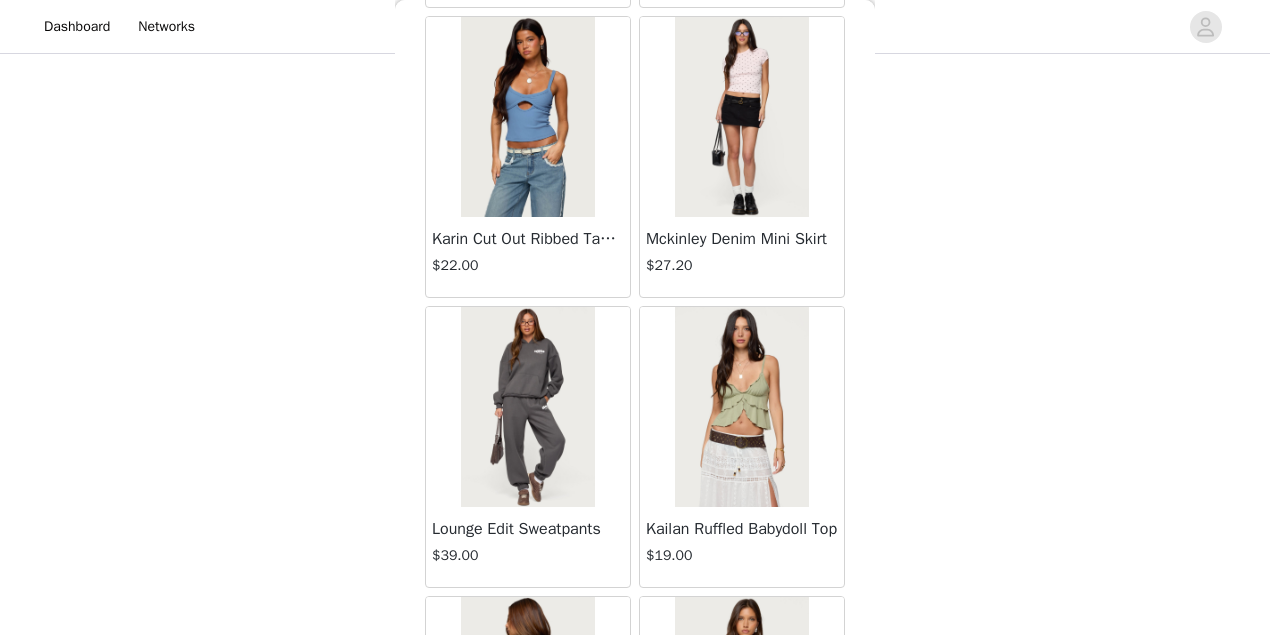 scroll, scrollTop: 34244, scrollLeft: 0, axis: vertical 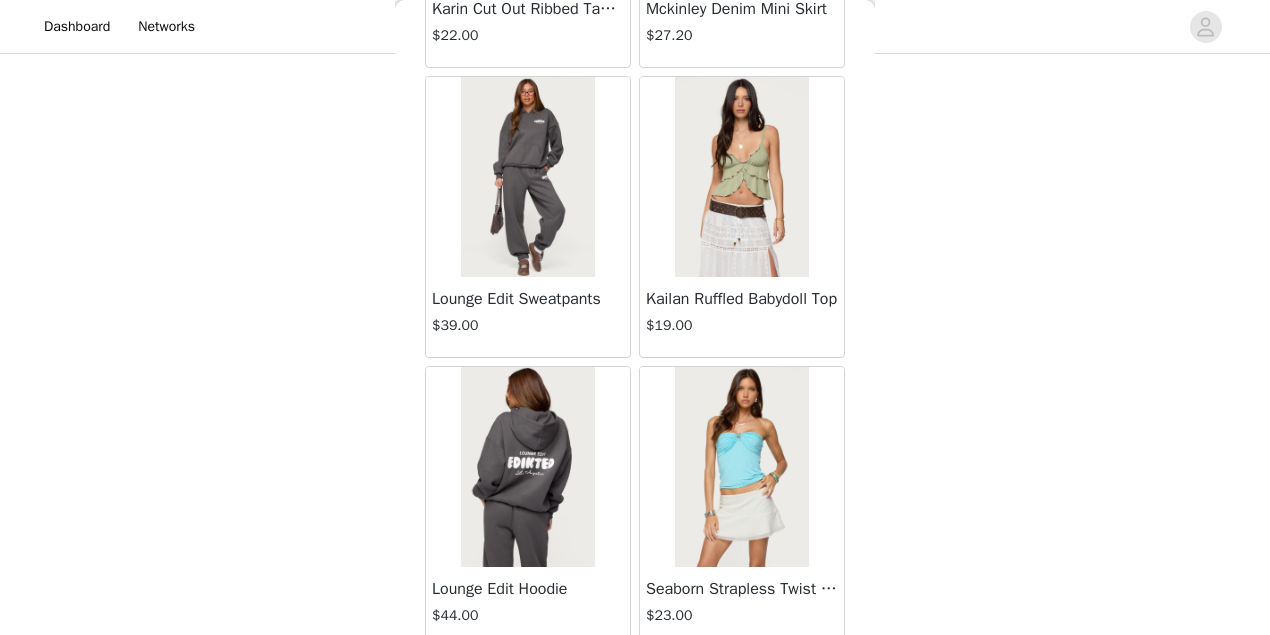 click on "Load More" at bounding box center (635, 682) 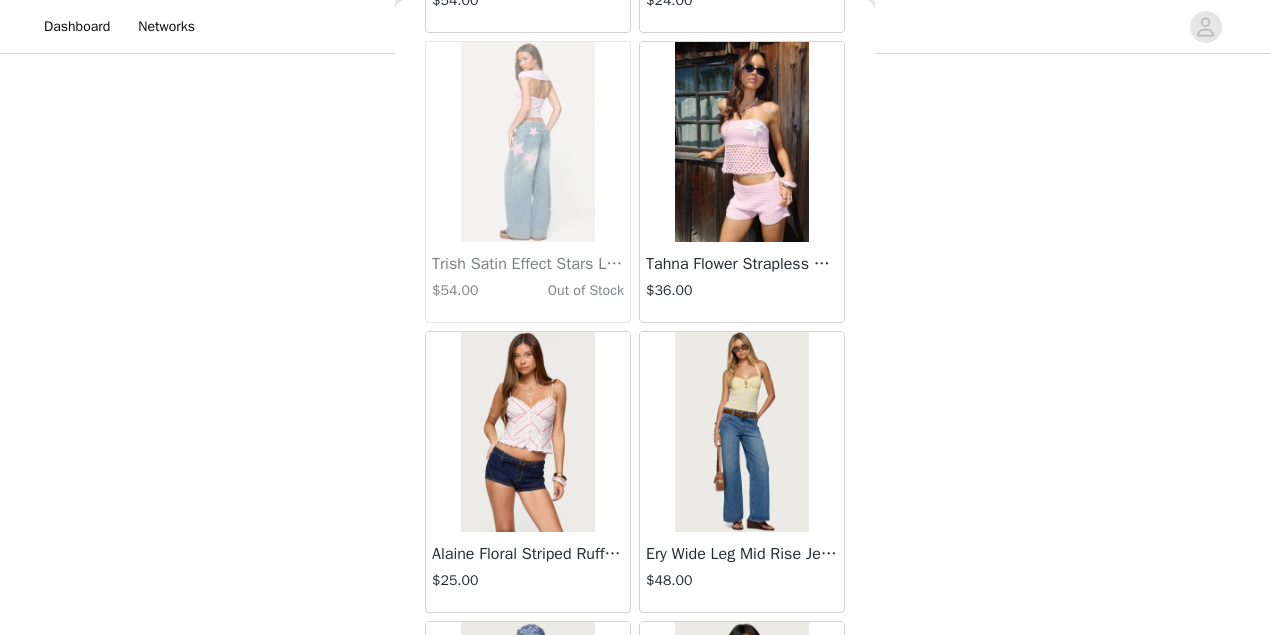 scroll, scrollTop: 37138, scrollLeft: 0, axis: vertical 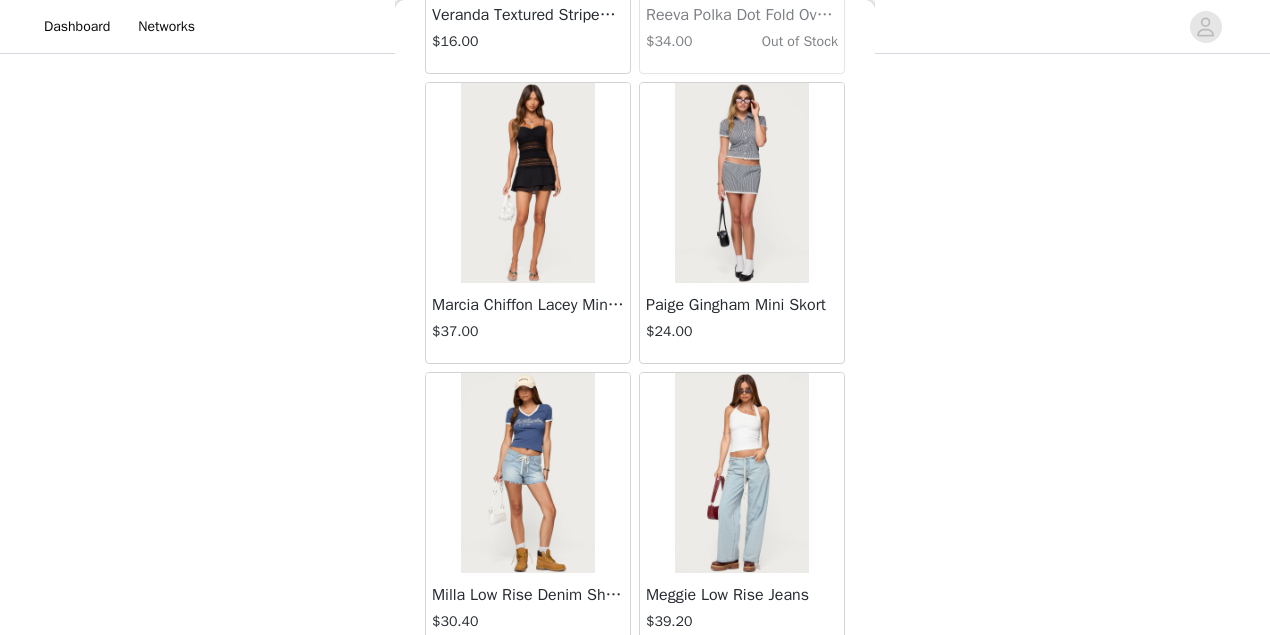 click on "Load More" at bounding box center [635, 688] 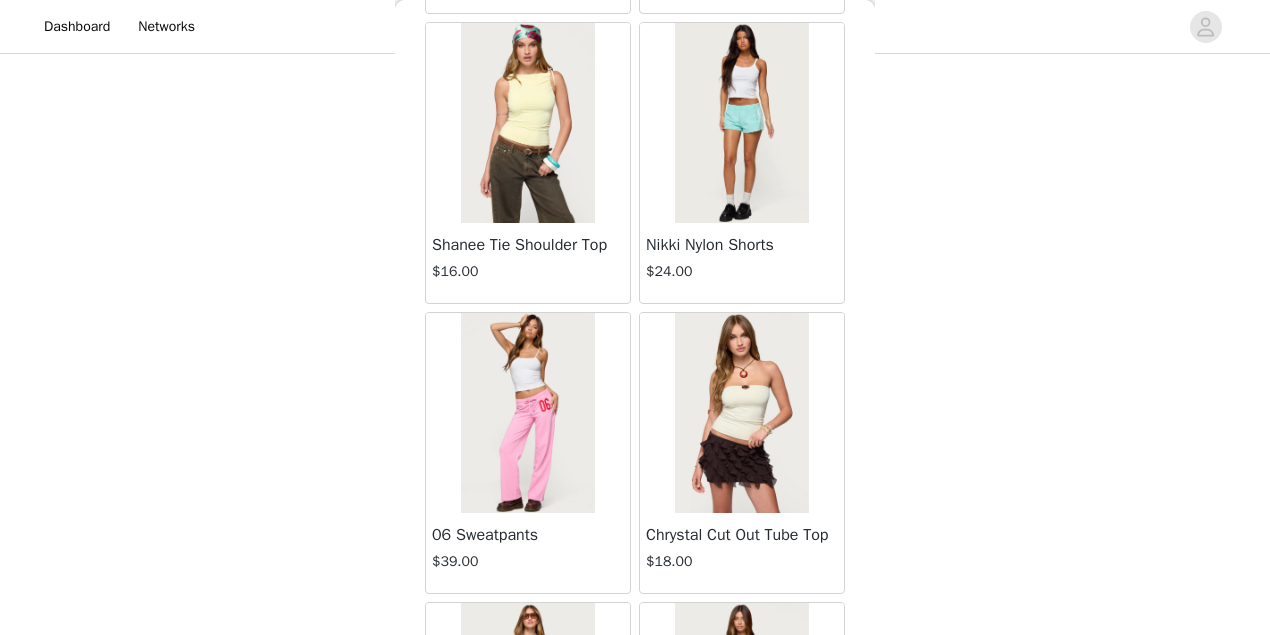 scroll, scrollTop: 40031, scrollLeft: 0, axis: vertical 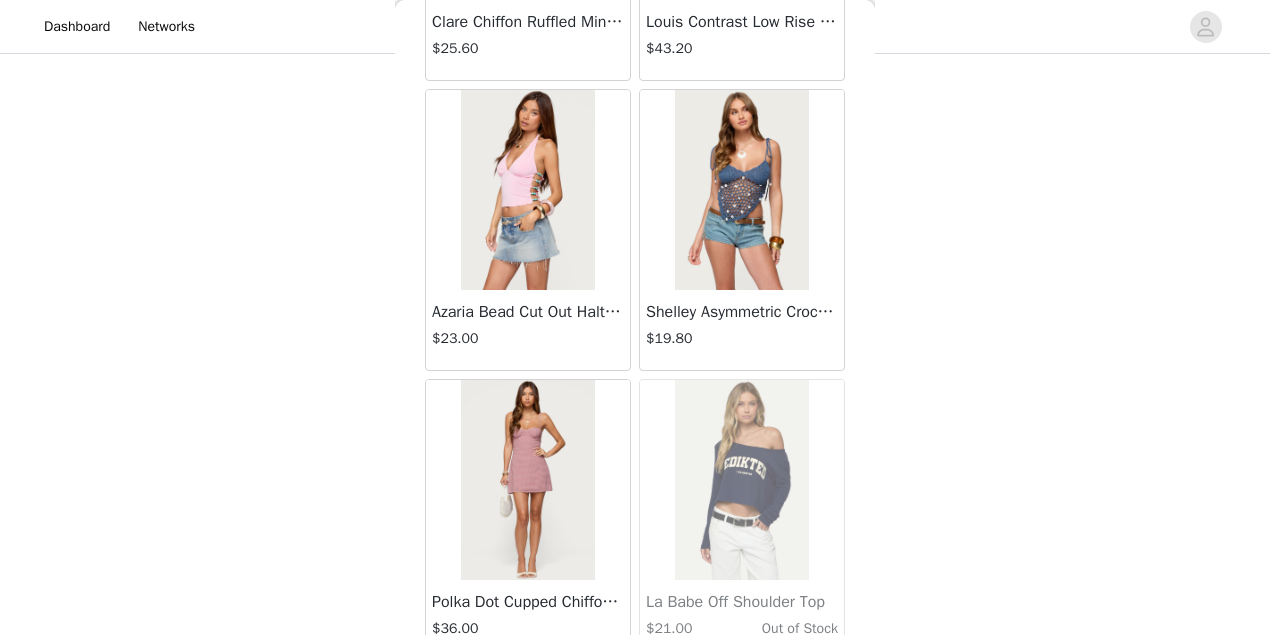 click on "Load More" at bounding box center [635, 695] 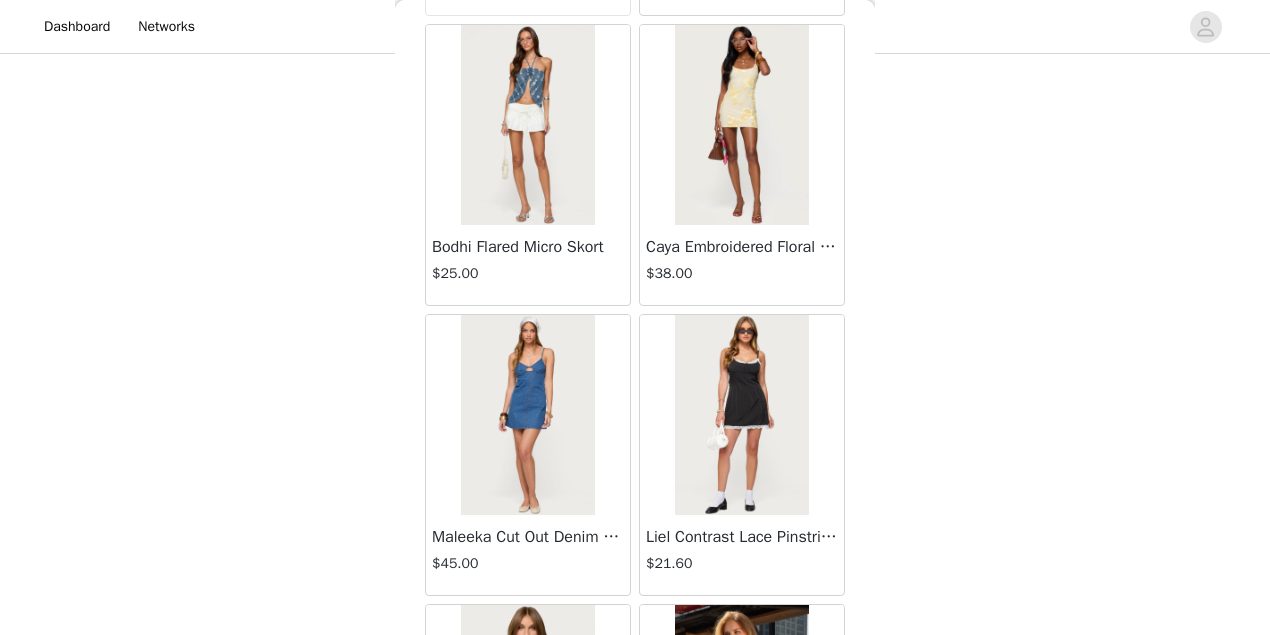 scroll, scrollTop: 42924, scrollLeft: 0, axis: vertical 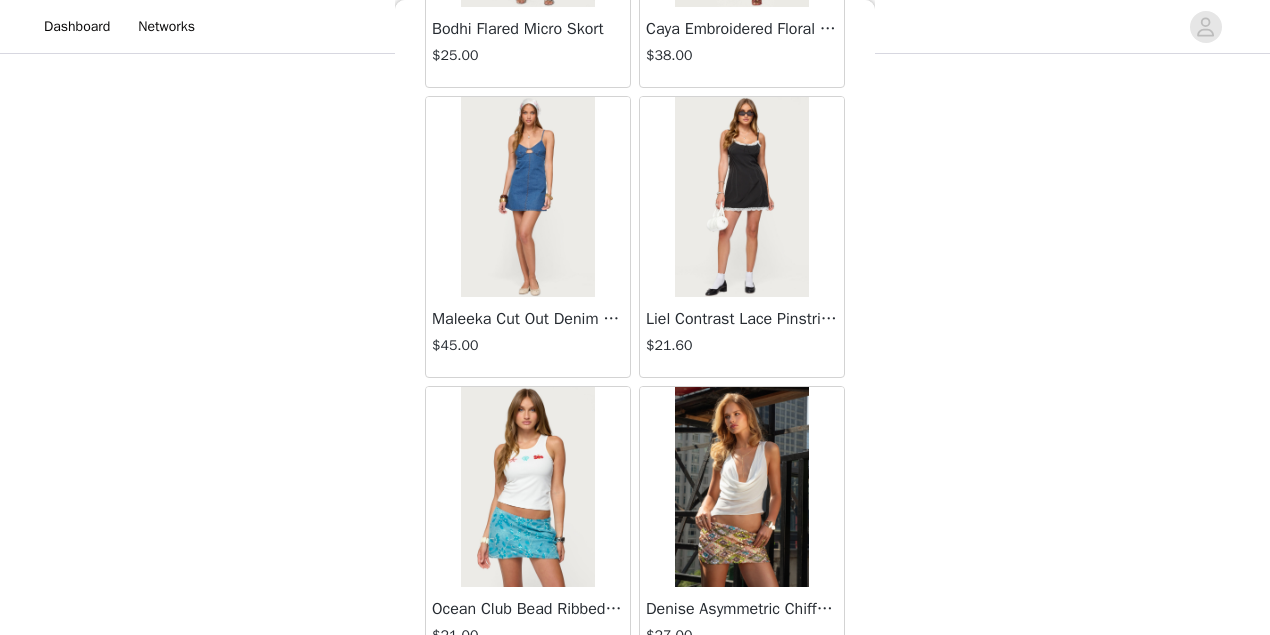 click on "Load More" at bounding box center [635, 702] 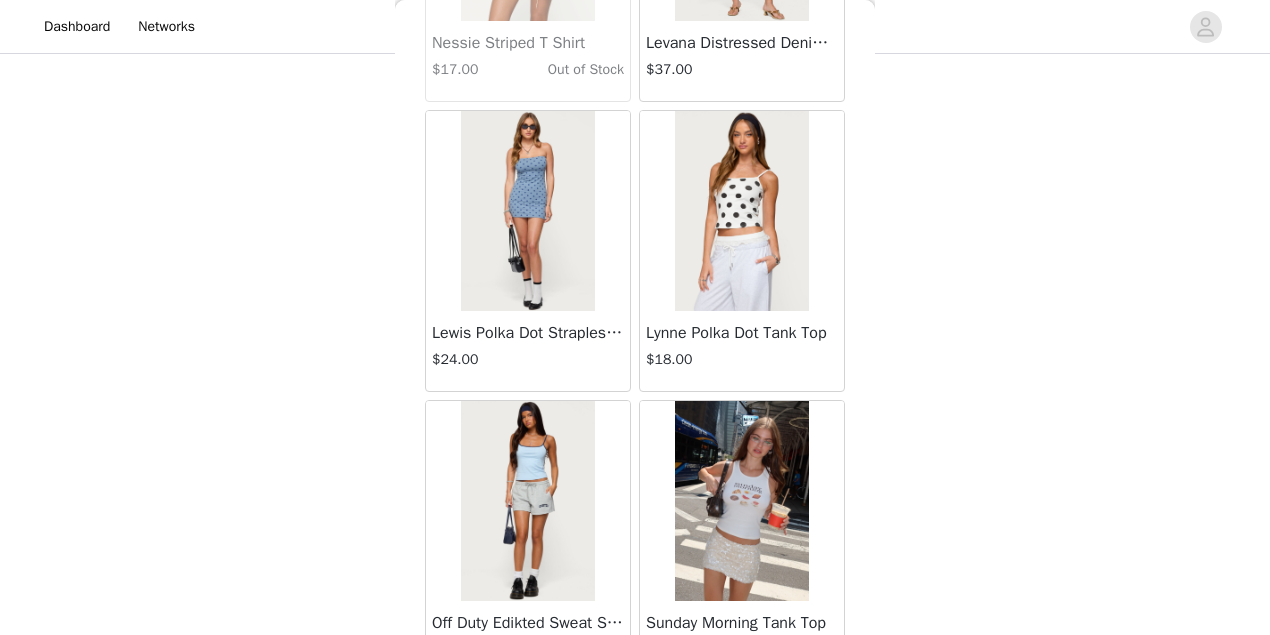 scroll, scrollTop: 45818, scrollLeft: 0, axis: vertical 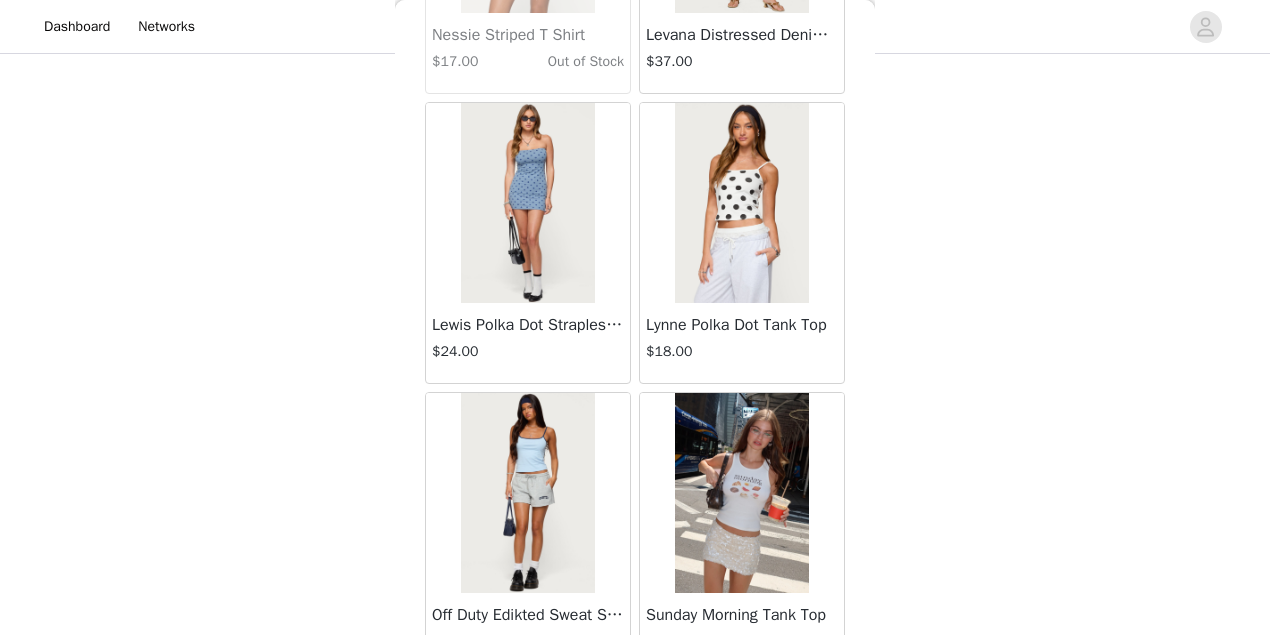click on "Load More" at bounding box center (635, 708) 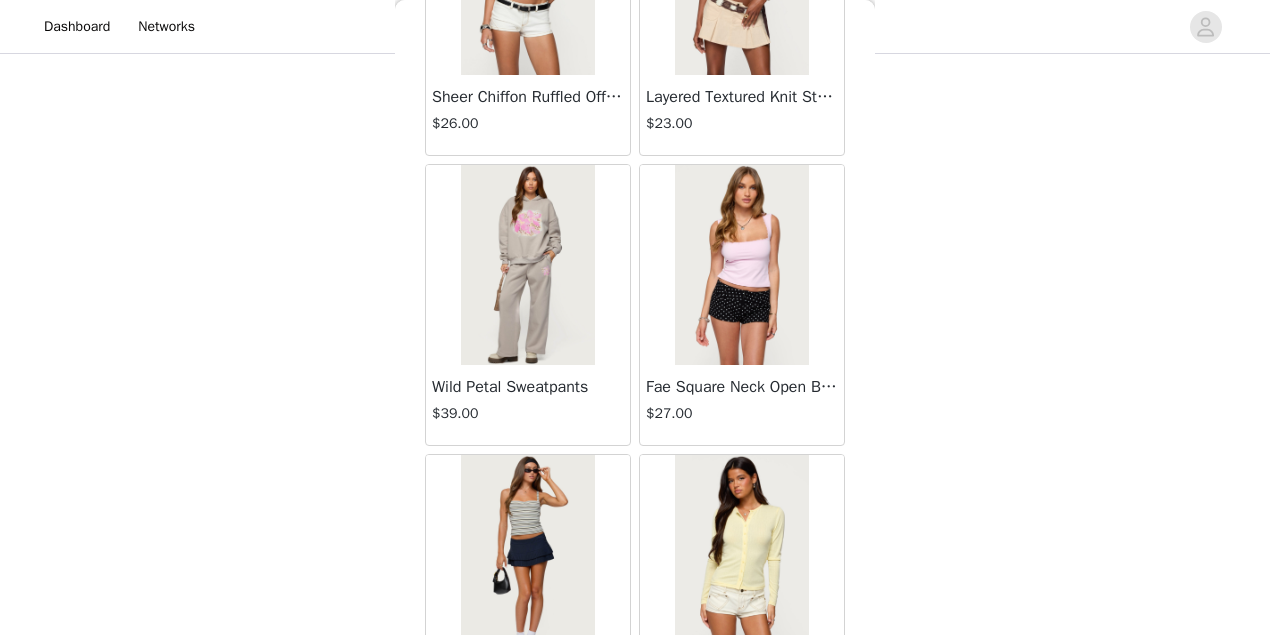 scroll, scrollTop: 48711, scrollLeft: 0, axis: vertical 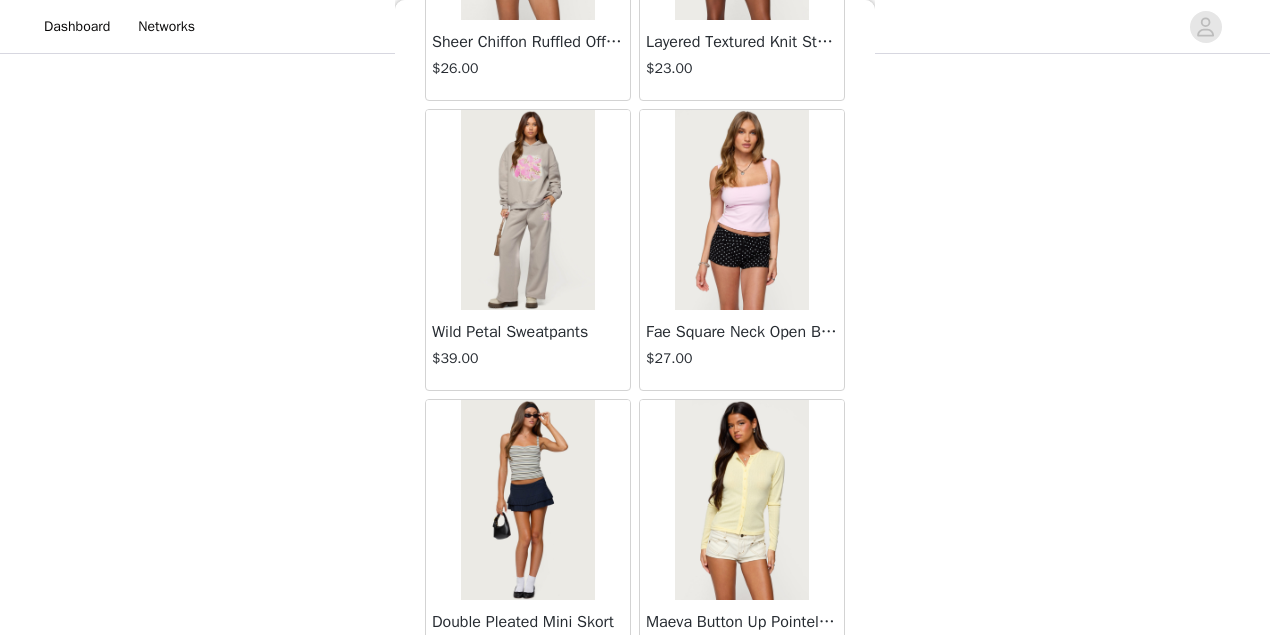 click on "Load More" at bounding box center [635, 715] 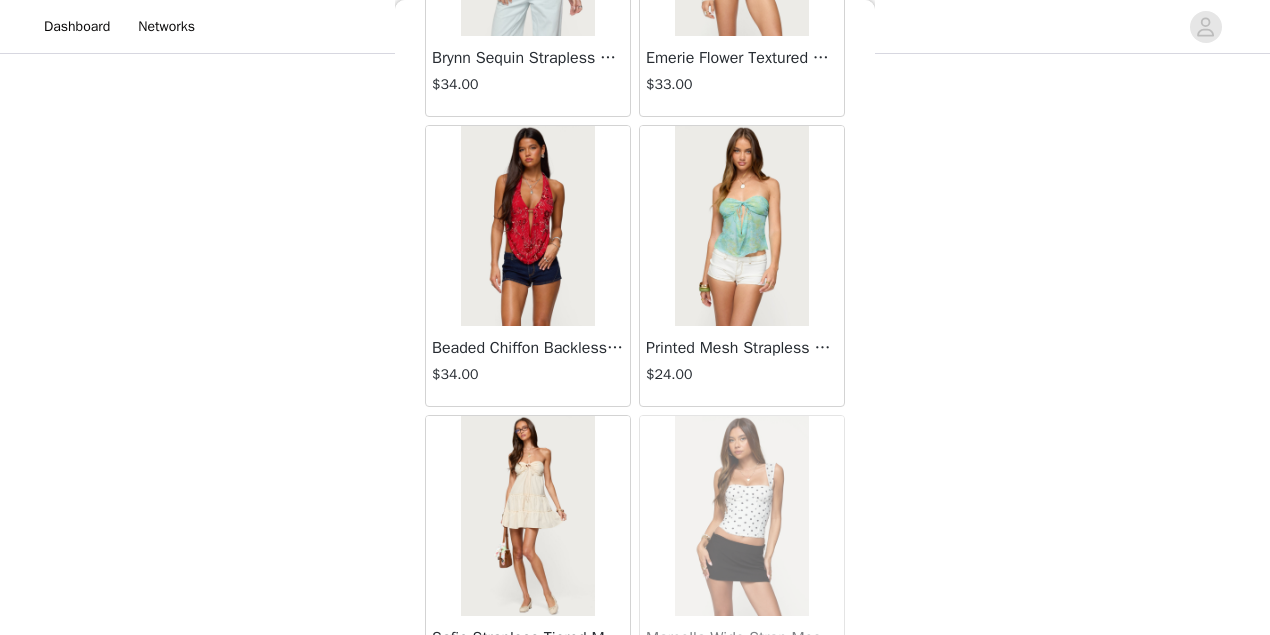 scroll, scrollTop: 51604, scrollLeft: 0, axis: vertical 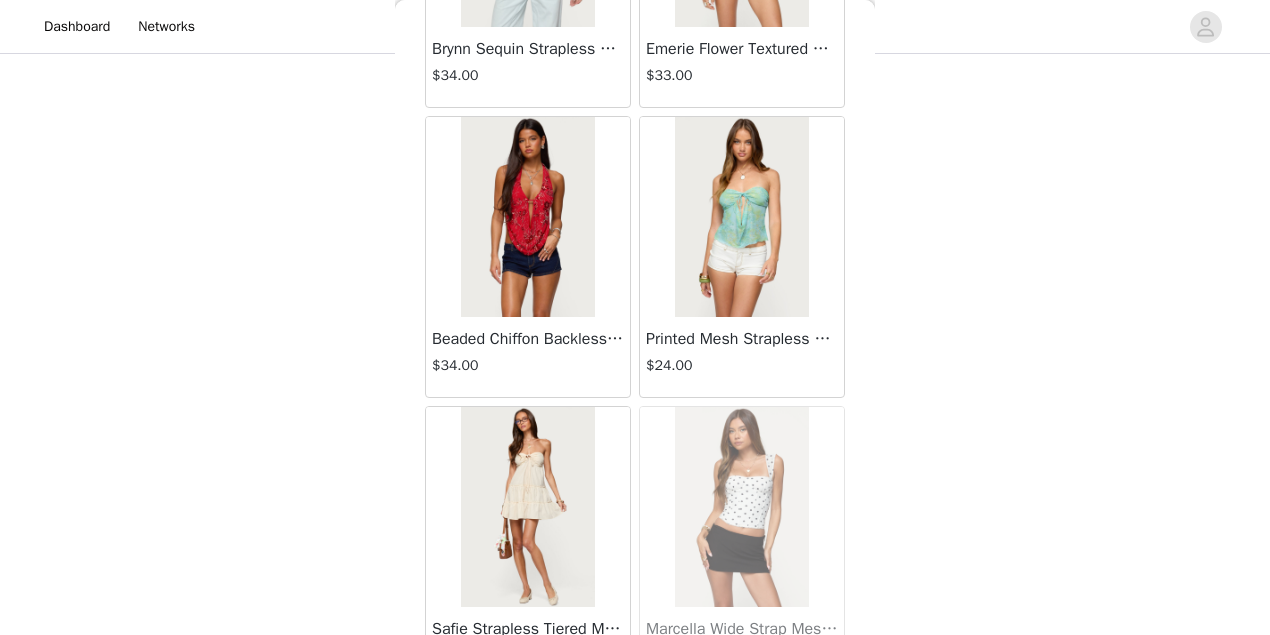 click on "Load More" at bounding box center (635, 722) 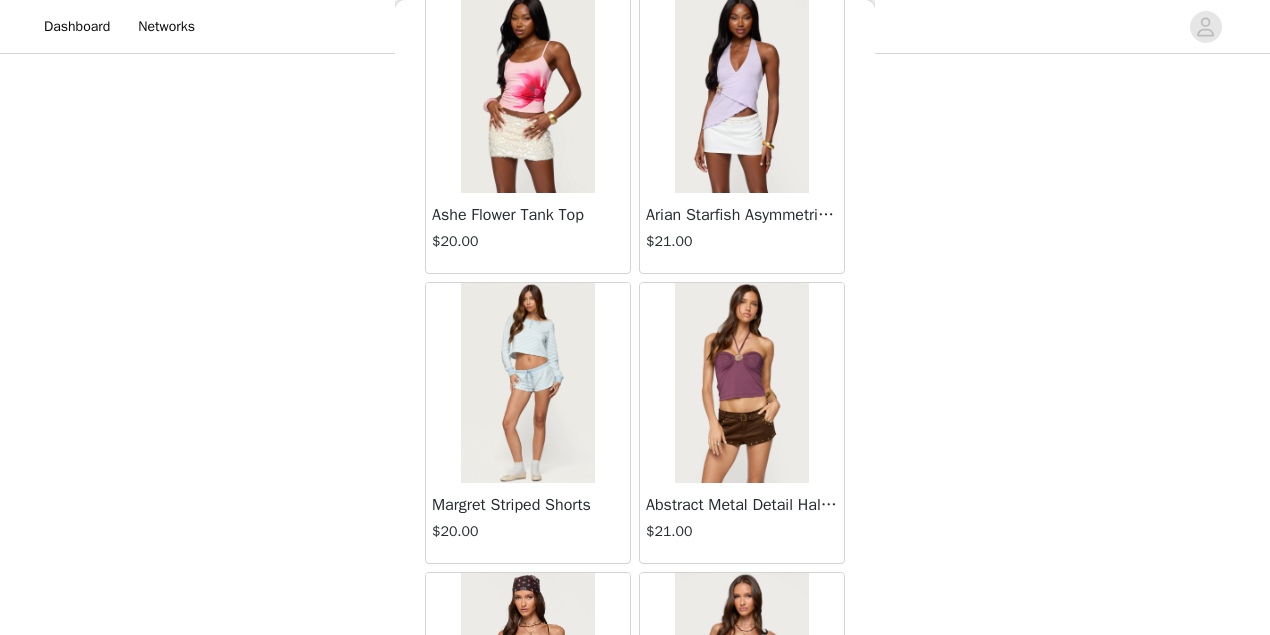 scroll, scrollTop: 54498, scrollLeft: 0, axis: vertical 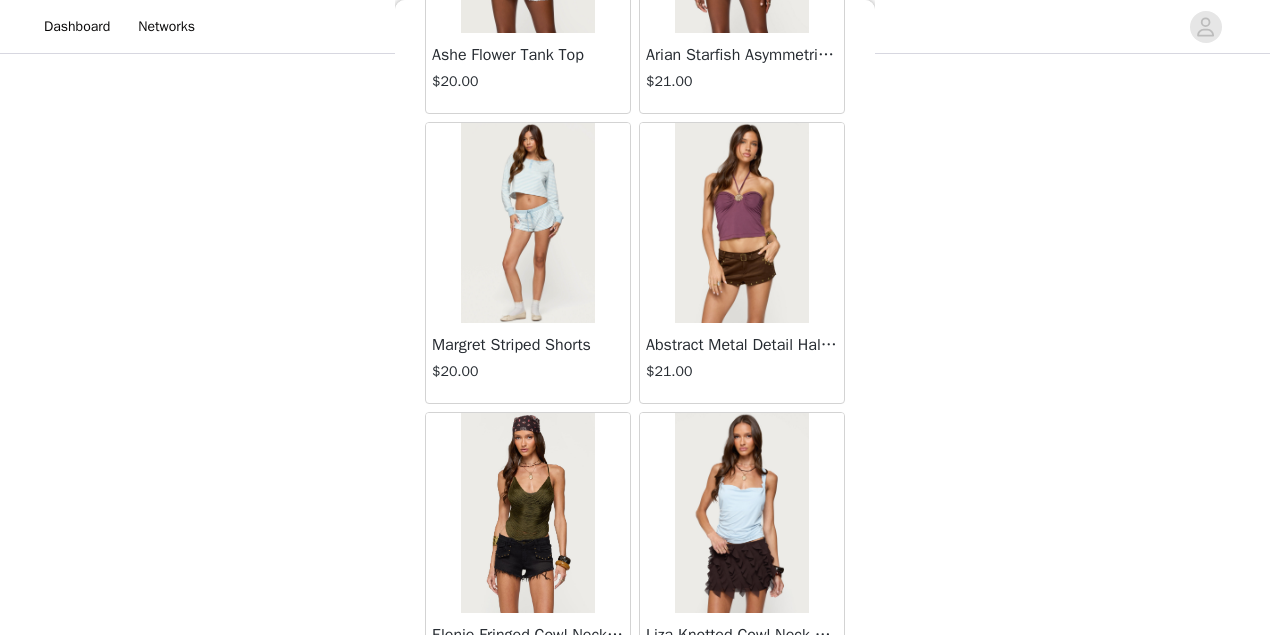 click on "Load More" at bounding box center [635, 728] 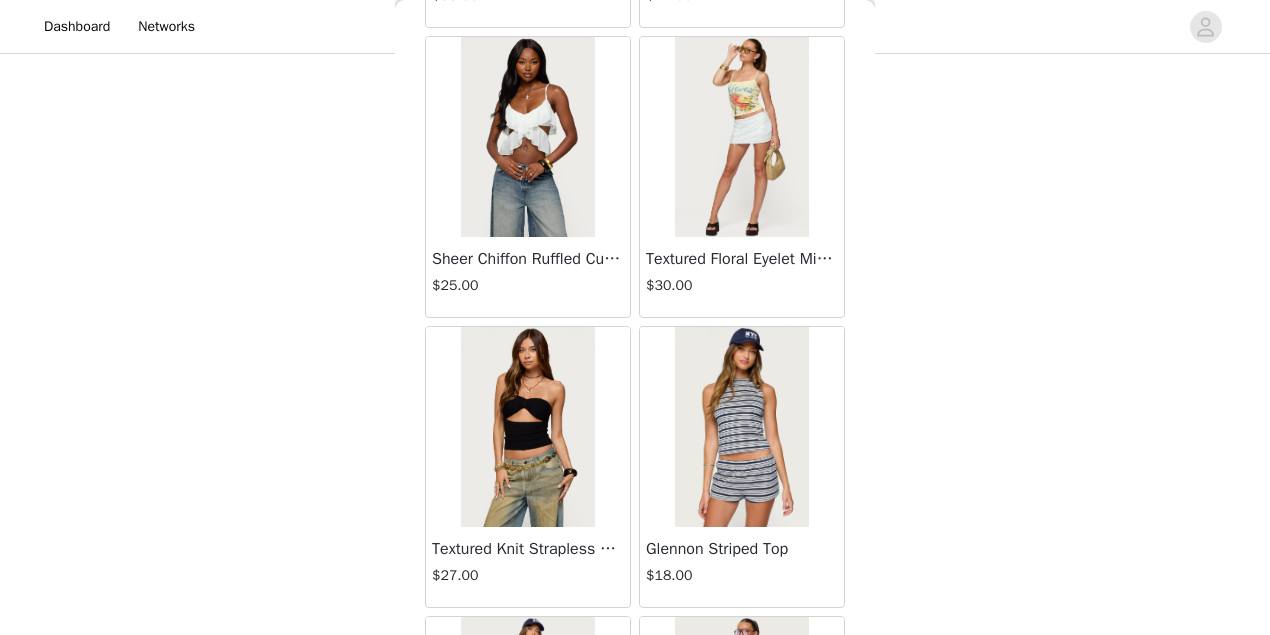 scroll, scrollTop: 55298, scrollLeft: 0, axis: vertical 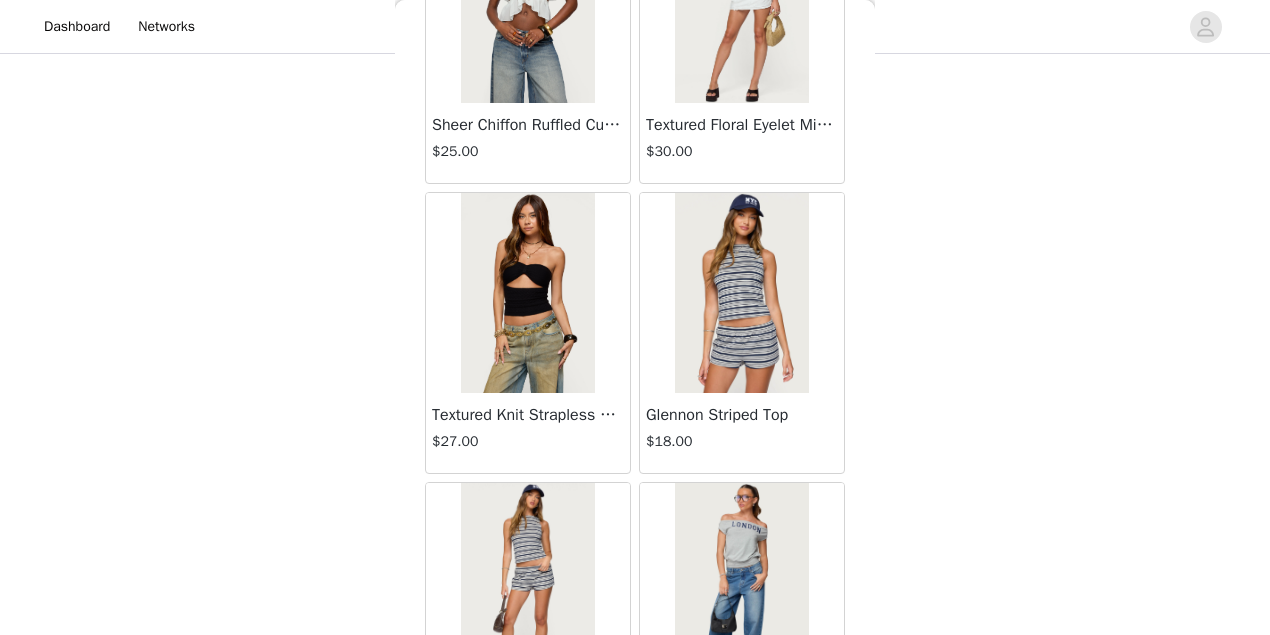 click at bounding box center [741, 293] 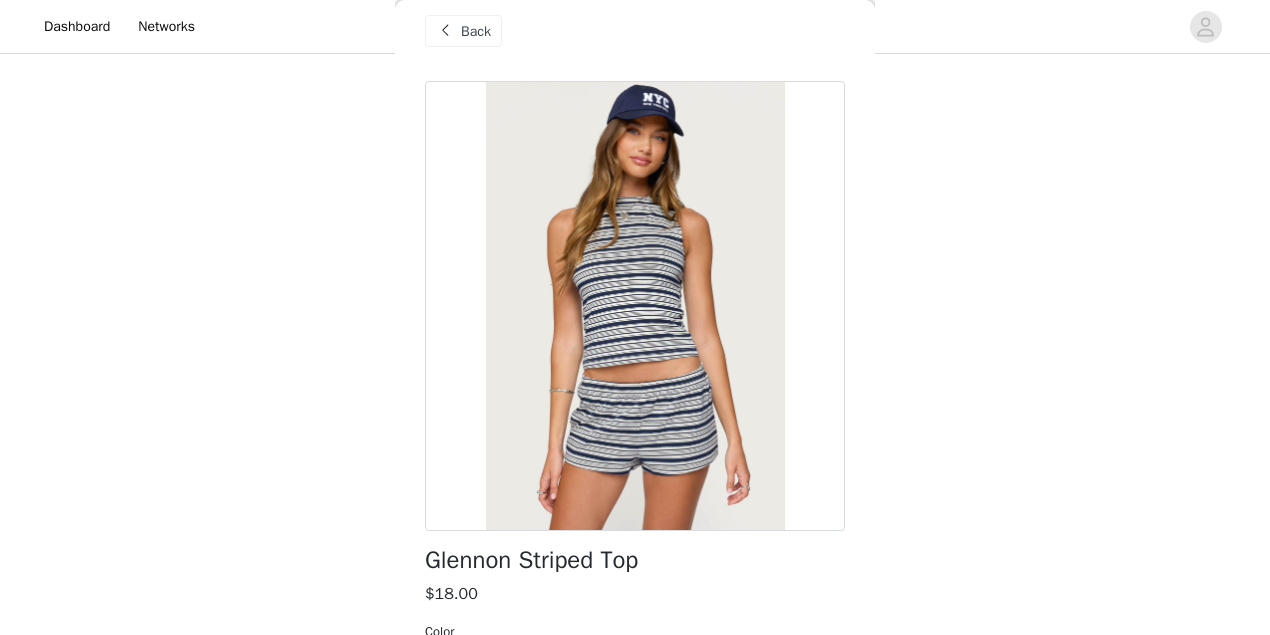 scroll, scrollTop: 0, scrollLeft: 0, axis: both 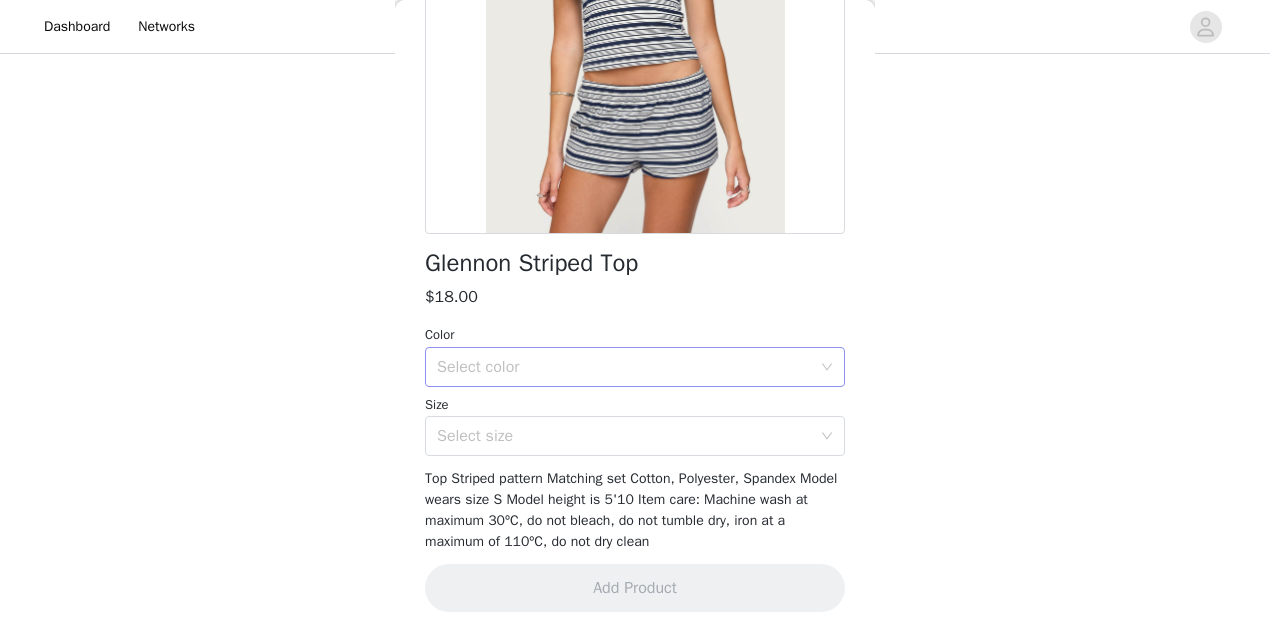drag, startPoint x: 424, startPoint y: 263, endPoint x: 565, endPoint y: 351, distance: 166.2077 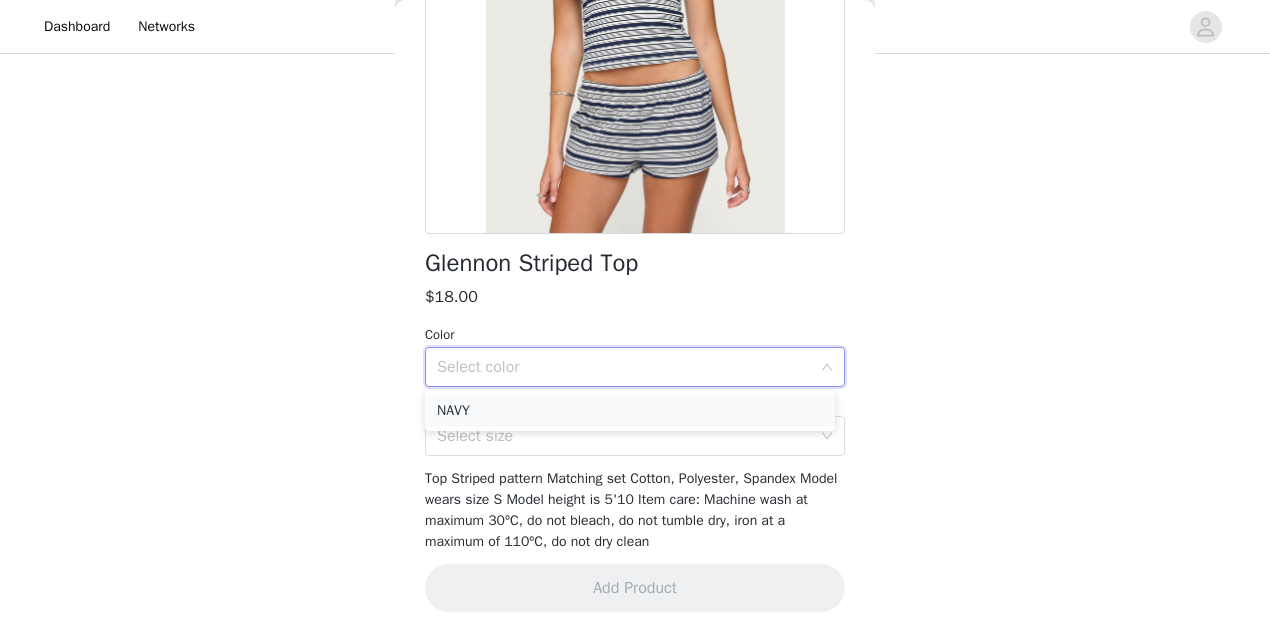 click on "NAVY" at bounding box center [630, 411] 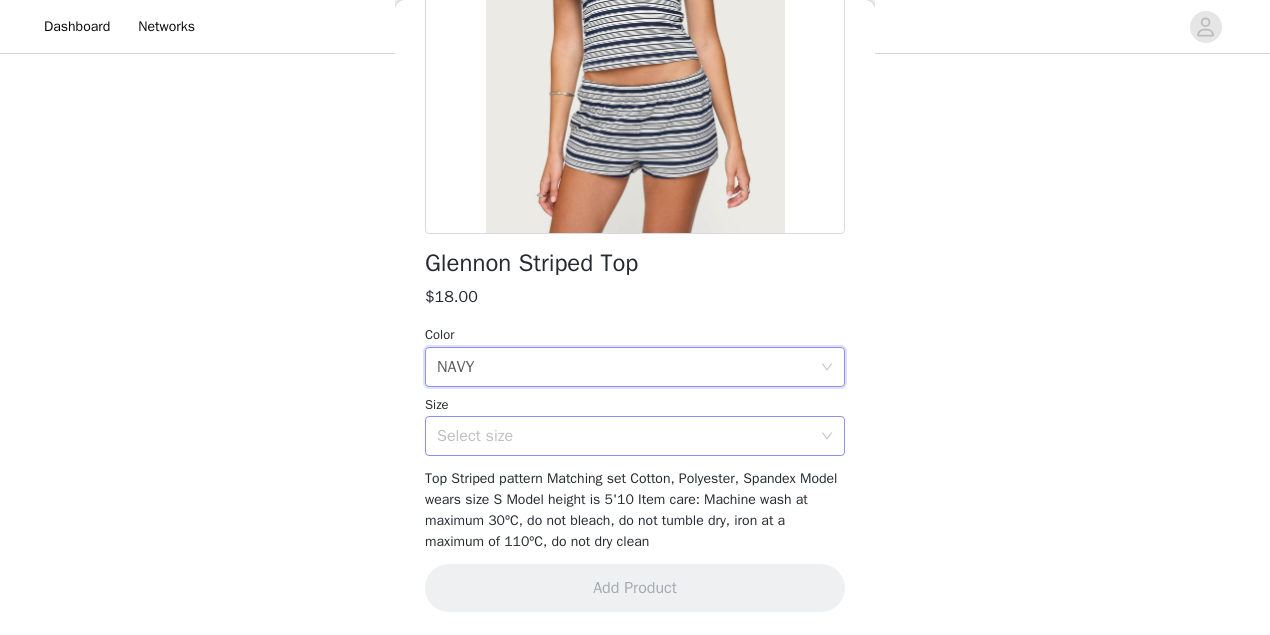 click on "Select size" at bounding box center (624, 436) 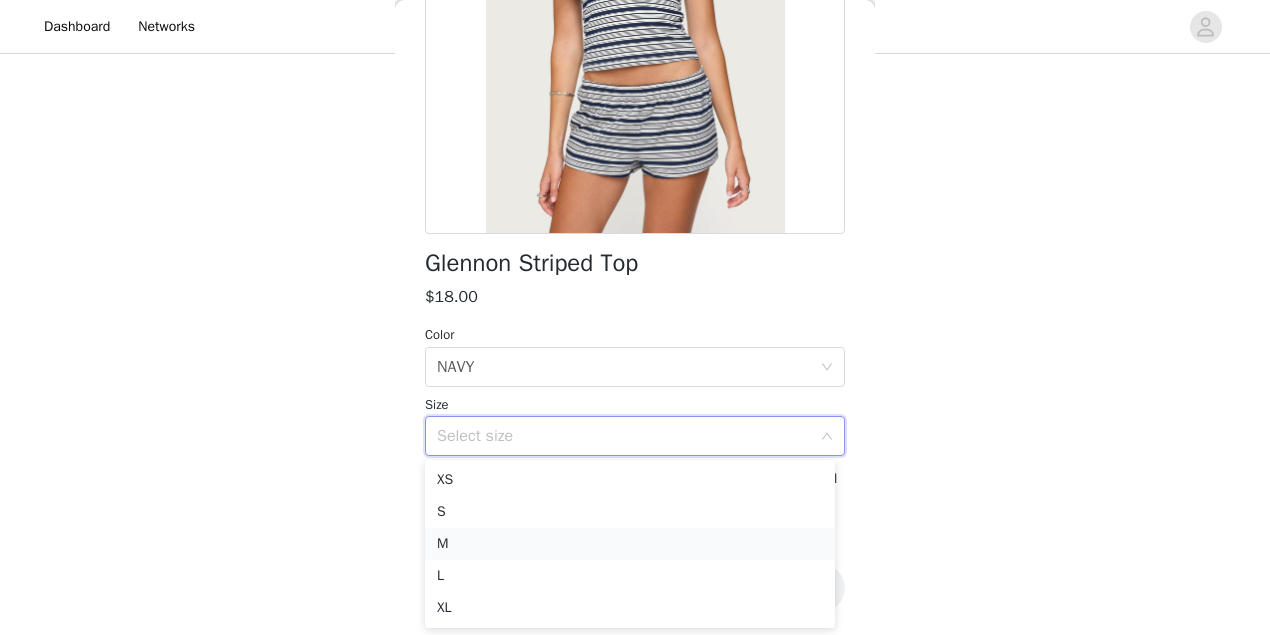 click on "M" at bounding box center [630, 544] 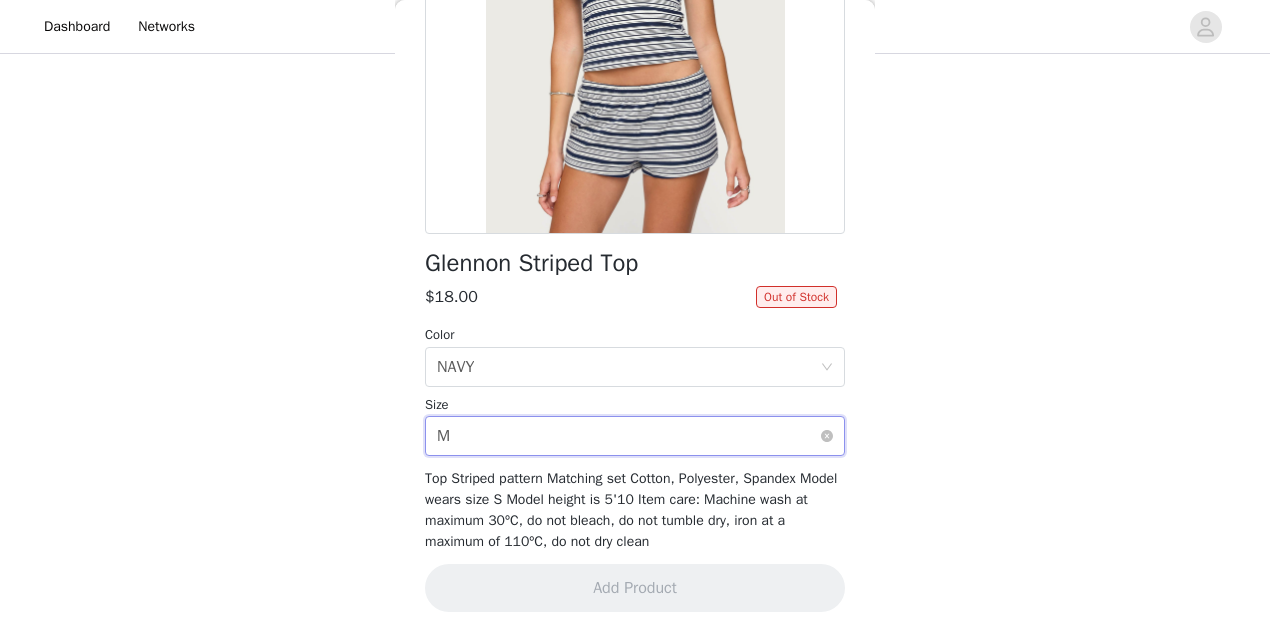 click on "Select size M" at bounding box center [635, 436] 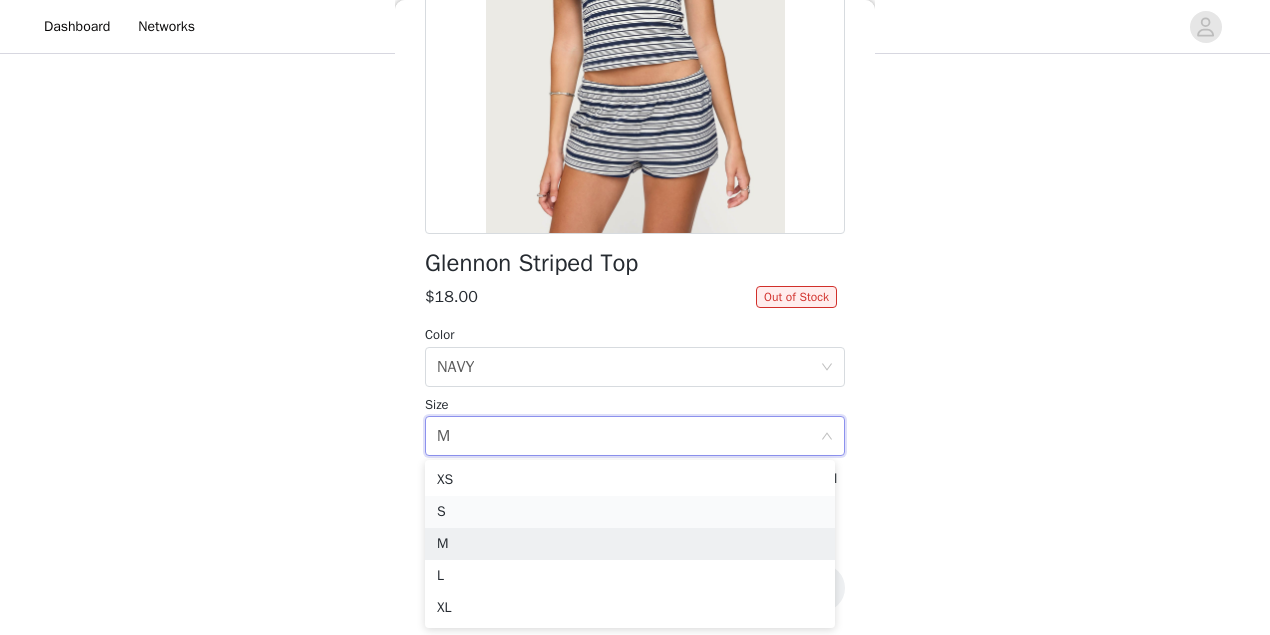 click on "S" at bounding box center (630, 512) 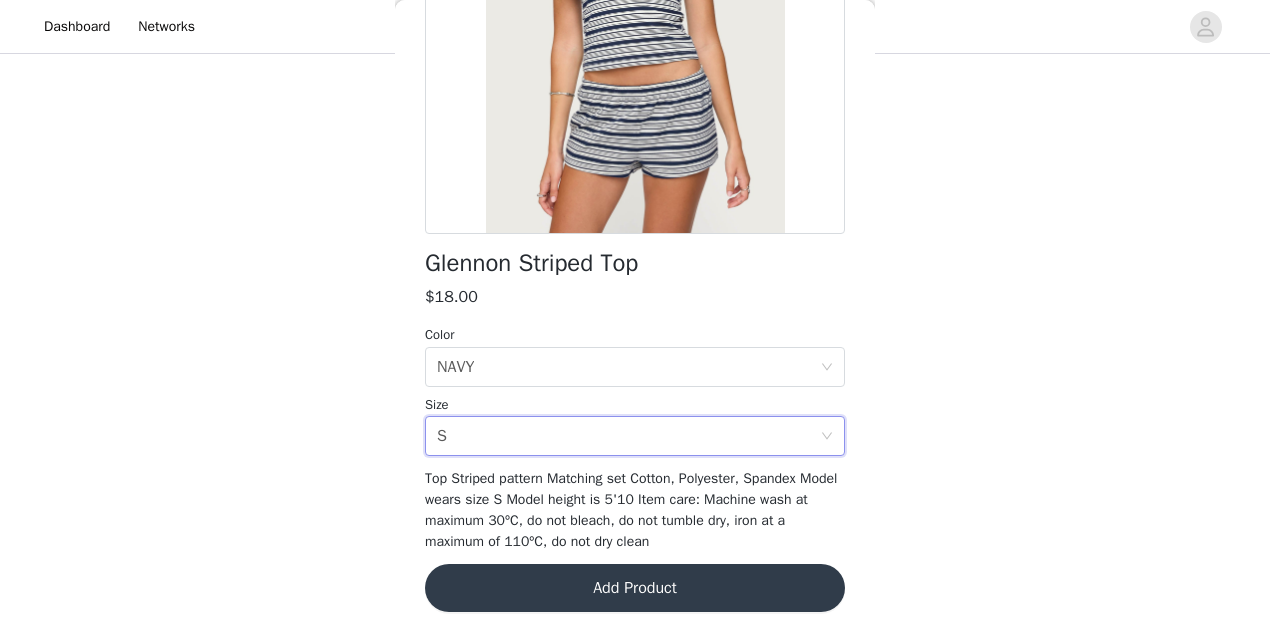 click on "Add Product" at bounding box center [635, 588] 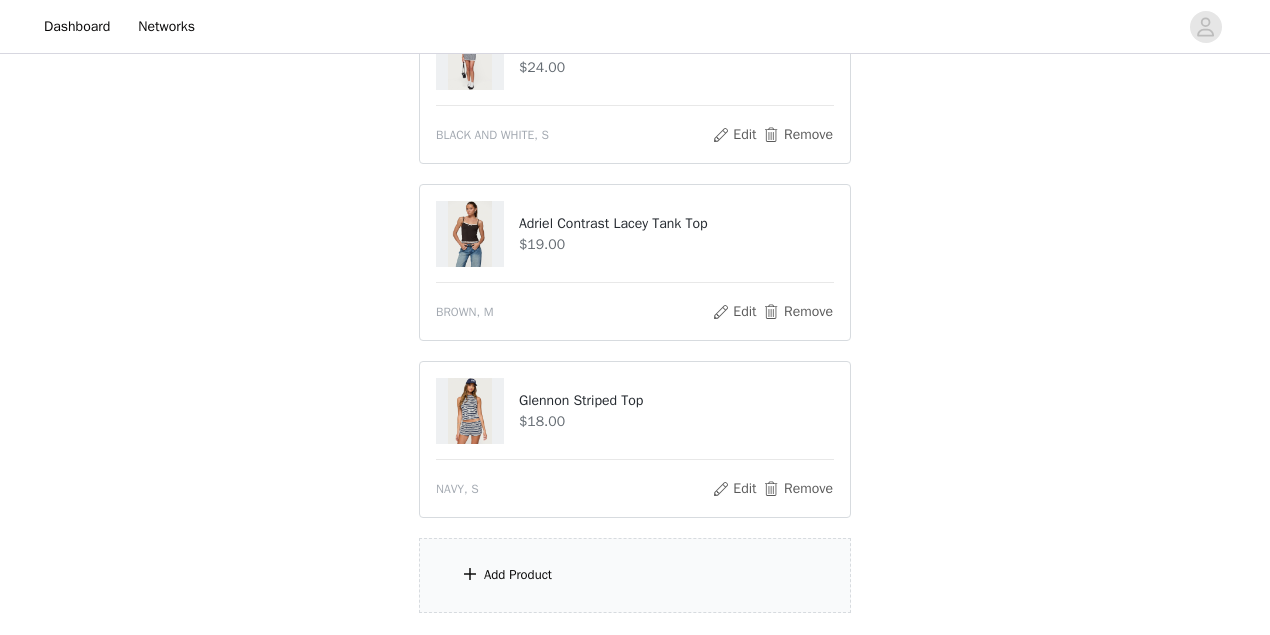 click on "Add Product" at bounding box center (635, 575) 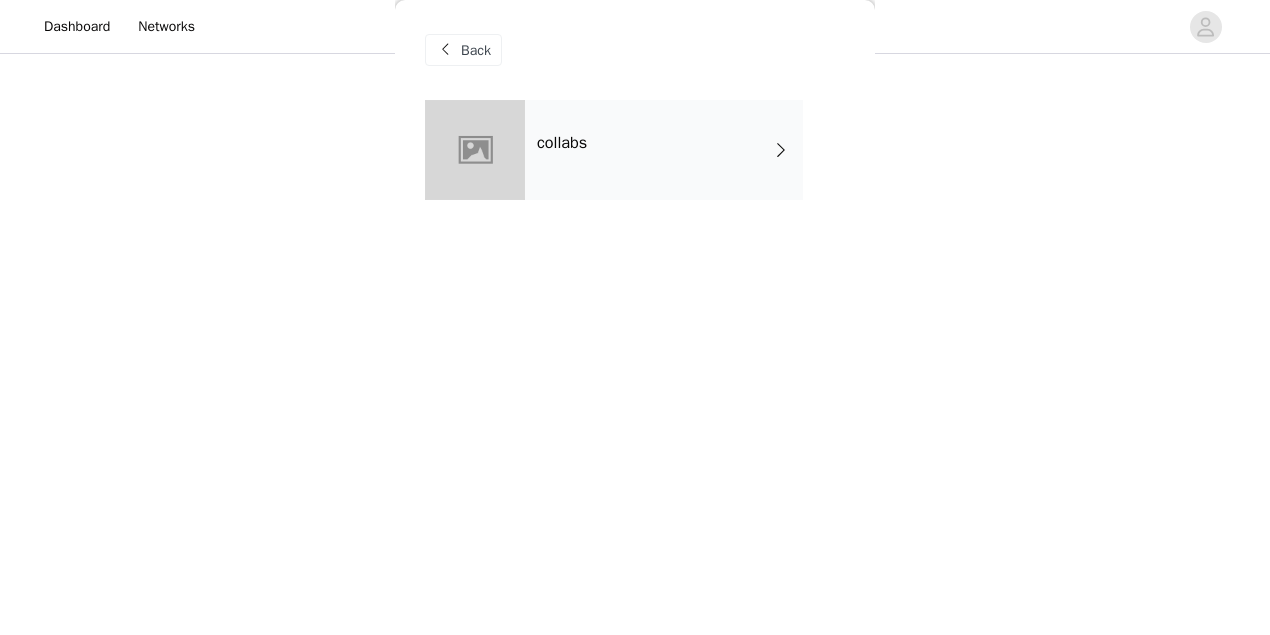 click on "collabs" at bounding box center [664, 150] 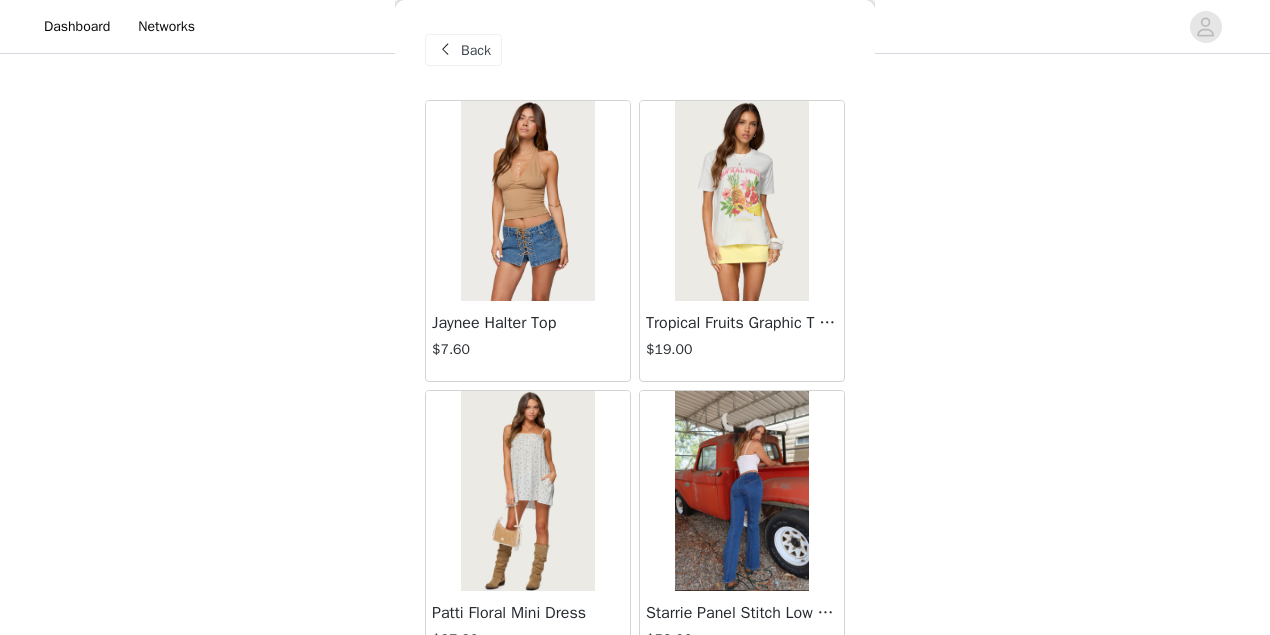 scroll, scrollTop: 400, scrollLeft: 0, axis: vertical 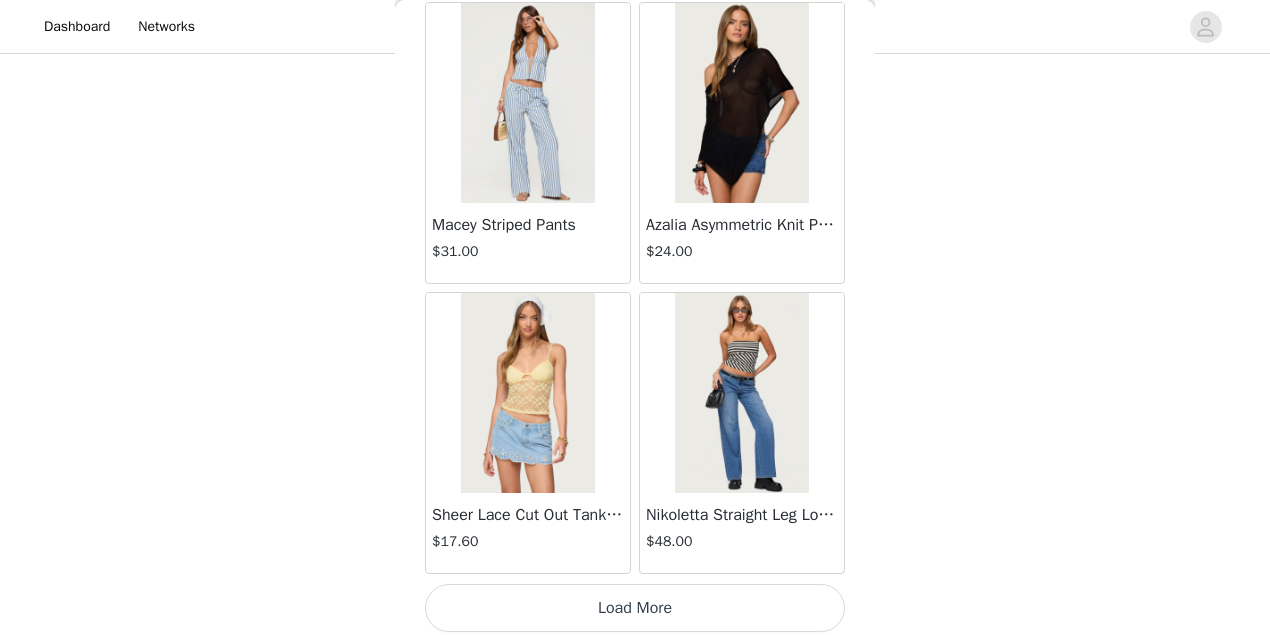 click on "Load More" at bounding box center (635, 608) 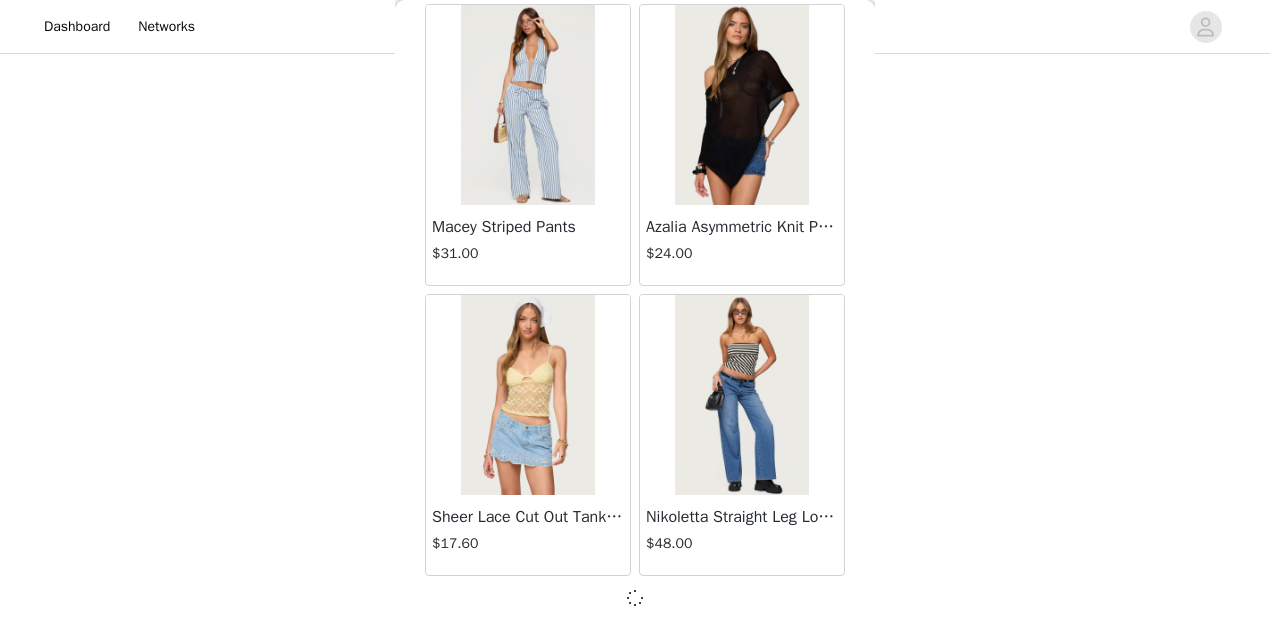 scroll, scrollTop: 2409, scrollLeft: 0, axis: vertical 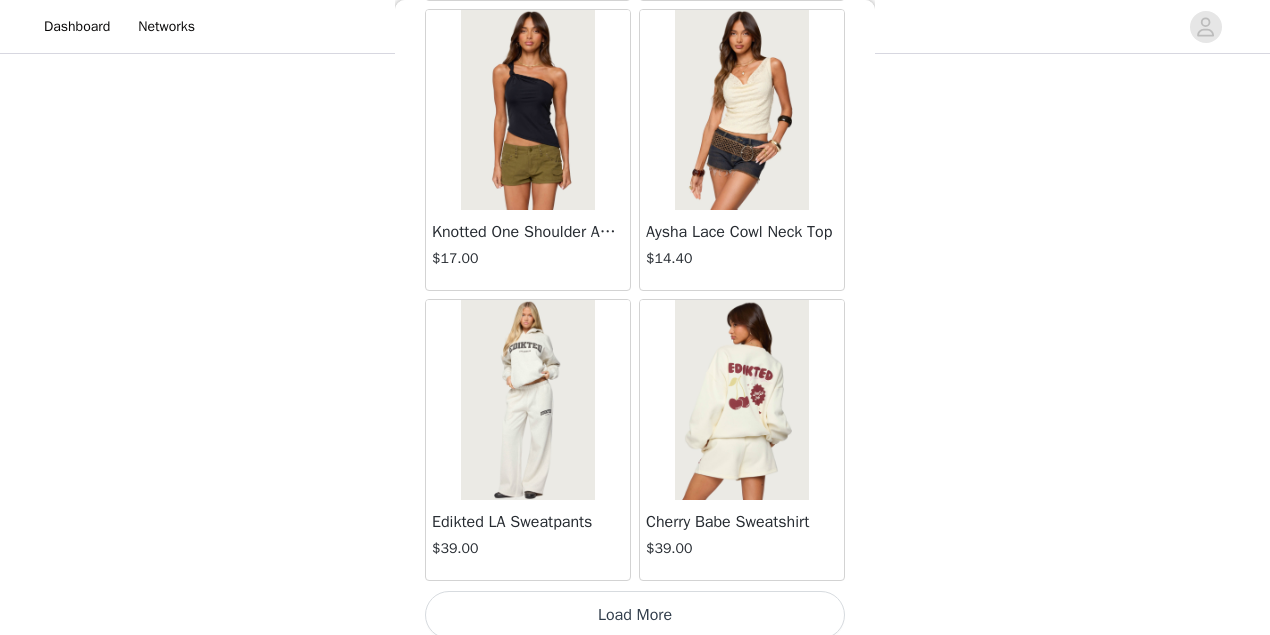 click on "Load More" at bounding box center [635, 615] 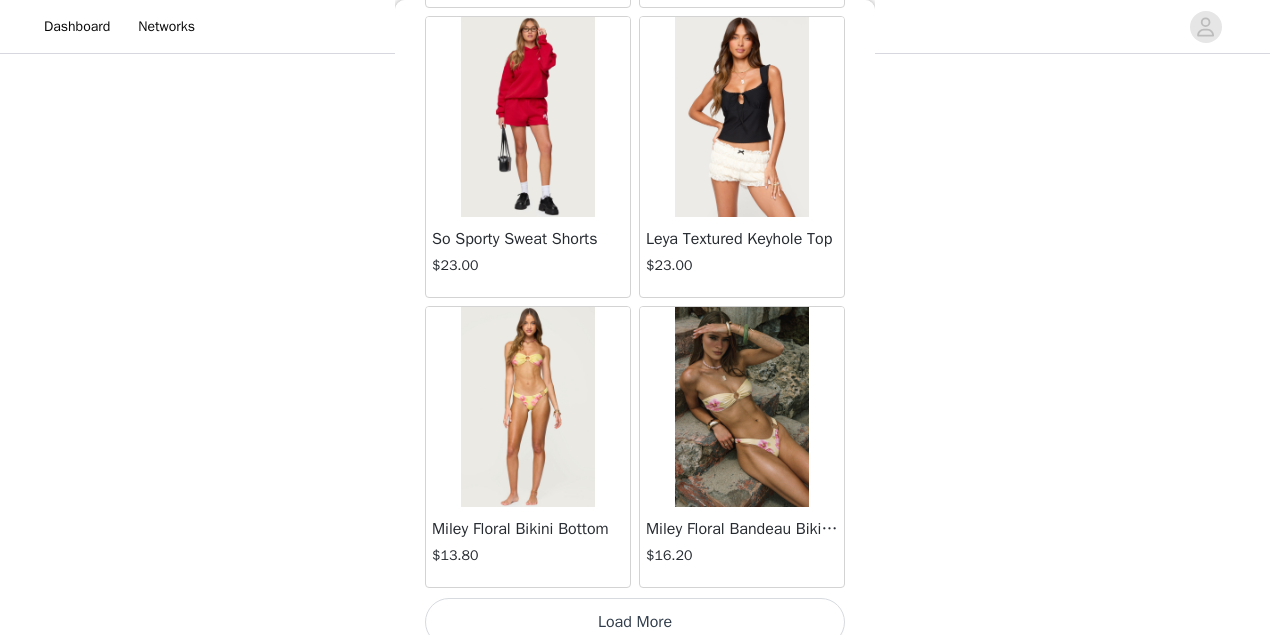 click on "Load More" at bounding box center [635, 622] 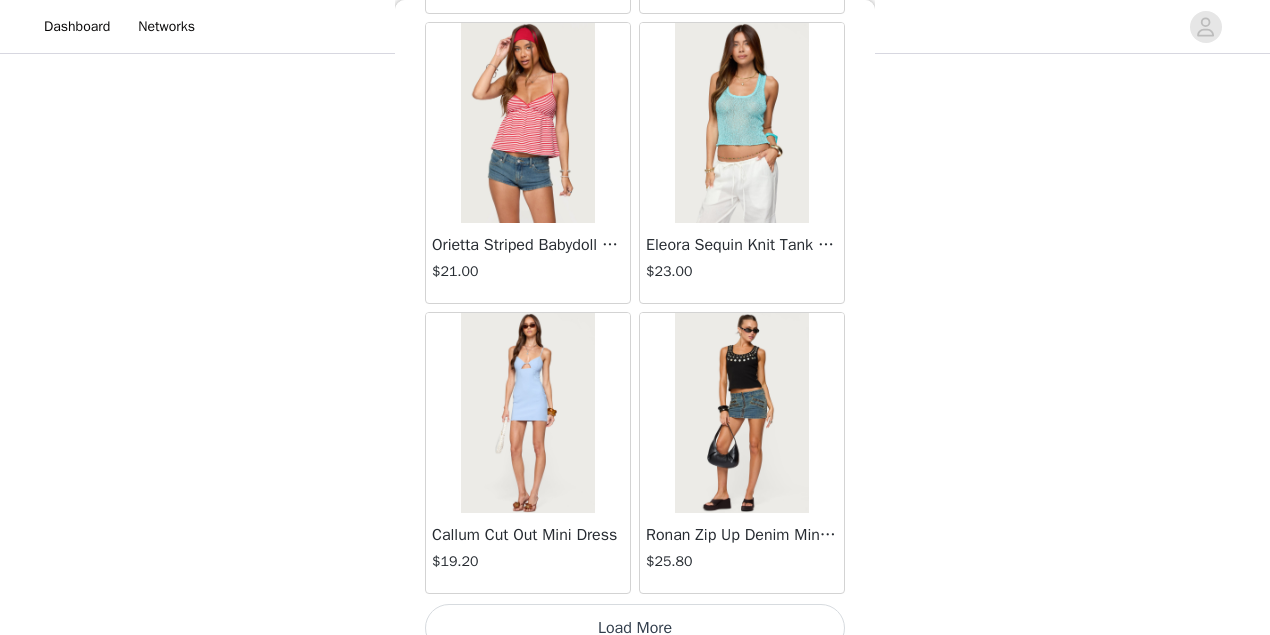 click on "Load More" at bounding box center (635, 628) 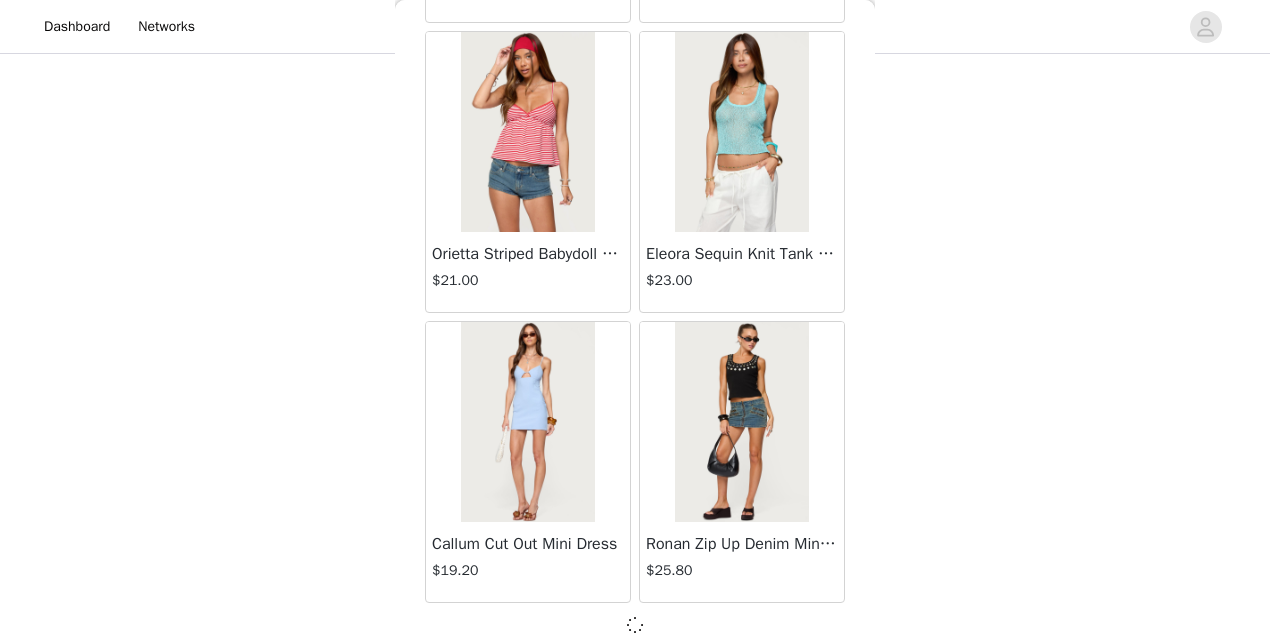 scroll, scrollTop: 11098, scrollLeft: 0, axis: vertical 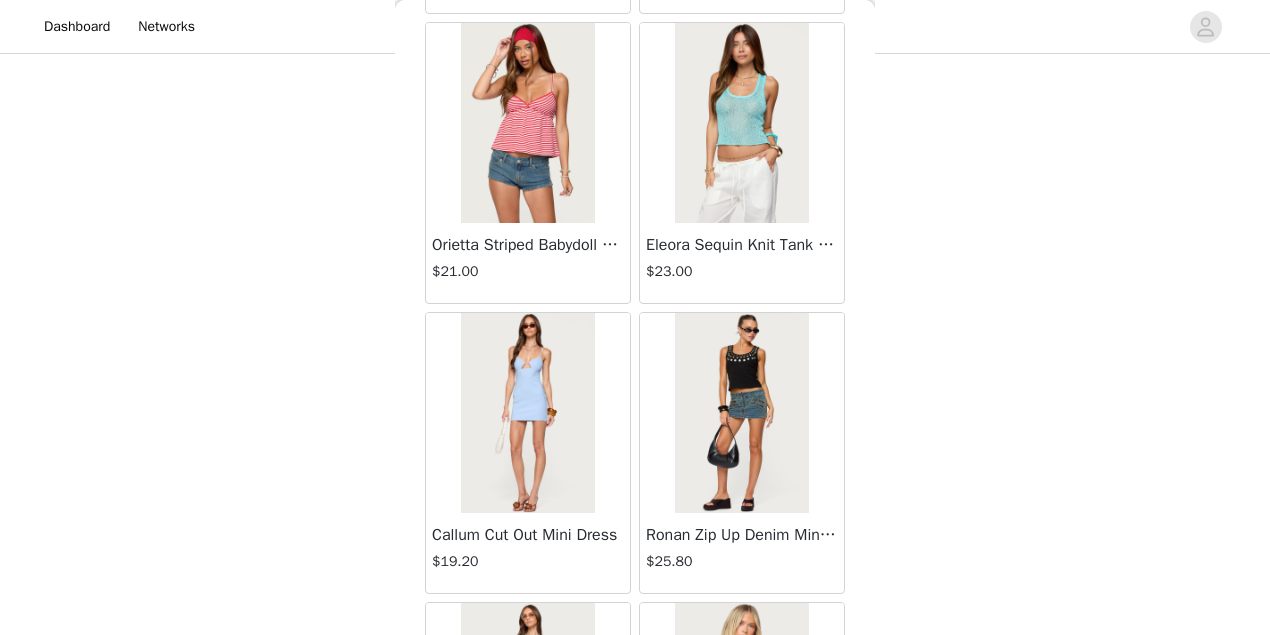 drag, startPoint x: 881, startPoint y: 515, endPoint x: 860, endPoint y: 502, distance: 24.698177 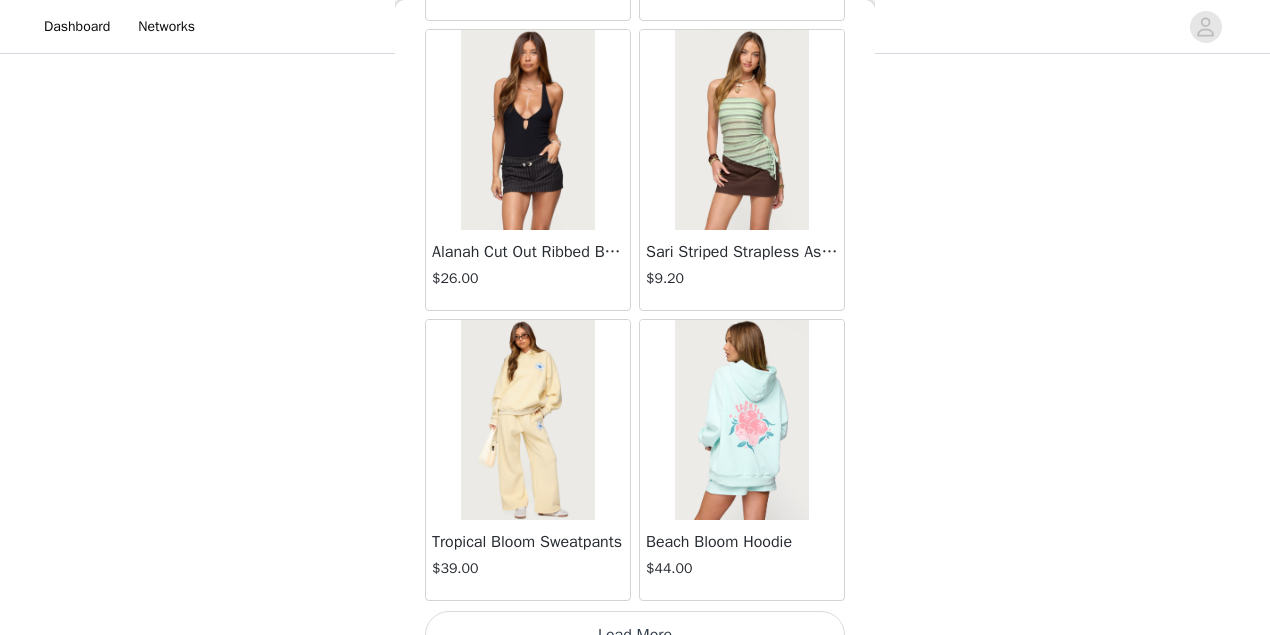click on "Load More" at bounding box center (635, 635) 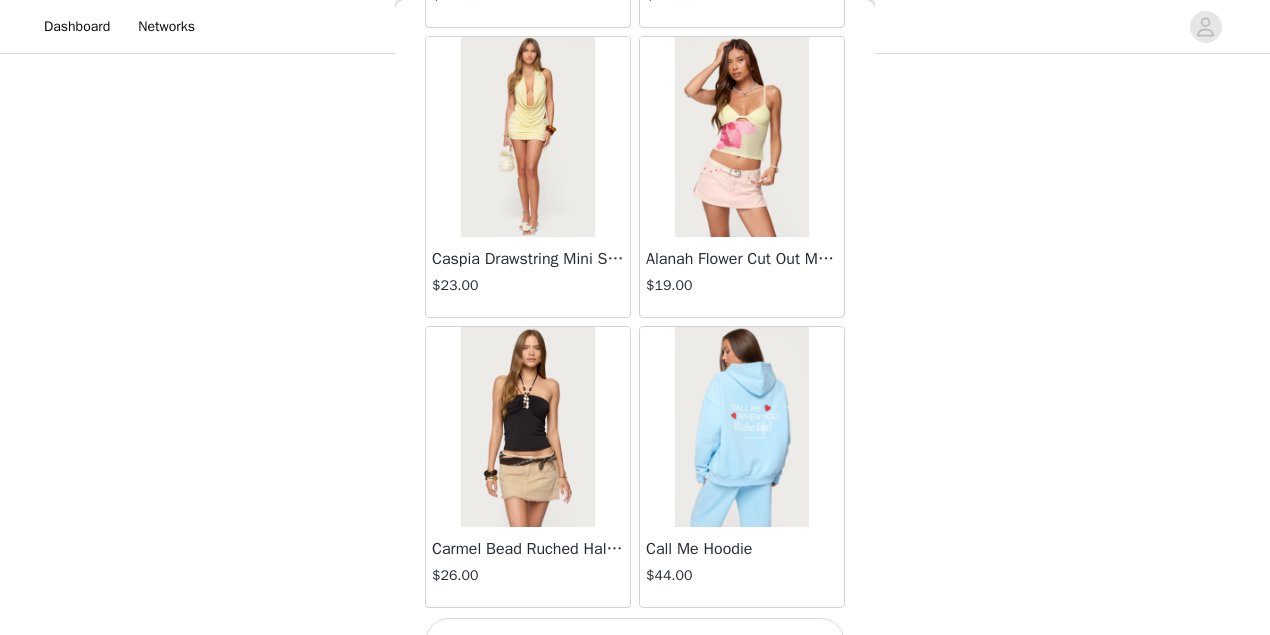 click on "Load More" at bounding box center [635, 642] 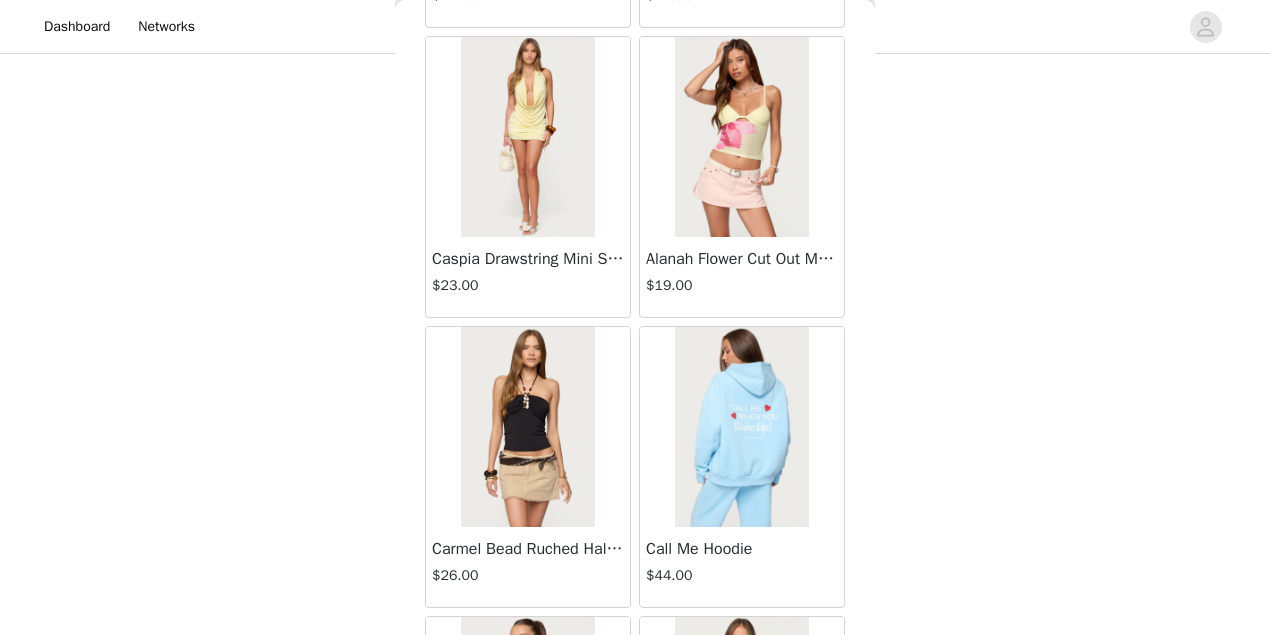 scroll, scrollTop: 19778, scrollLeft: 0, axis: vertical 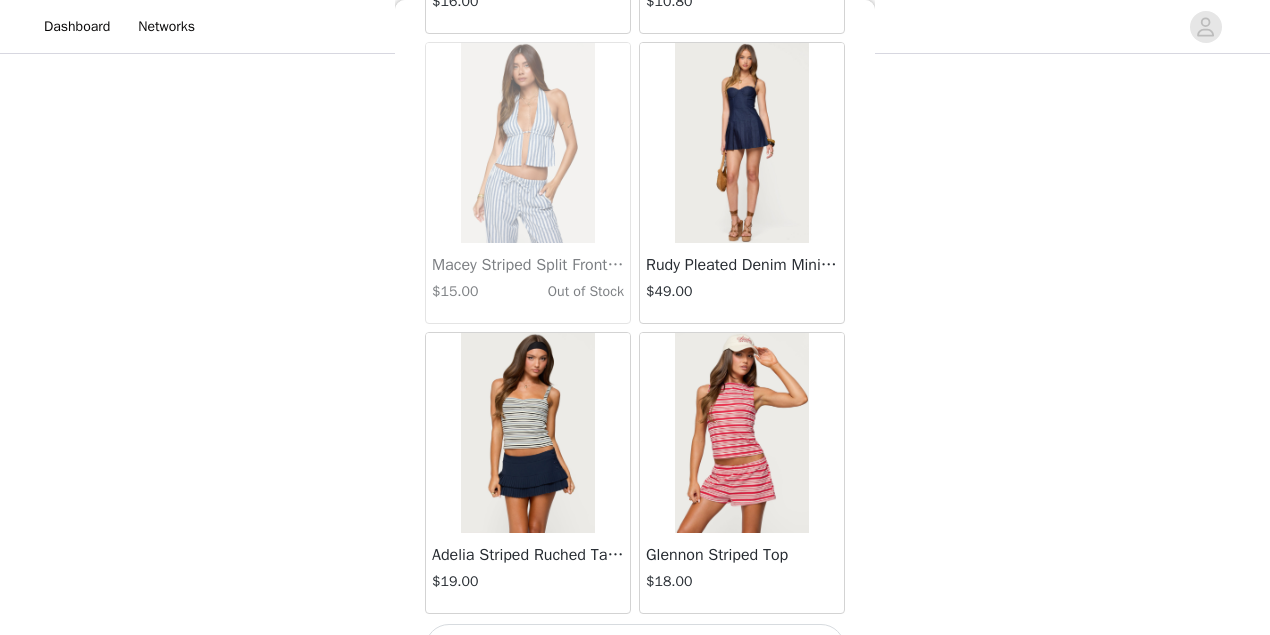click on "Load More" at bounding box center (635, 648) 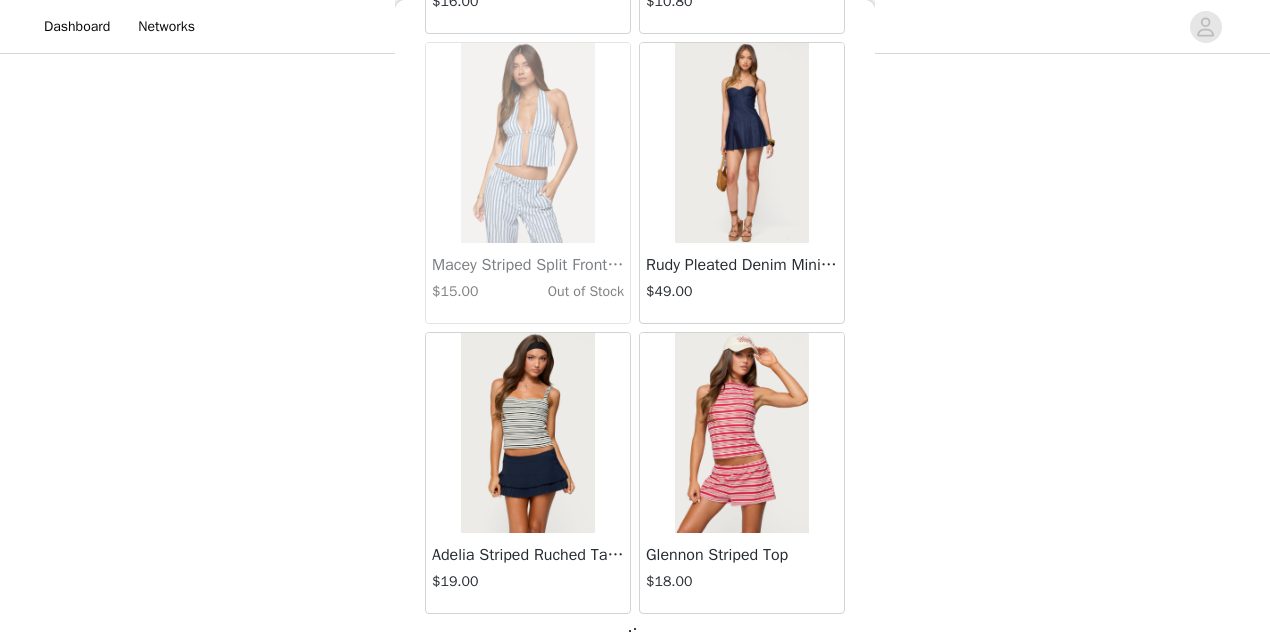 scroll, scrollTop: 19769, scrollLeft: 0, axis: vertical 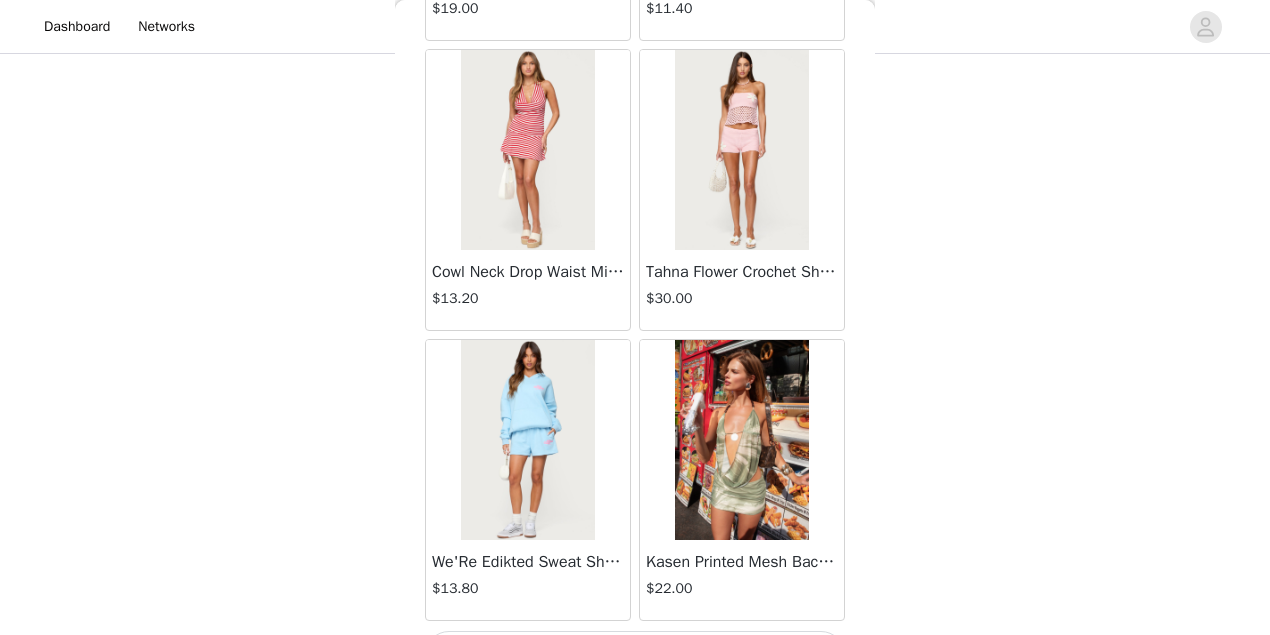 click on "Load More" at bounding box center [635, 655] 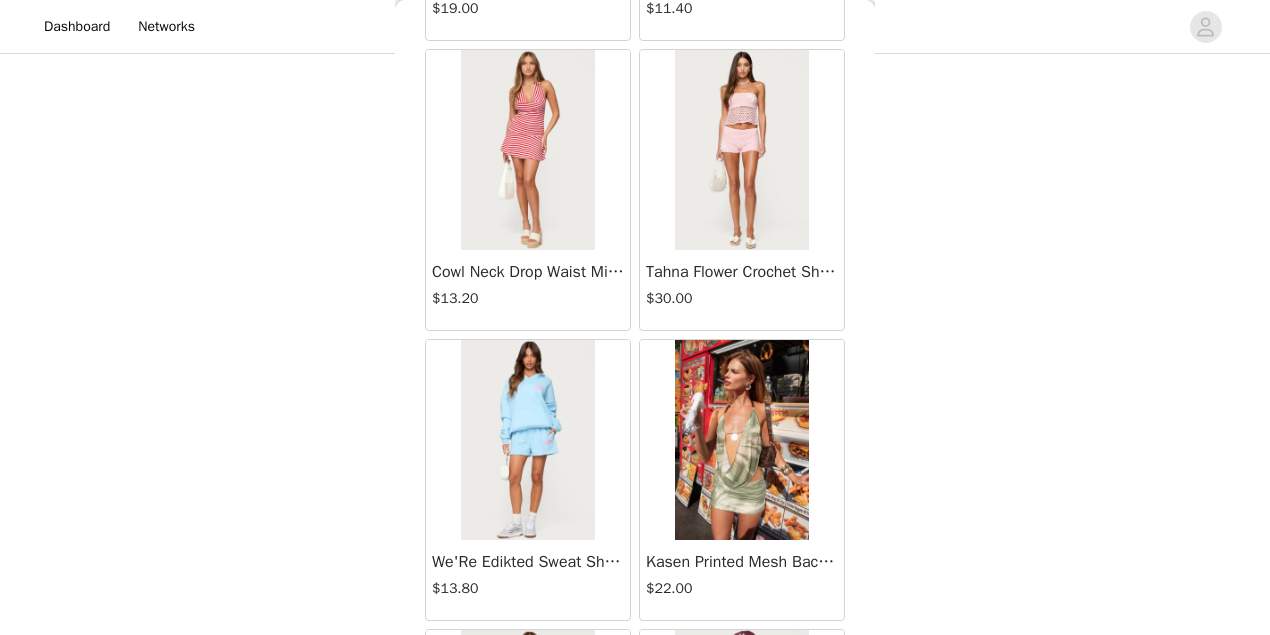 scroll, scrollTop: 25564, scrollLeft: 0, axis: vertical 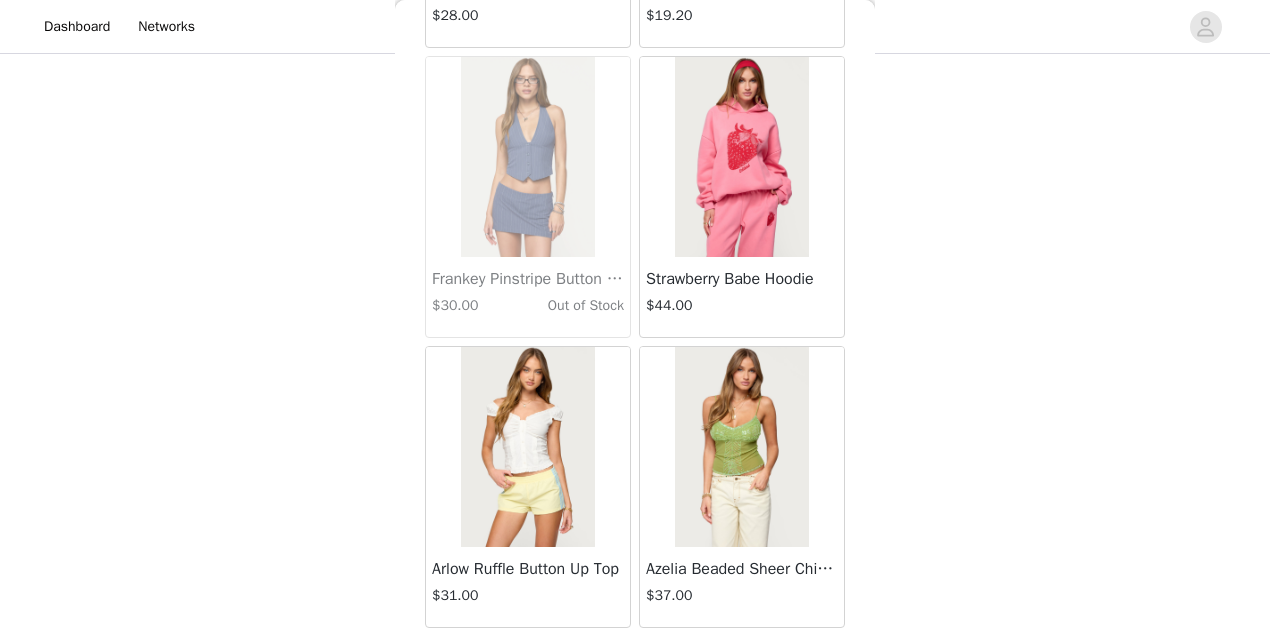 click on "Load More" at bounding box center (635, 662) 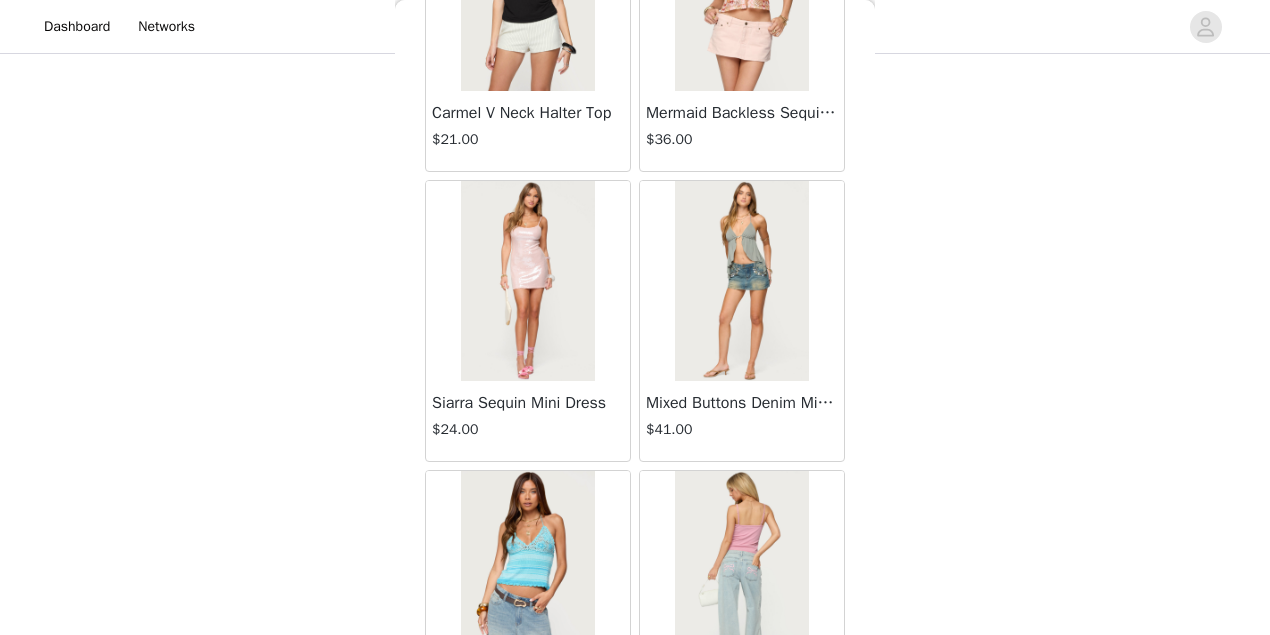scroll, scrollTop: 28458, scrollLeft: 0, axis: vertical 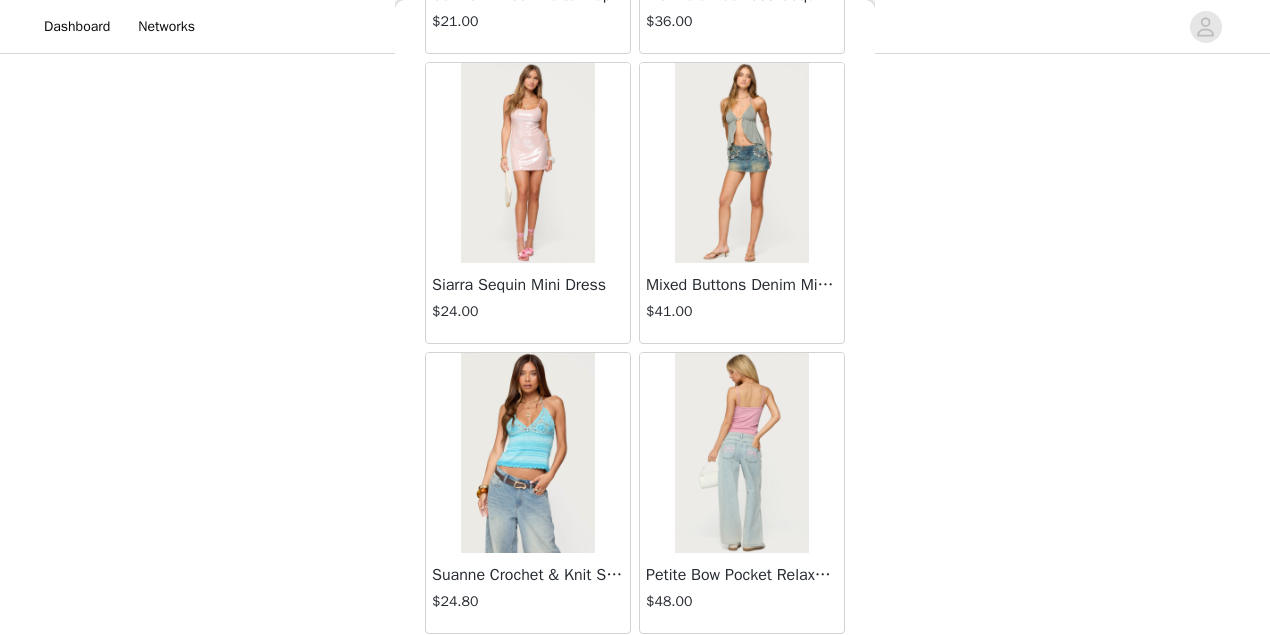 click on "Load More" at bounding box center (635, 668) 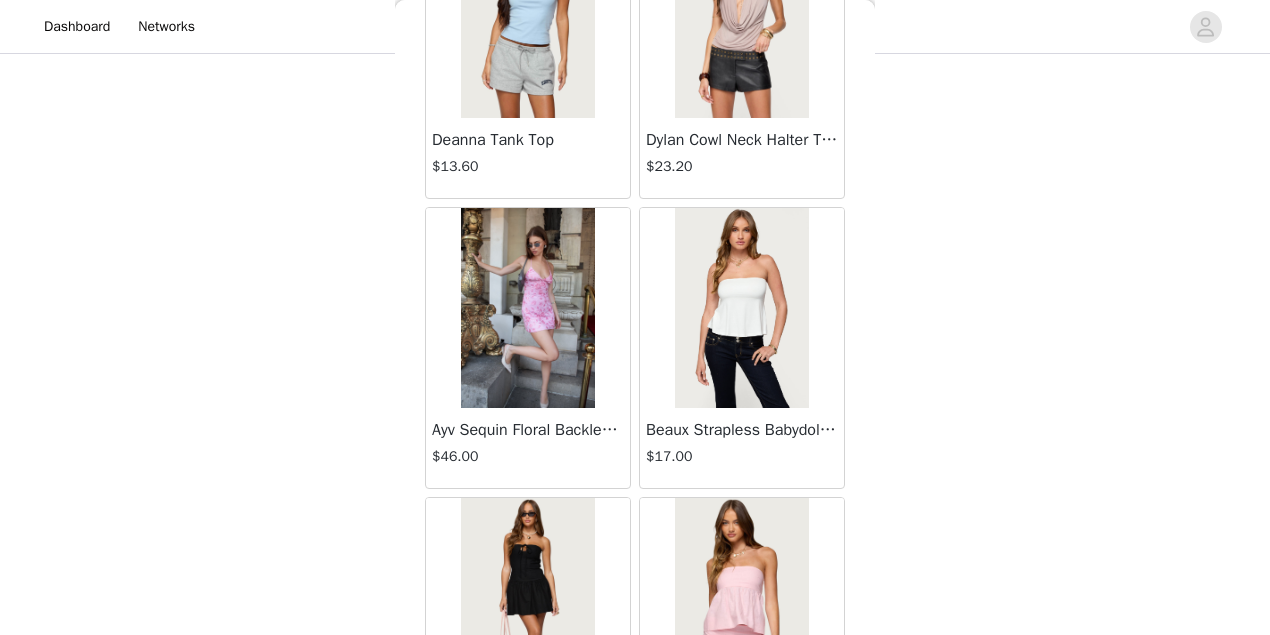 scroll, scrollTop: 31351, scrollLeft: 0, axis: vertical 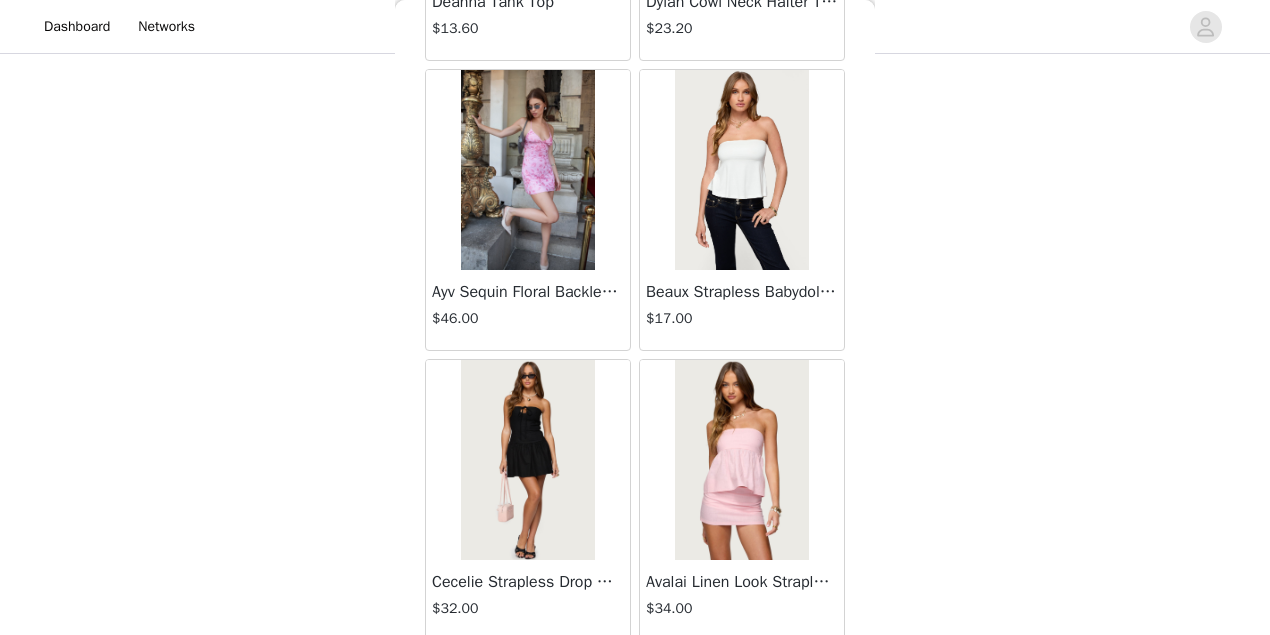 click on "Load More" at bounding box center (635, 675) 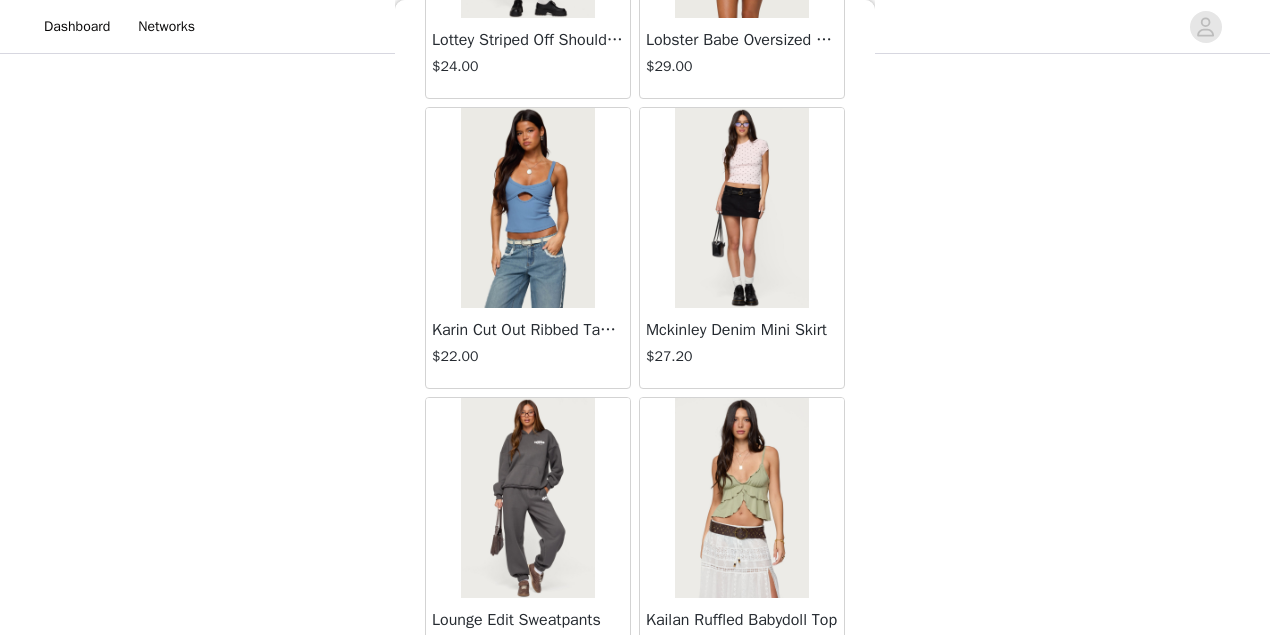 scroll, scrollTop: 34244, scrollLeft: 0, axis: vertical 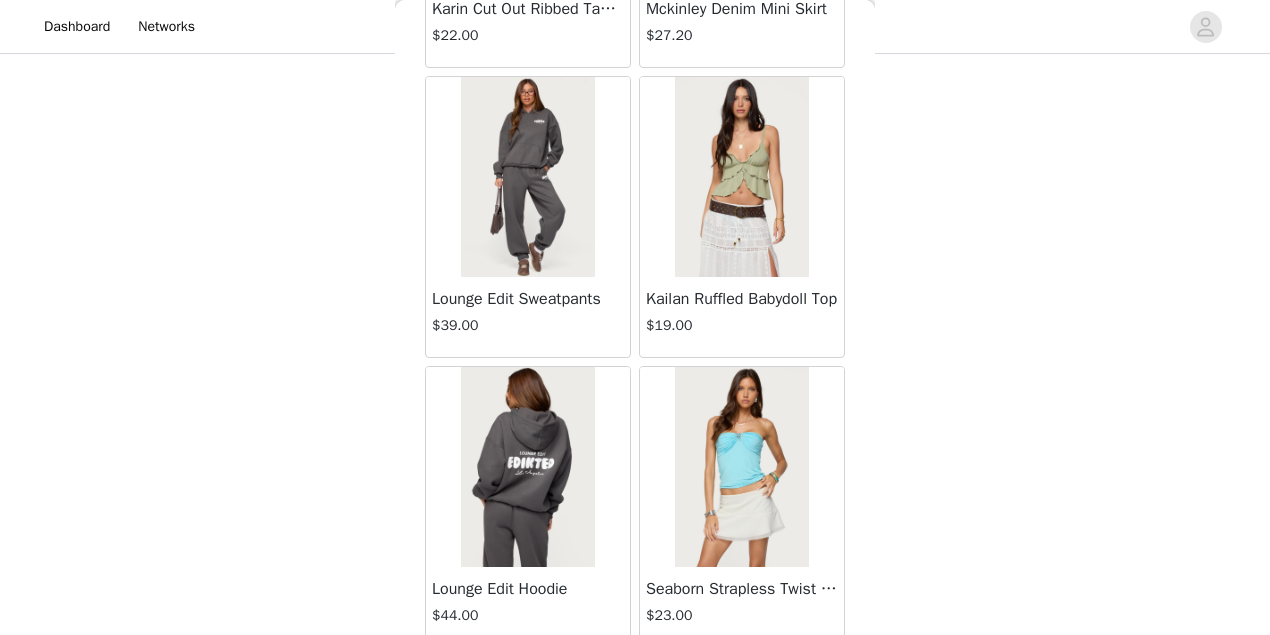 click on "Load More" at bounding box center [635, 682] 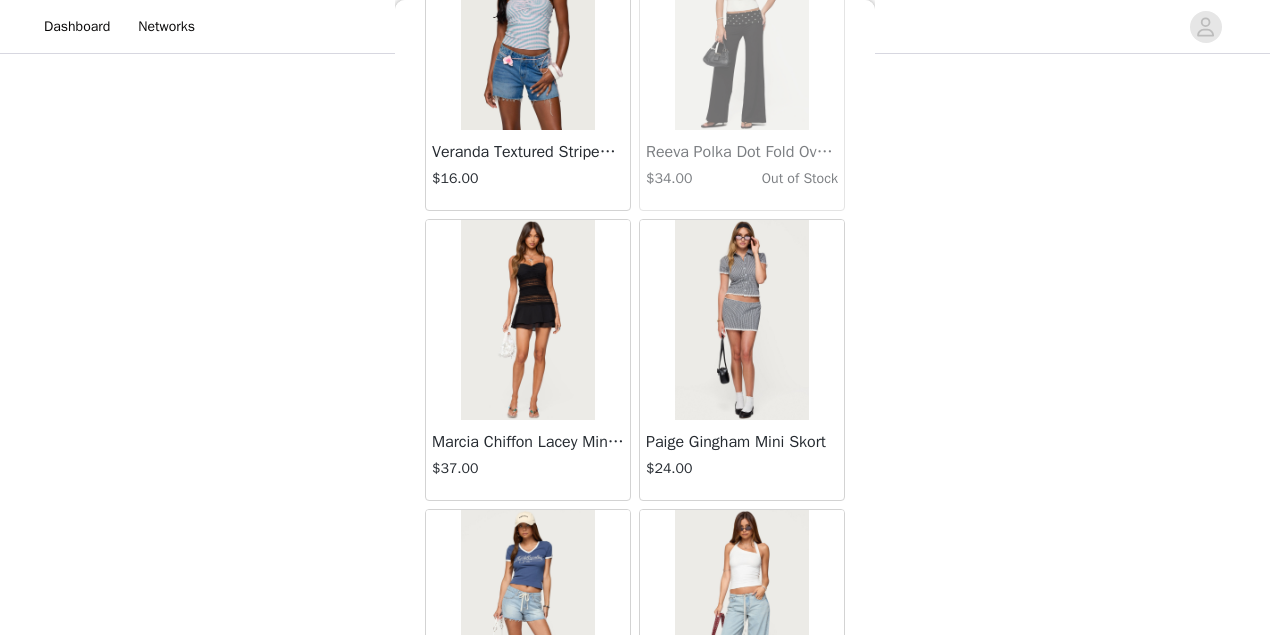 scroll, scrollTop: 37138, scrollLeft: 0, axis: vertical 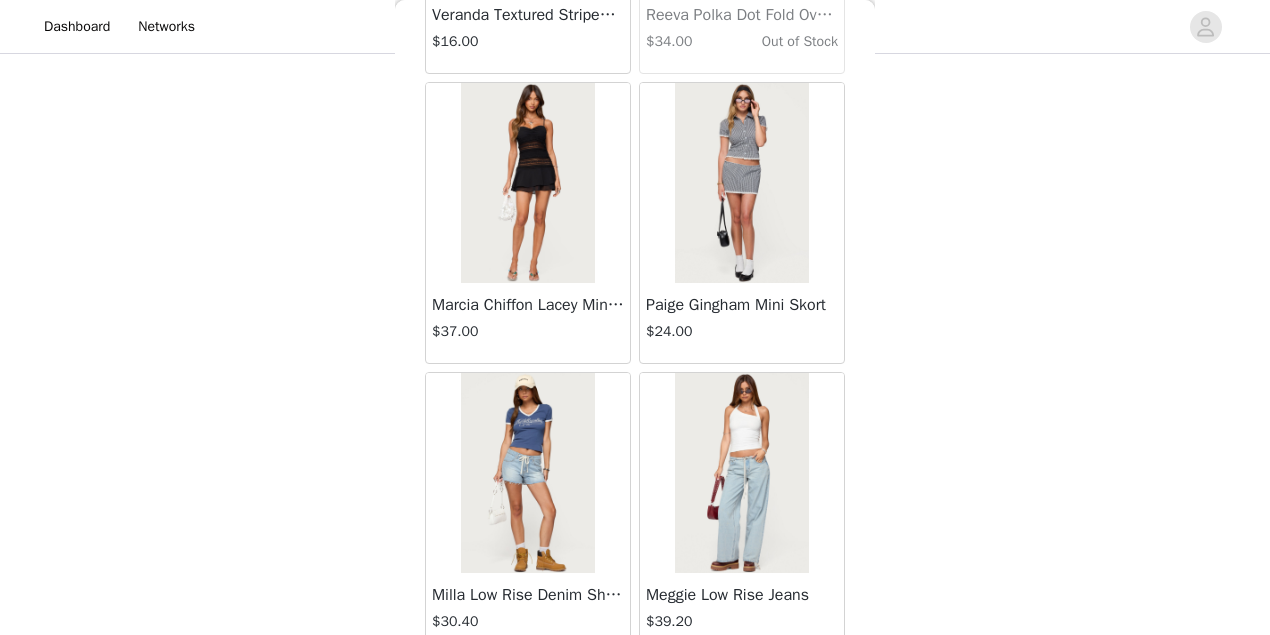 click on "Load More" at bounding box center [635, 688] 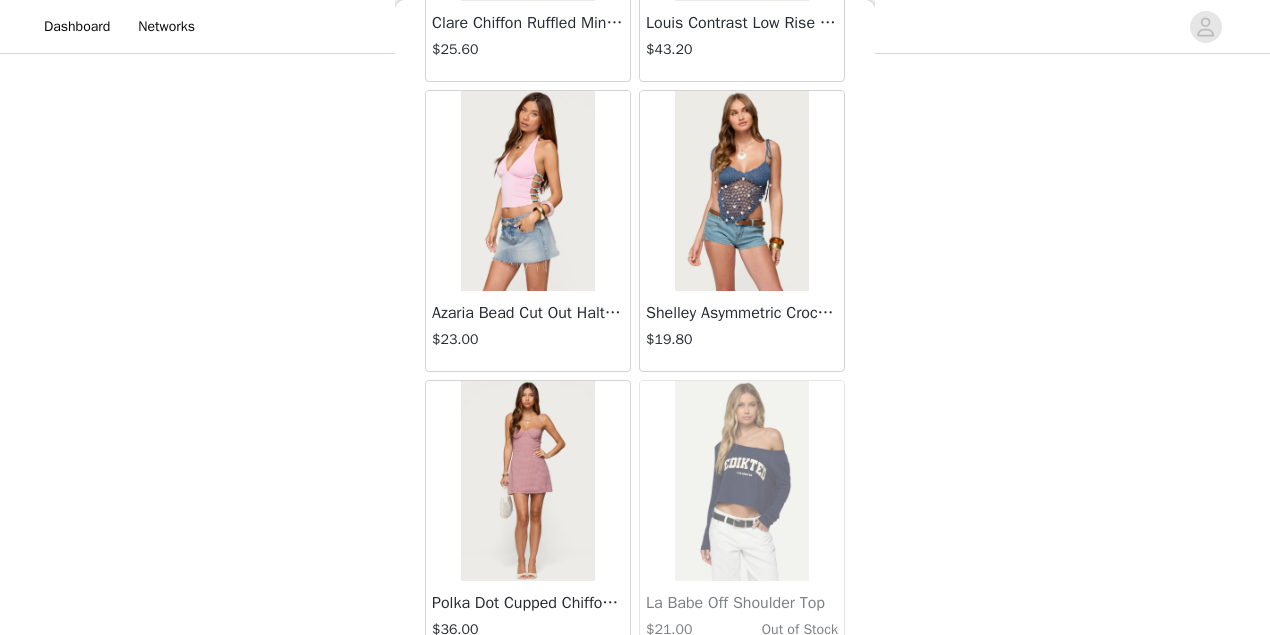 scroll, scrollTop: 40031, scrollLeft: 0, axis: vertical 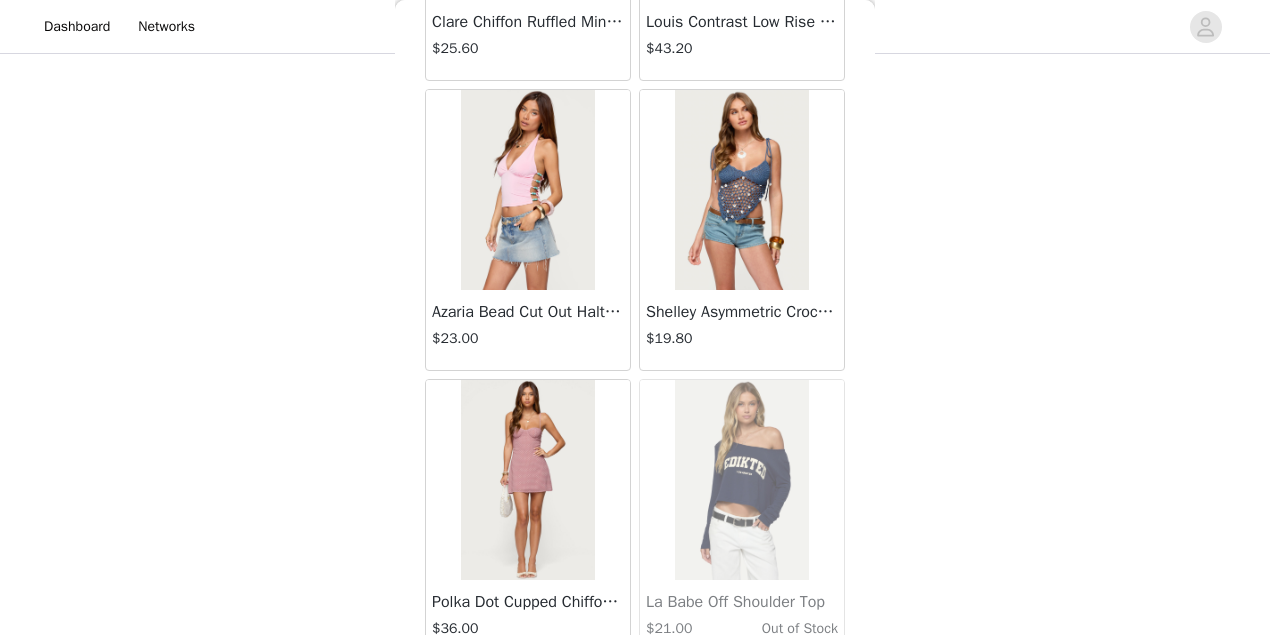 click on "Load More" at bounding box center (635, 695) 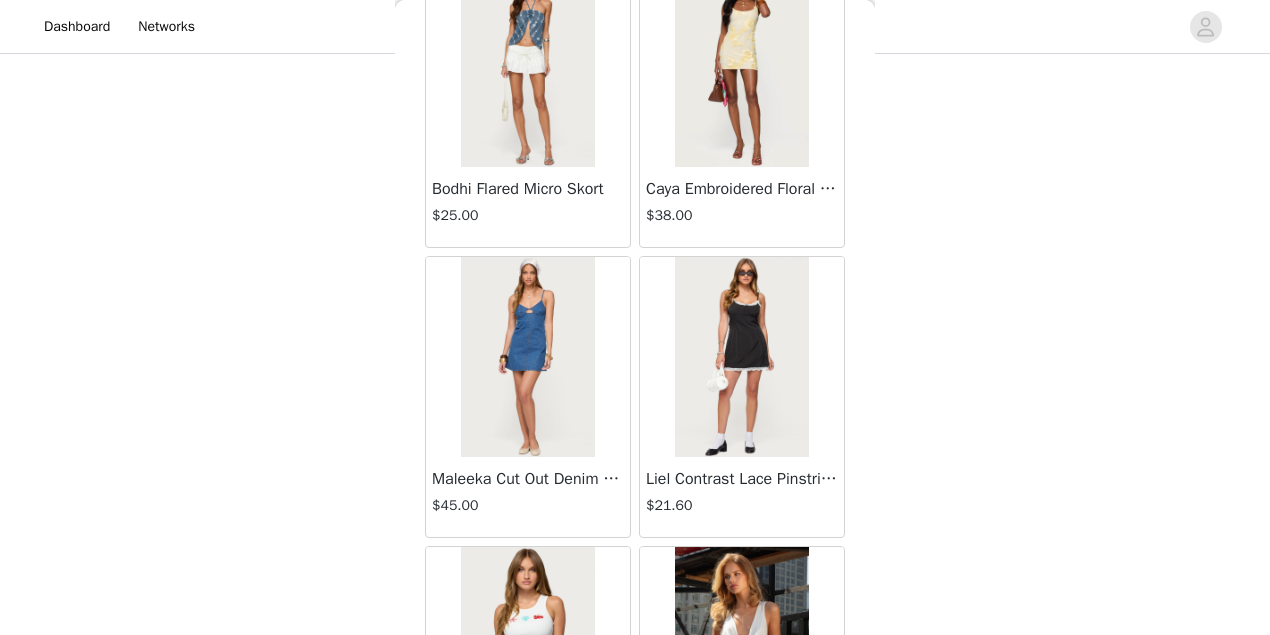 scroll, scrollTop: 42924, scrollLeft: 0, axis: vertical 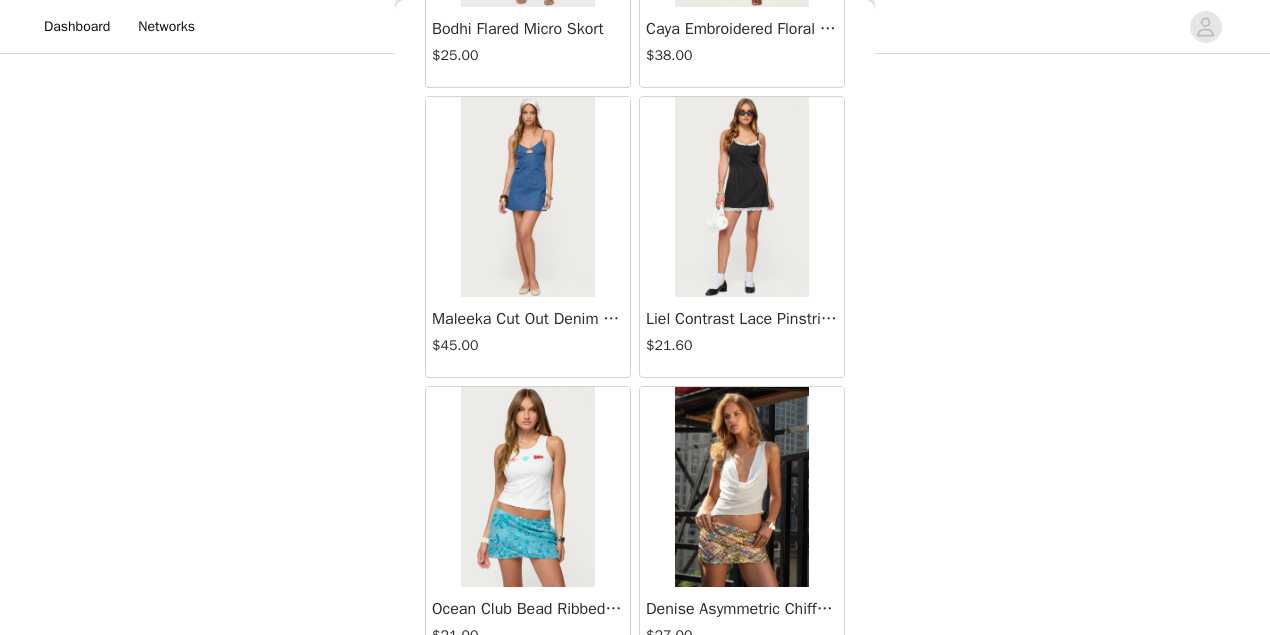click on "Load More" at bounding box center (635, 702) 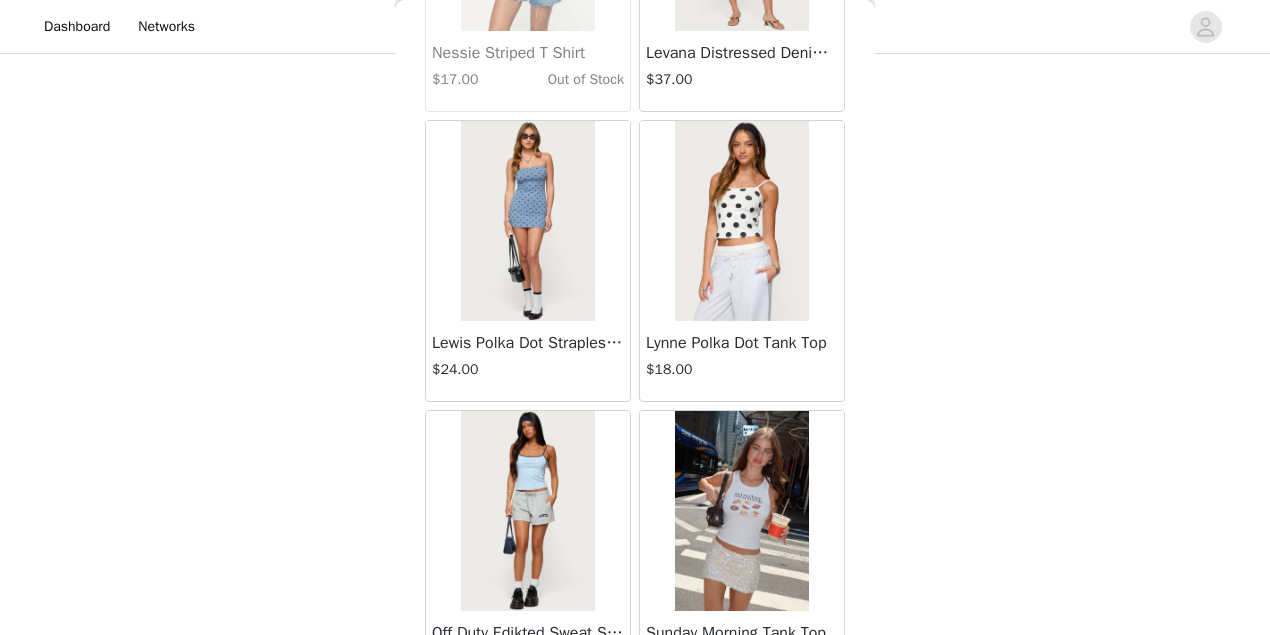 scroll, scrollTop: 45818, scrollLeft: 0, axis: vertical 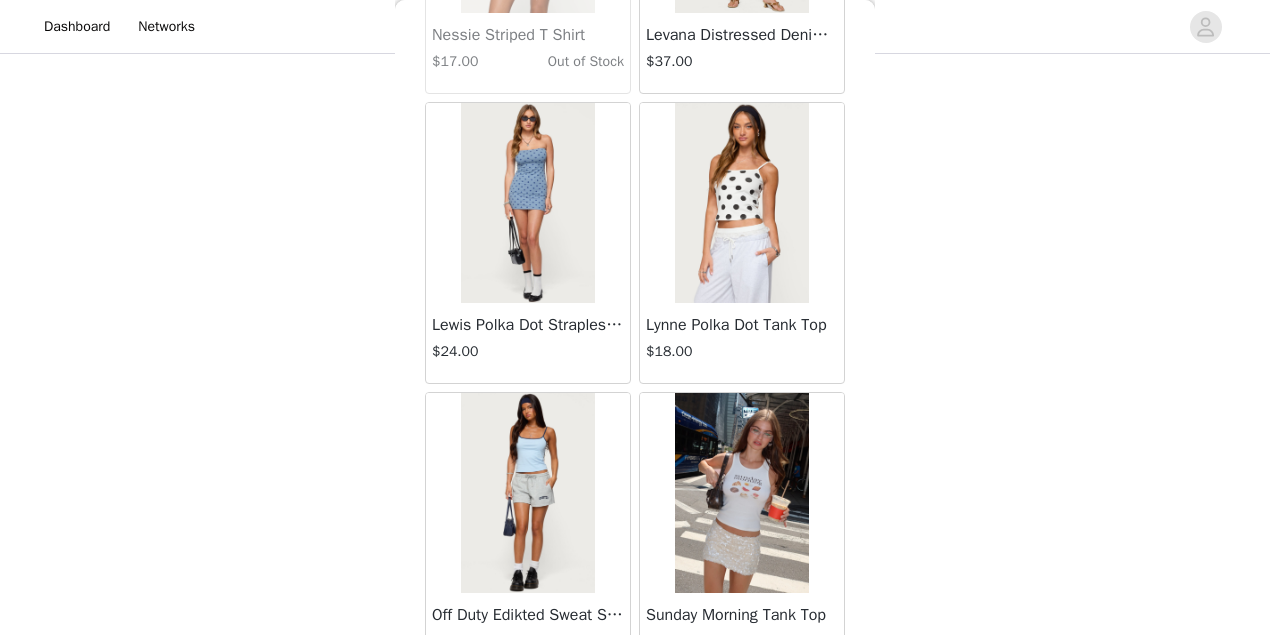 click on "Load More" at bounding box center (635, 708) 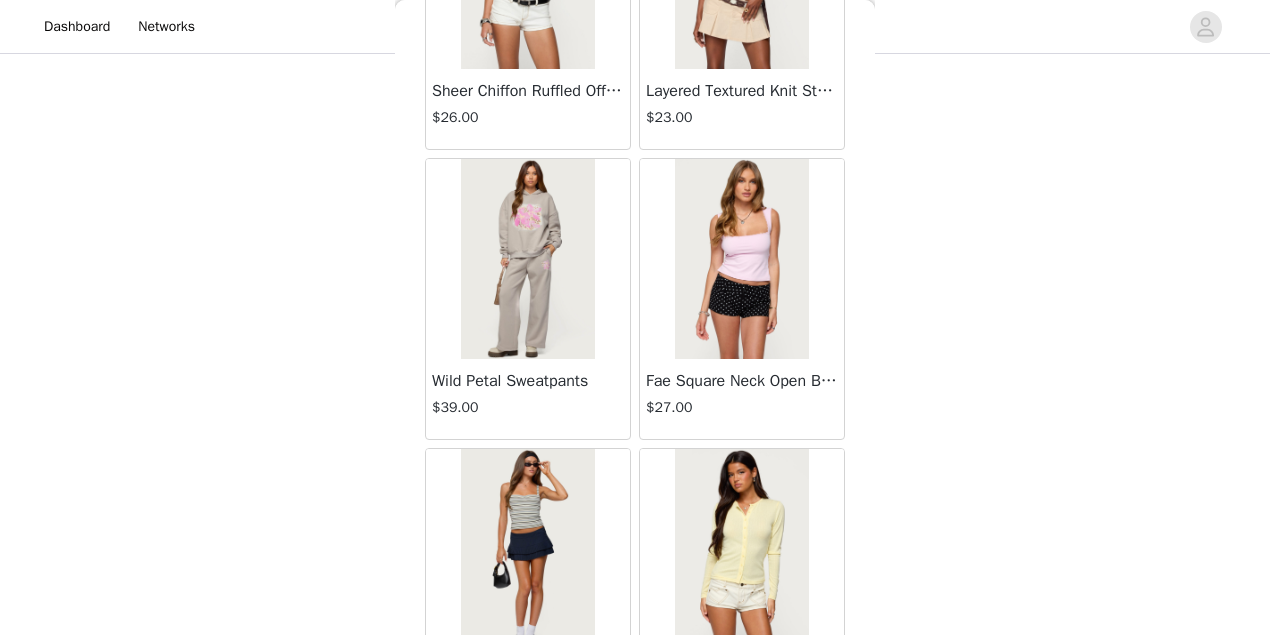 scroll, scrollTop: 48711, scrollLeft: 0, axis: vertical 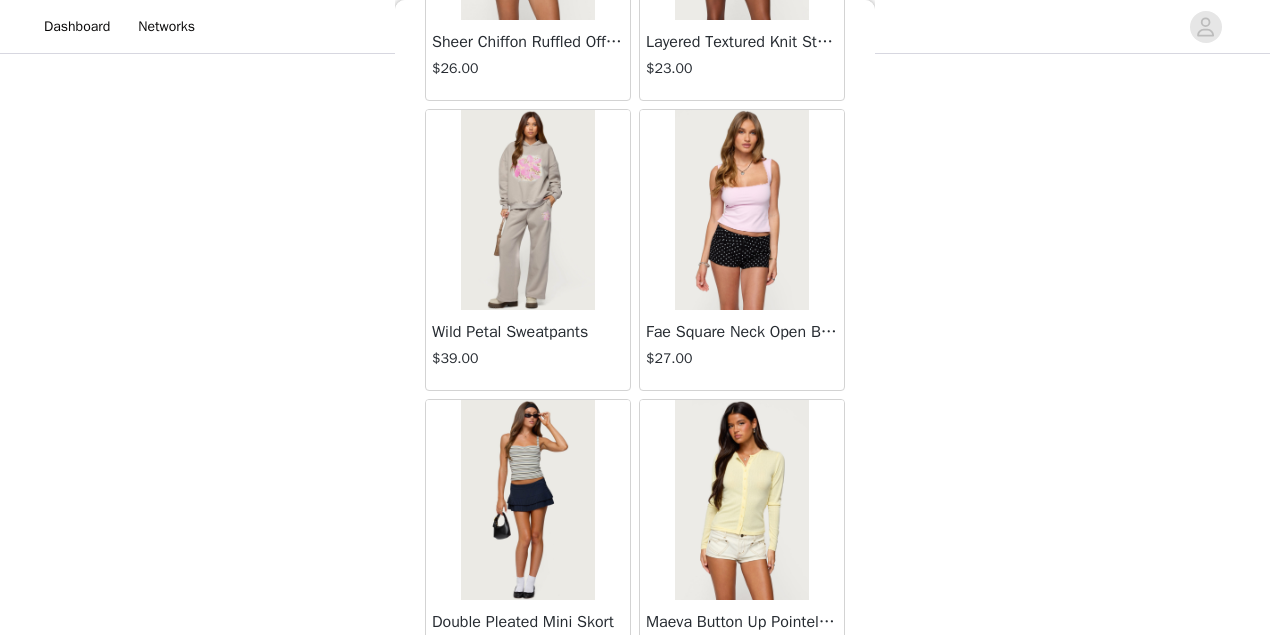 click on "Load More" at bounding box center [635, 715] 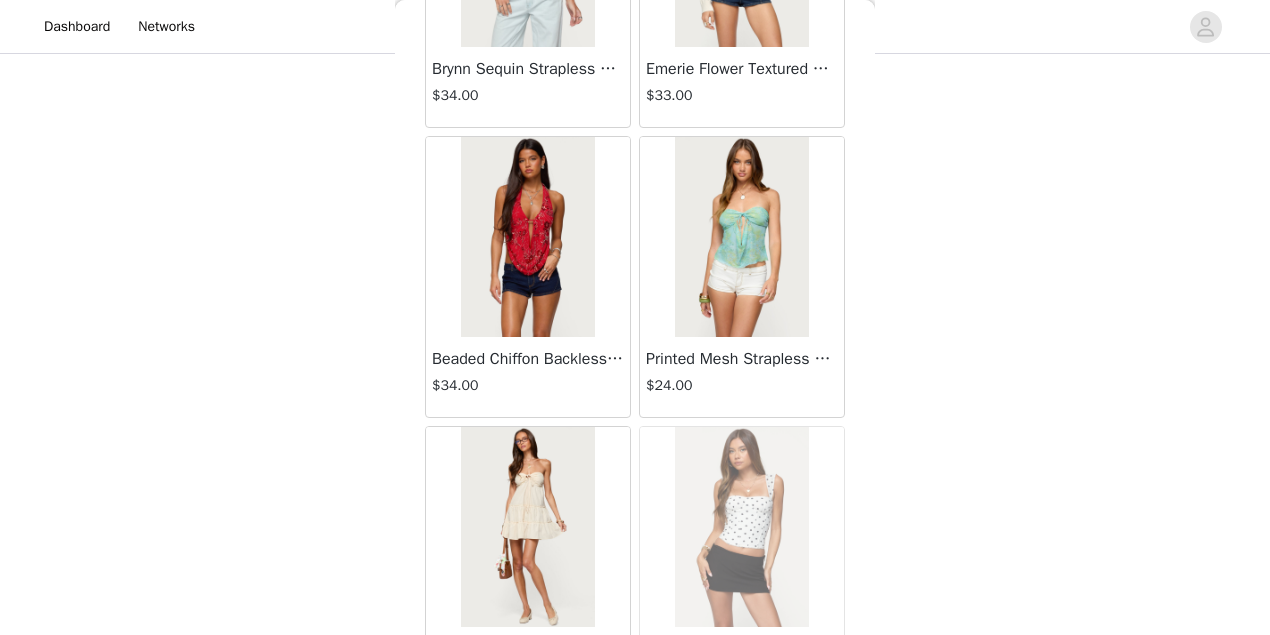 scroll, scrollTop: 51604, scrollLeft: 0, axis: vertical 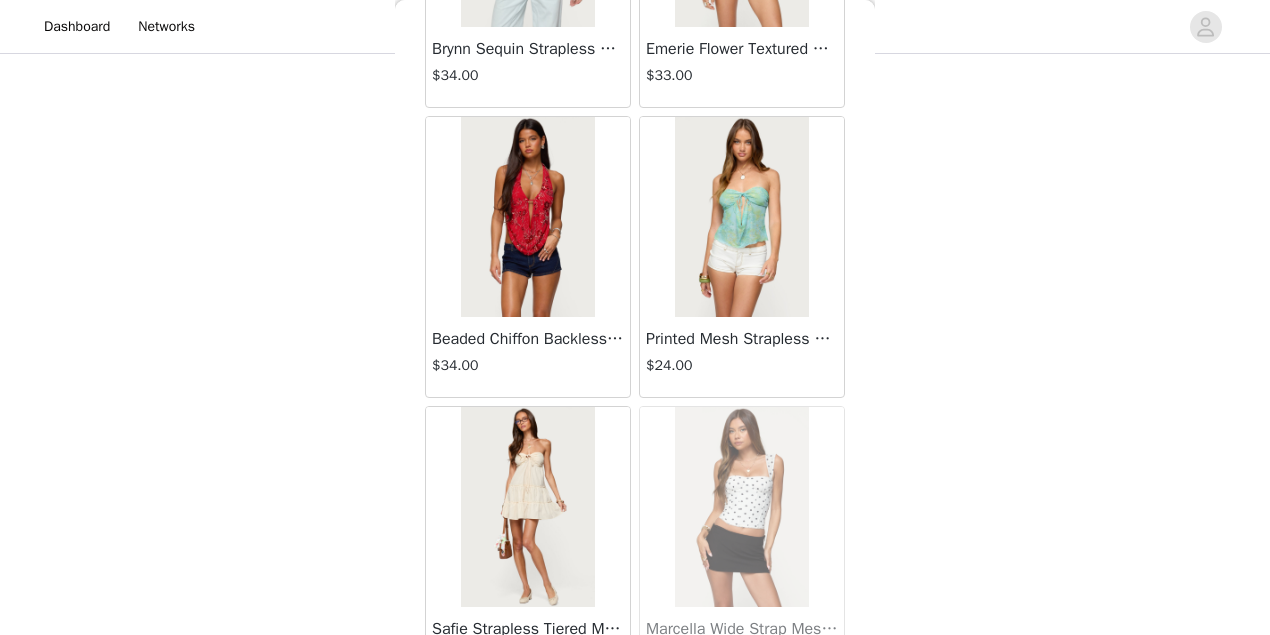 click on "Load More" at bounding box center (635, 722) 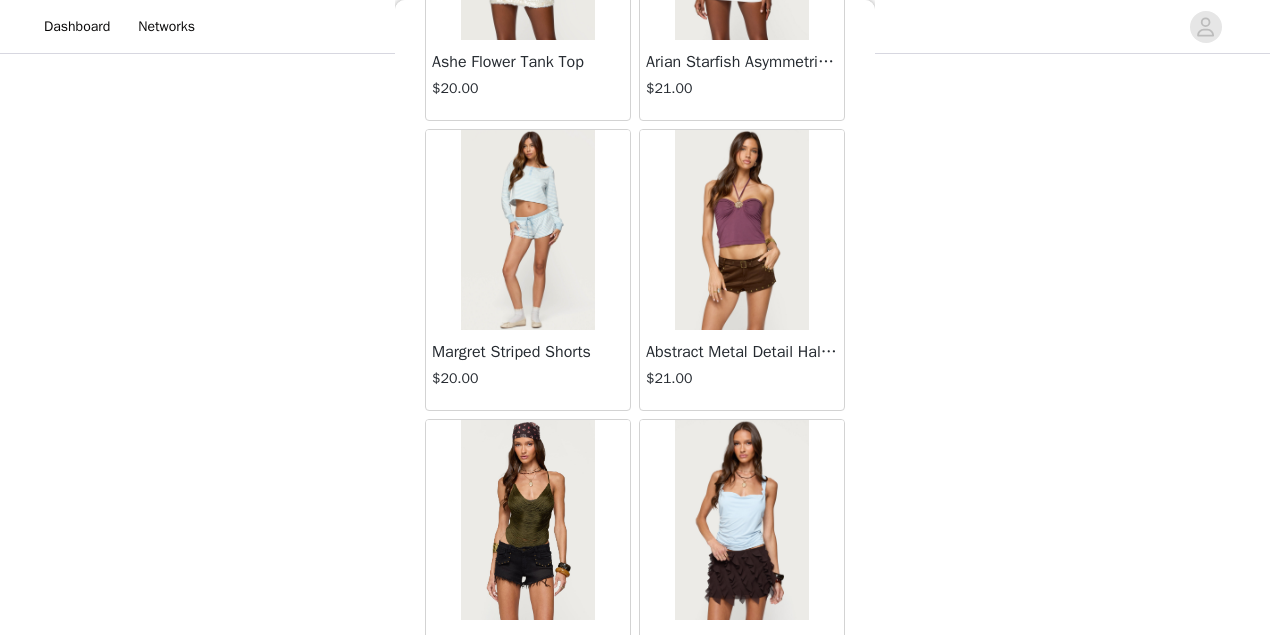 scroll, scrollTop: 54498, scrollLeft: 0, axis: vertical 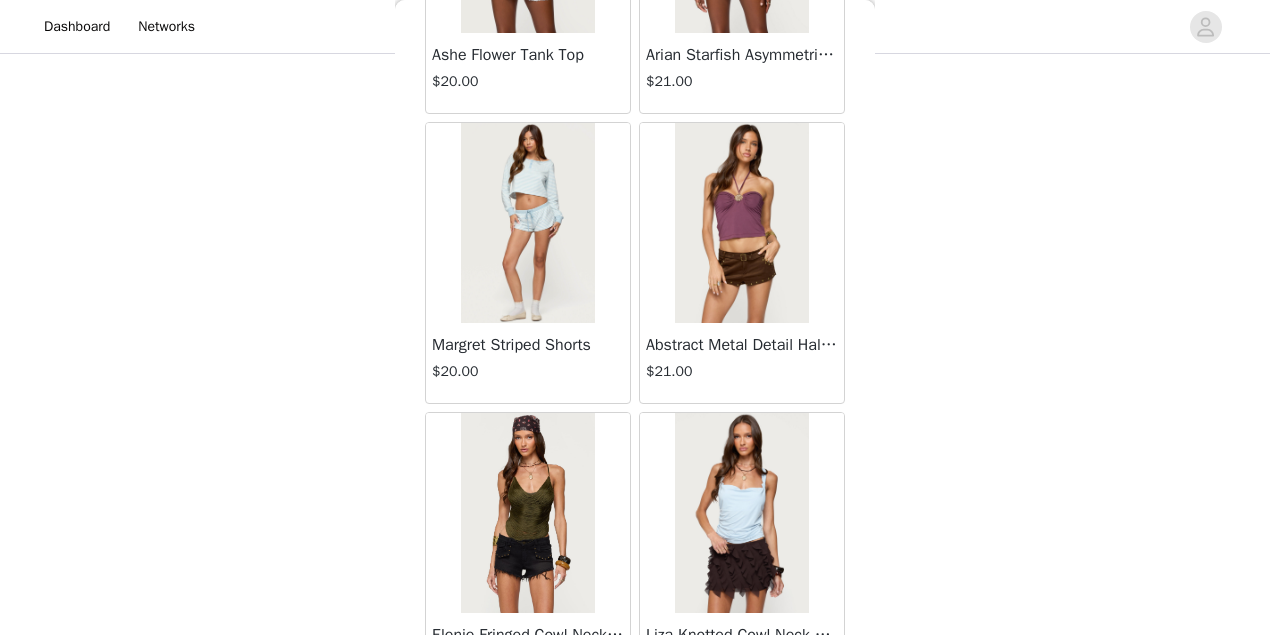 click on "Load More" at bounding box center [635, 728] 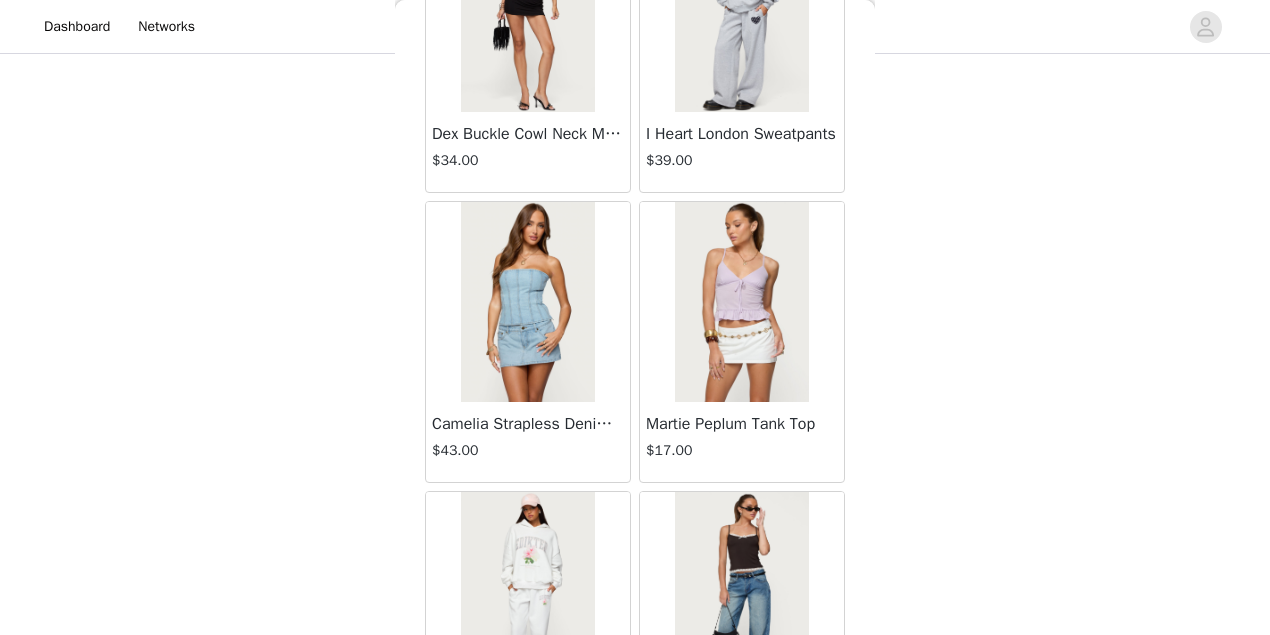 scroll, scrollTop: 57391, scrollLeft: 0, axis: vertical 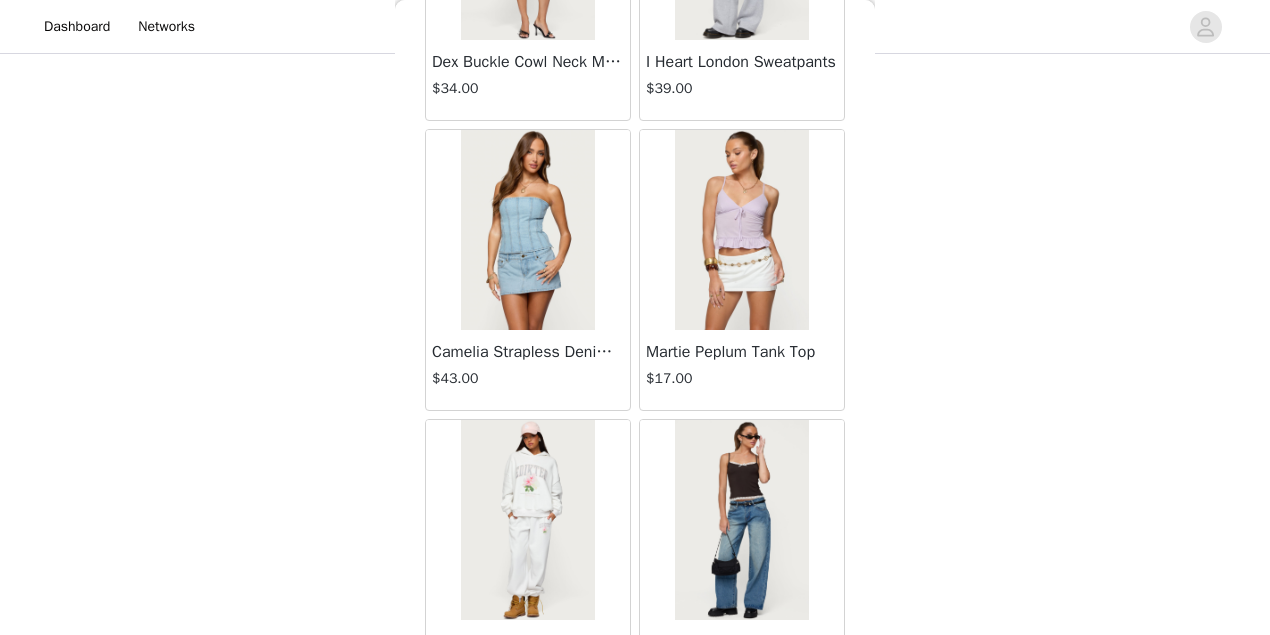 click on "Load More" at bounding box center (635, 735) 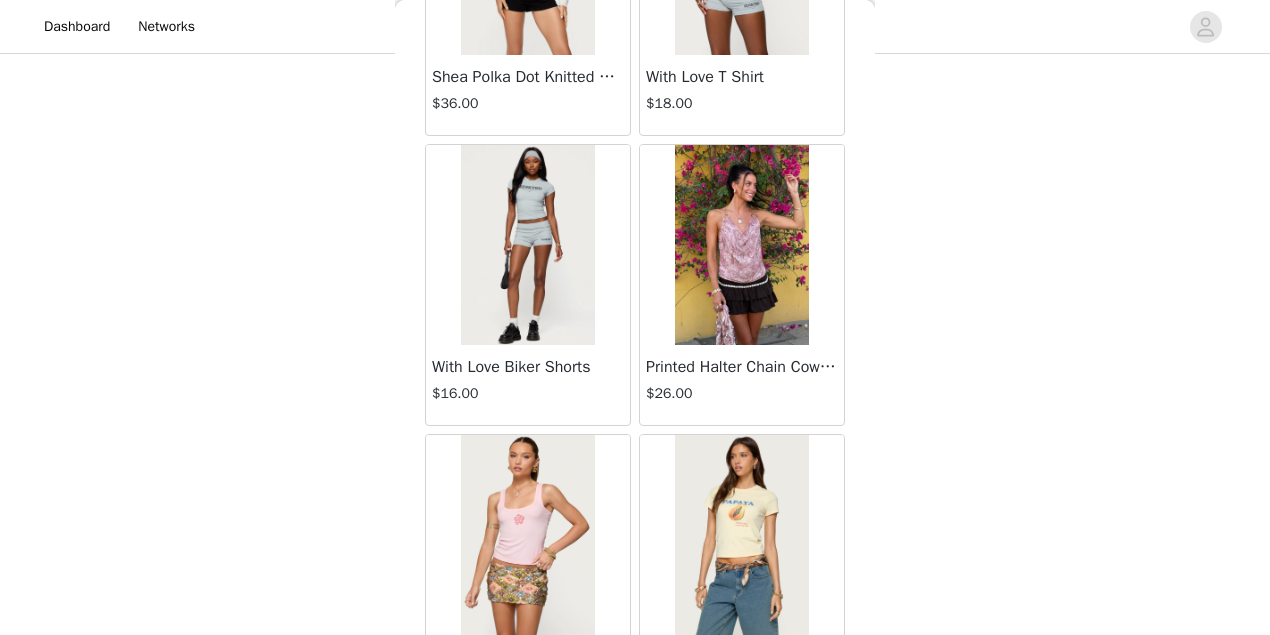 scroll, scrollTop: 60284, scrollLeft: 0, axis: vertical 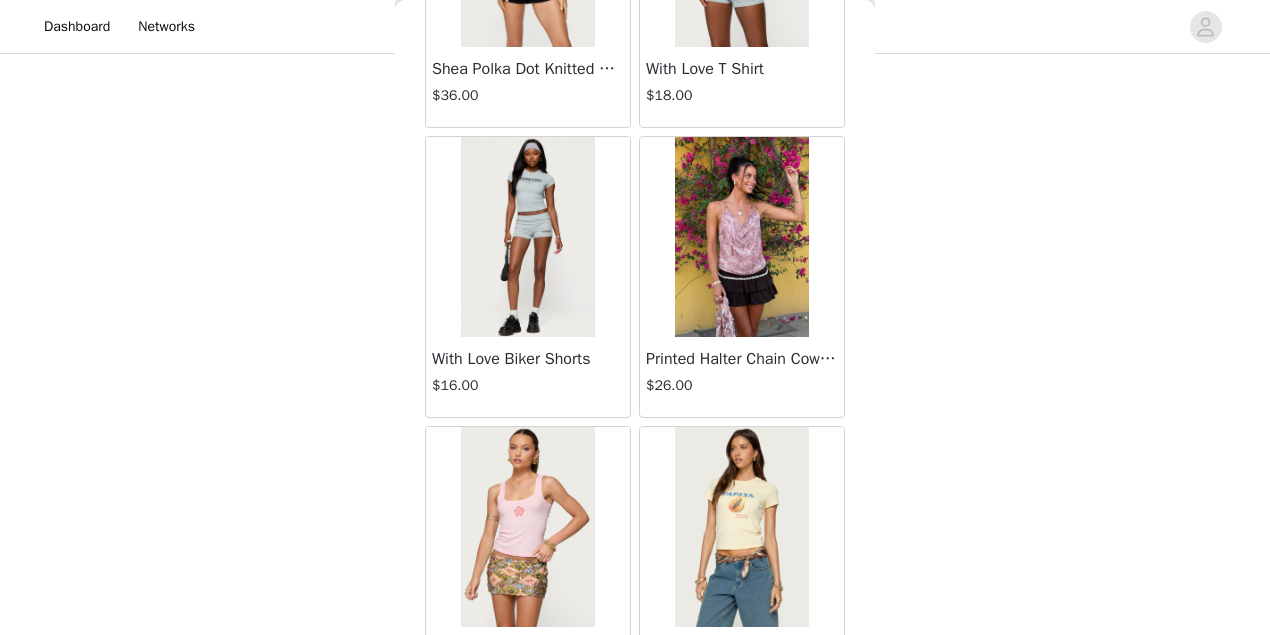 click on "Load More" at bounding box center (635, 742) 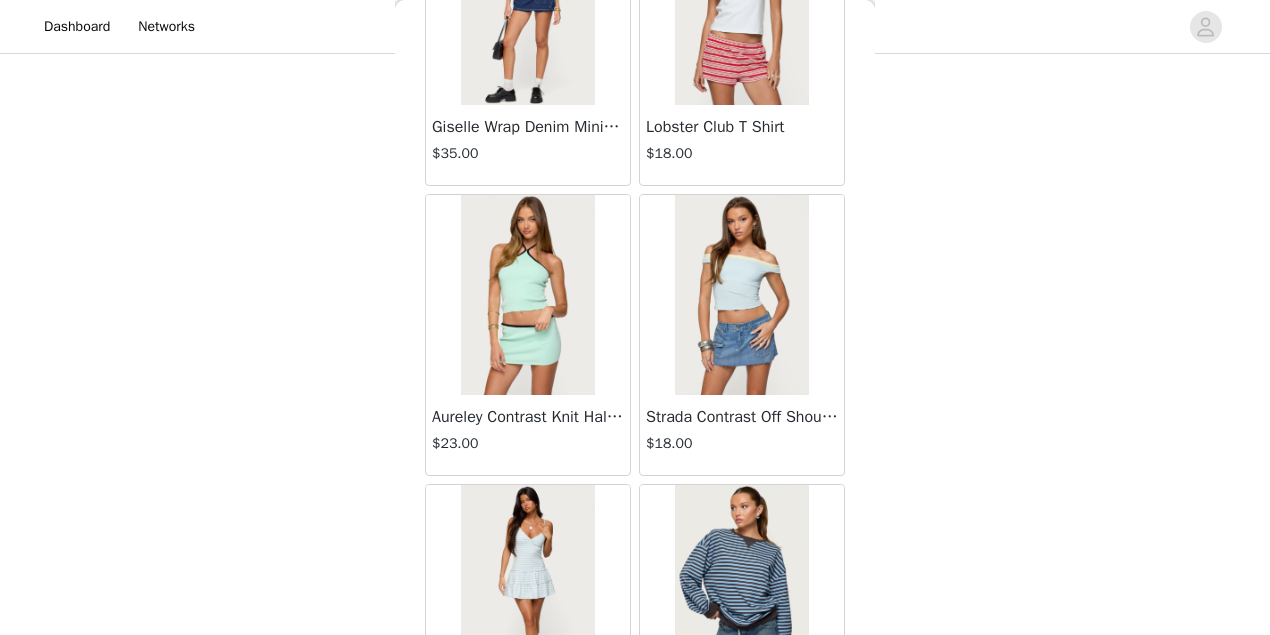 scroll, scrollTop: 63178, scrollLeft: 0, axis: vertical 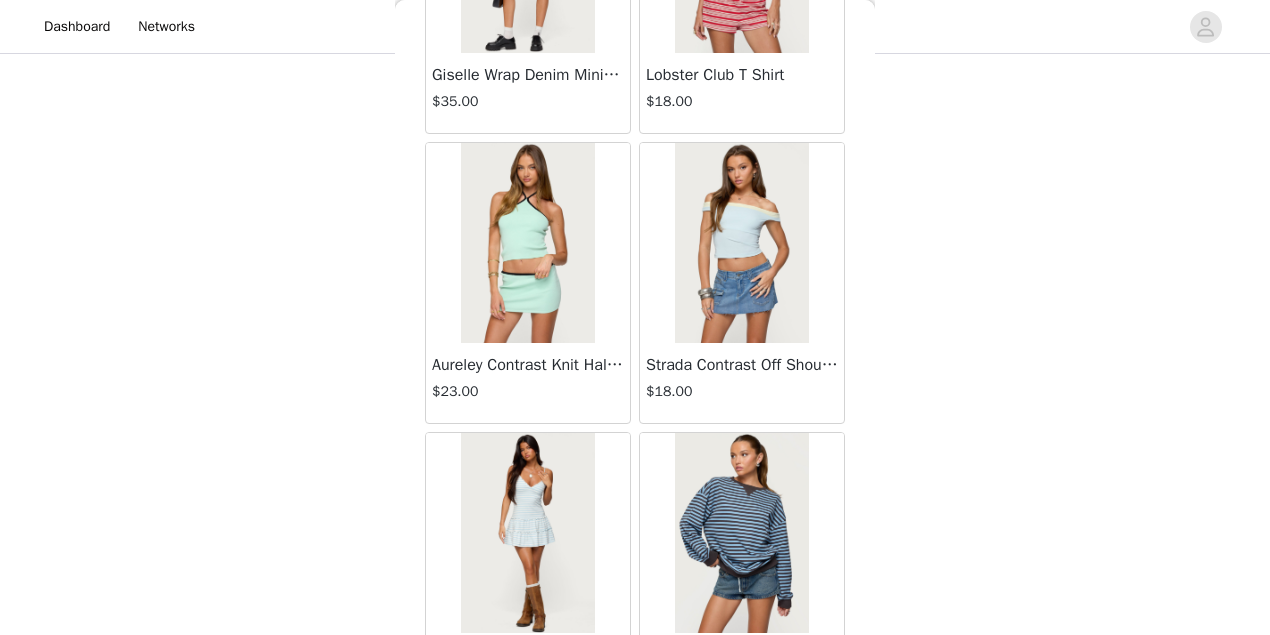 click on "Load More" at bounding box center (635, 748) 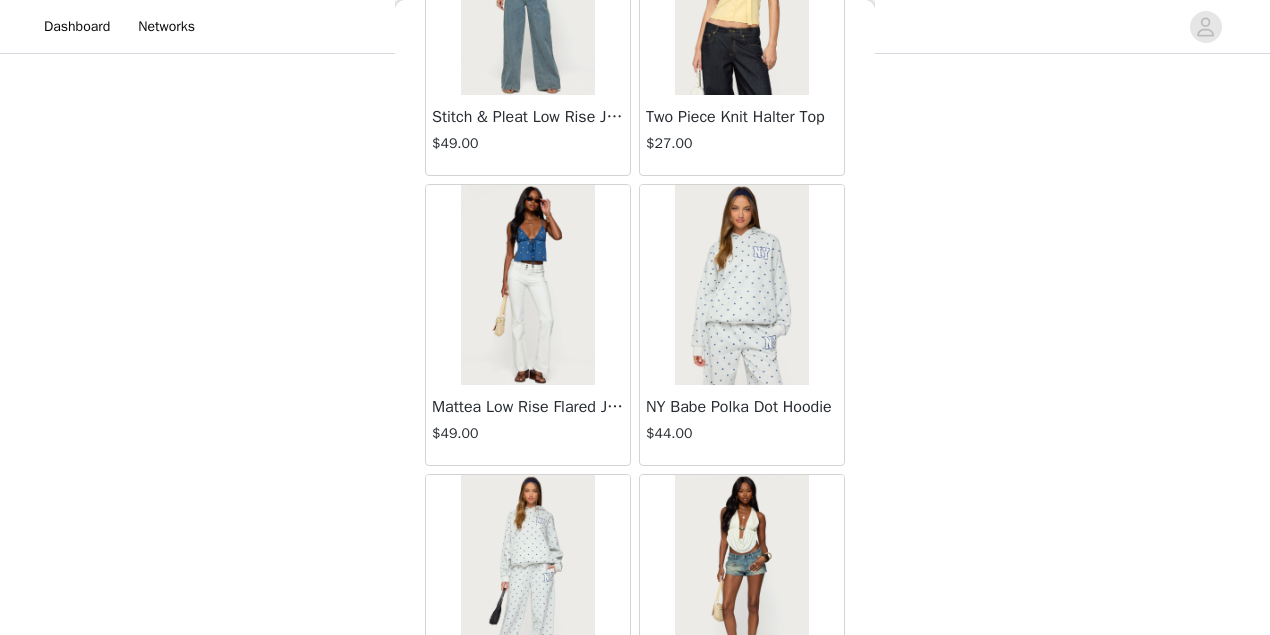 scroll, scrollTop: 66071, scrollLeft: 0, axis: vertical 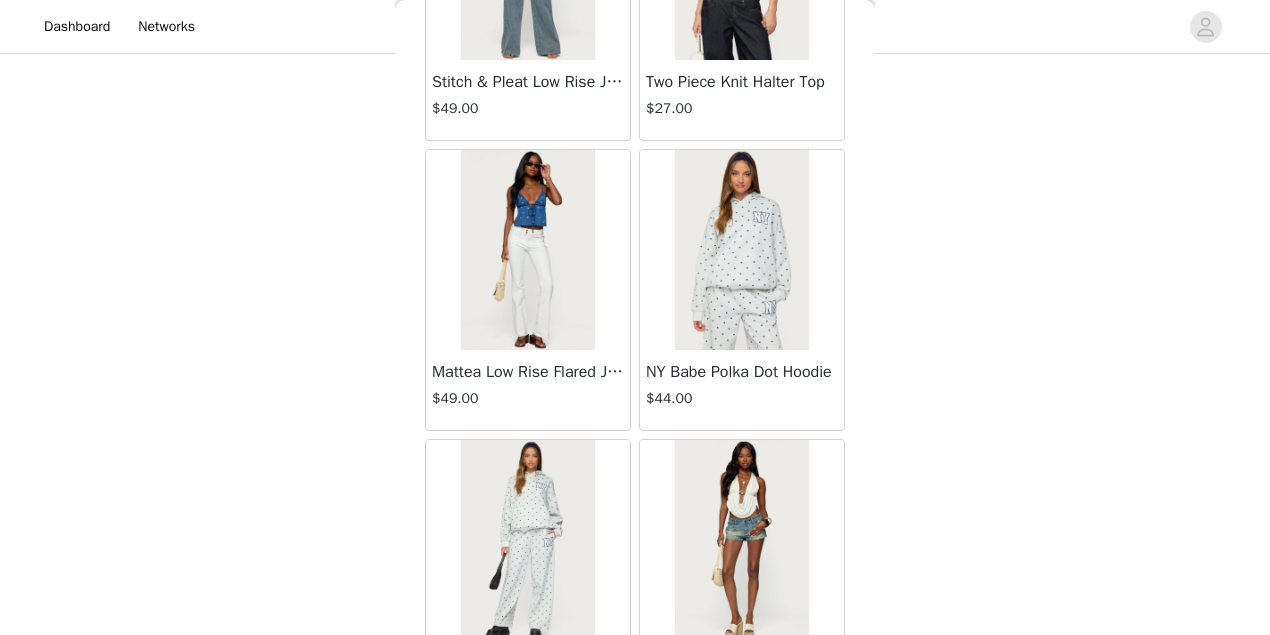 click on "Load More" at bounding box center [635, 755] 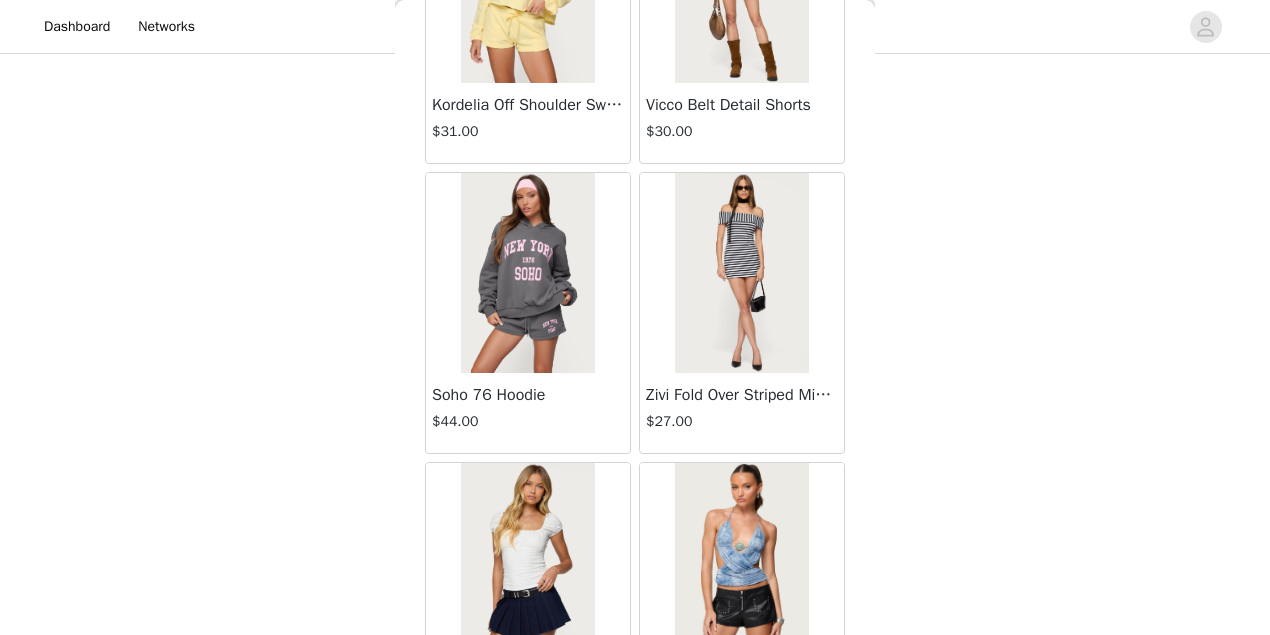 scroll, scrollTop: 68964, scrollLeft: 0, axis: vertical 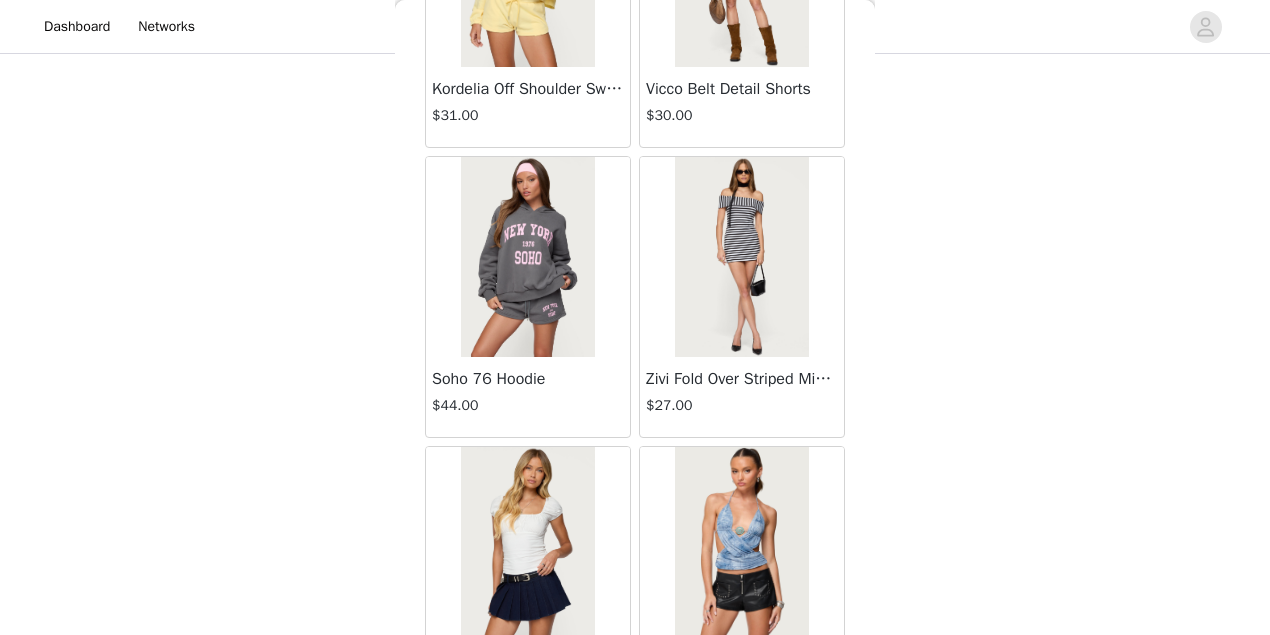 click on "Load More" at bounding box center [635, 762] 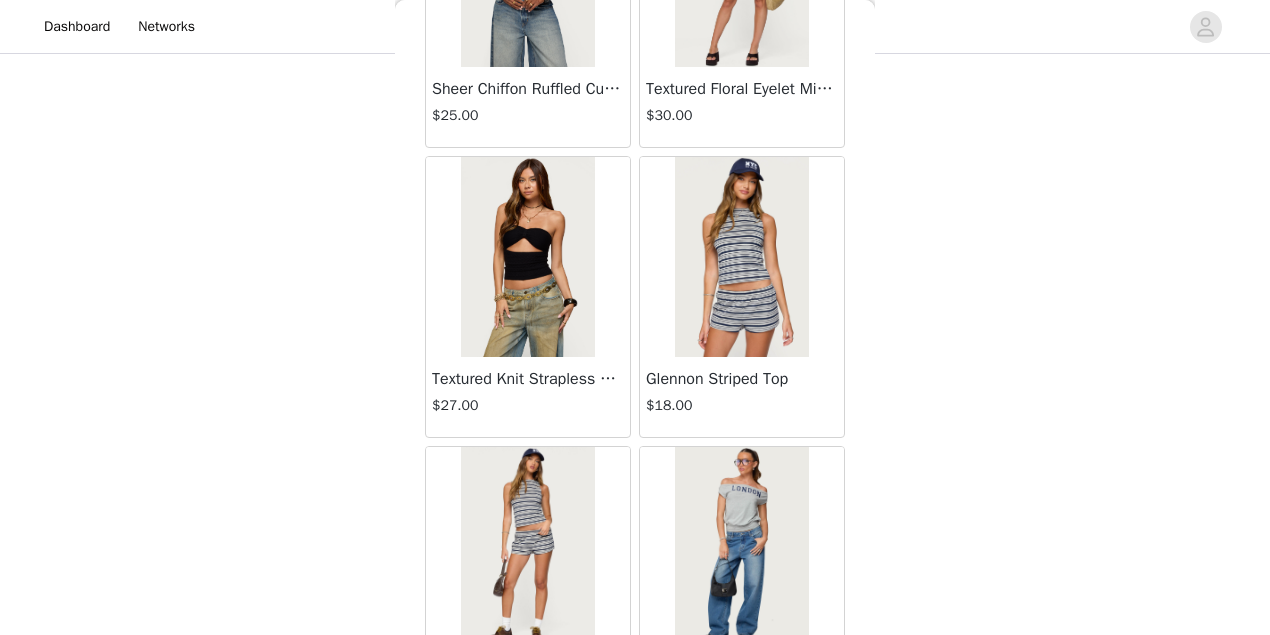 scroll, scrollTop: 55302, scrollLeft: 0, axis: vertical 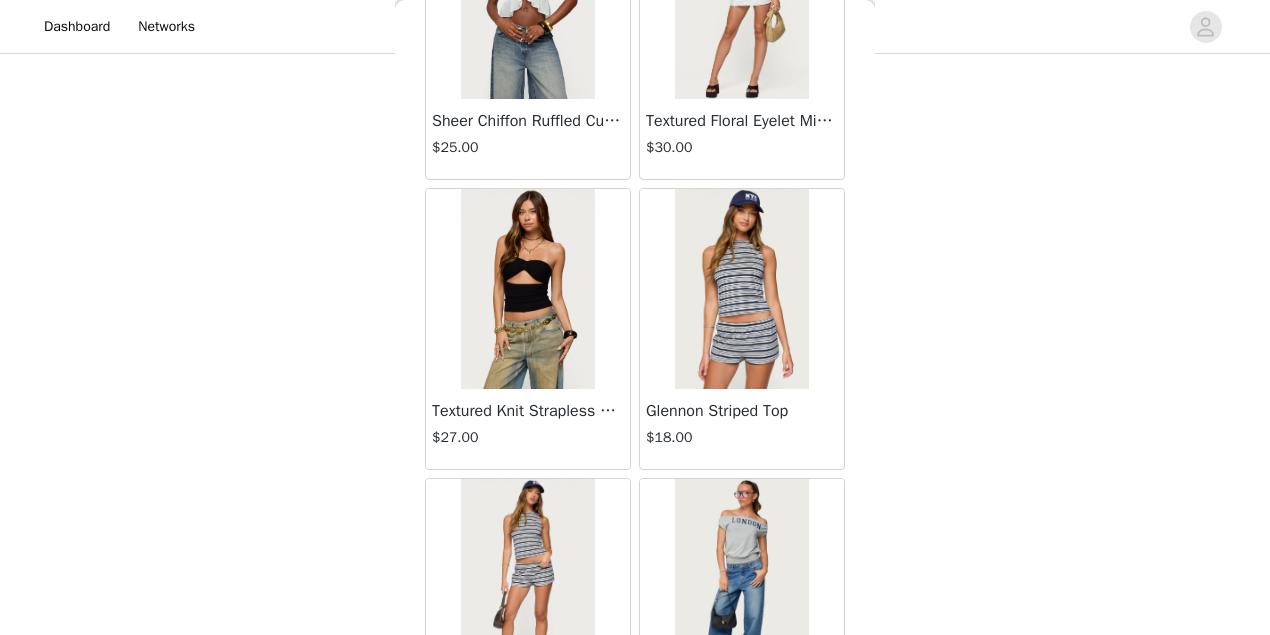 click at bounding box center [527, 579] 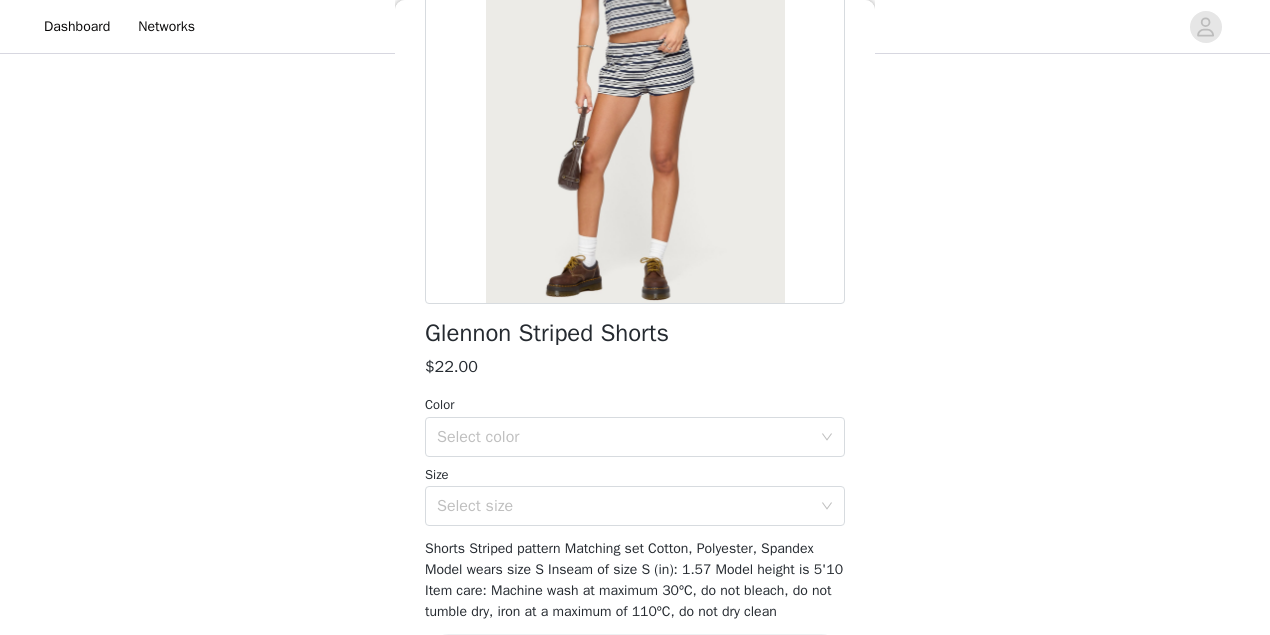 scroll, scrollTop: 316, scrollLeft: 0, axis: vertical 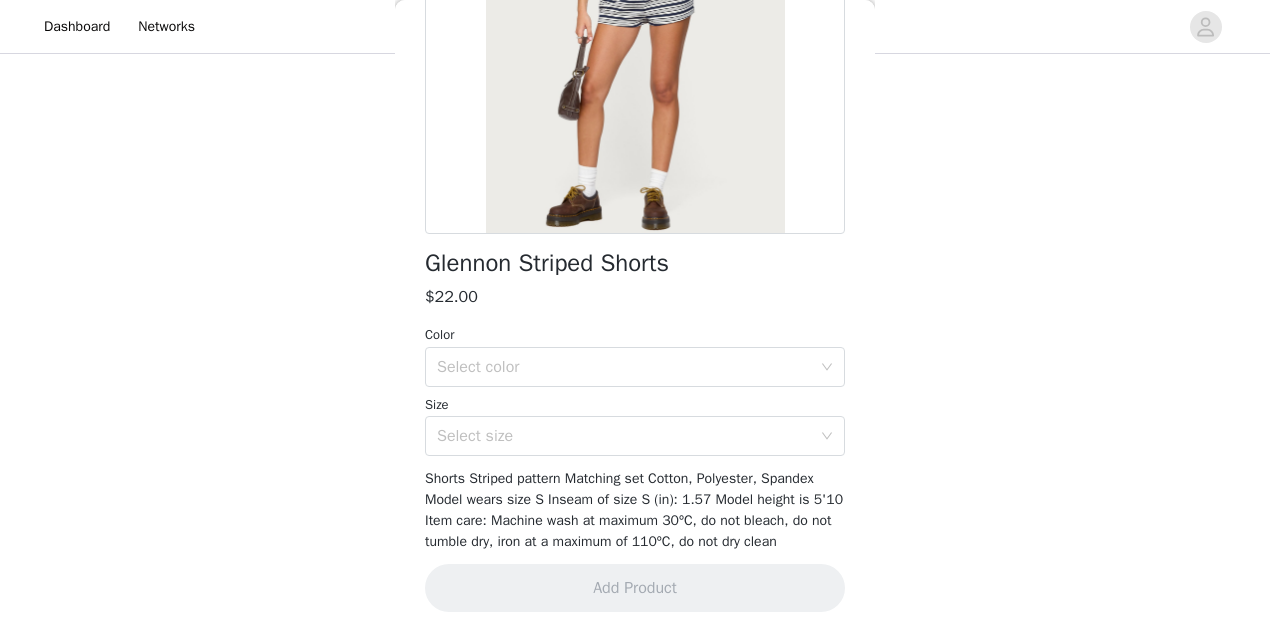 click on "Color" at bounding box center (635, 335) 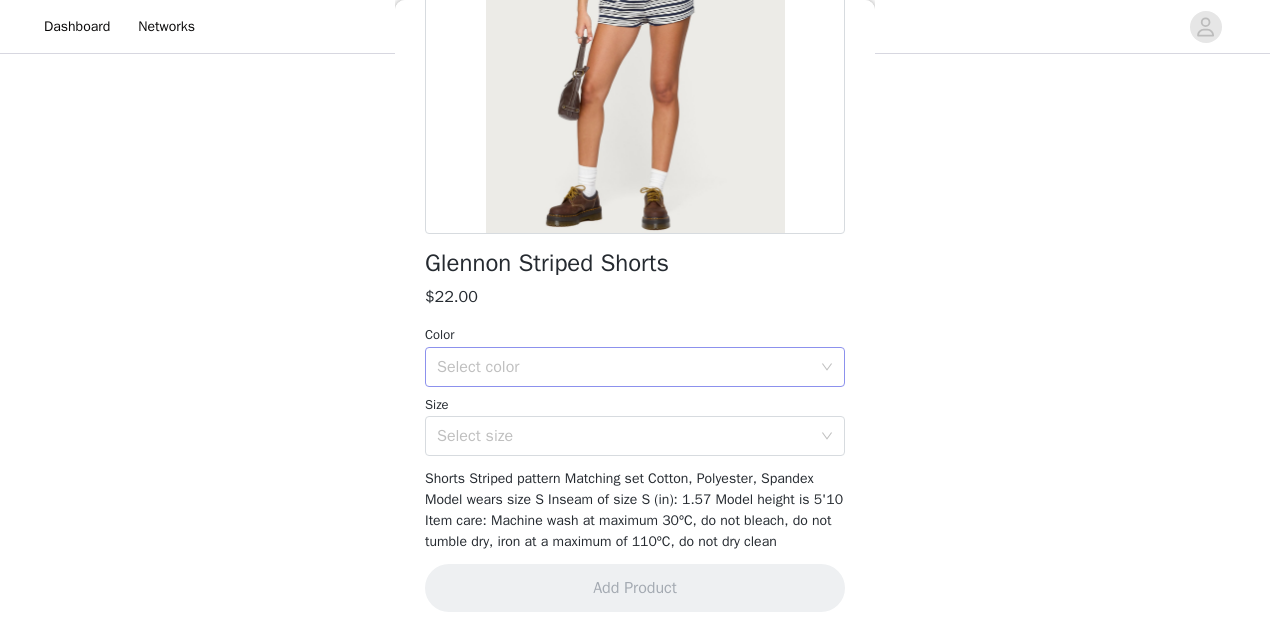 click on "Select color" at bounding box center [624, 367] 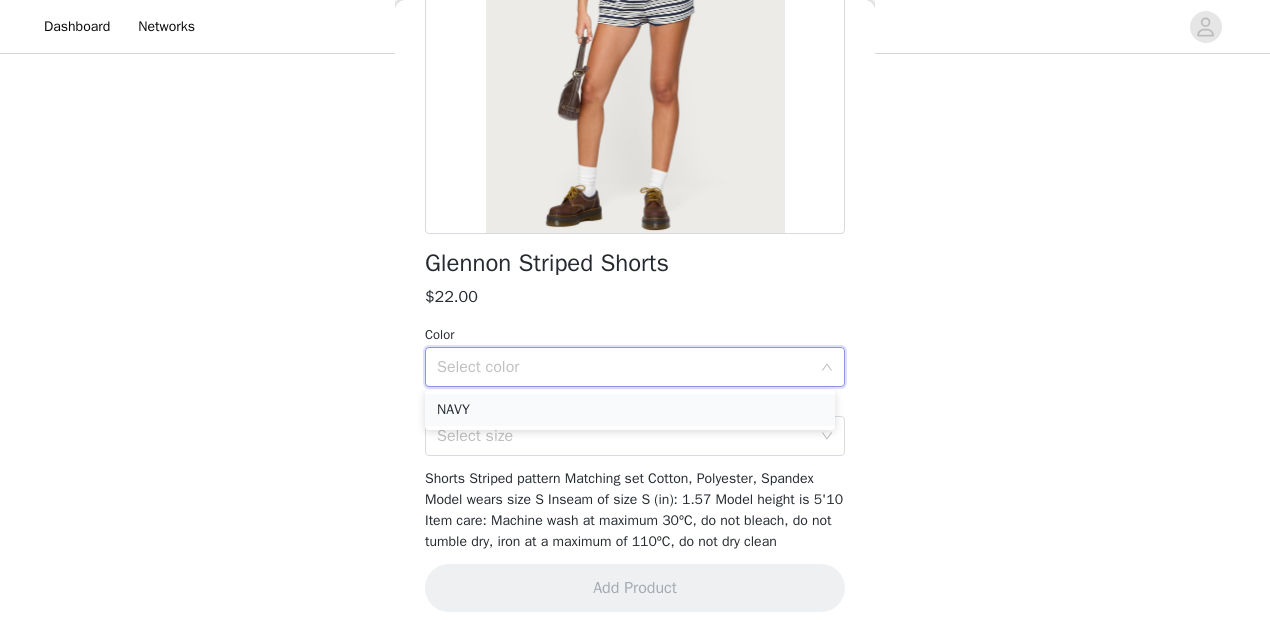 click on "NAVY" at bounding box center [630, 410] 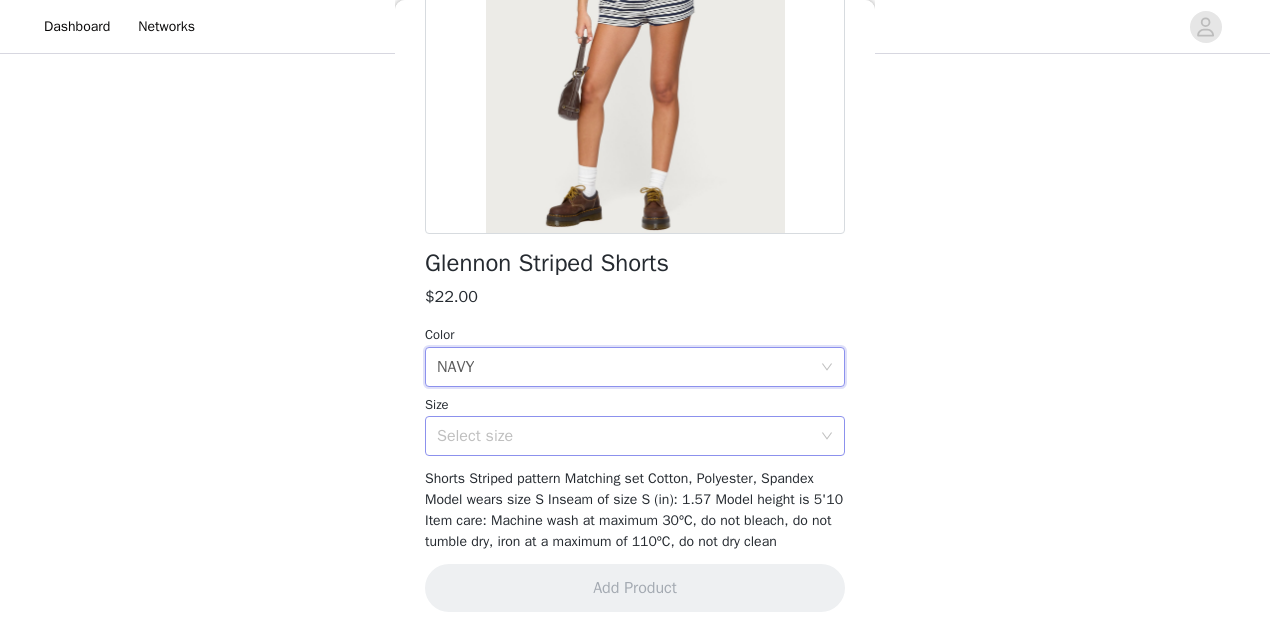 click on "Select size" at bounding box center (624, 436) 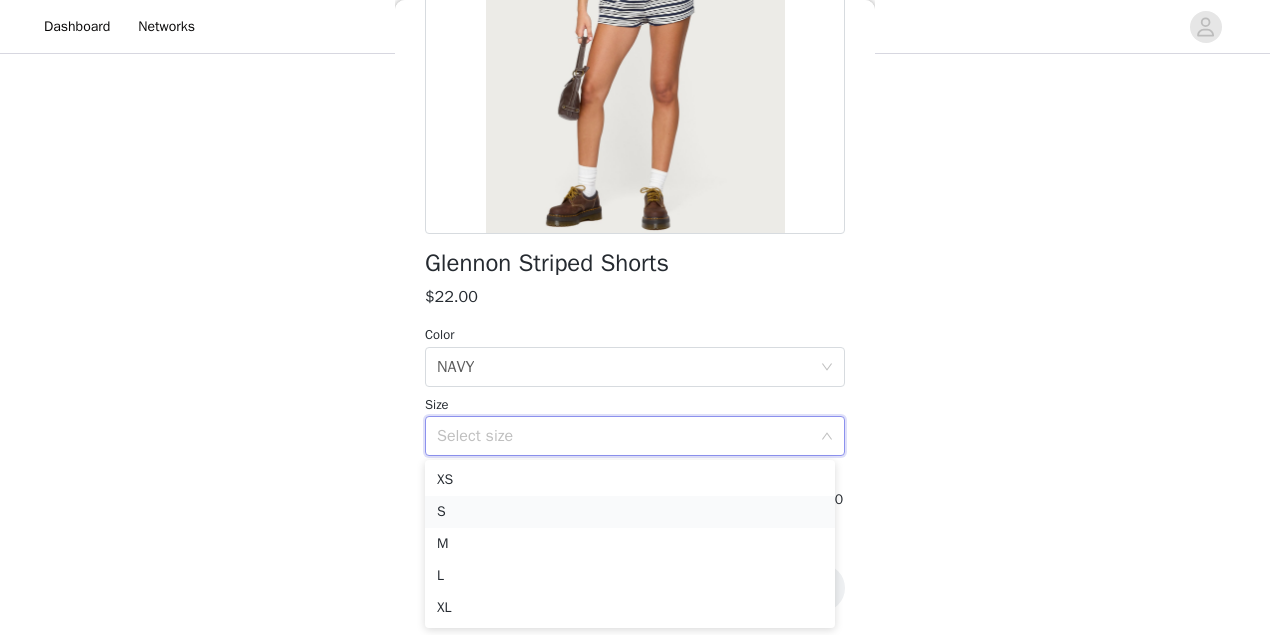 click on "S" at bounding box center (630, 512) 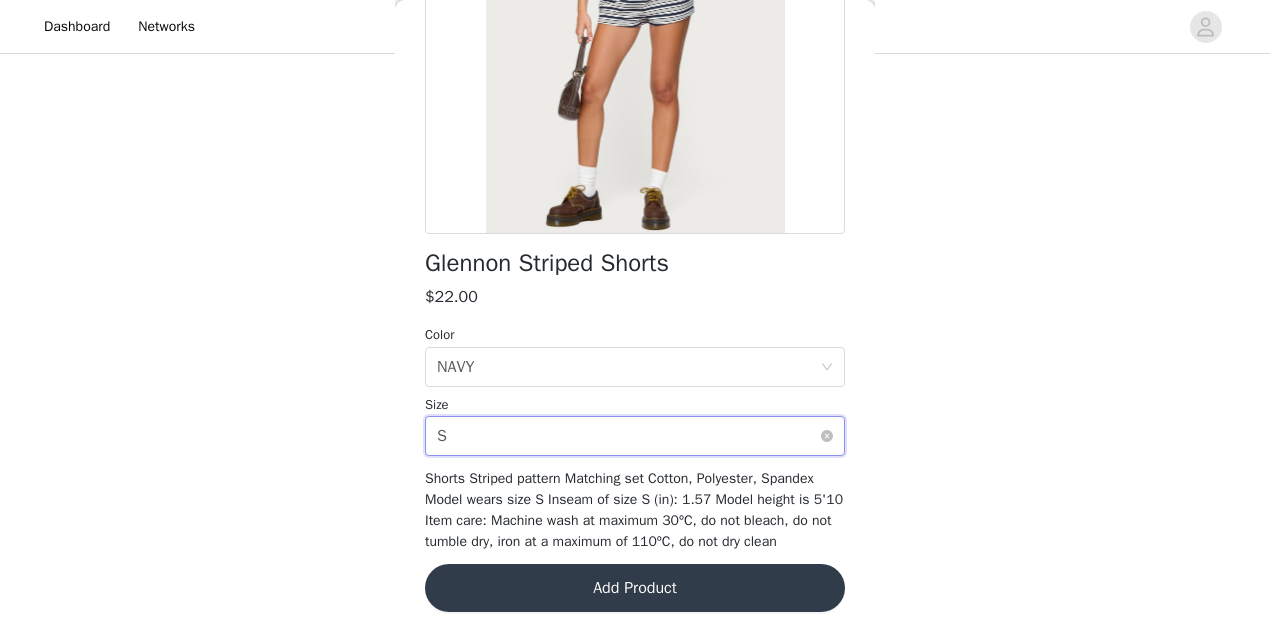 click on "Select size S" at bounding box center (628, 436) 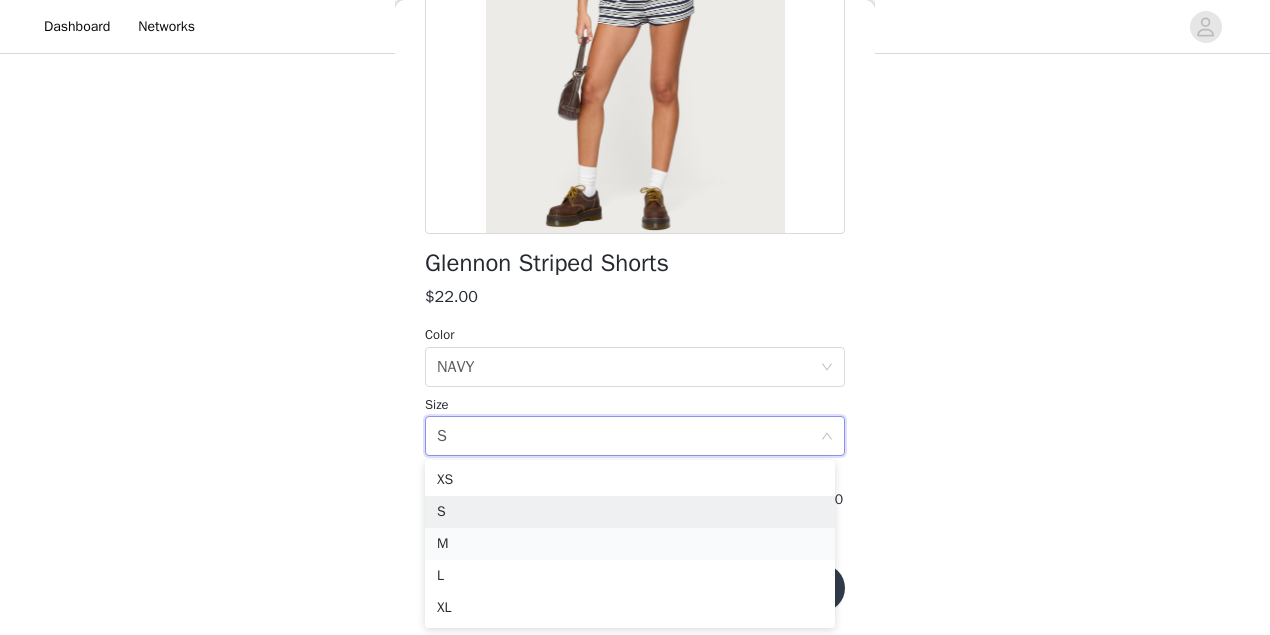 click on "M" at bounding box center (630, 544) 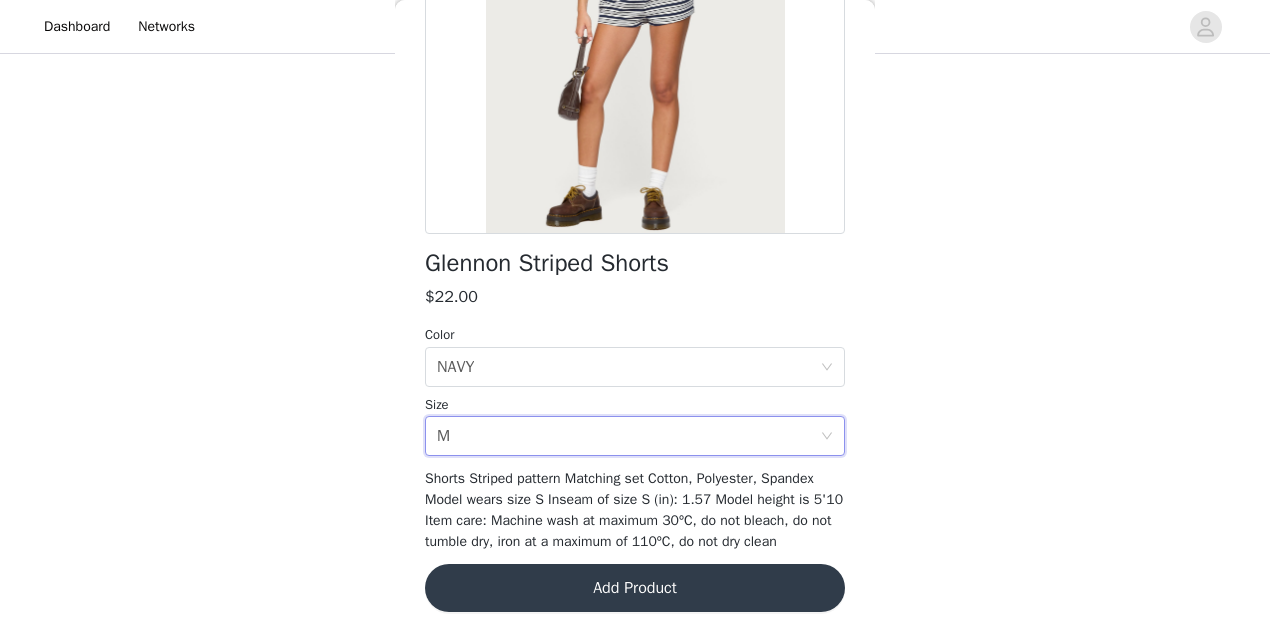 click on "Add Product" at bounding box center (635, 588) 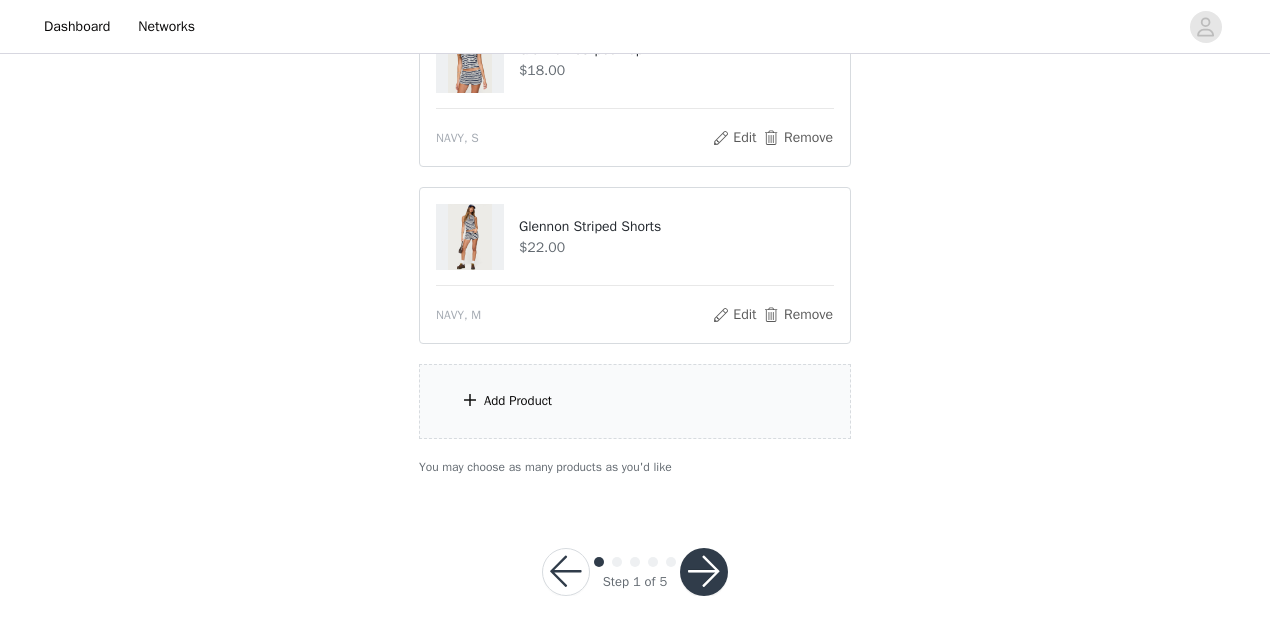 scroll, scrollTop: 1507, scrollLeft: 0, axis: vertical 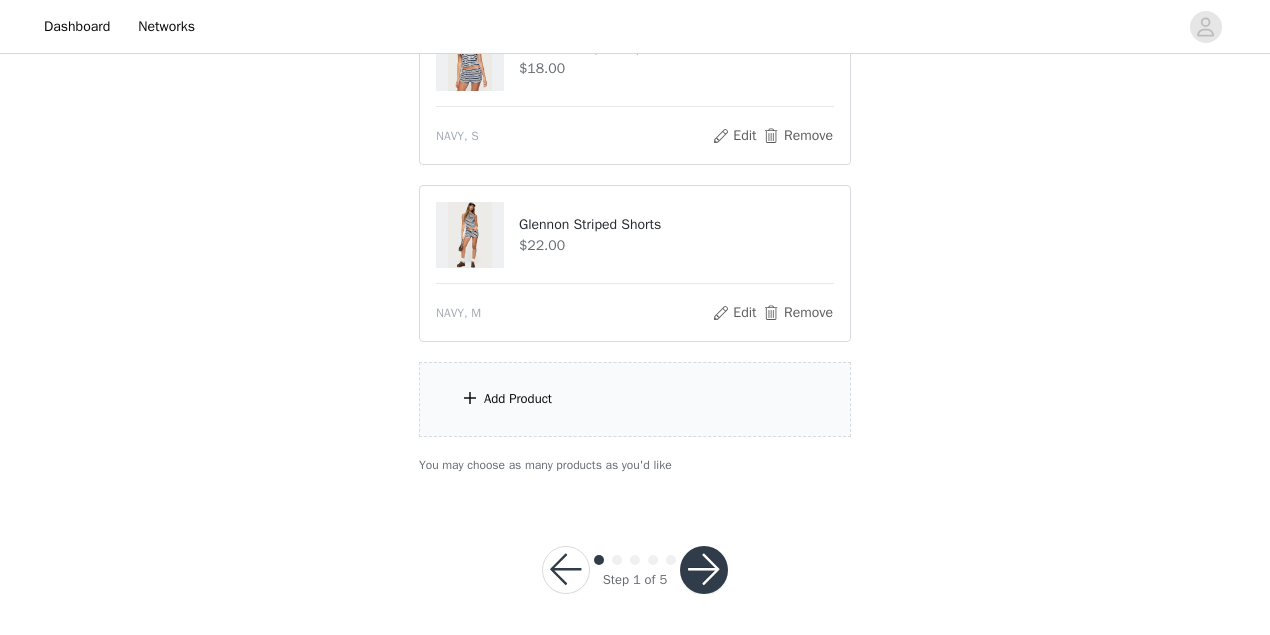 click on "Add Product" at bounding box center [635, 399] 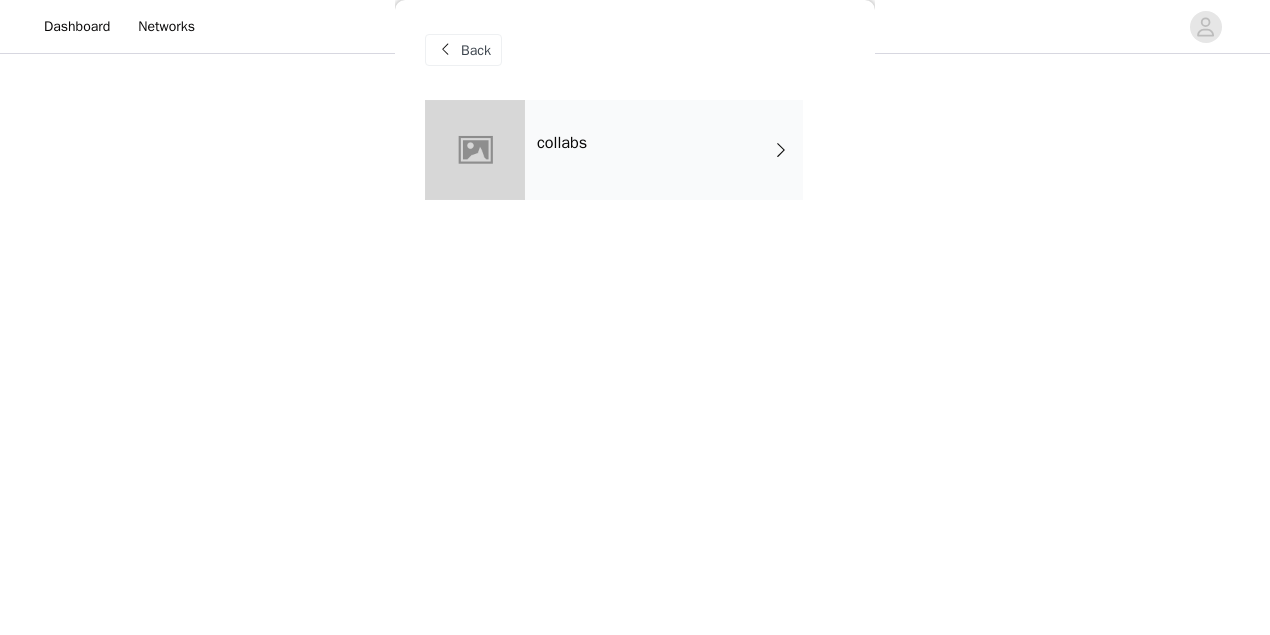 click on "collabs" at bounding box center (664, 150) 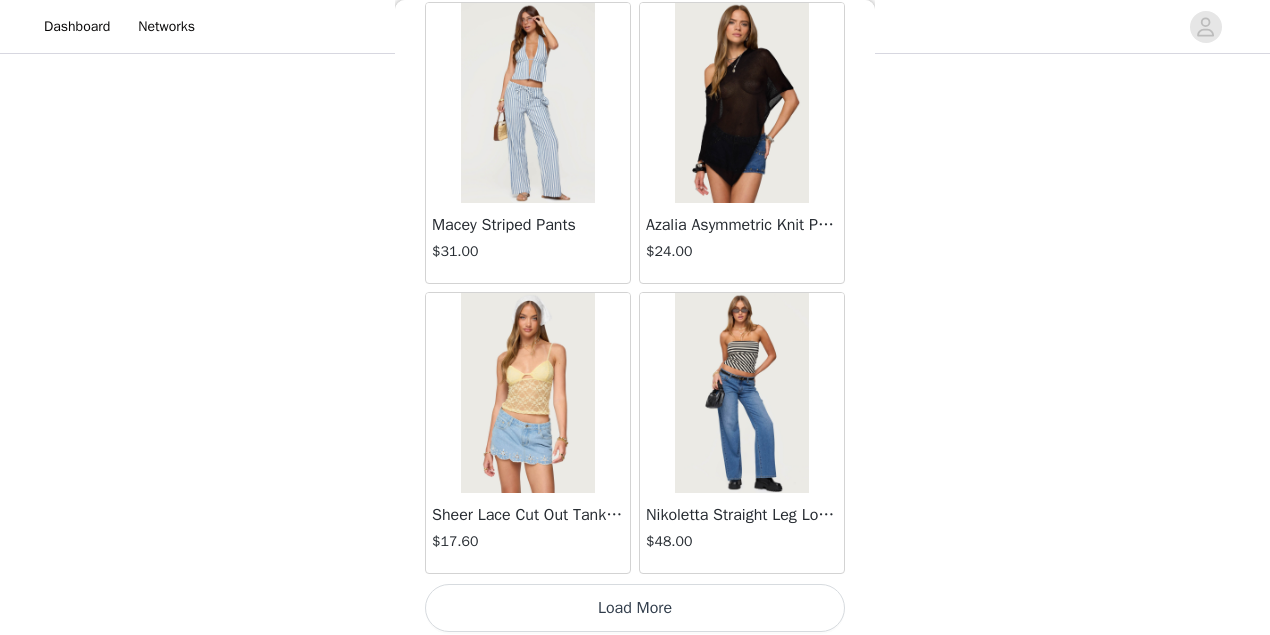 click on "Load More" at bounding box center (635, 608) 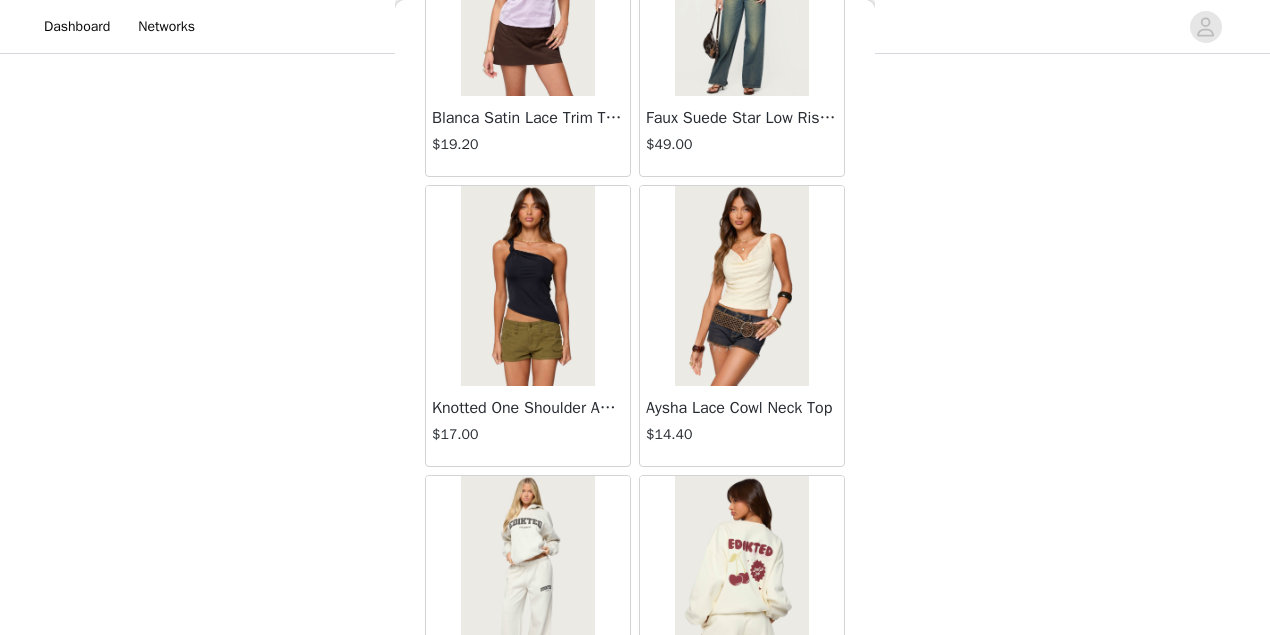 scroll, scrollTop: 5311, scrollLeft: 0, axis: vertical 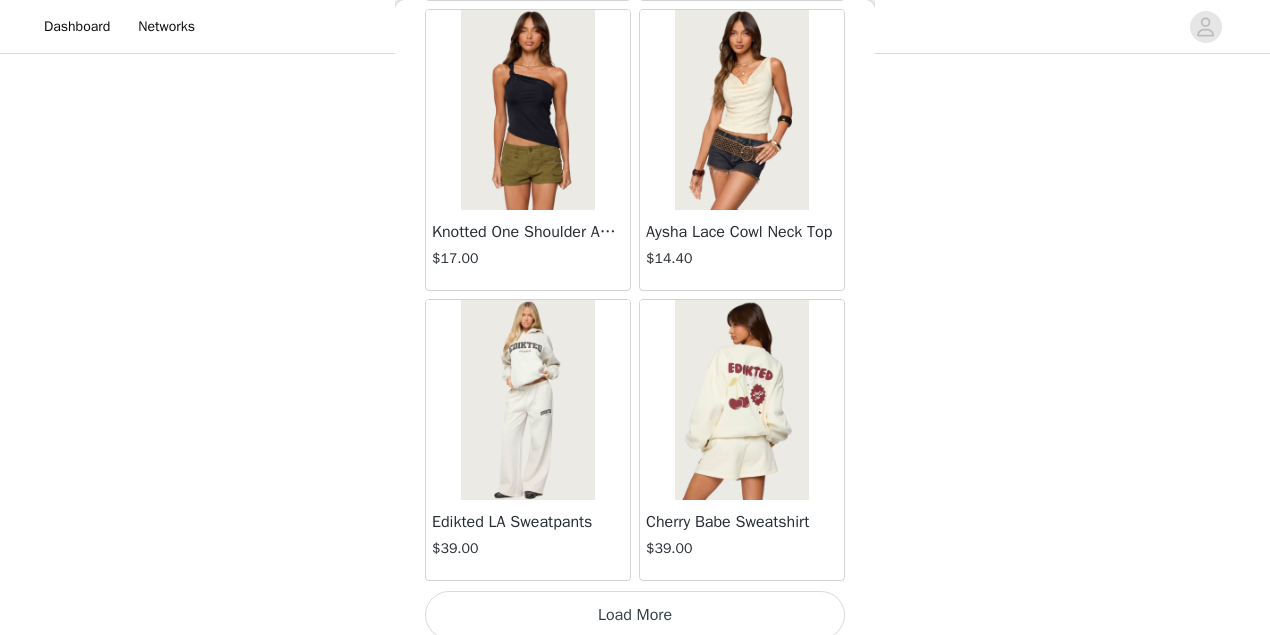 click on "Load More" at bounding box center (635, 615) 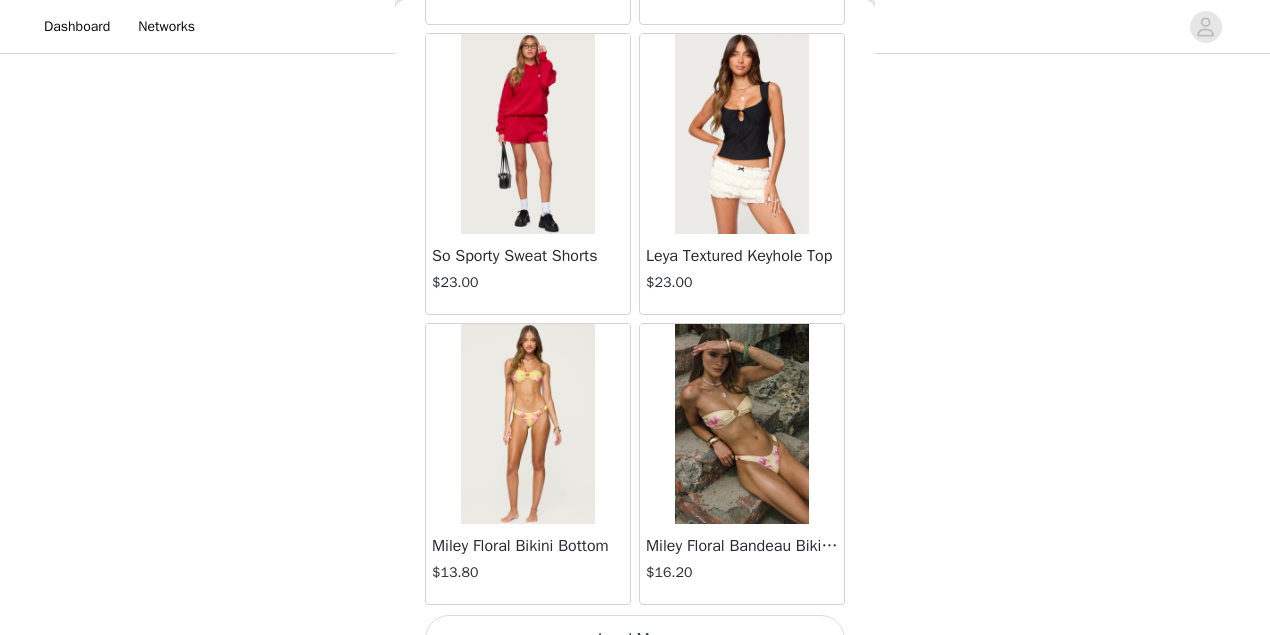 scroll, scrollTop: 8204, scrollLeft: 0, axis: vertical 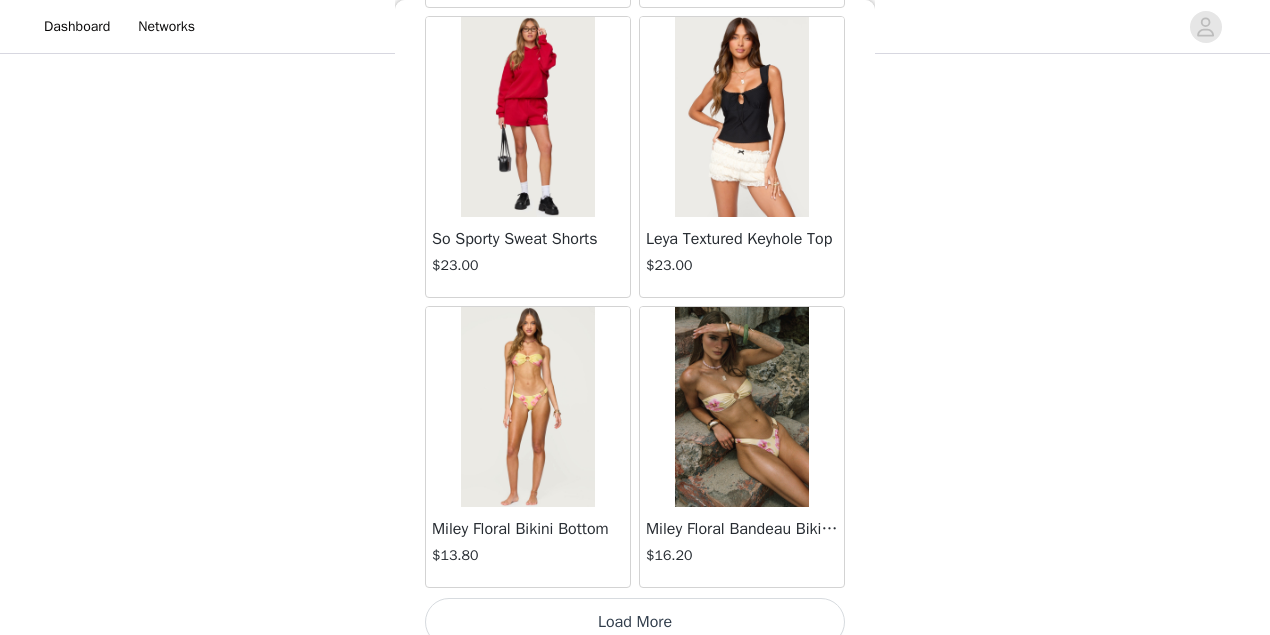 click on "Load More" at bounding box center (635, 622) 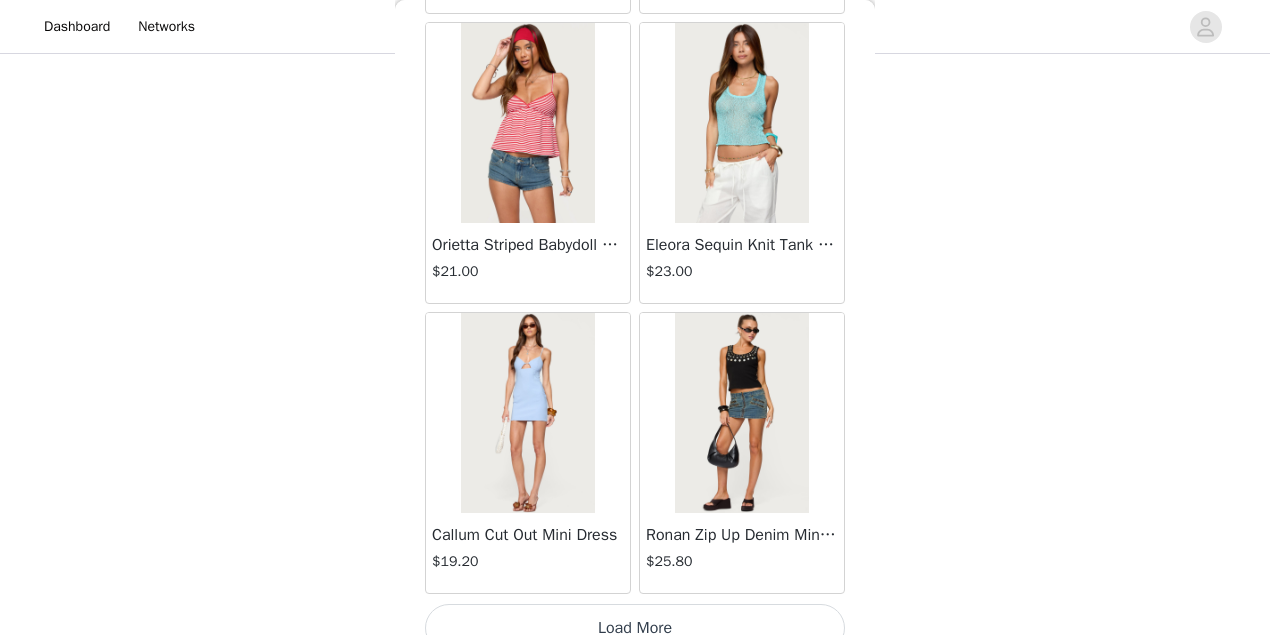 click on "Load More" at bounding box center [635, 628] 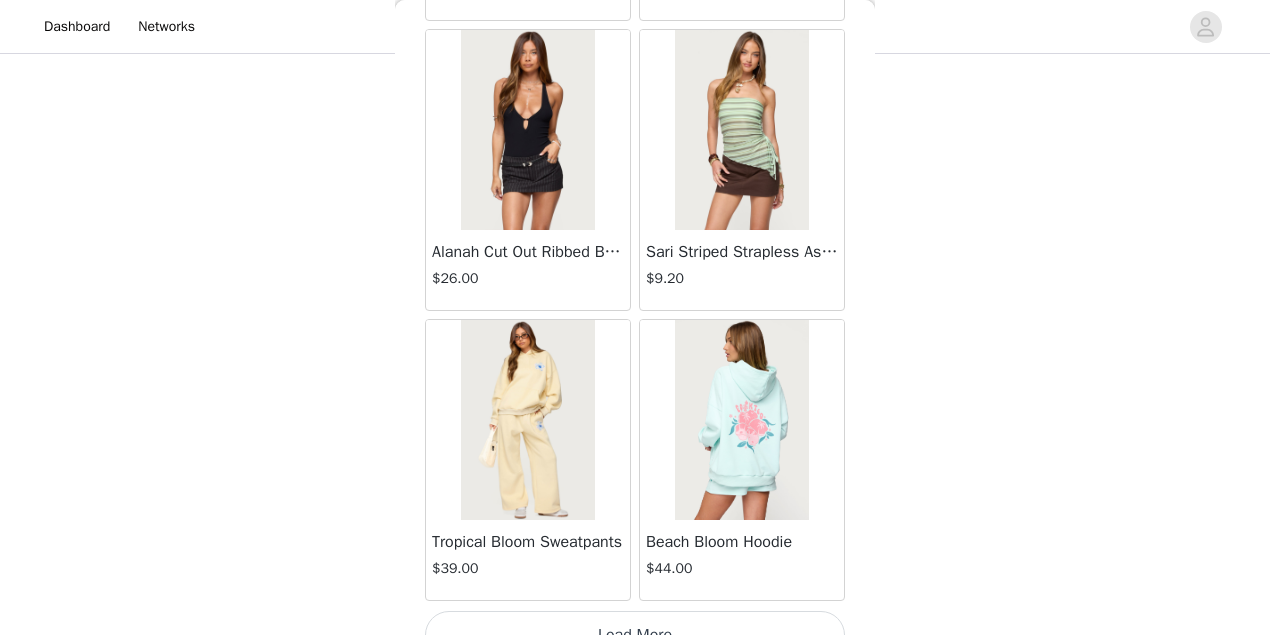 click on "Load More" at bounding box center [635, 635] 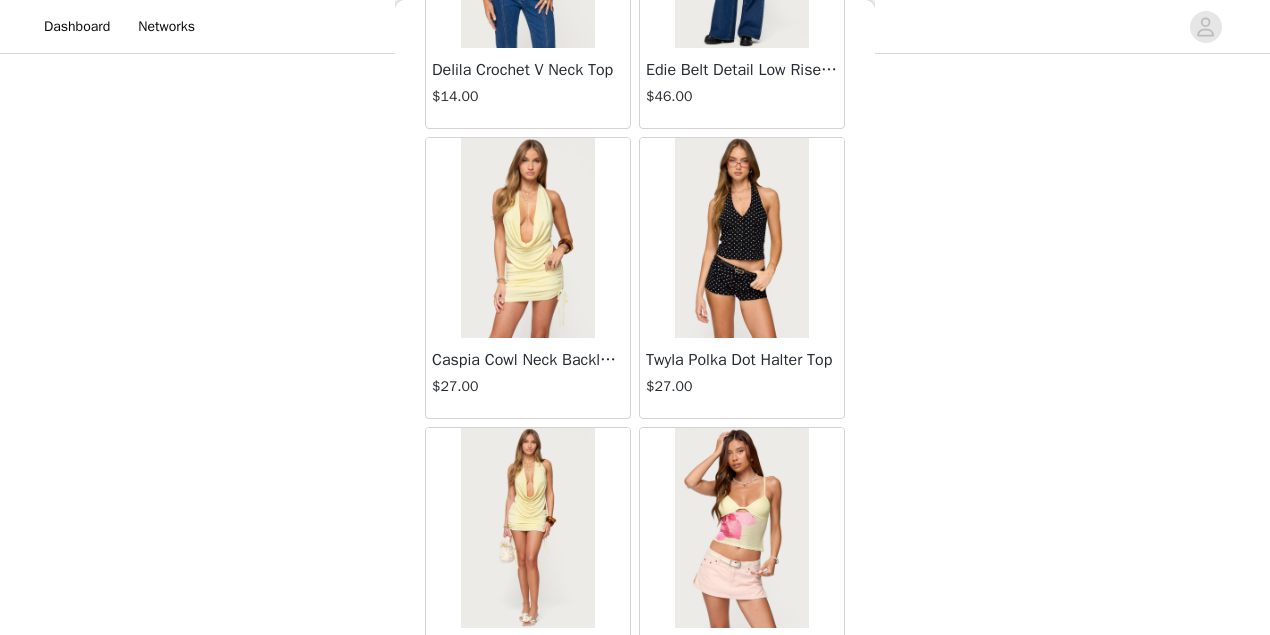 scroll, scrollTop: 16512, scrollLeft: 0, axis: vertical 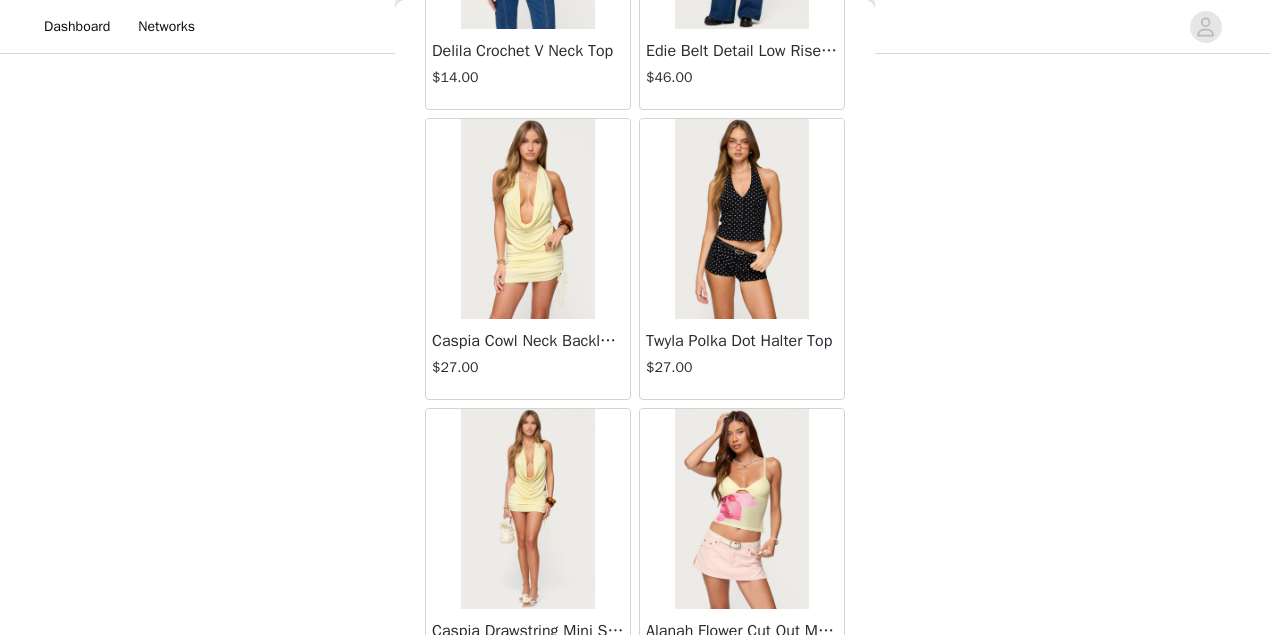 click on "Twyla Polka Dot Halter Top   $27.00" at bounding box center [742, 359] 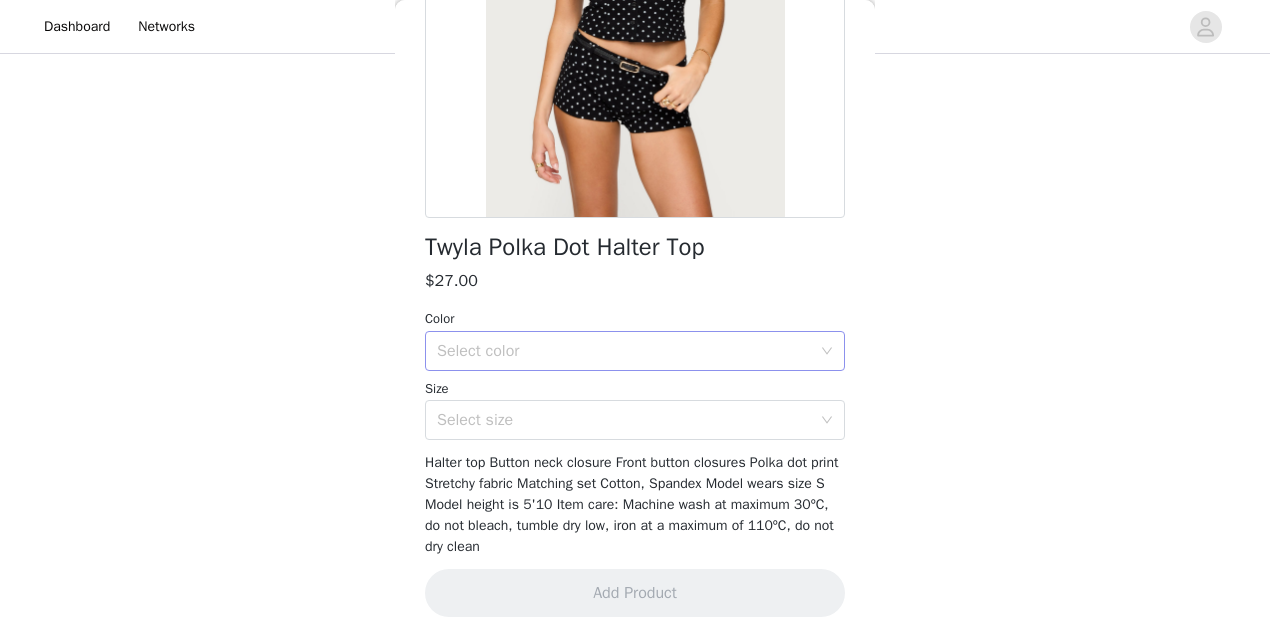 scroll, scrollTop: 338, scrollLeft: 0, axis: vertical 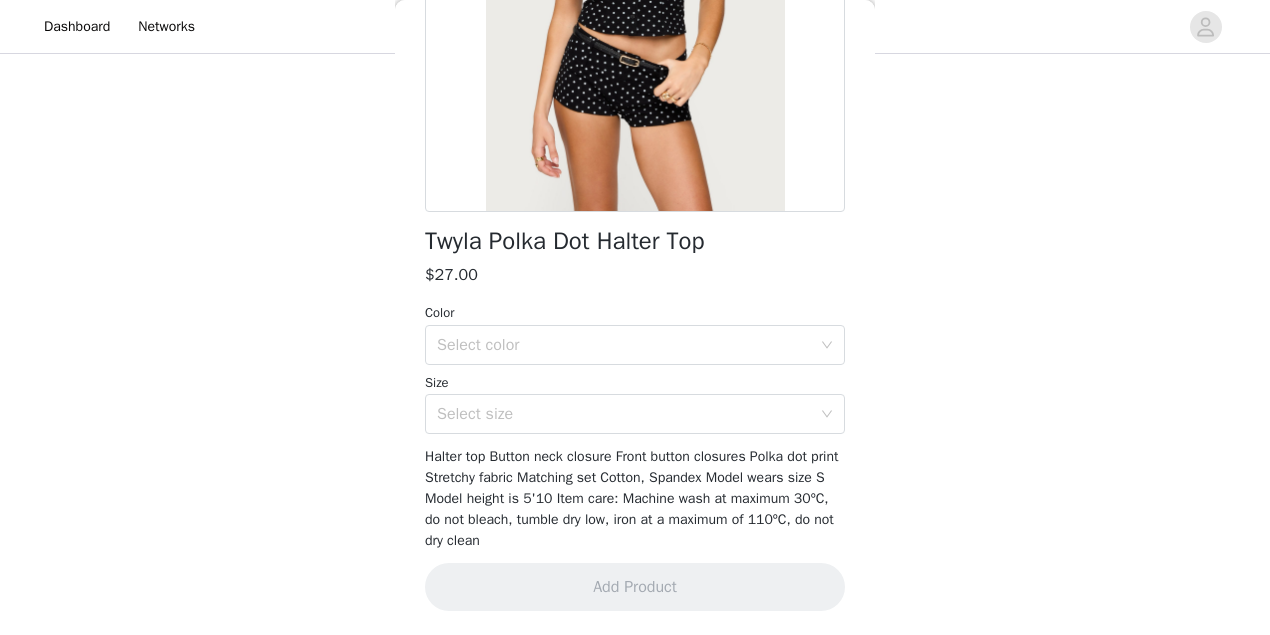 click on "Color   Select color Size   Select size" at bounding box center (635, 368) 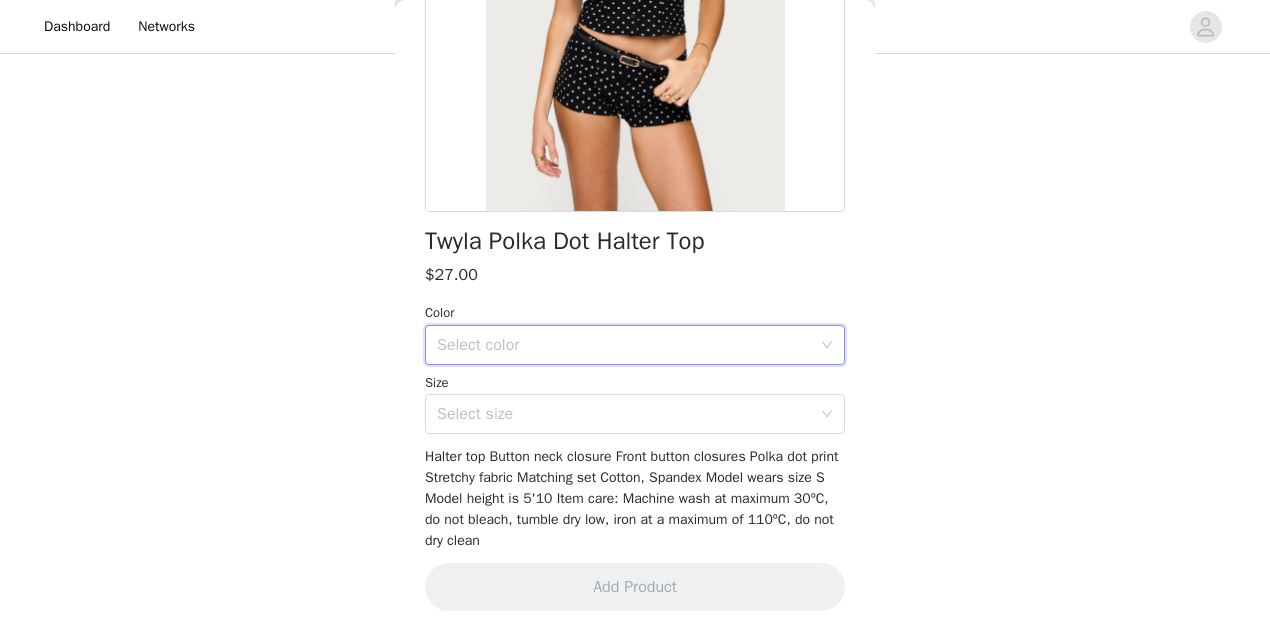 click on "Select color" at bounding box center (628, 345) 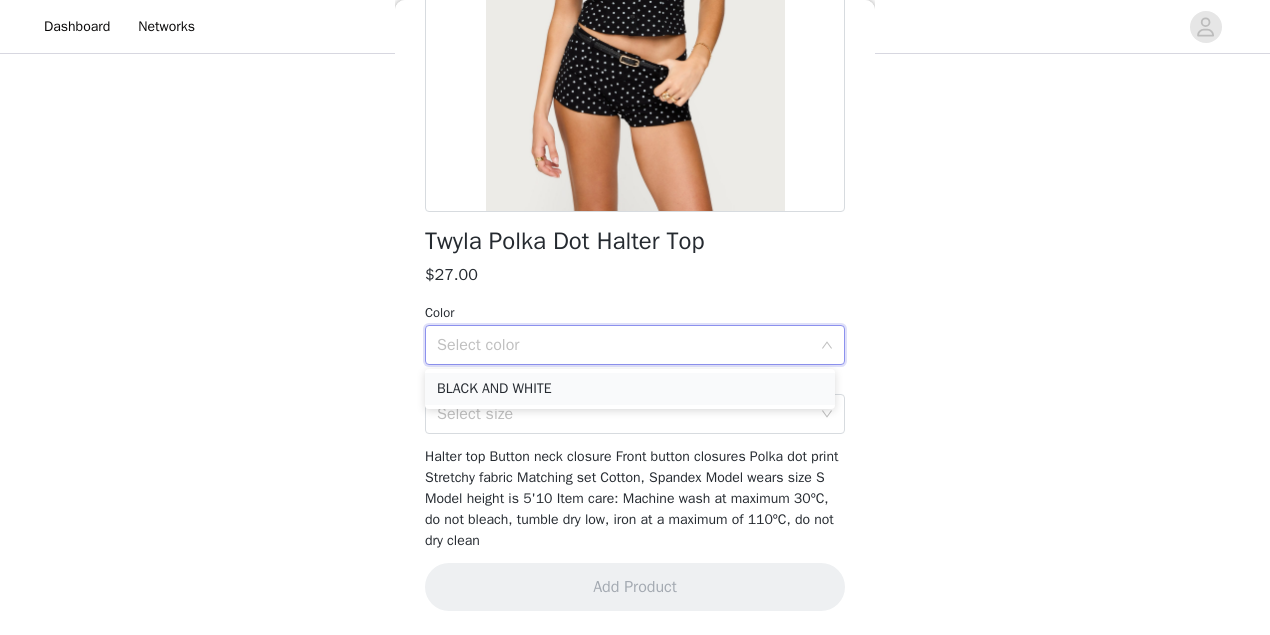 click on "BLACK AND WHITE" at bounding box center [630, 389] 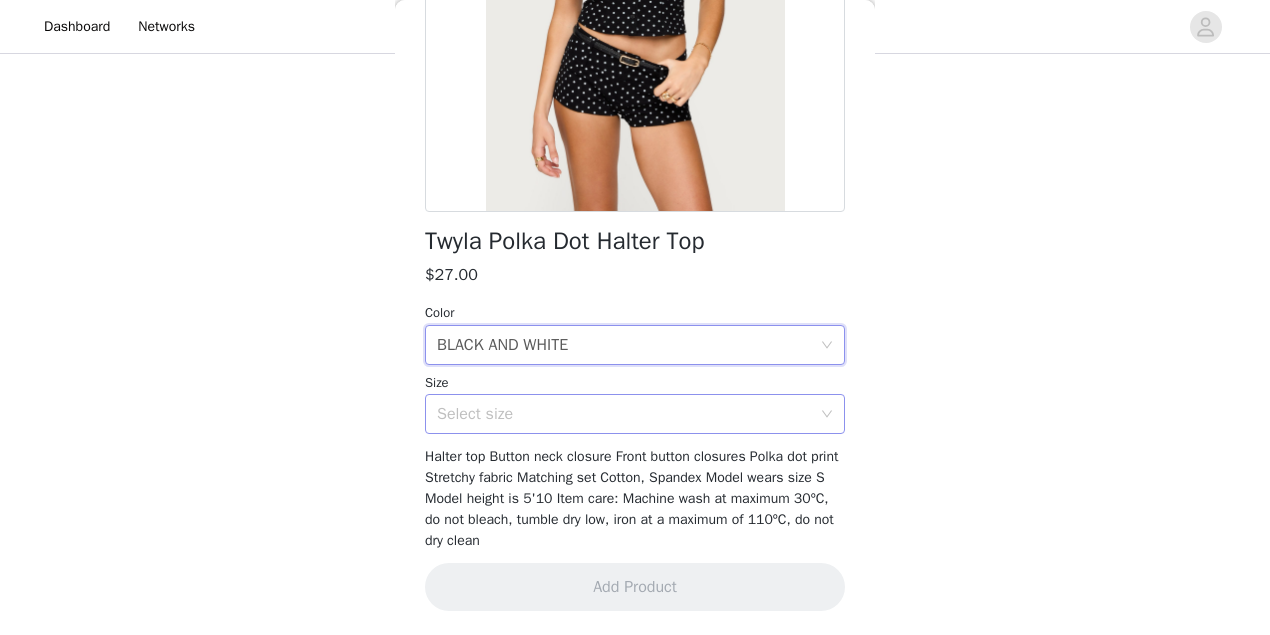click on "Select size" at bounding box center (624, 414) 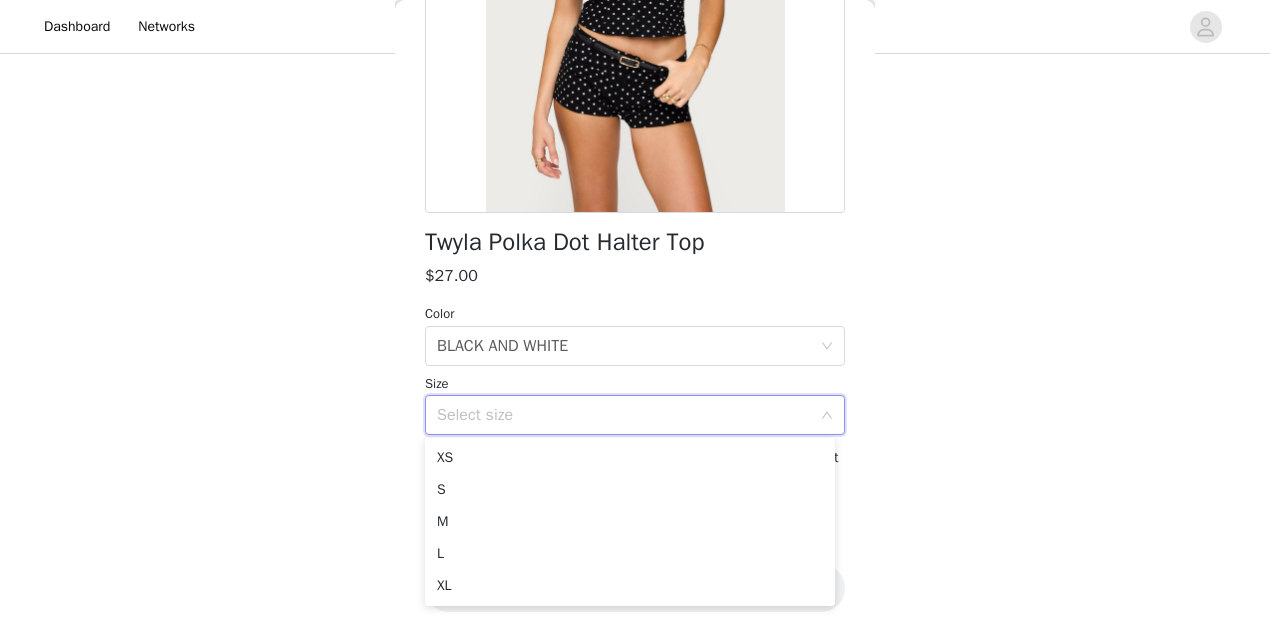 scroll, scrollTop: 338, scrollLeft: 0, axis: vertical 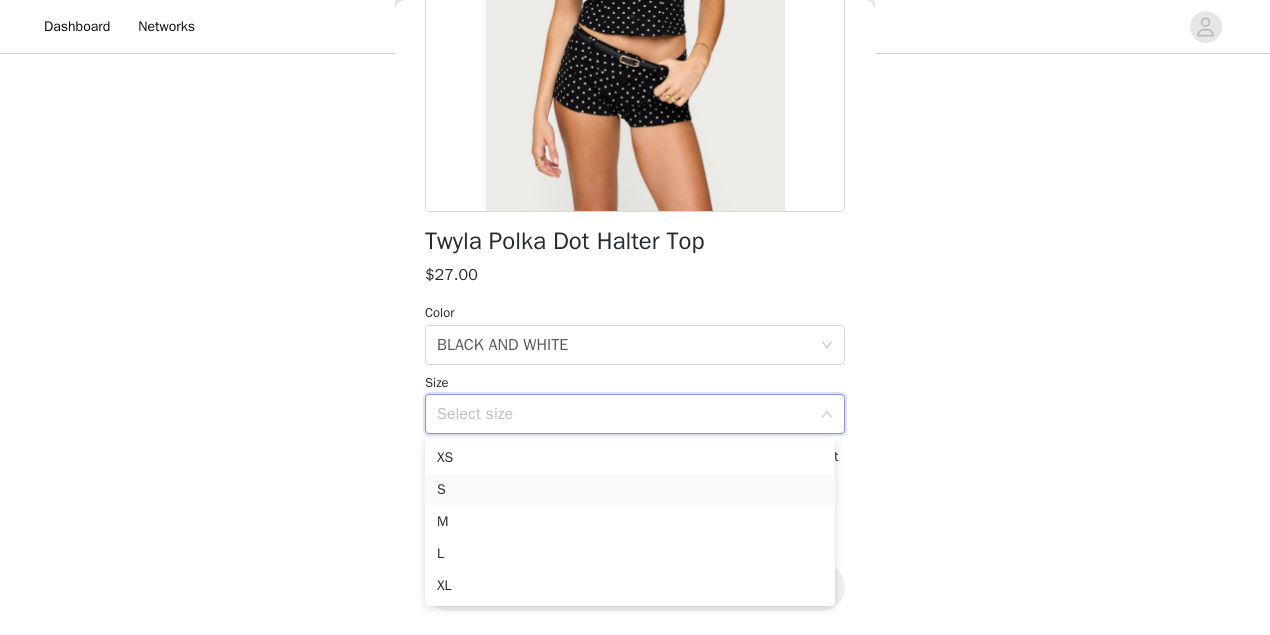 click on "S" at bounding box center (630, 490) 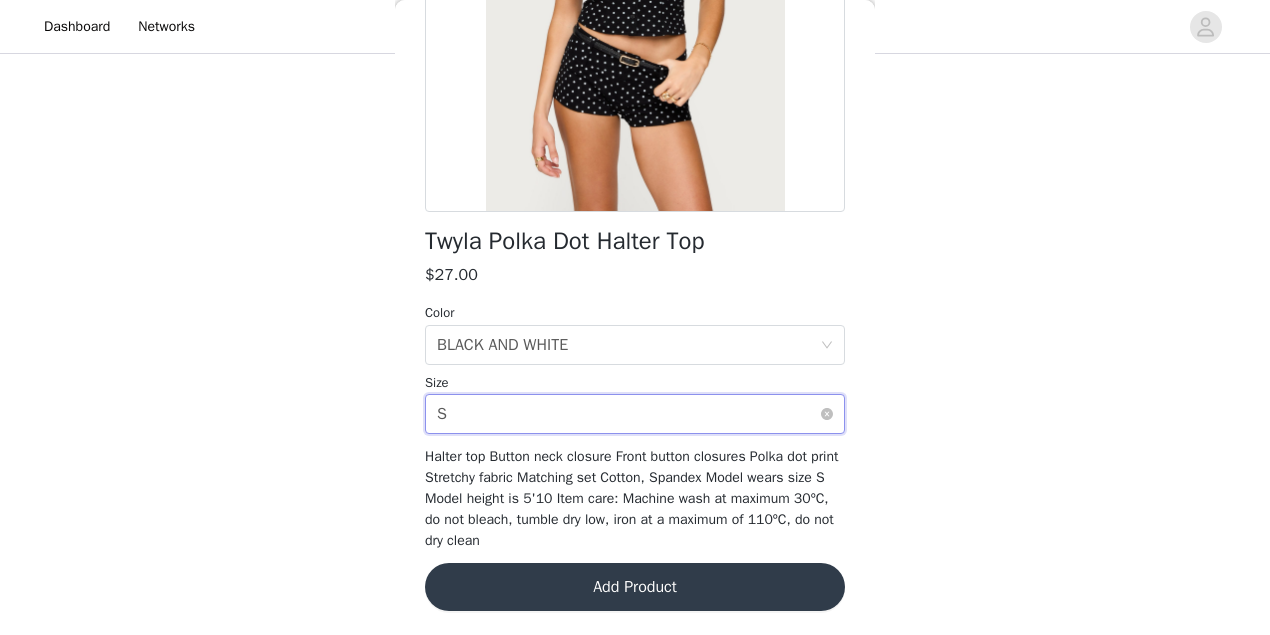click on "Select size S" at bounding box center (628, 414) 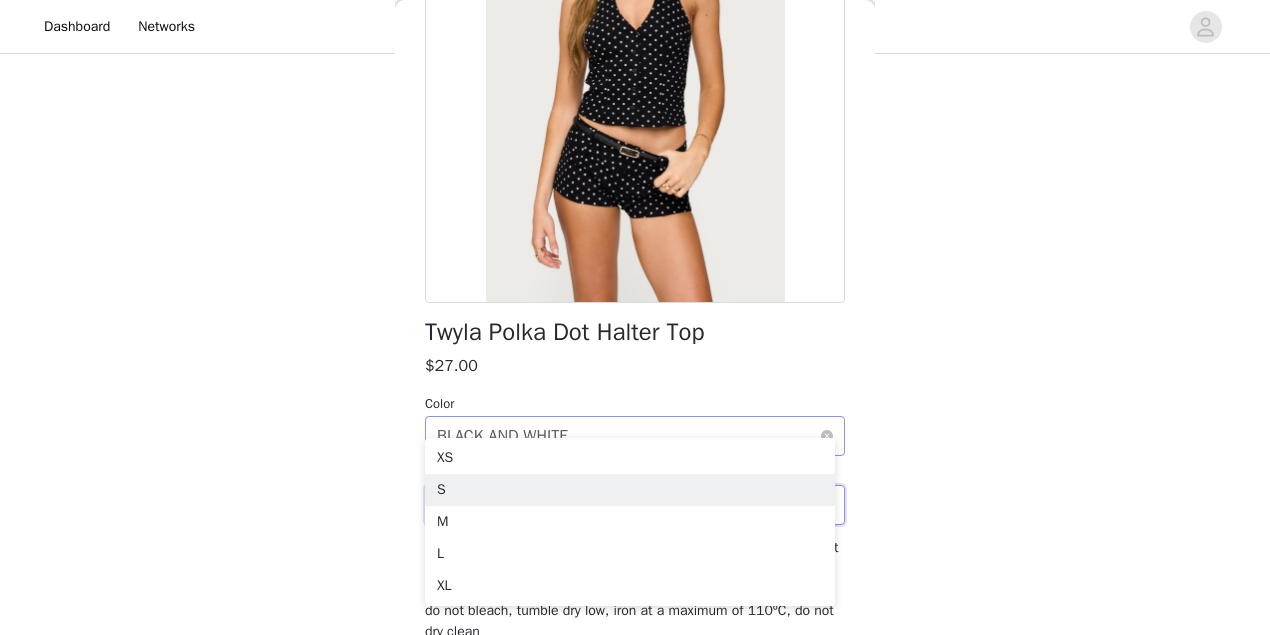 scroll, scrollTop: 338, scrollLeft: 0, axis: vertical 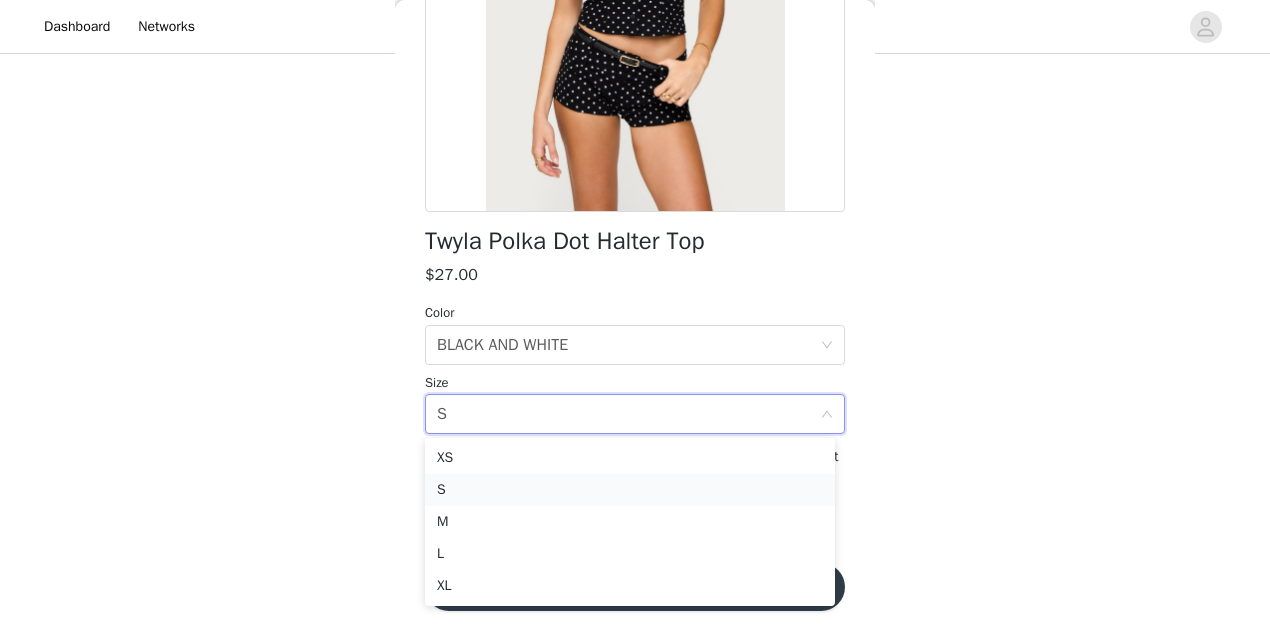 click on "S" at bounding box center [630, 490] 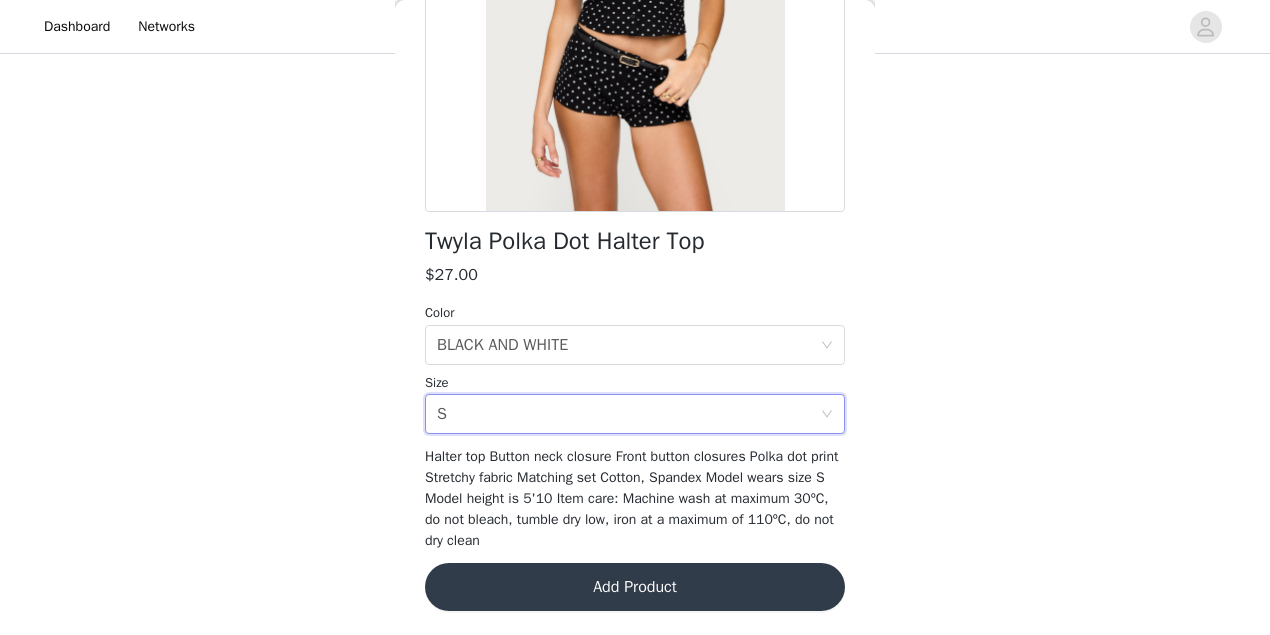 click on "Add Product" at bounding box center [635, 587] 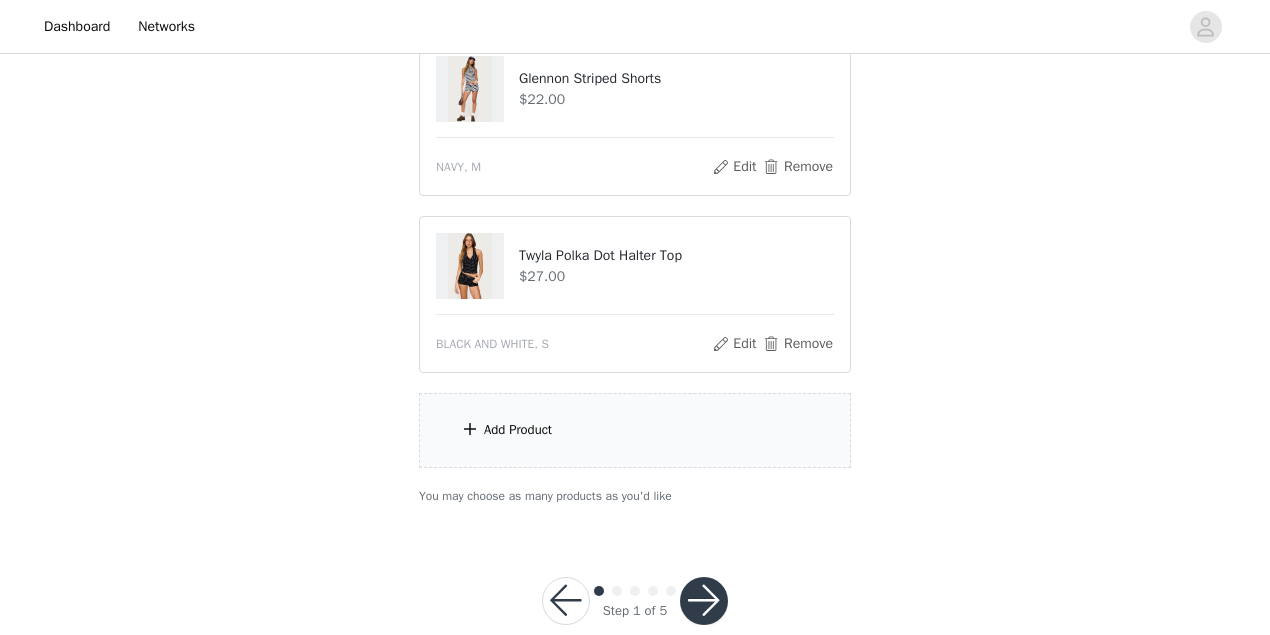 scroll, scrollTop: 1684, scrollLeft: 0, axis: vertical 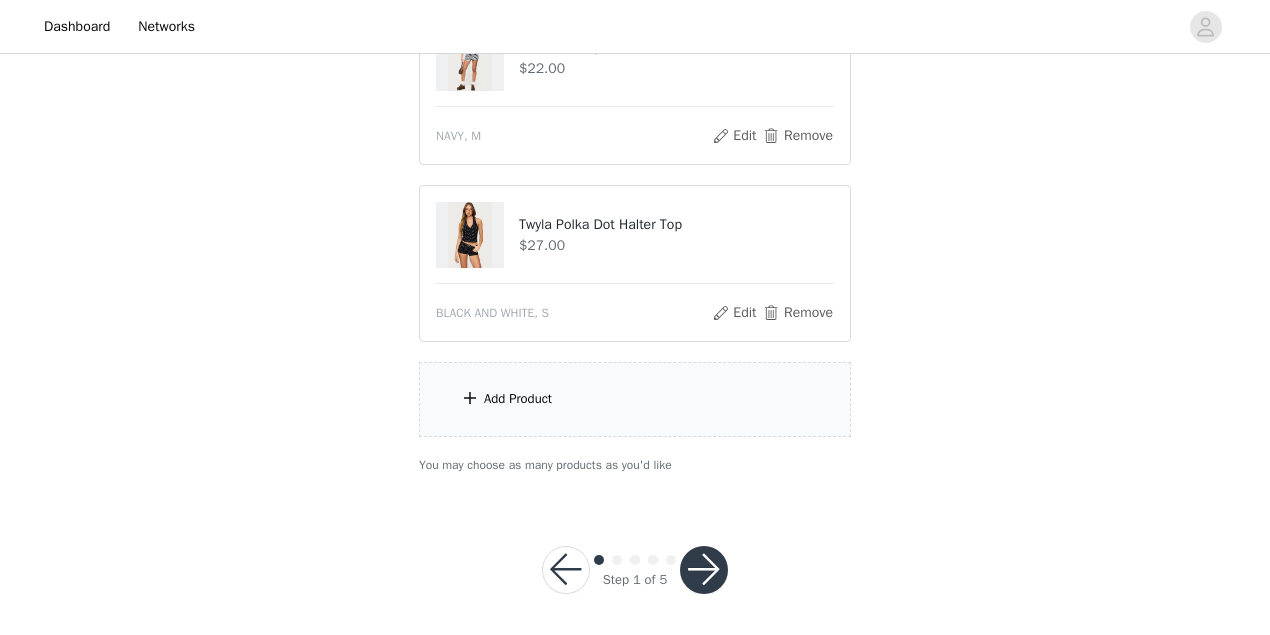click at bounding box center (704, 570) 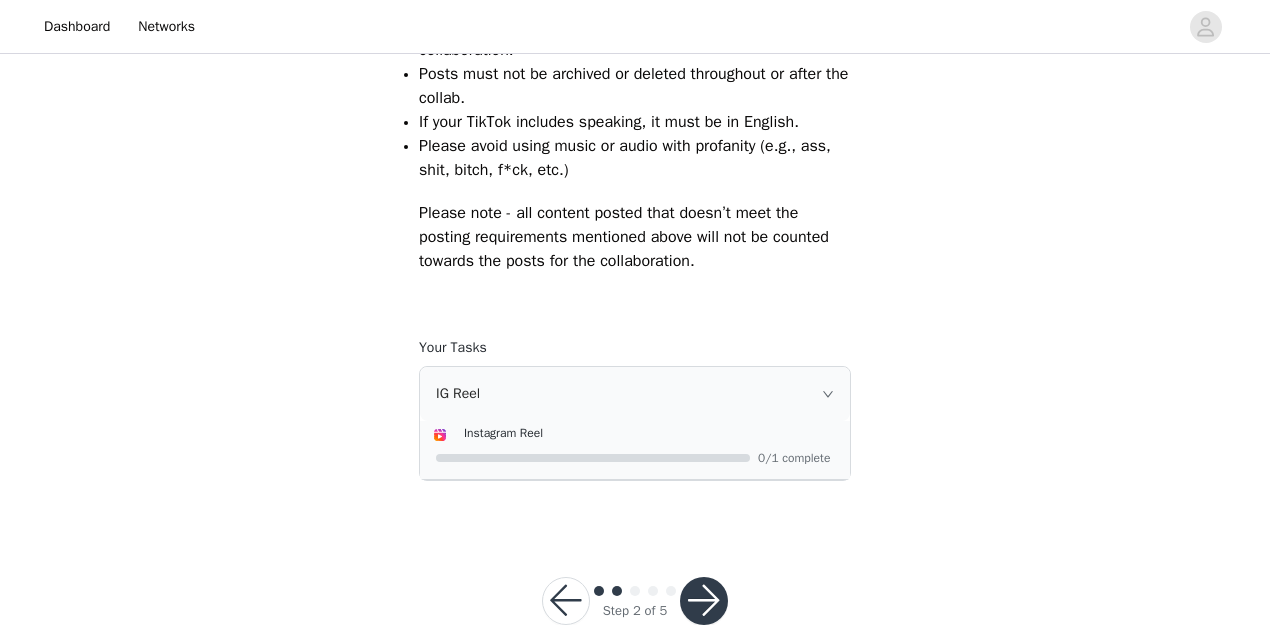 scroll, scrollTop: 1925, scrollLeft: 0, axis: vertical 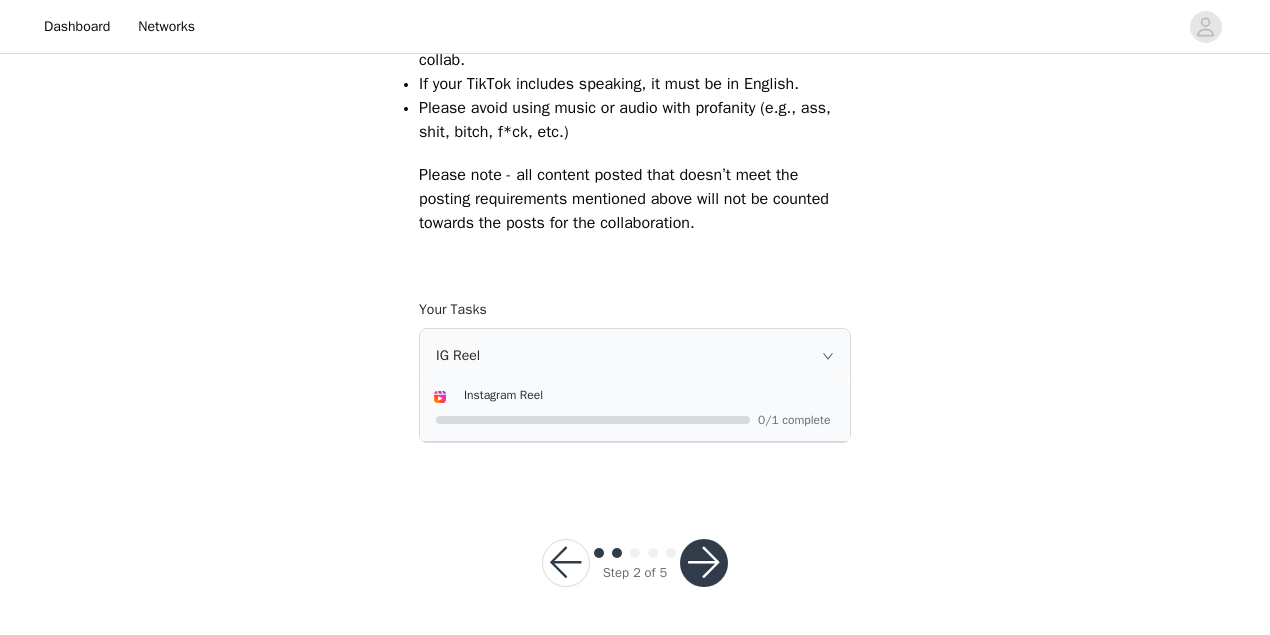 click at bounding box center (704, 563) 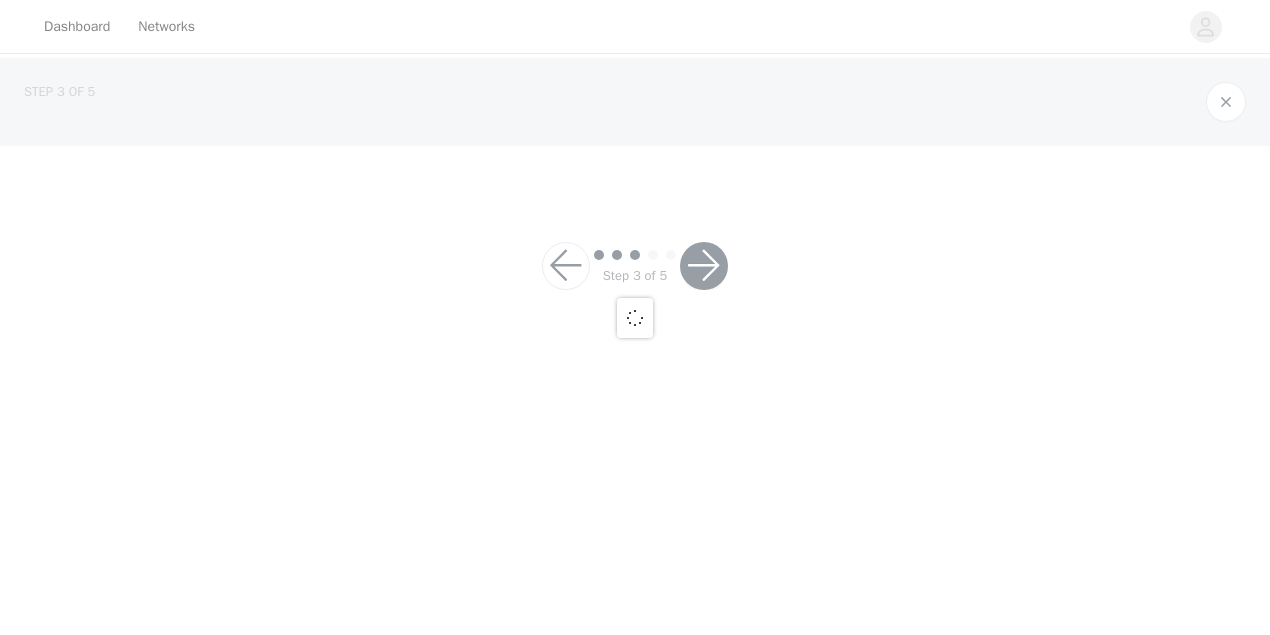 scroll, scrollTop: 0, scrollLeft: 0, axis: both 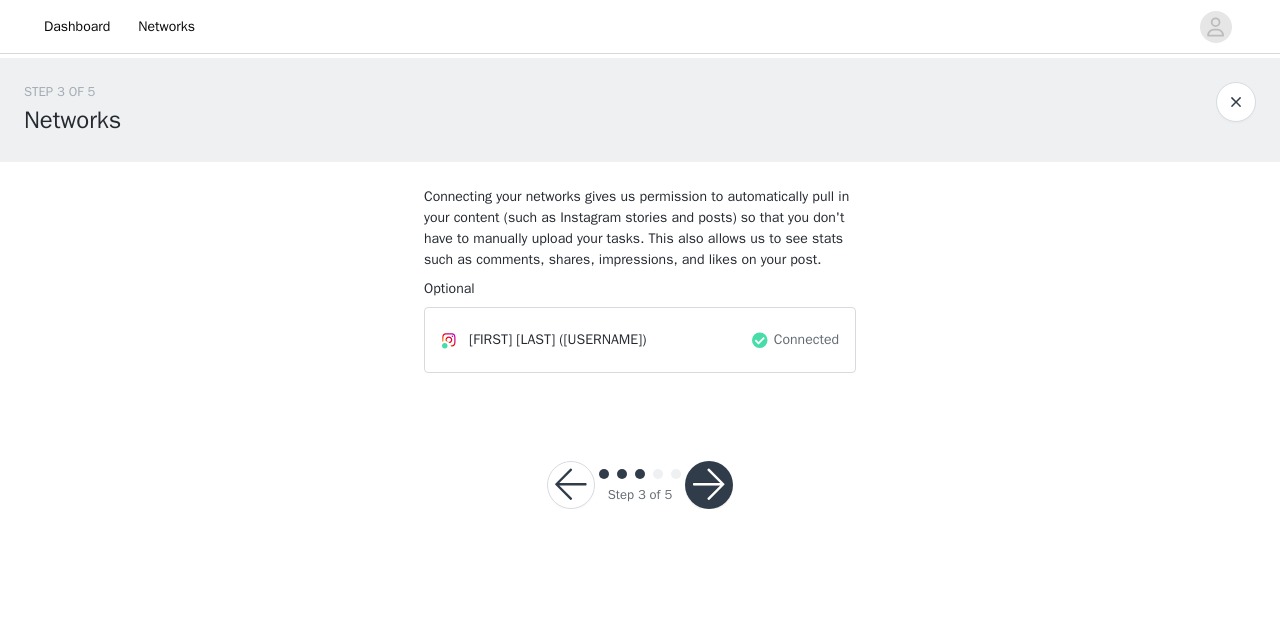 click at bounding box center (709, 485) 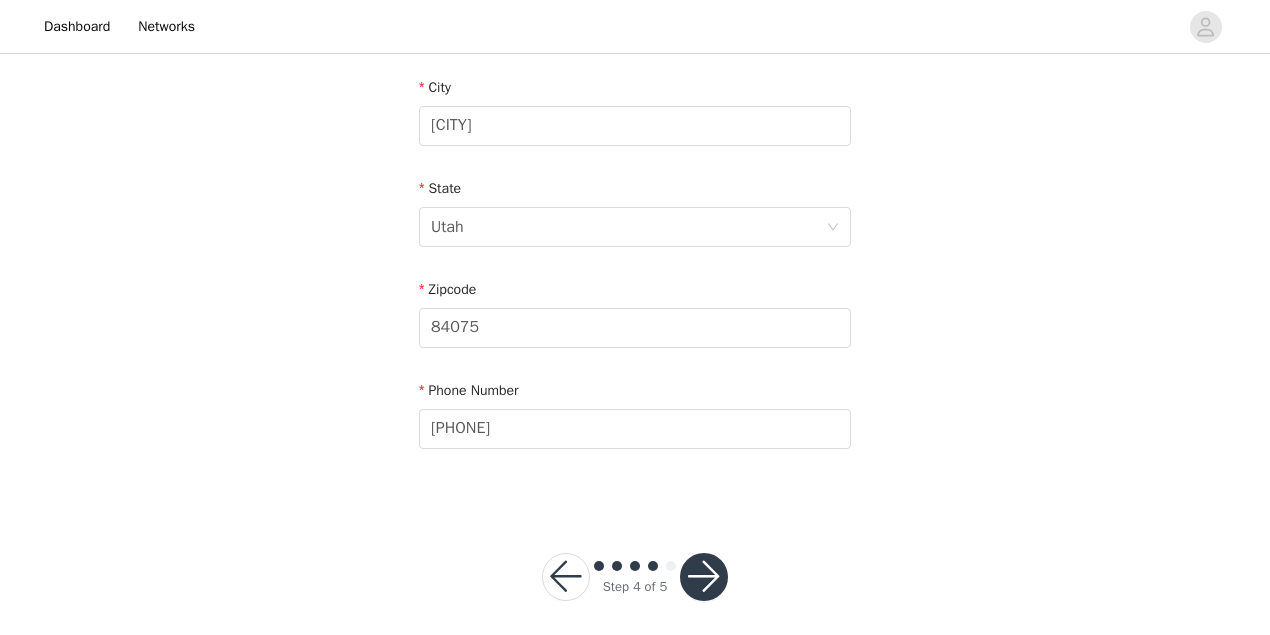 scroll, scrollTop: 728, scrollLeft: 0, axis: vertical 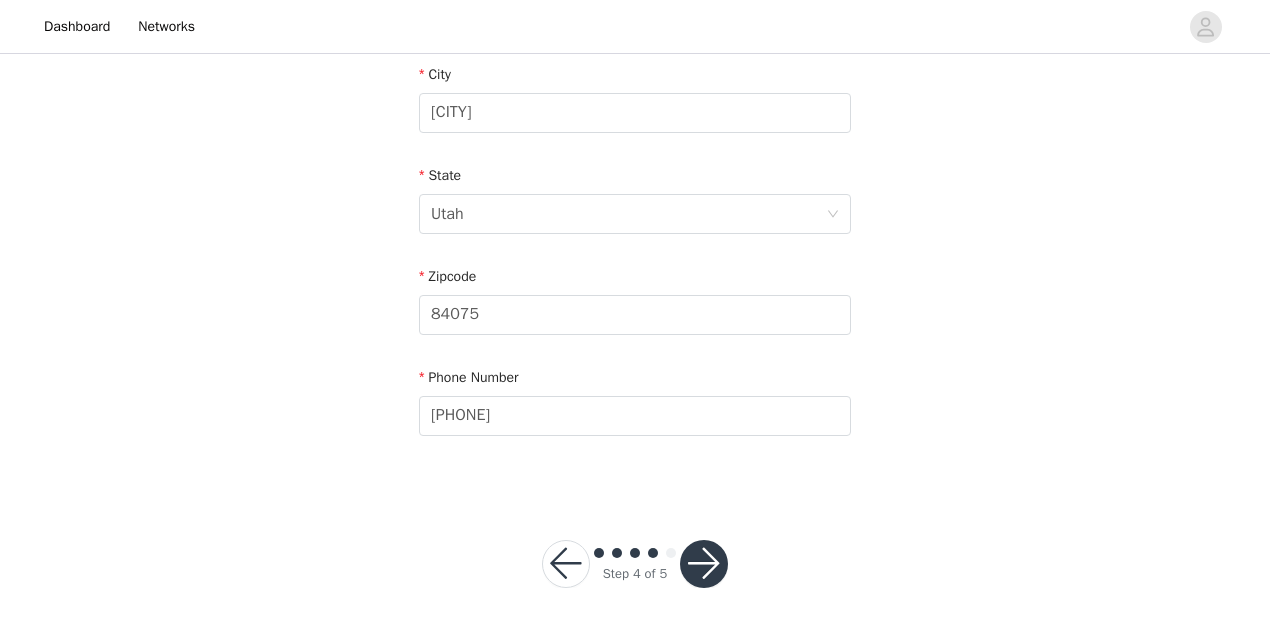 click at bounding box center (704, 564) 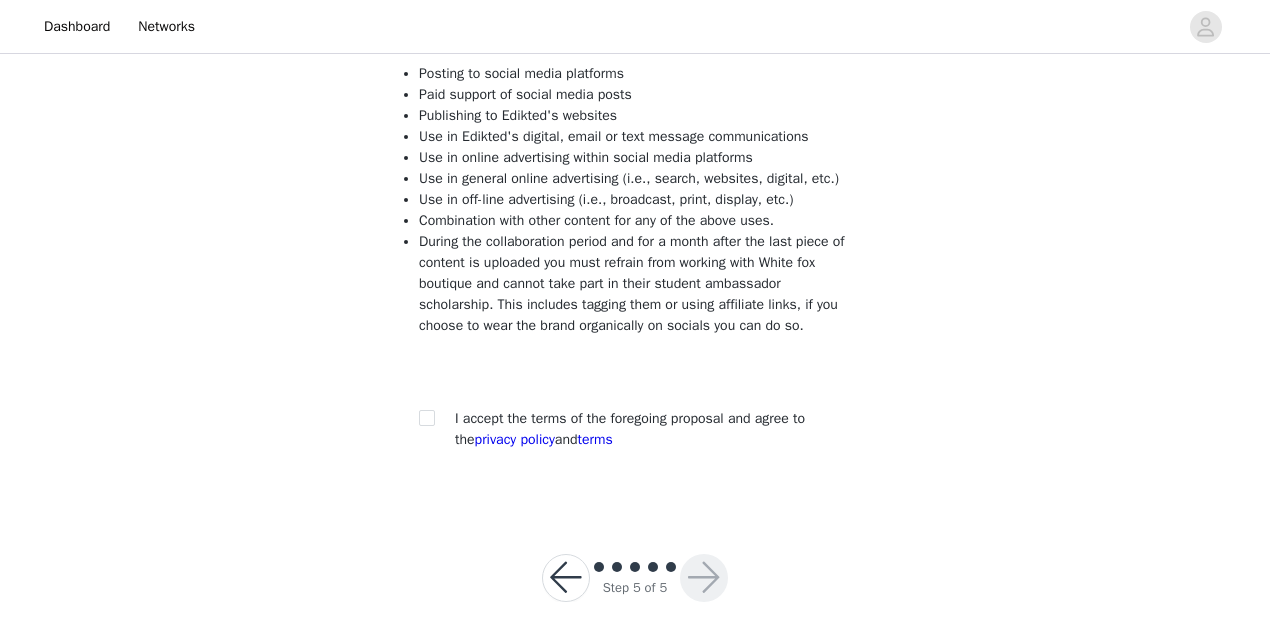 scroll, scrollTop: 286, scrollLeft: 0, axis: vertical 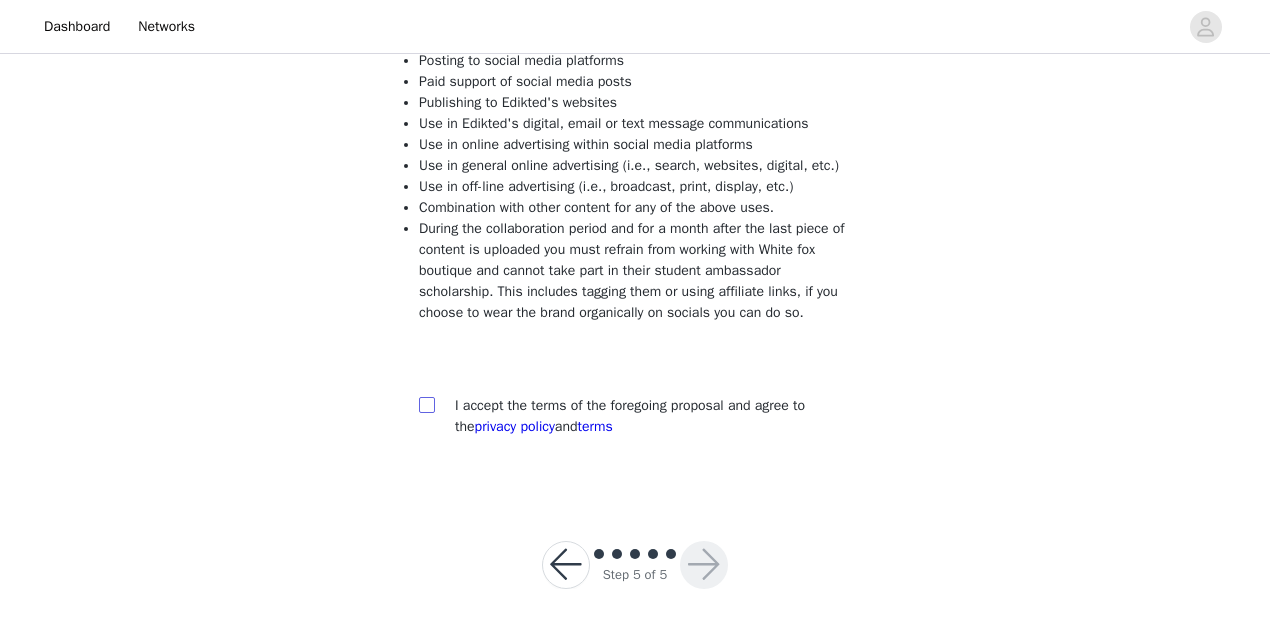 click at bounding box center (426, 404) 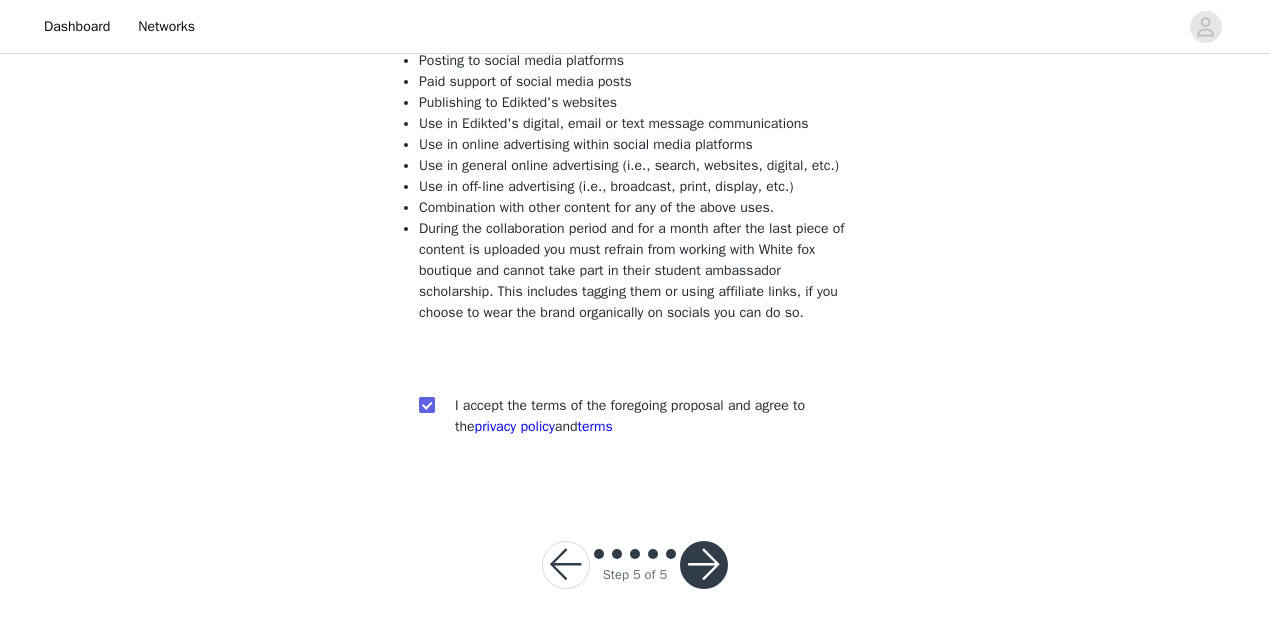 checkbox on "true" 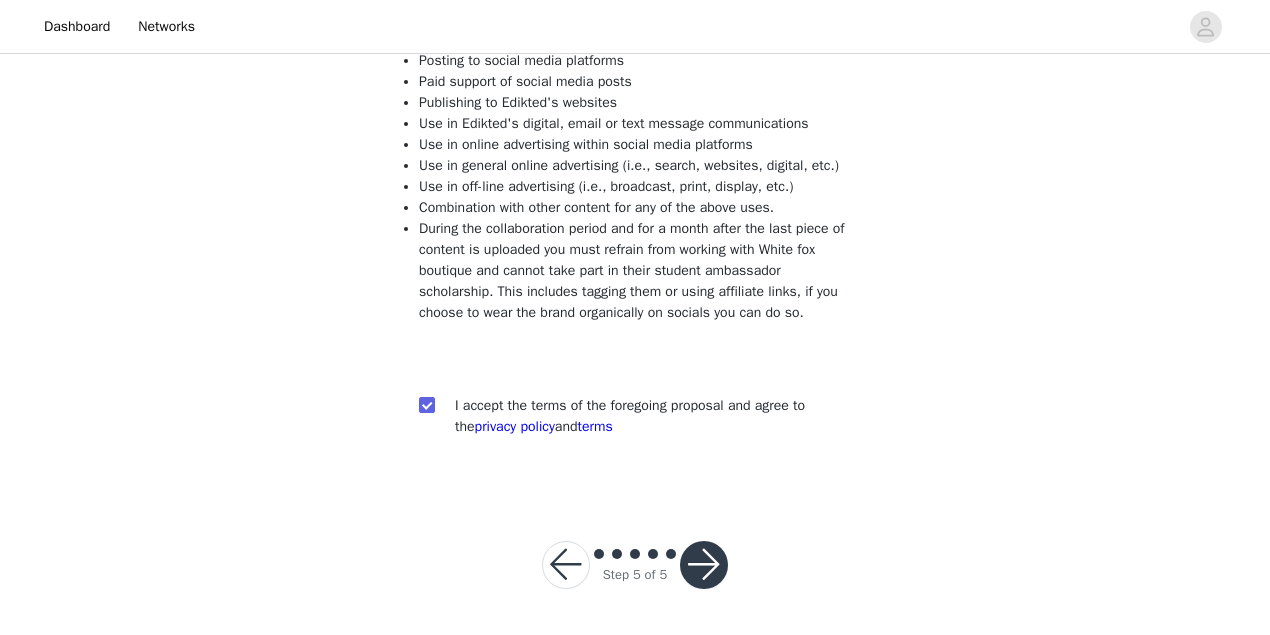 click at bounding box center [704, 565] 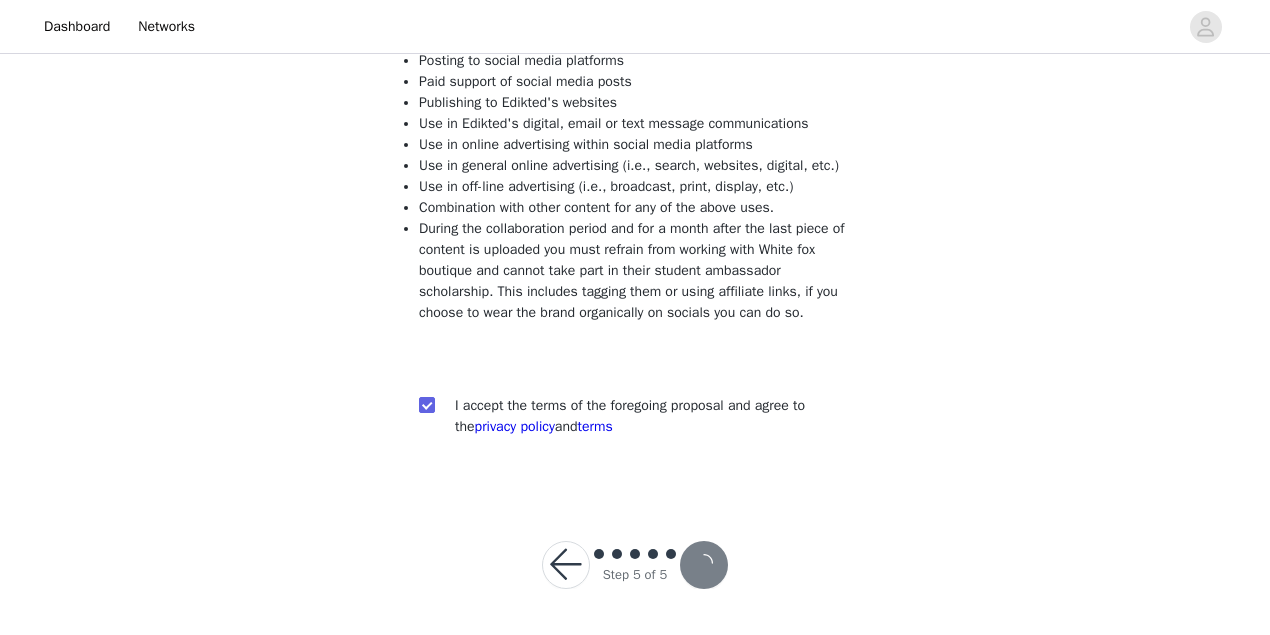 scroll, scrollTop: 166, scrollLeft: 0, axis: vertical 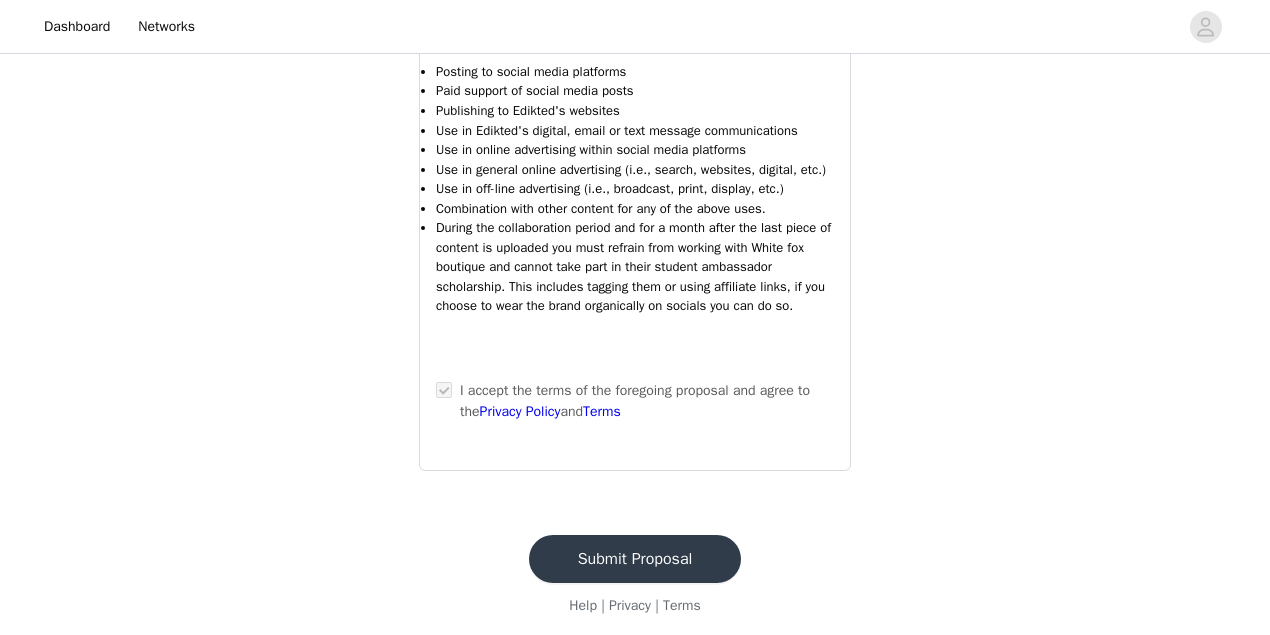 click on "Submit Proposal" at bounding box center (635, 559) 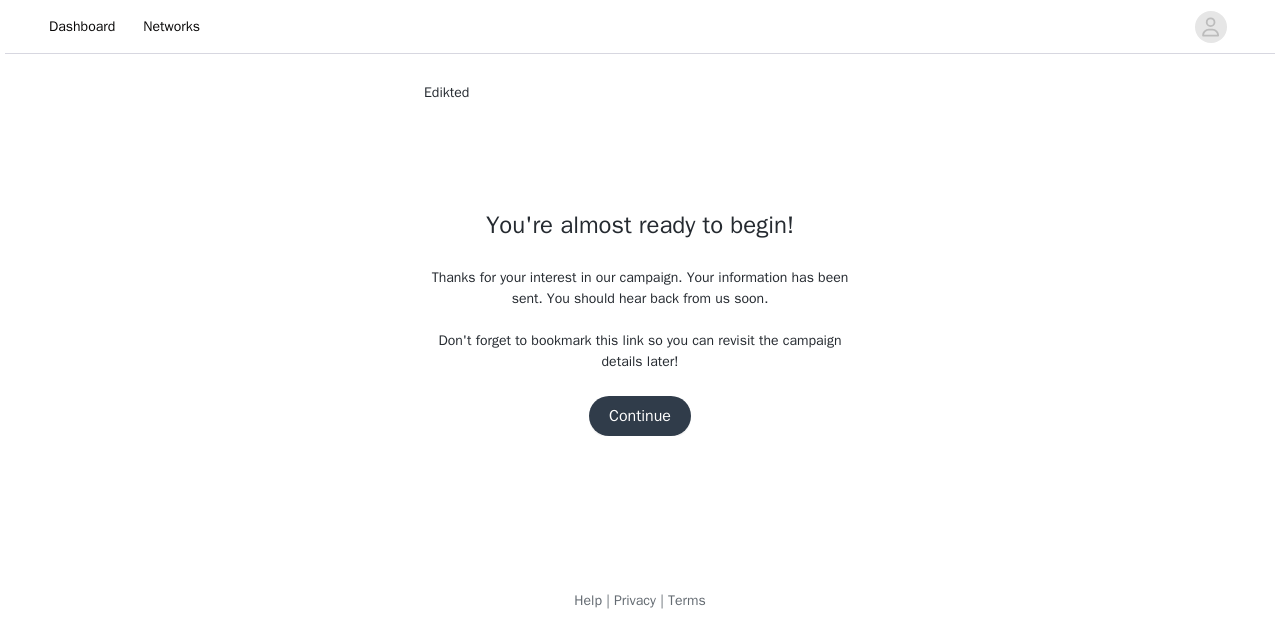scroll, scrollTop: 0, scrollLeft: 0, axis: both 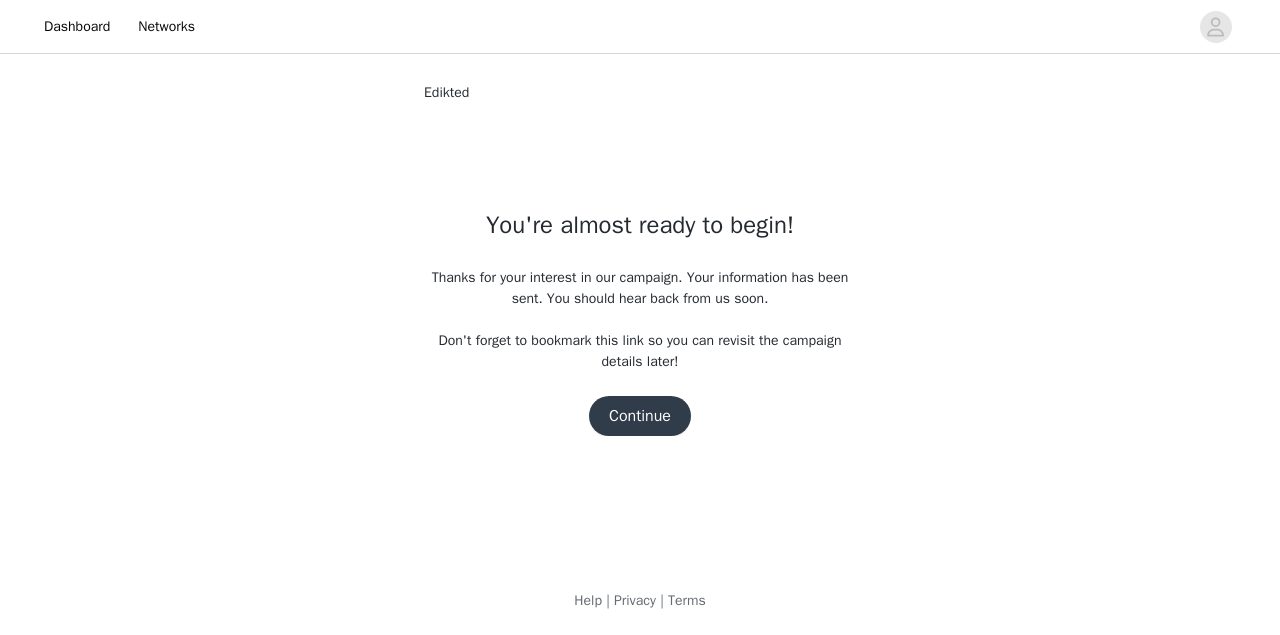 click on "Continue" at bounding box center (640, 416) 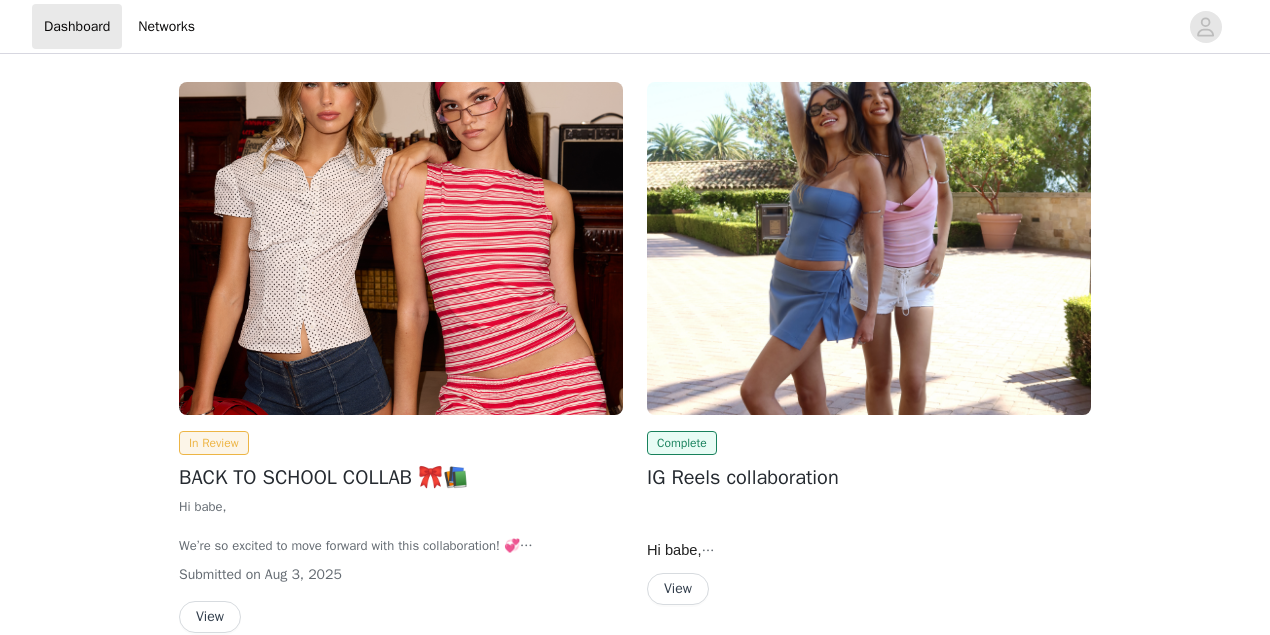 scroll, scrollTop: 0, scrollLeft: 0, axis: both 